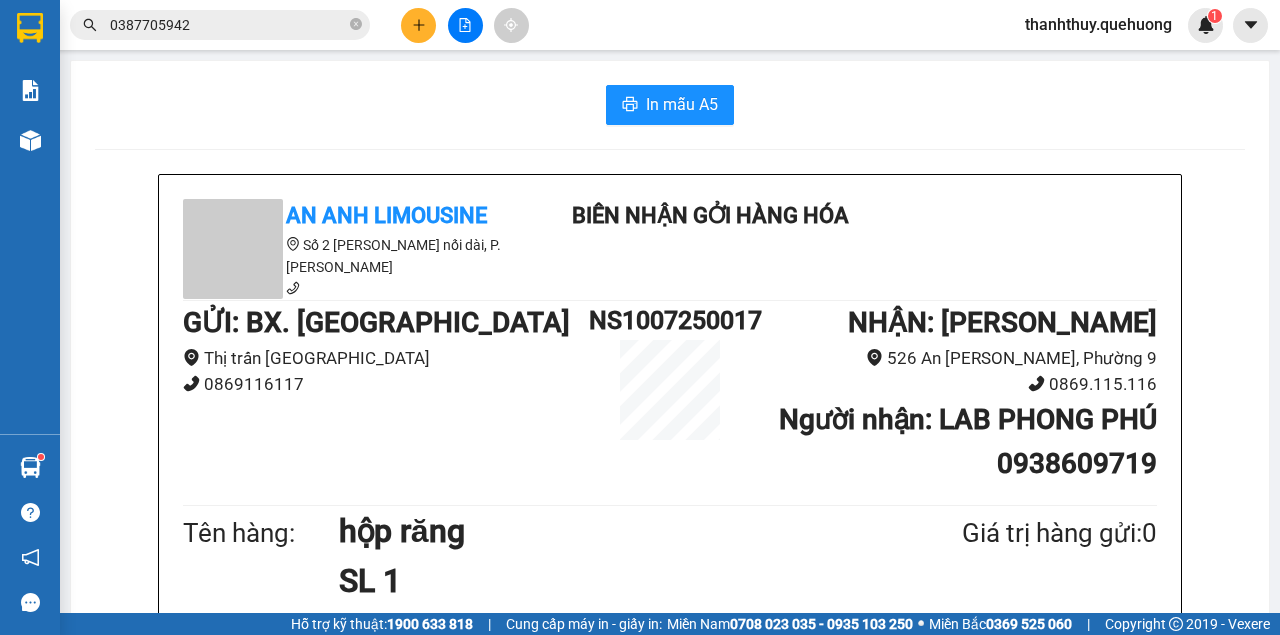 scroll, scrollTop: 0, scrollLeft: 0, axis: both 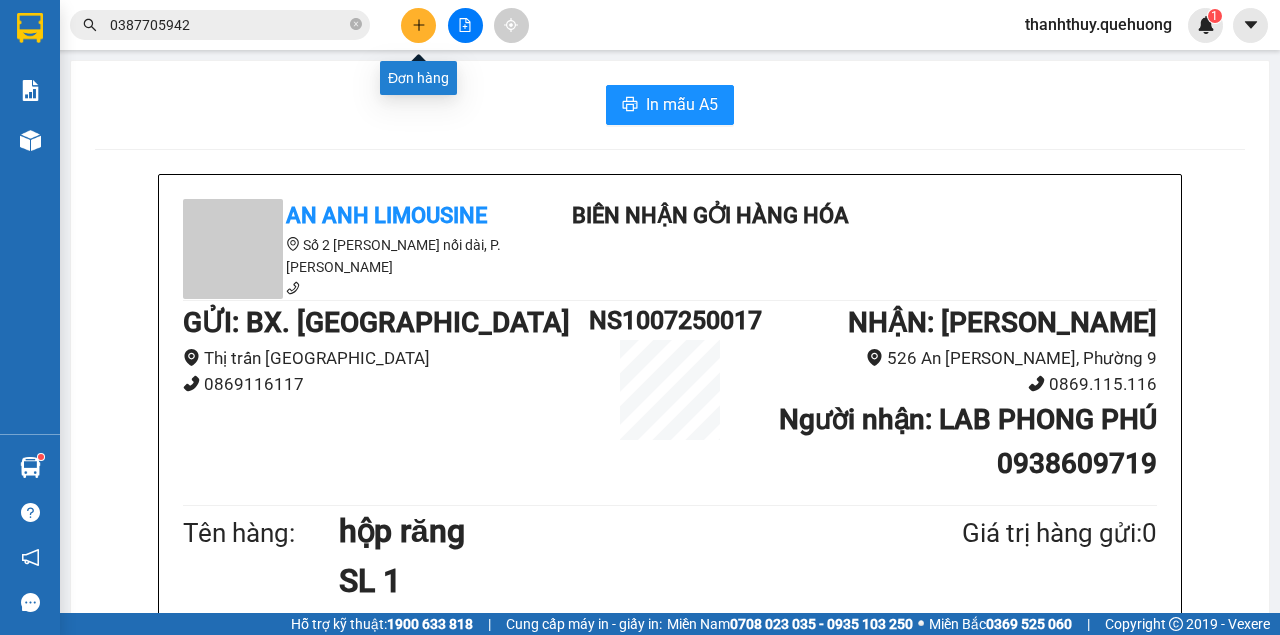 click 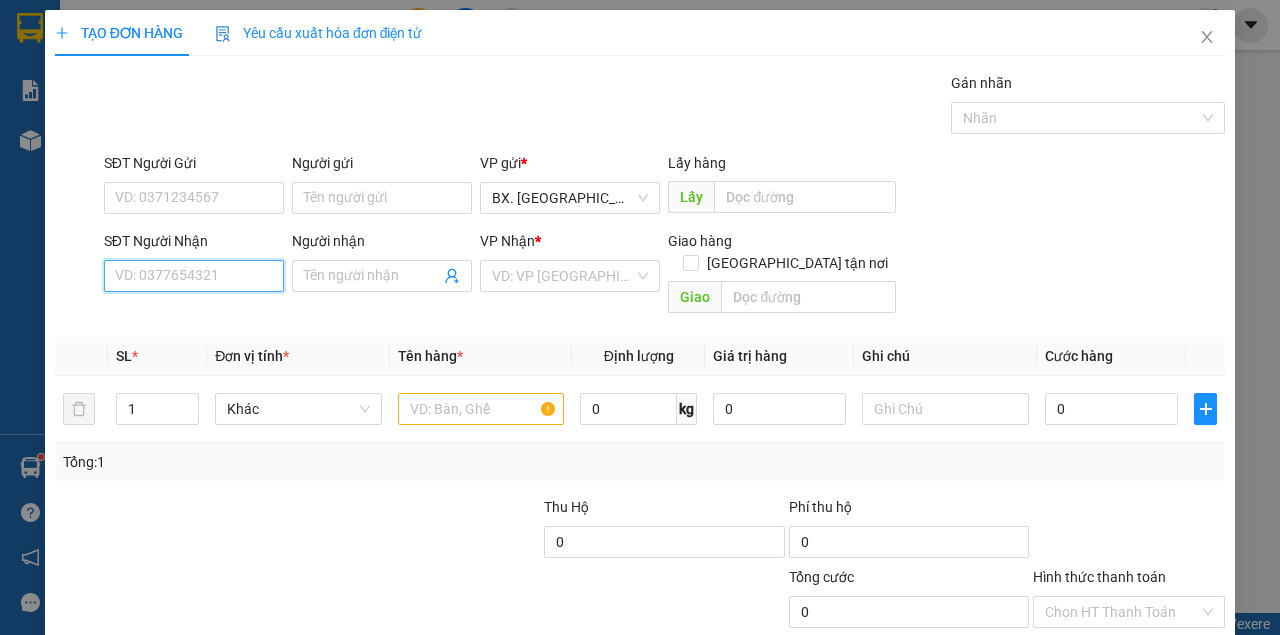 drag, startPoint x: 168, startPoint y: 274, endPoint x: 45, endPoint y: 303, distance: 126.37247 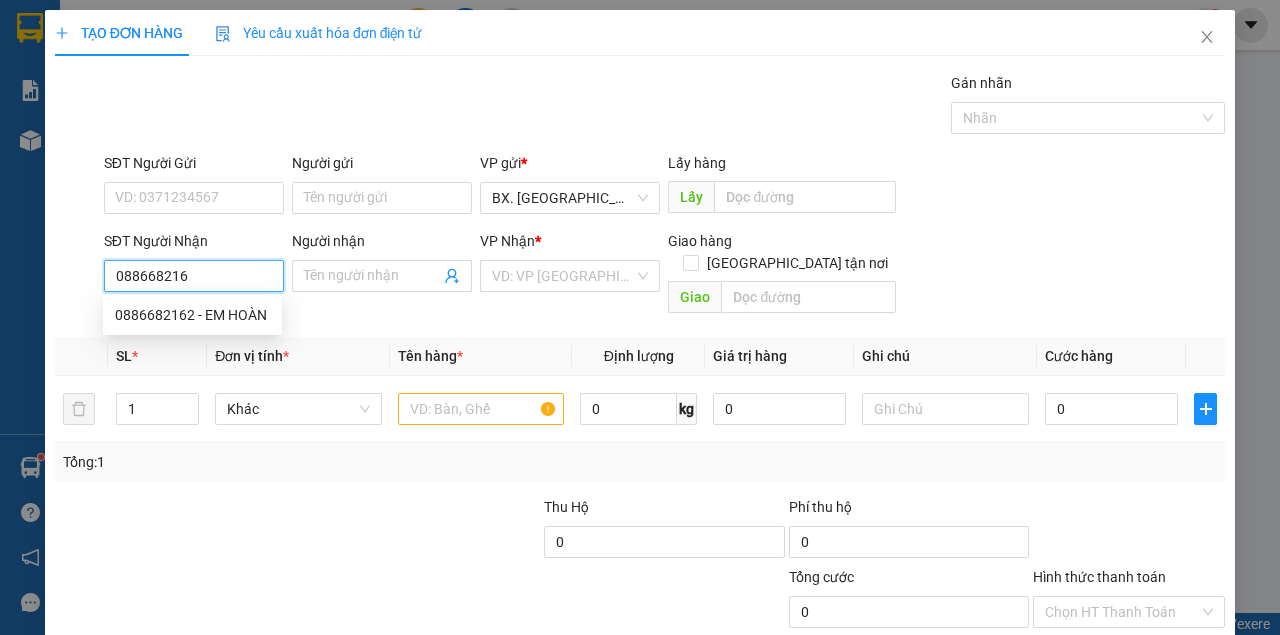 type on "0886682162" 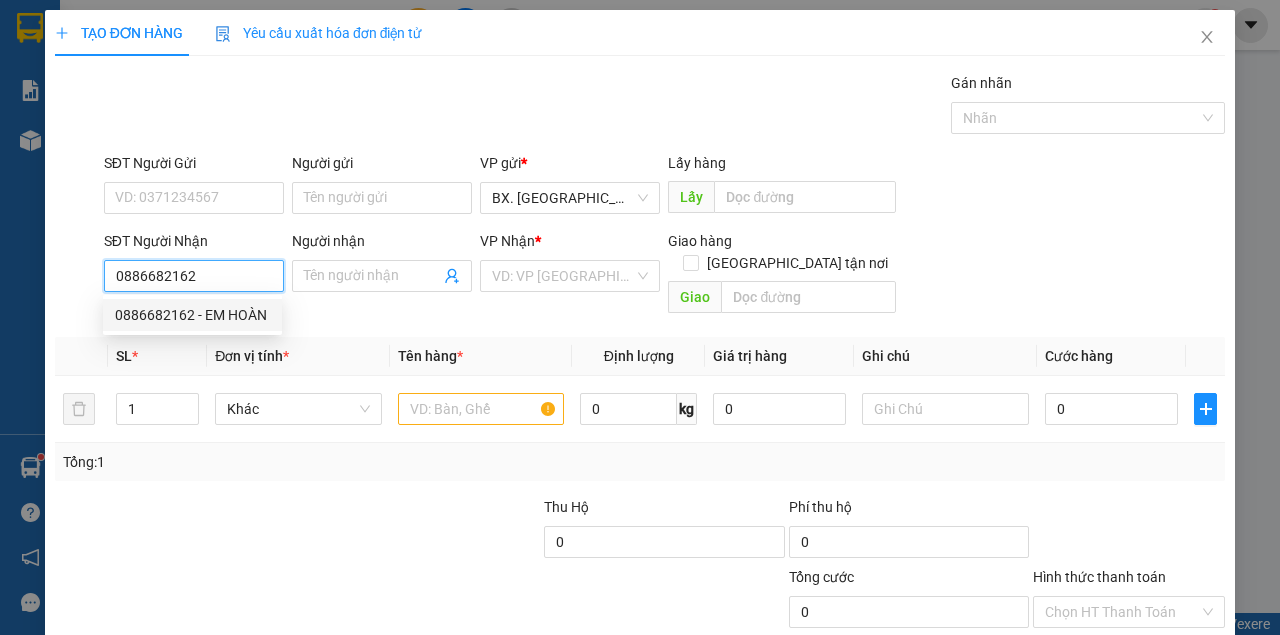 click on "0886682162 - EM HOÀN" at bounding box center [192, 315] 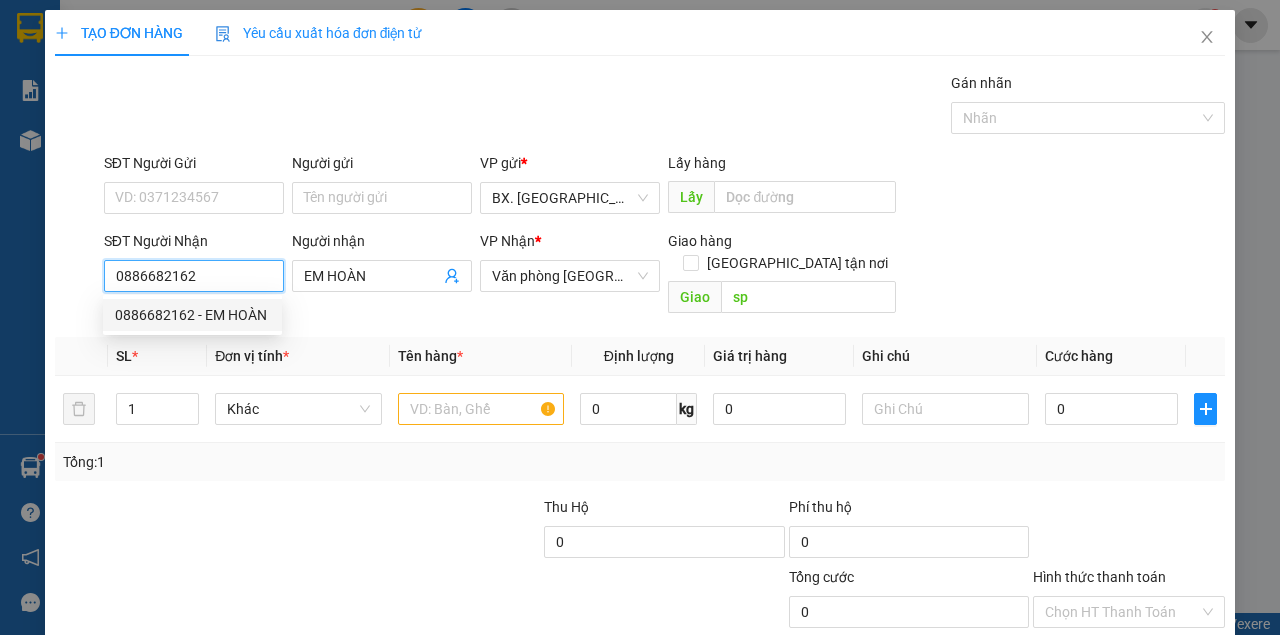 type on "30.000" 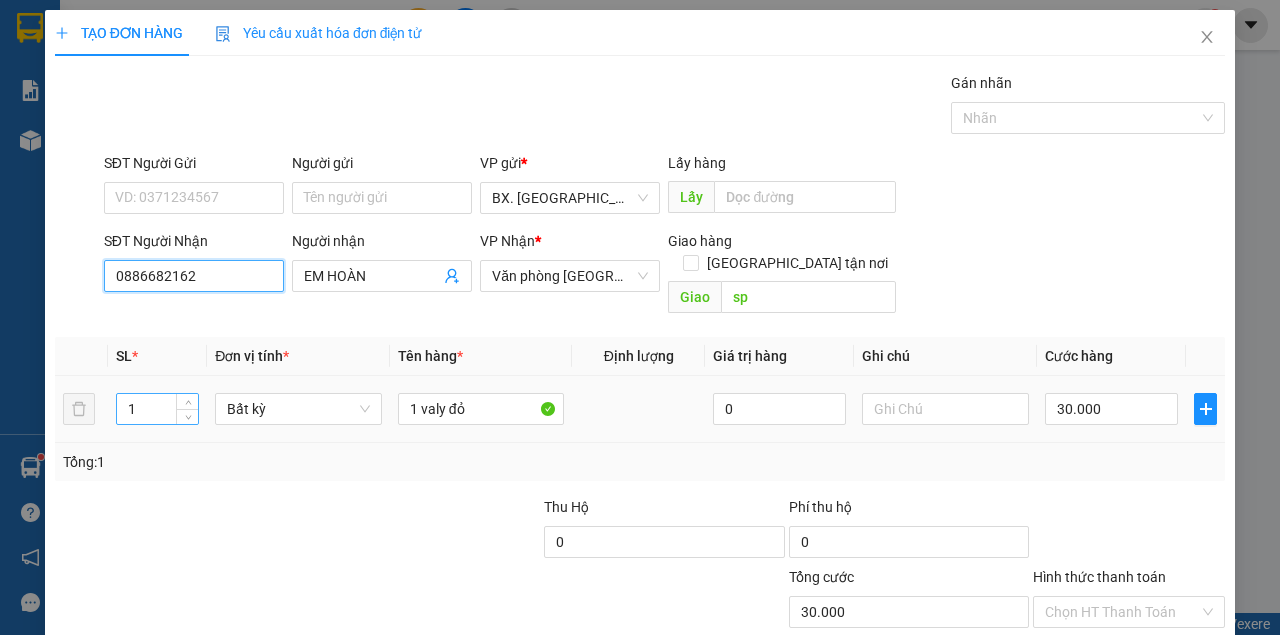 type on "0886682162" 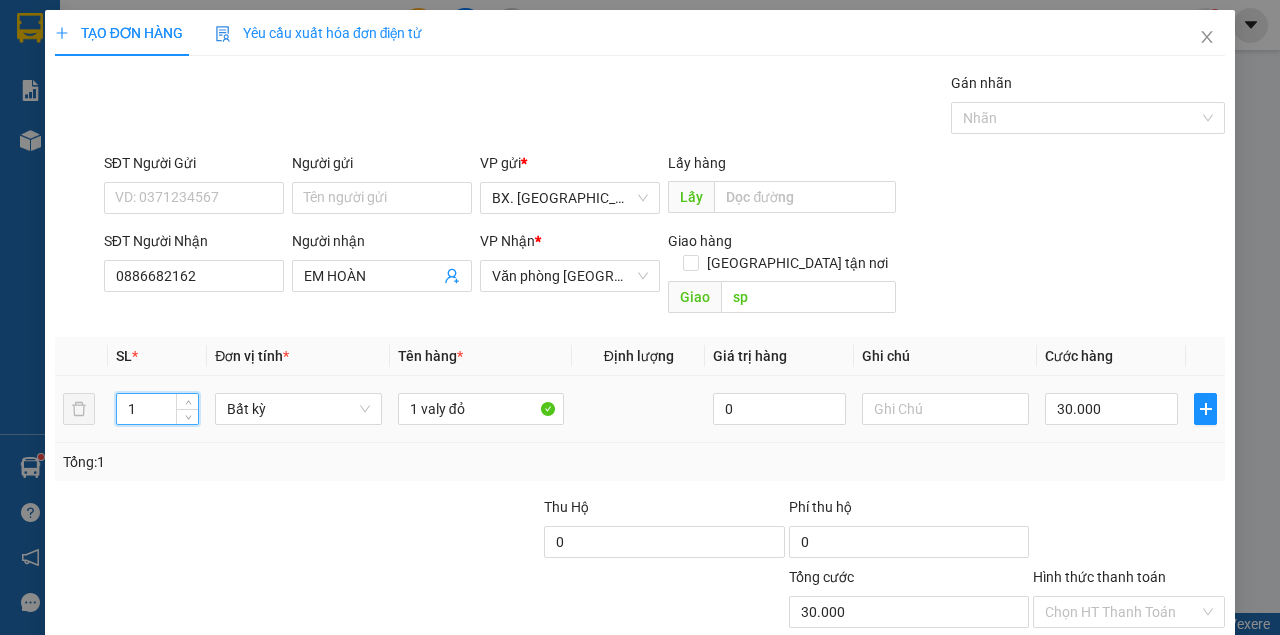 drag, startPoint x: 165, startPoint y: 396, endPoint x: 72, endPoint y: 402, distance: 93.193344 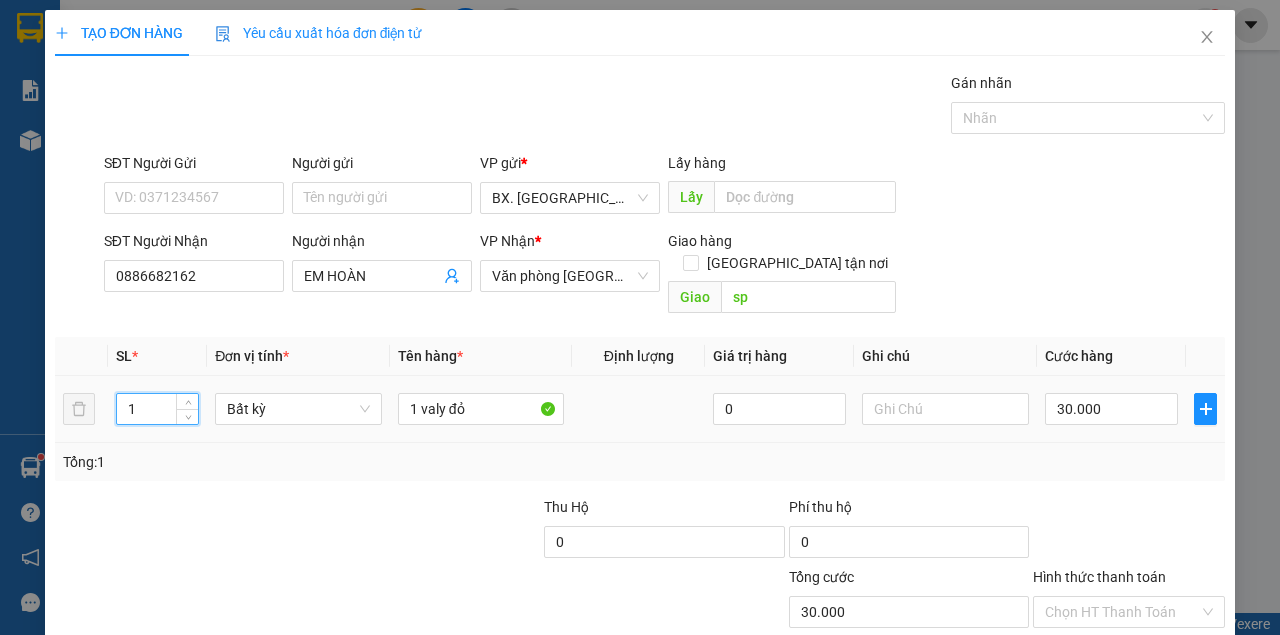 click on "1 Bất kỳ 1 valy đỏ 0 30.000" at bounding box center [640, 409] 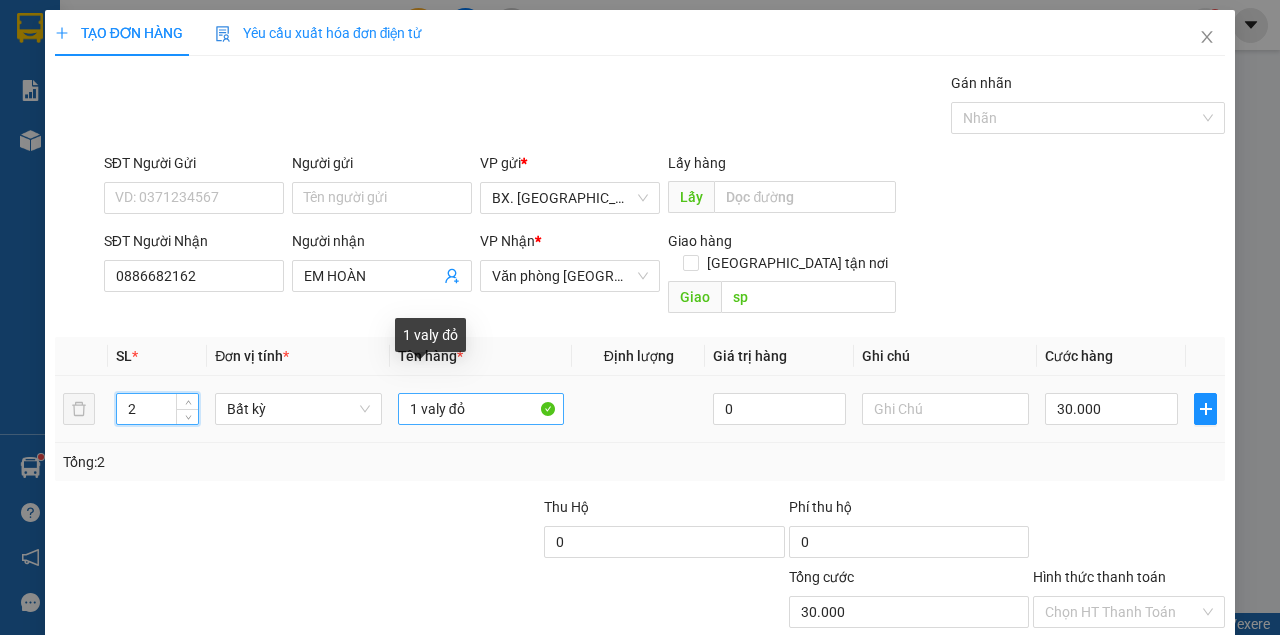 type on "2" 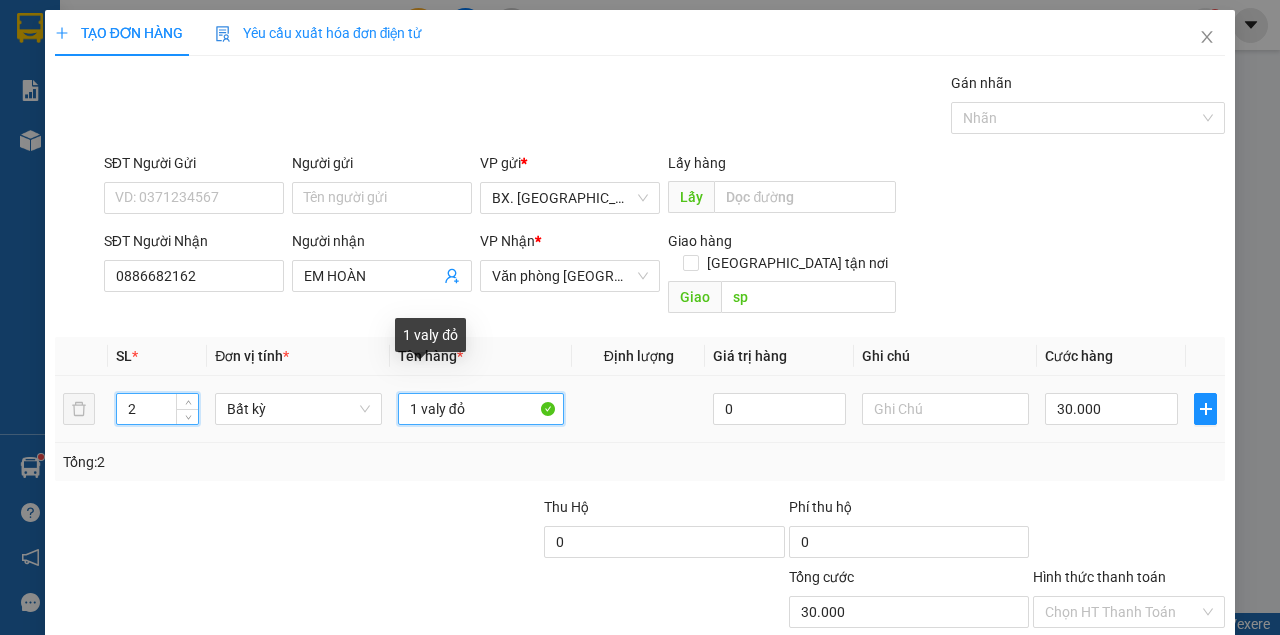 drag, startPoint x: 456, startPoint y: 391, endPoint x: 391, endPoint y: 421, distance: 71.5891 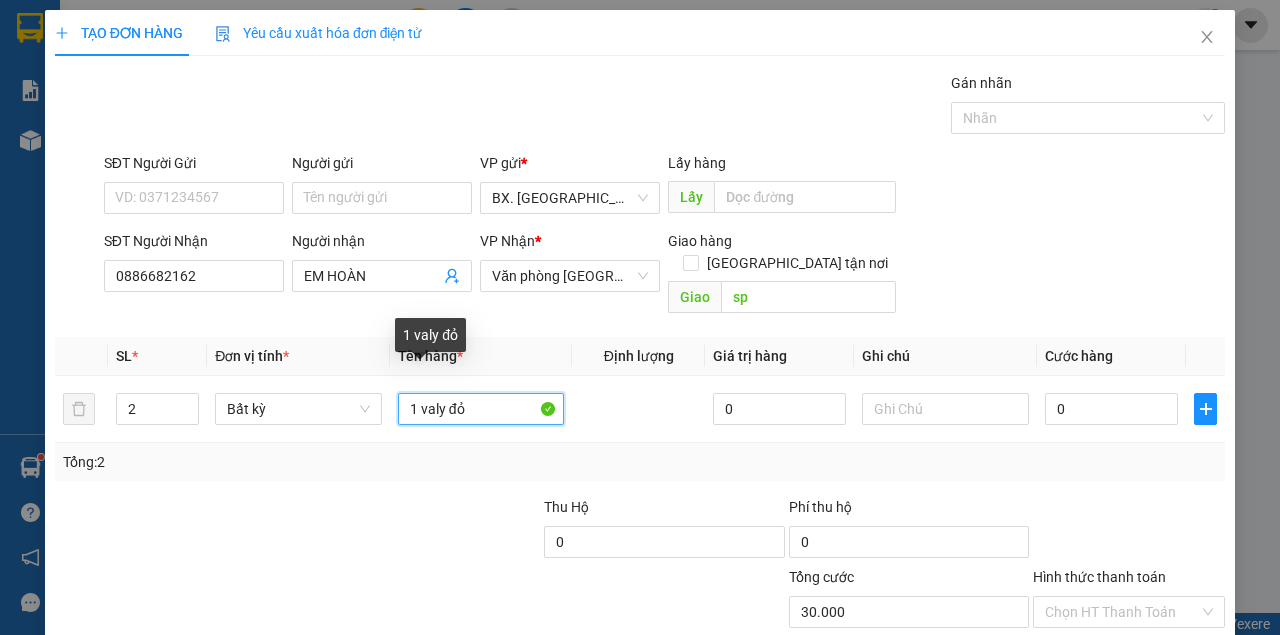 type on "0" 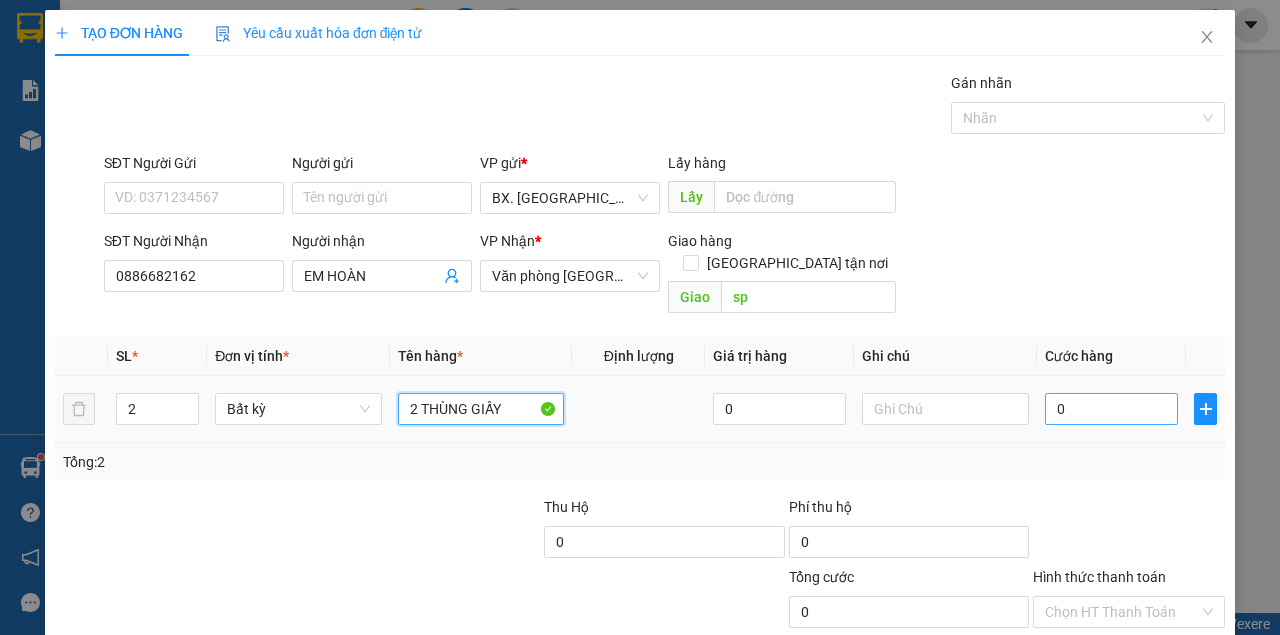 type on "2 THÙNG GIẤY" 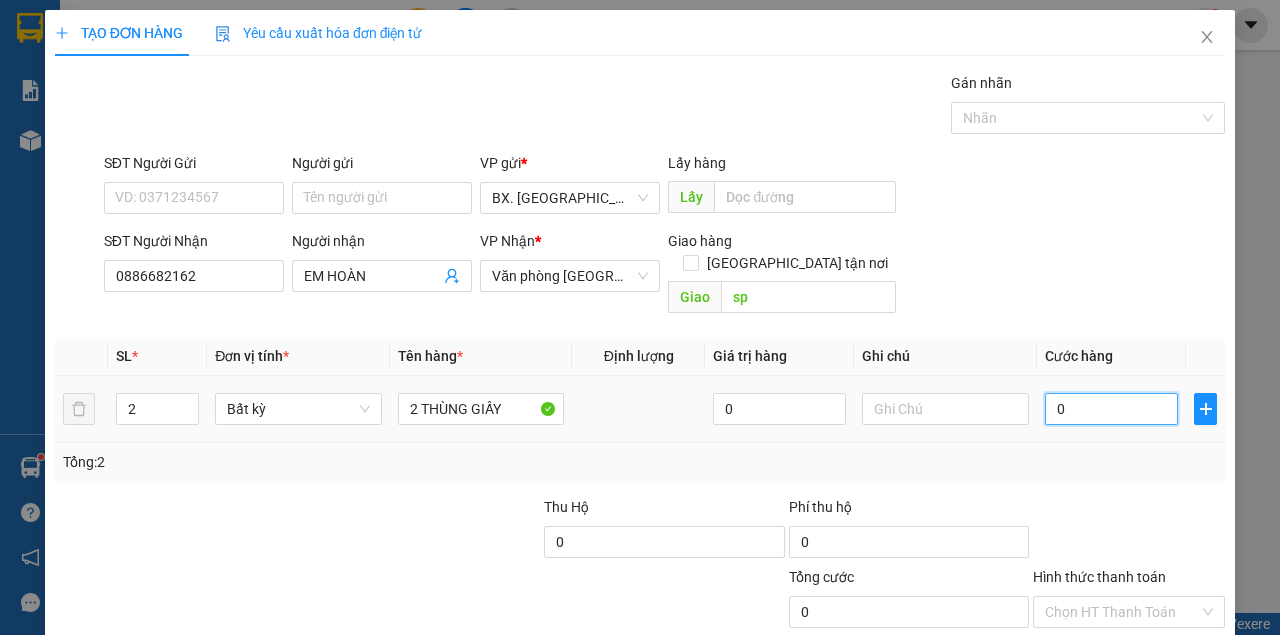 click on "0" at bounding box center (1111, 409) 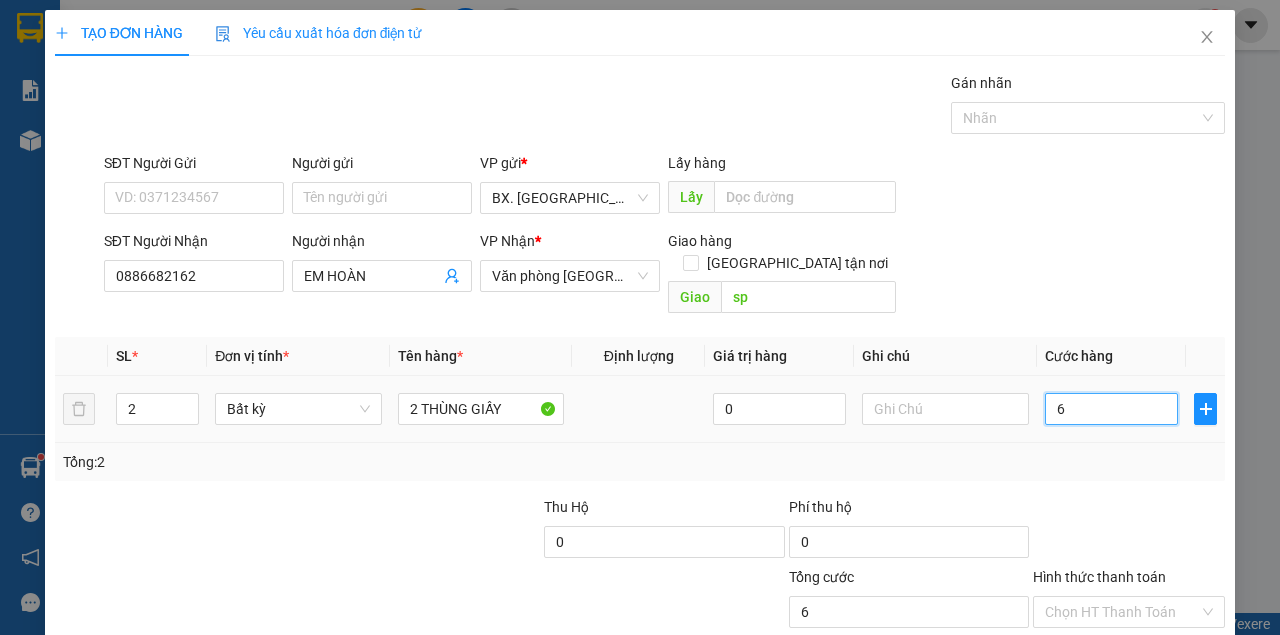 type on "60" 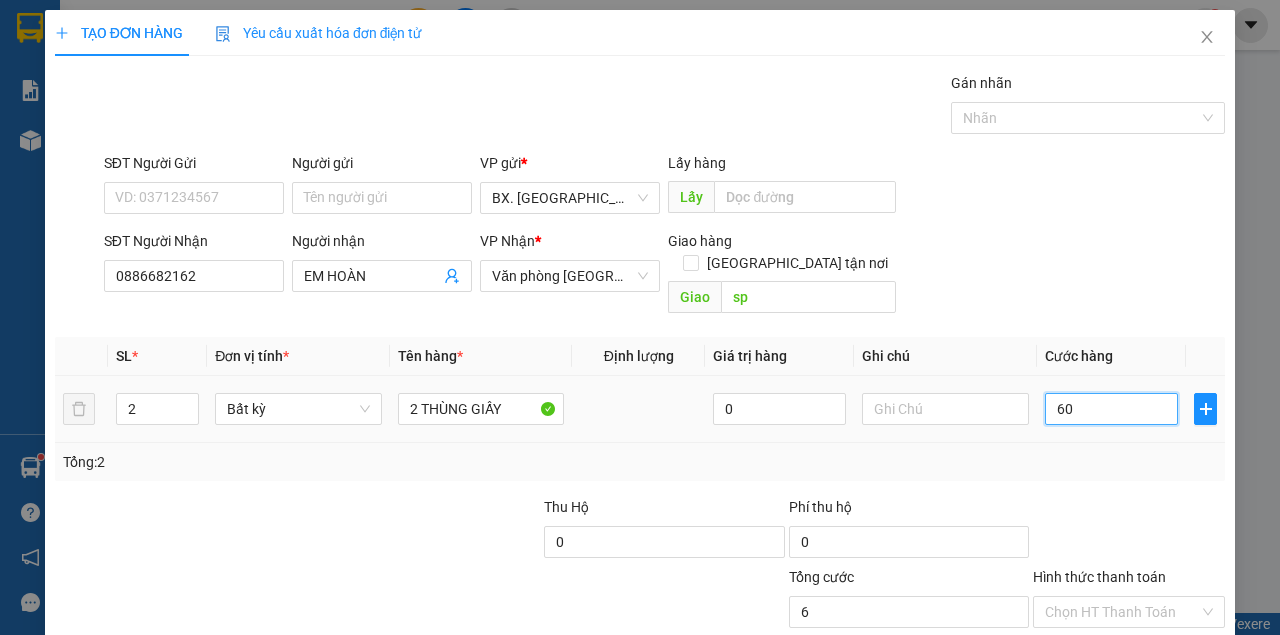 type on "60" 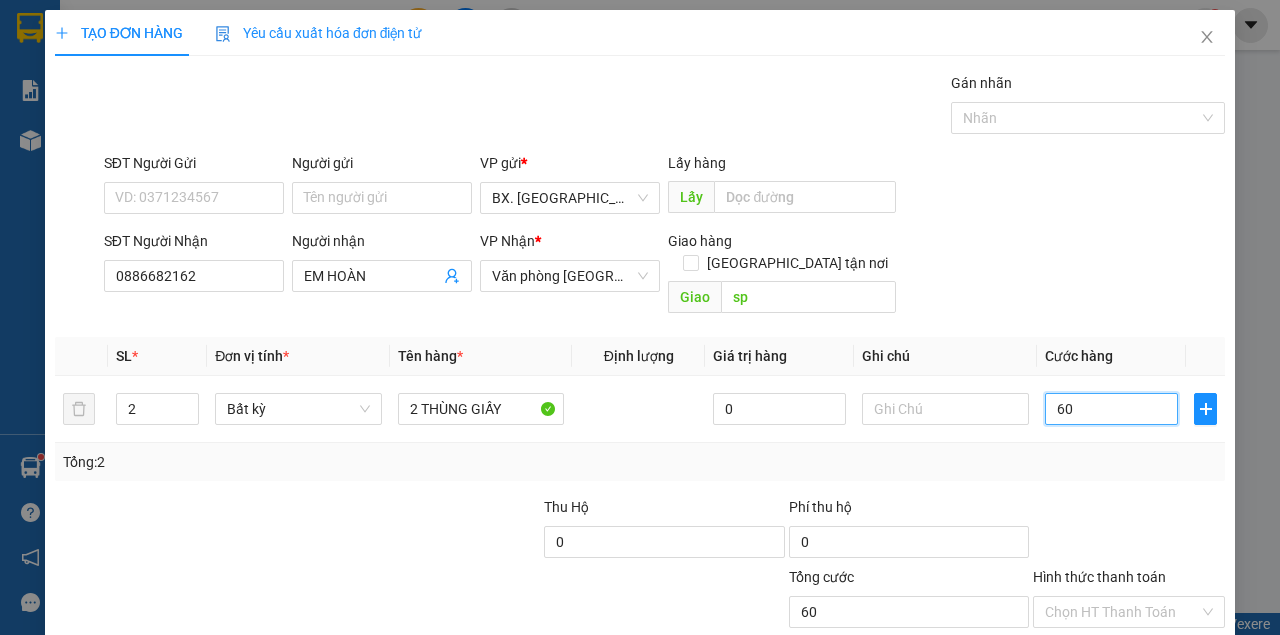 type on "60" 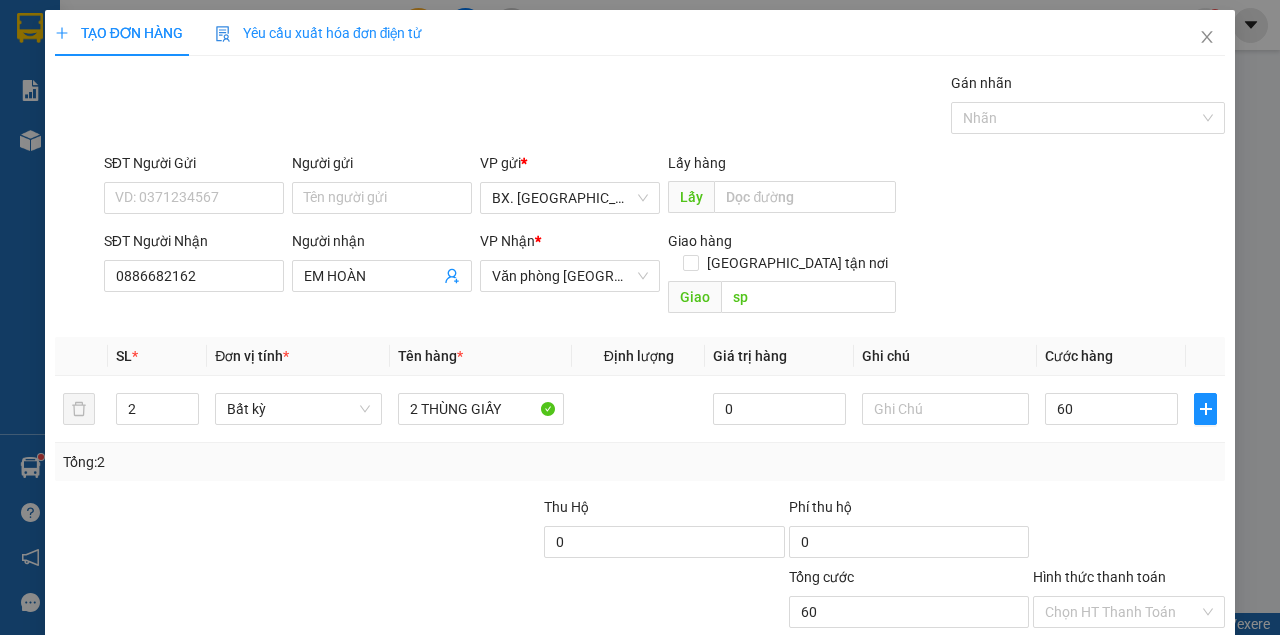 type on "60.000" 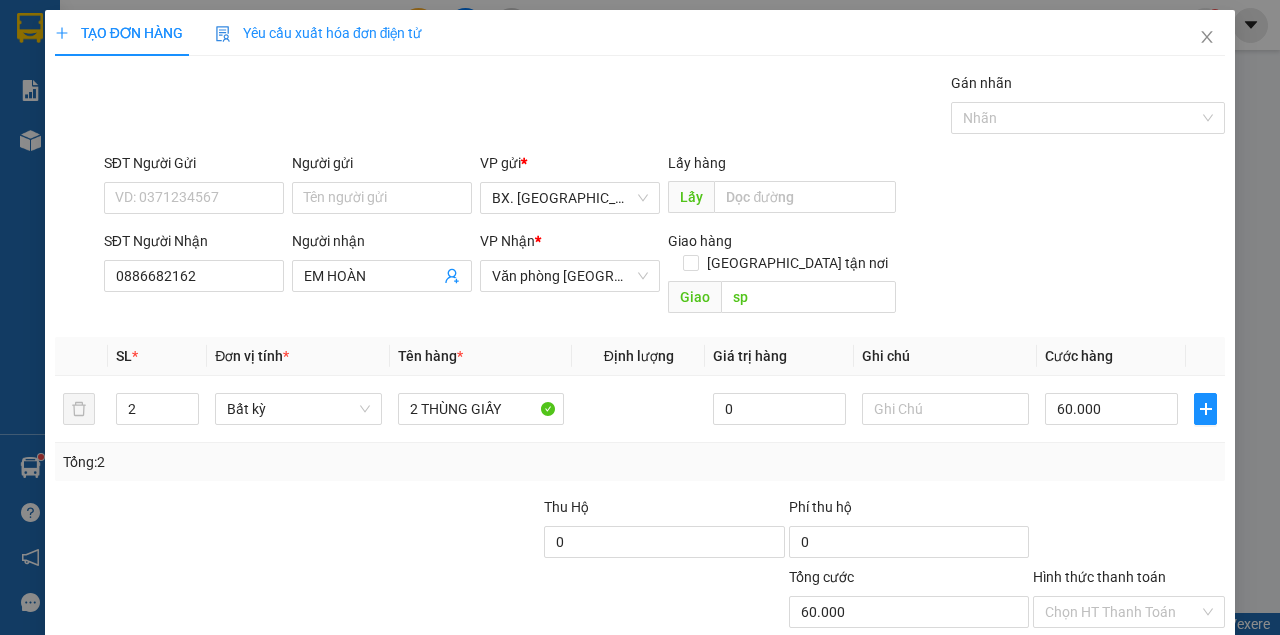 click on "SĐT Người Nhận 0886682162 Người nhận EM HOÀN VP Nhận  * Văn phòng [GEOGRAPHIC_DATA] hàng [GEOGRAPHIC_DATA] tận nơi [GEOGRAPHIC_DATA]" at bounding box center [664, 276] 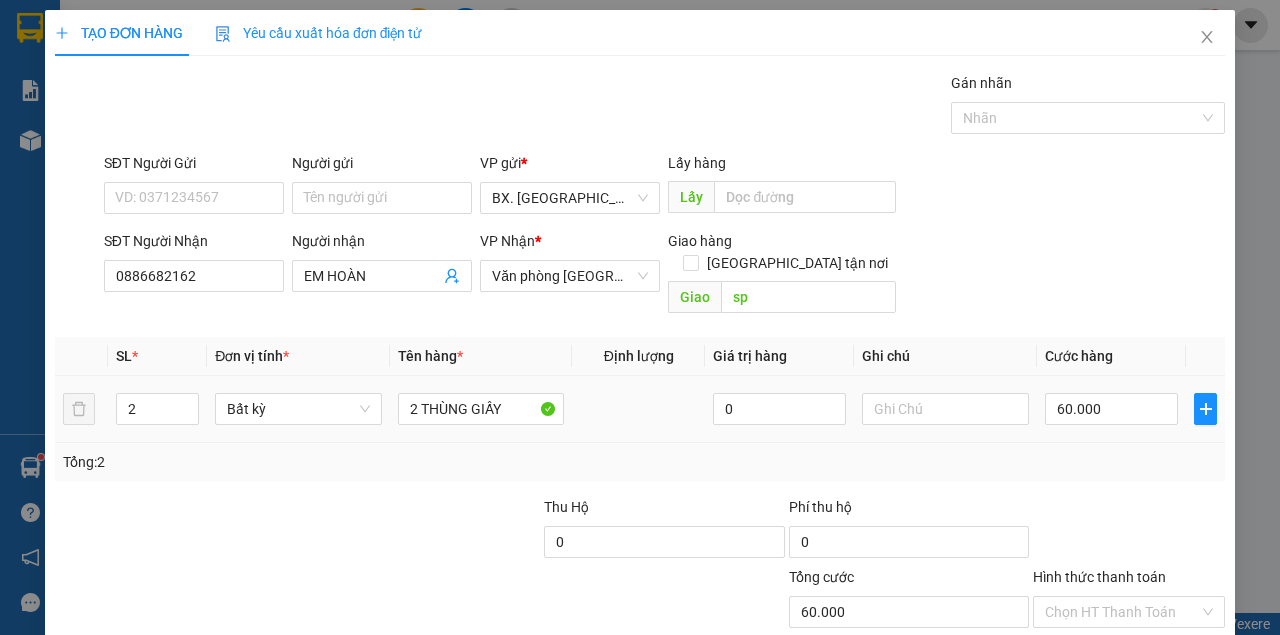 scroll, scrollTop: 102, scrollLeft: 0, axis: vertical 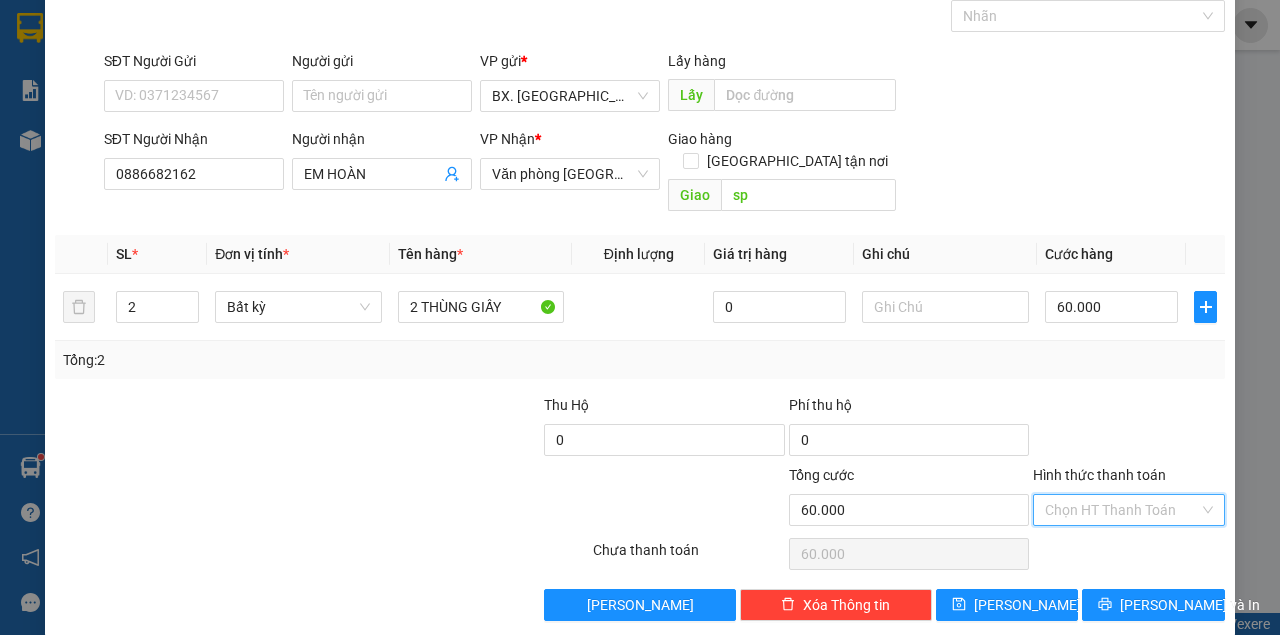 click on "Hình thức thanh toán" at bounding box center (1122, 510) 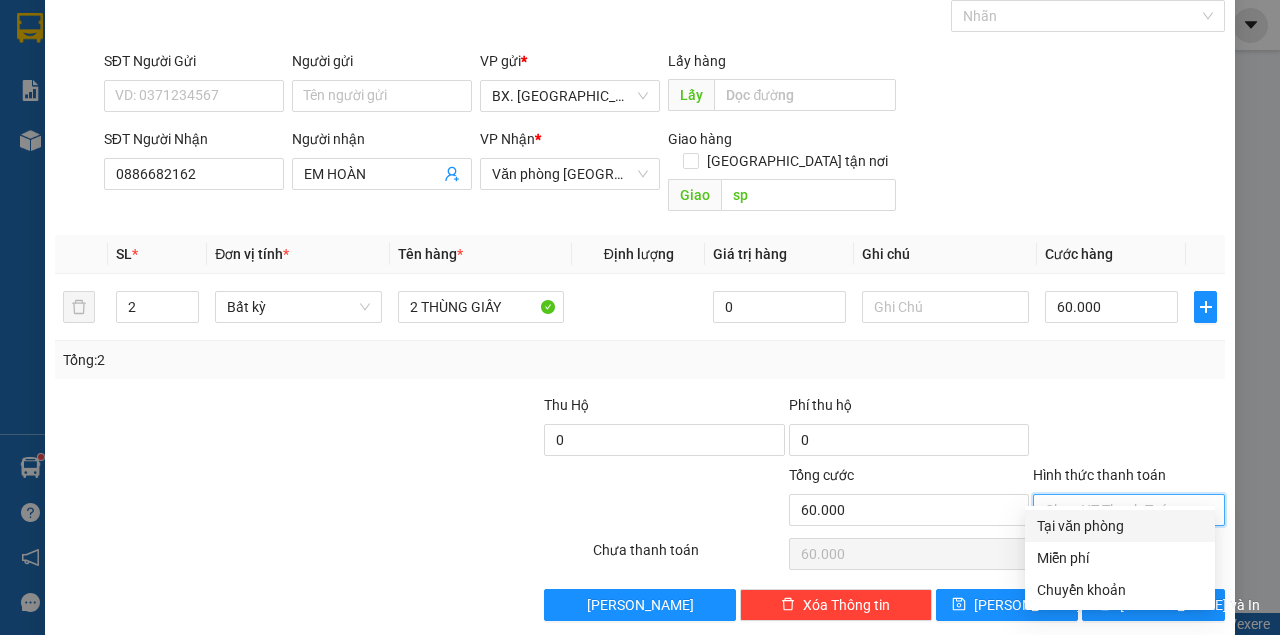 click on "Tại văn phòng" at bounding box center [1120, 526] 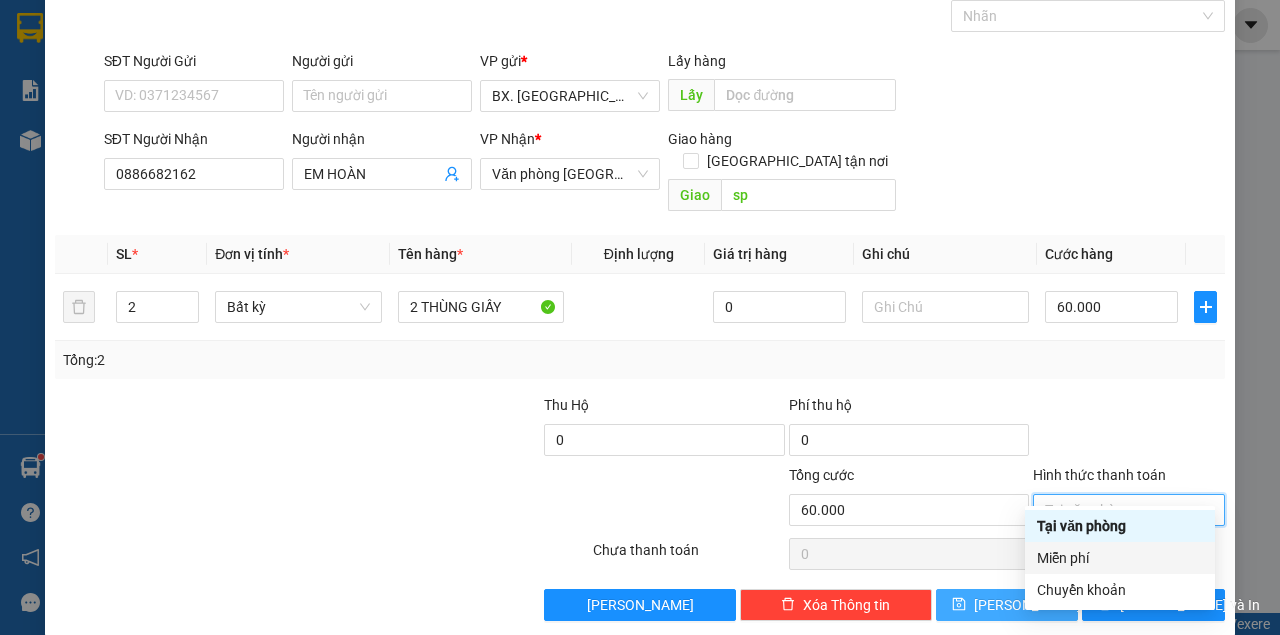 click on "[PERSON_NAME]" at bounding box center [1007, 605] 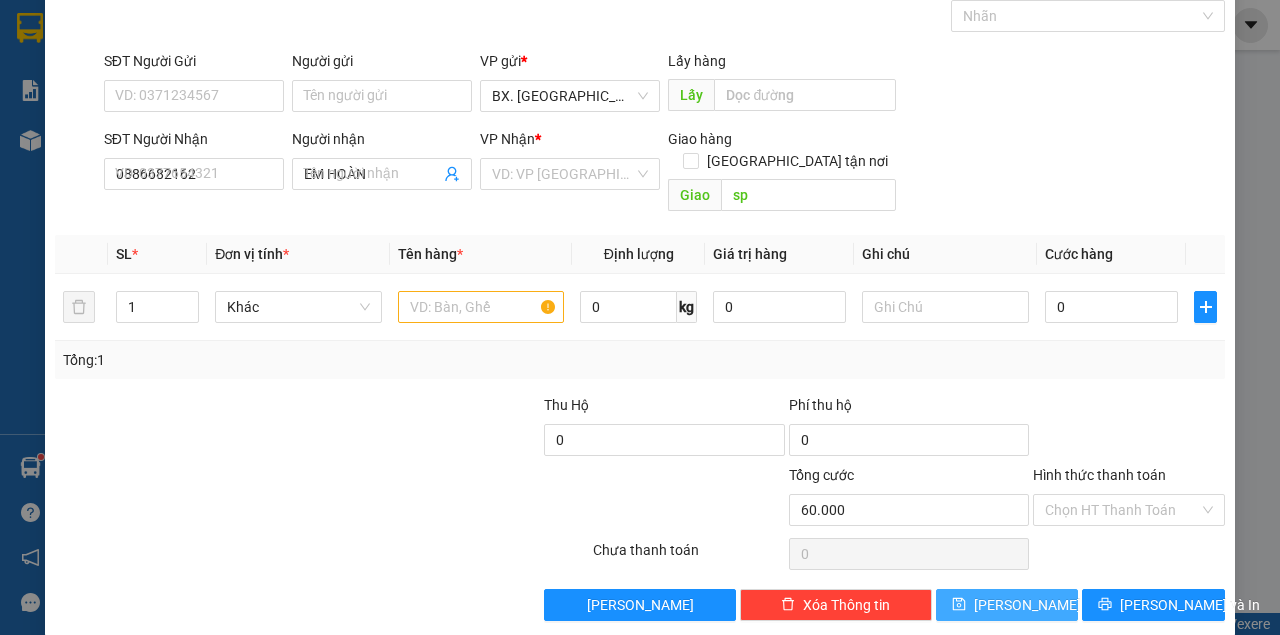 type 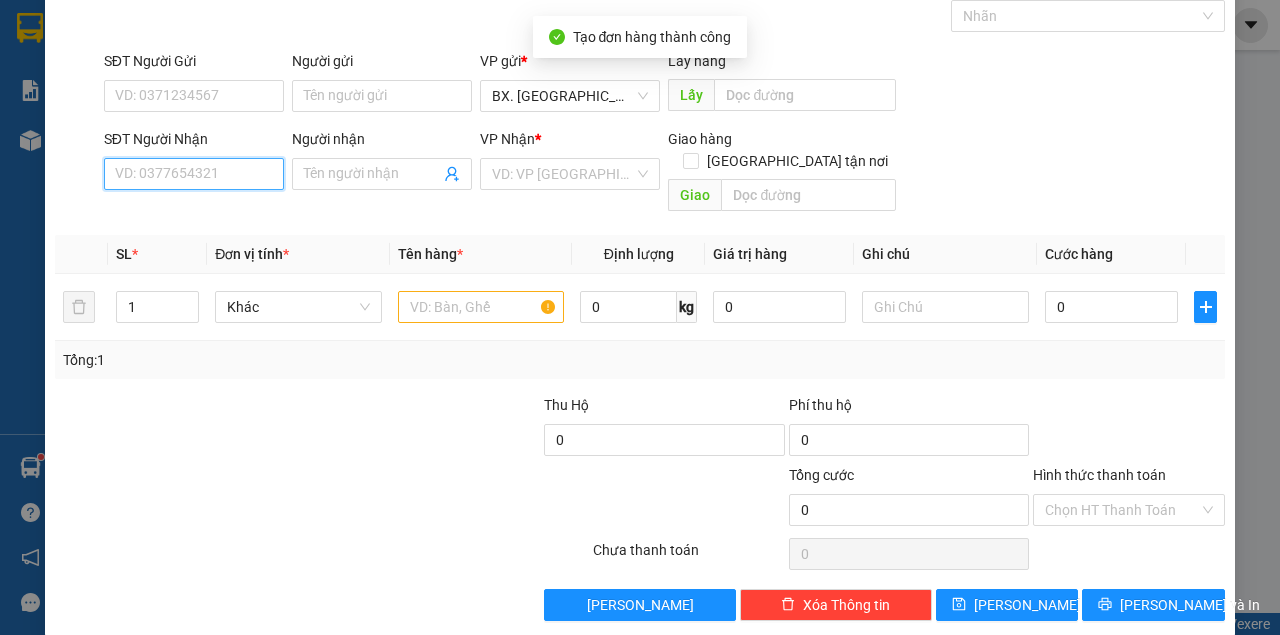 click on "SĐT Người Nhận" at bounding box center [194, 174] 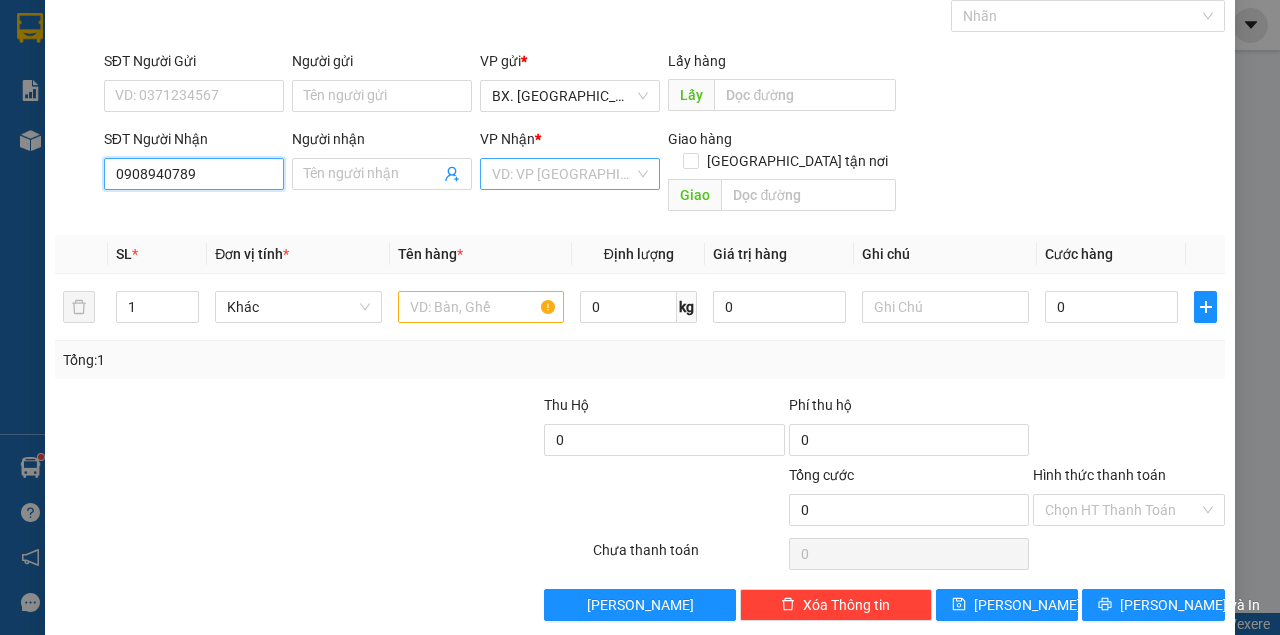 type on "0908940789" 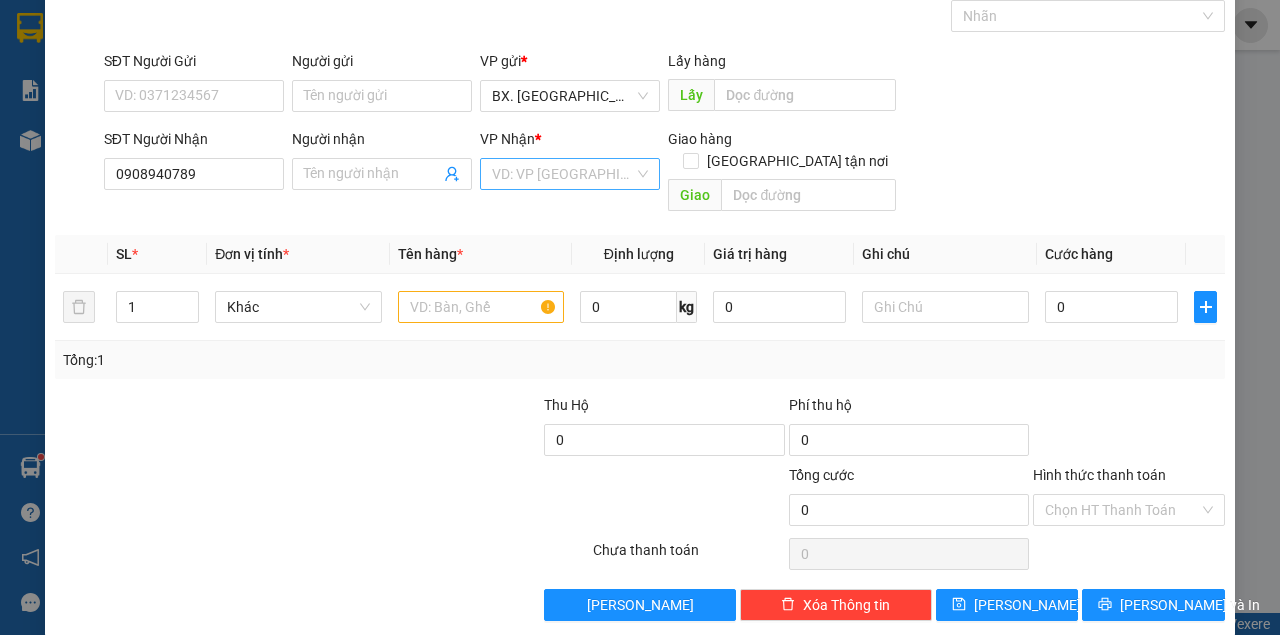 click at bounding box center (563, 174) 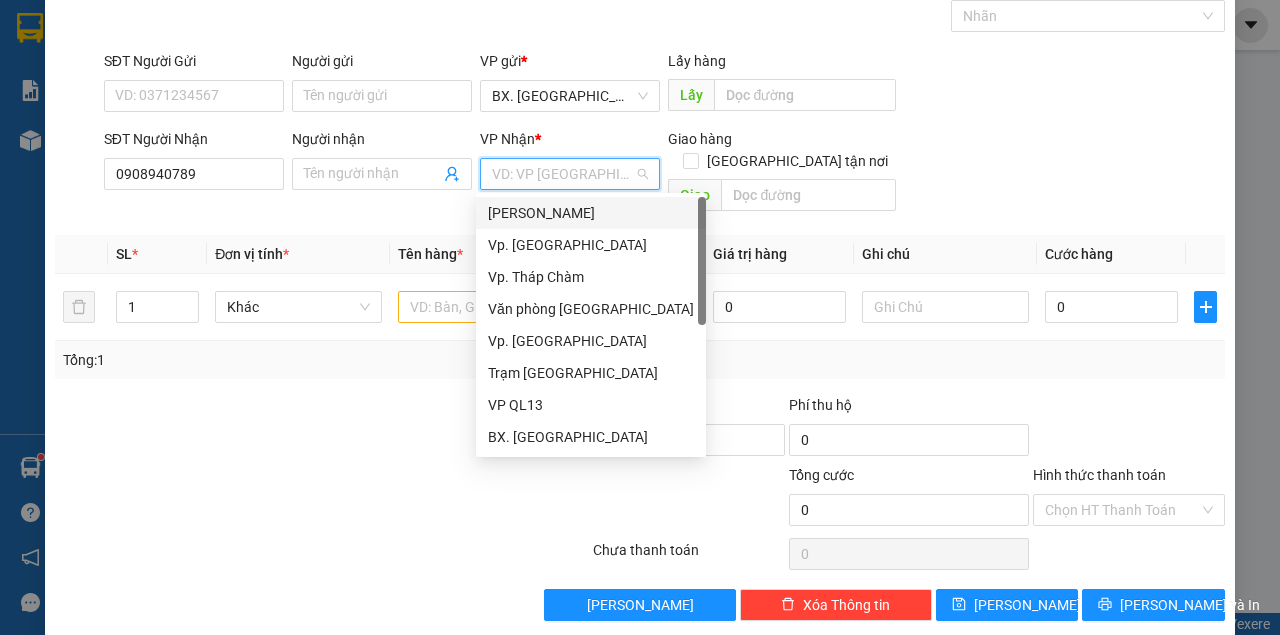 click on "[PERSON_NAME]" at bounding box center (591, 213) 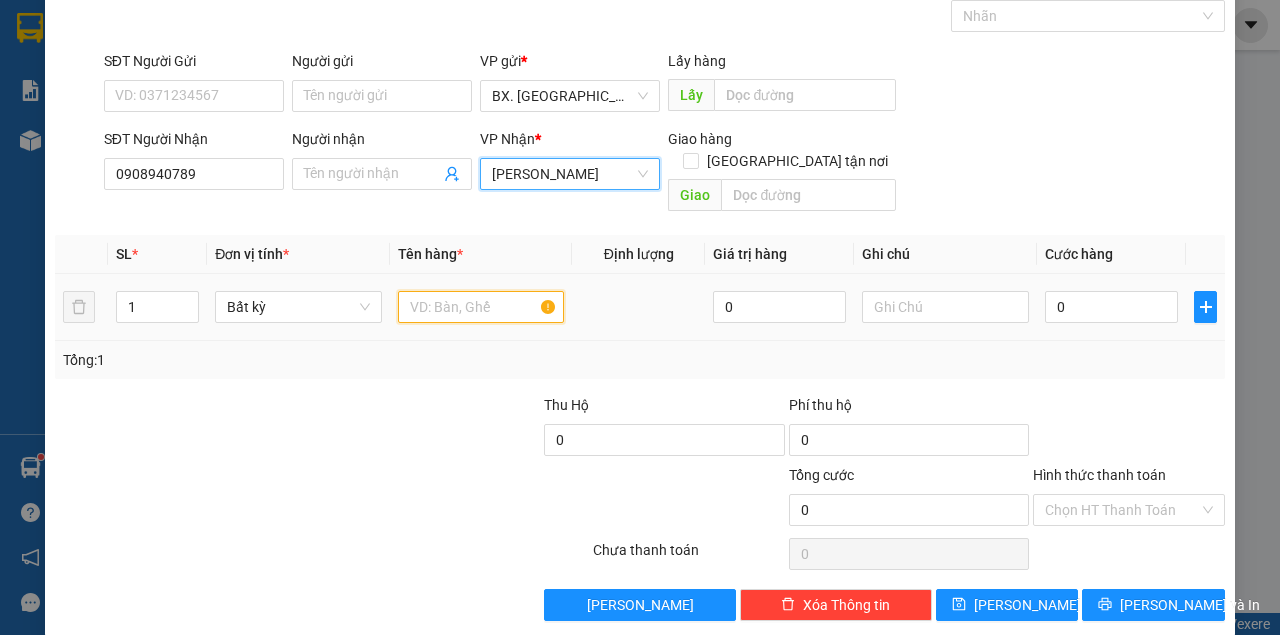 click at bounding box center [481, 307] 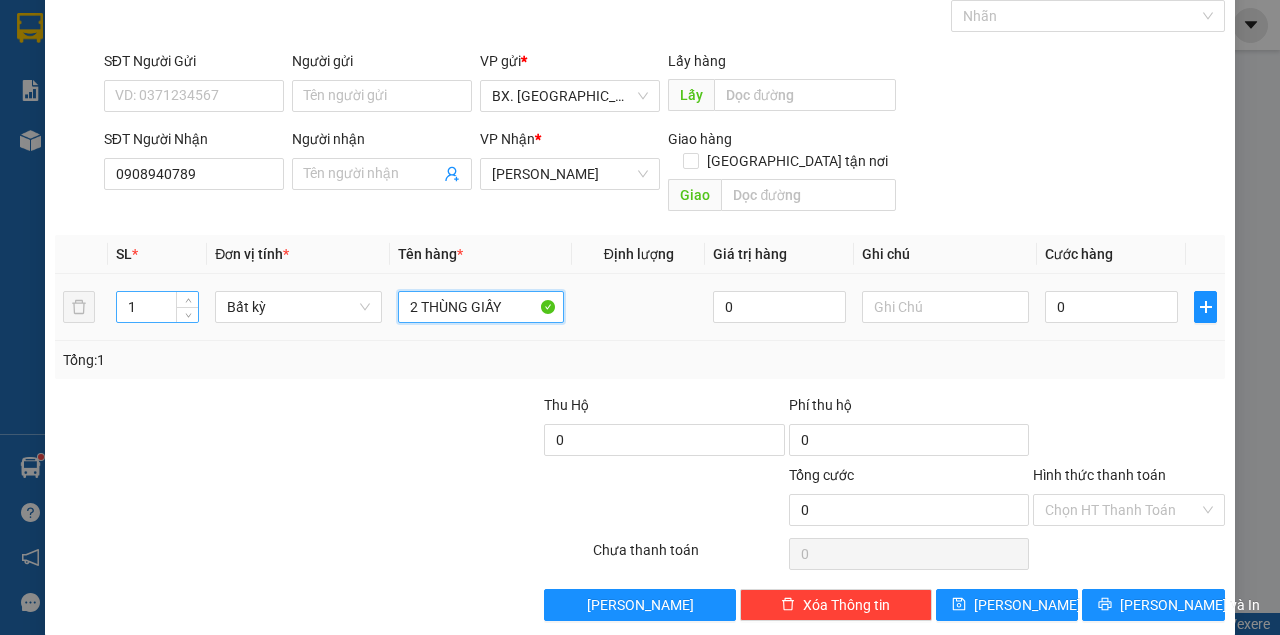 type on "2 THÙNG GIẤY" 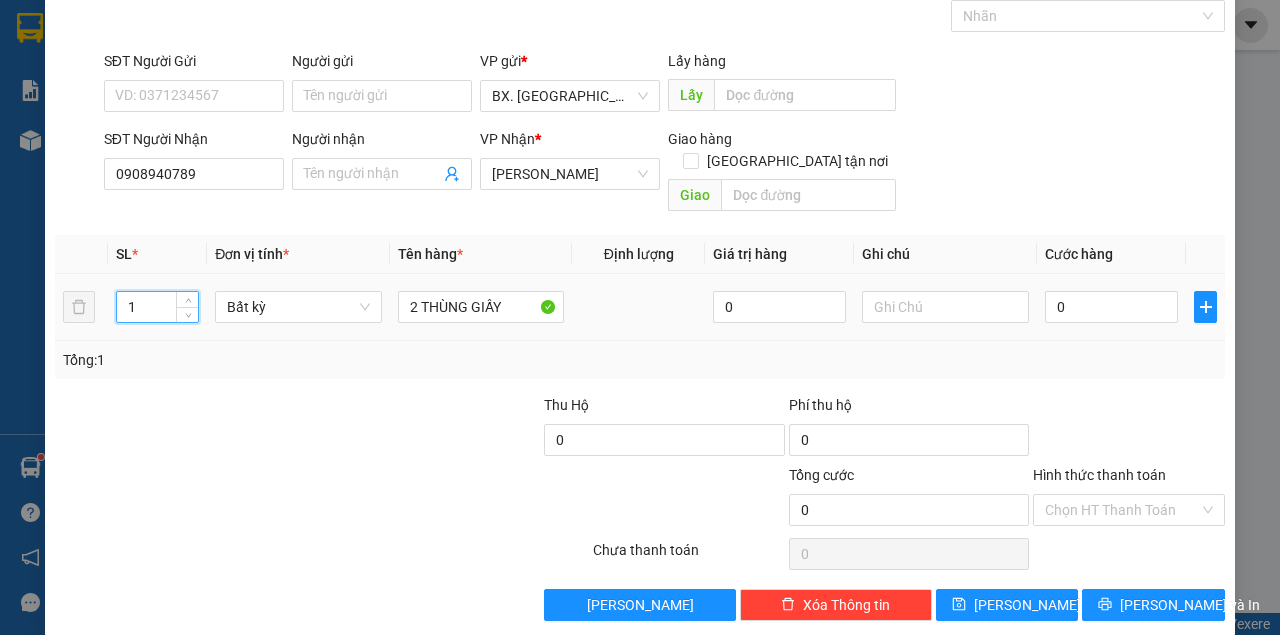 drag, startPoint x: 149, startPoint y: 280, endPoint x: 124, endPoint y: 316, distance: 43.829212 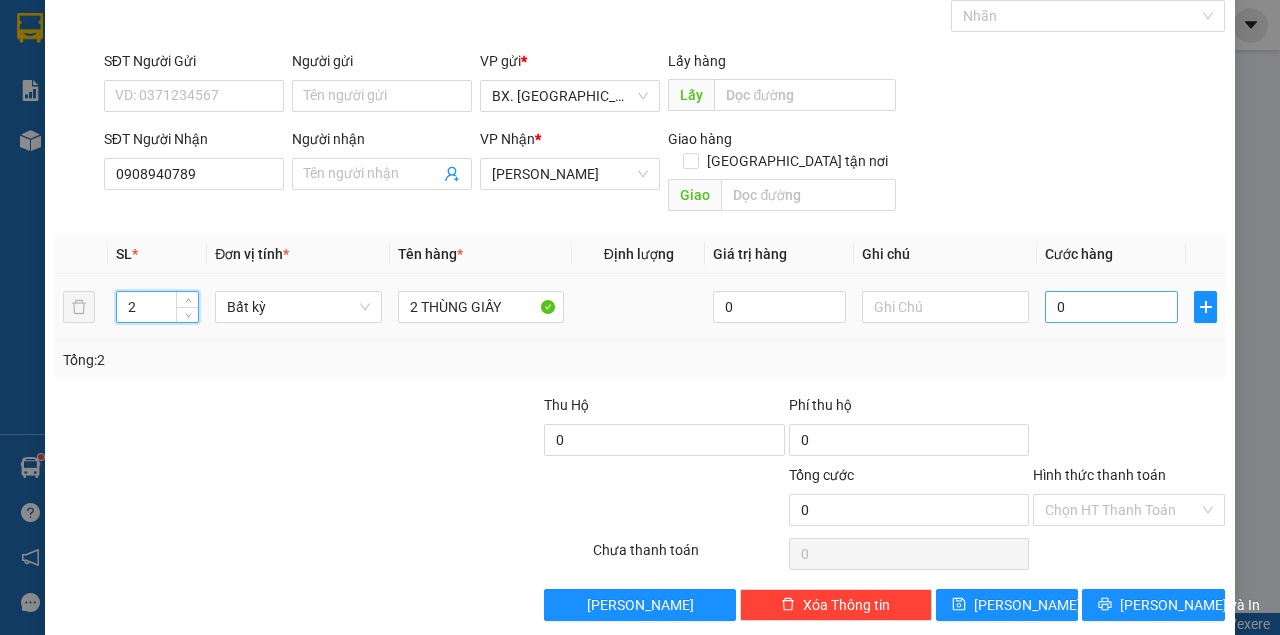 type on "2" 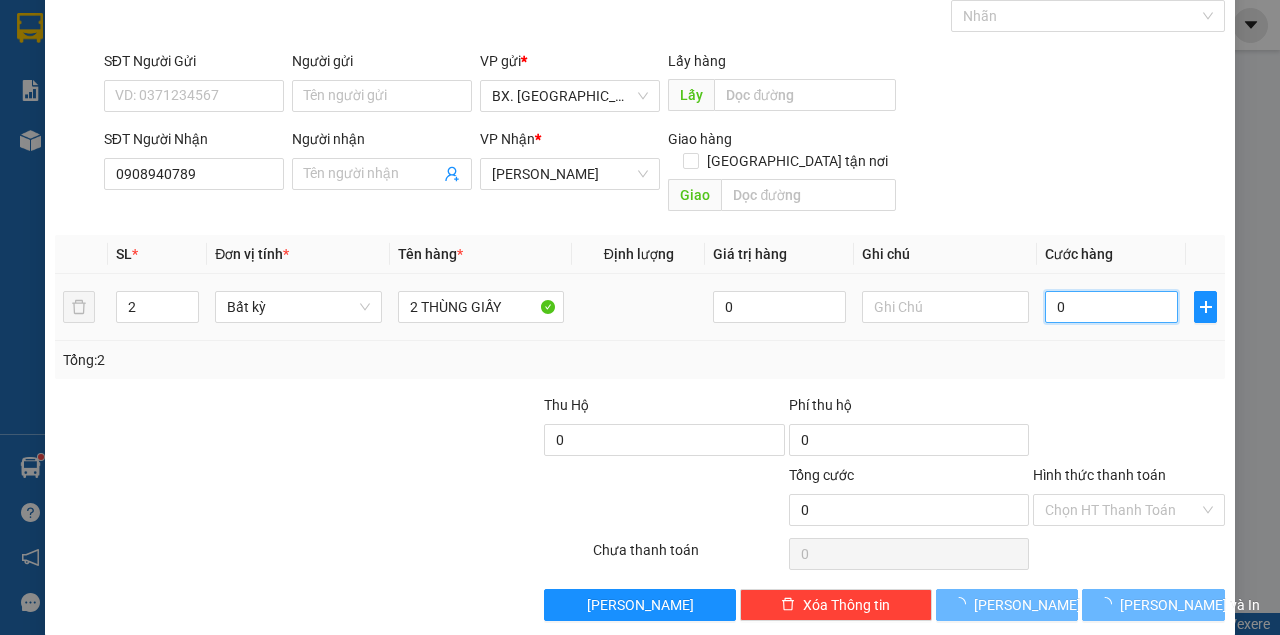 click on "0" at bounding box center (1111, 307) 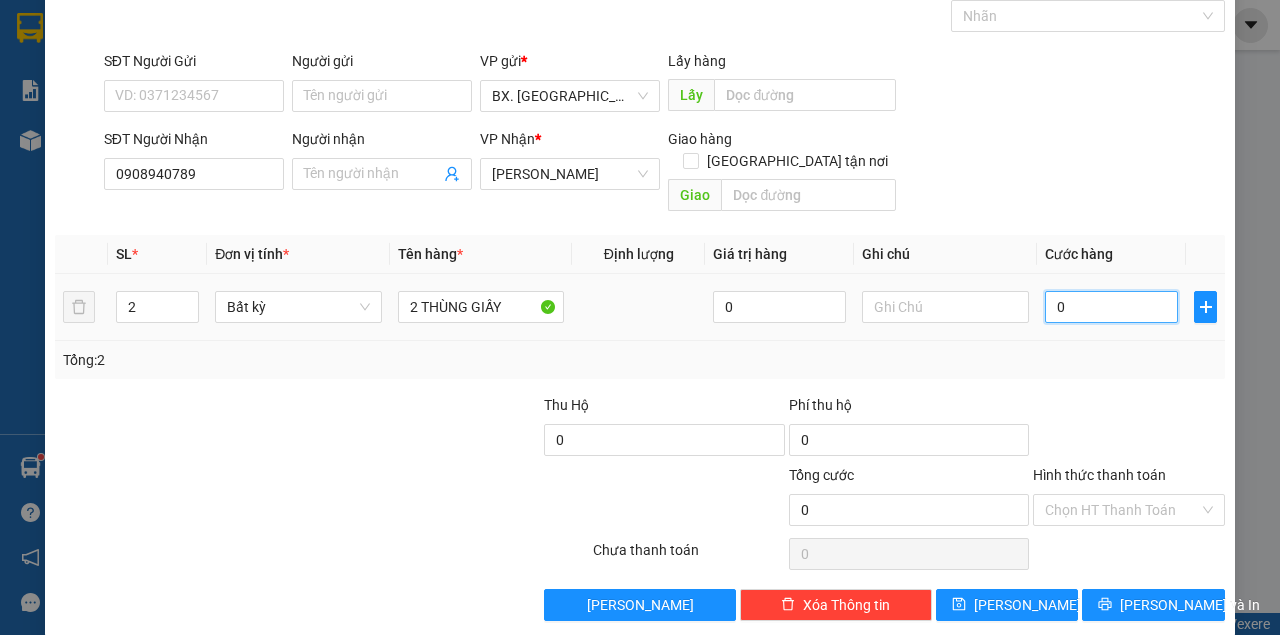 type on "8" 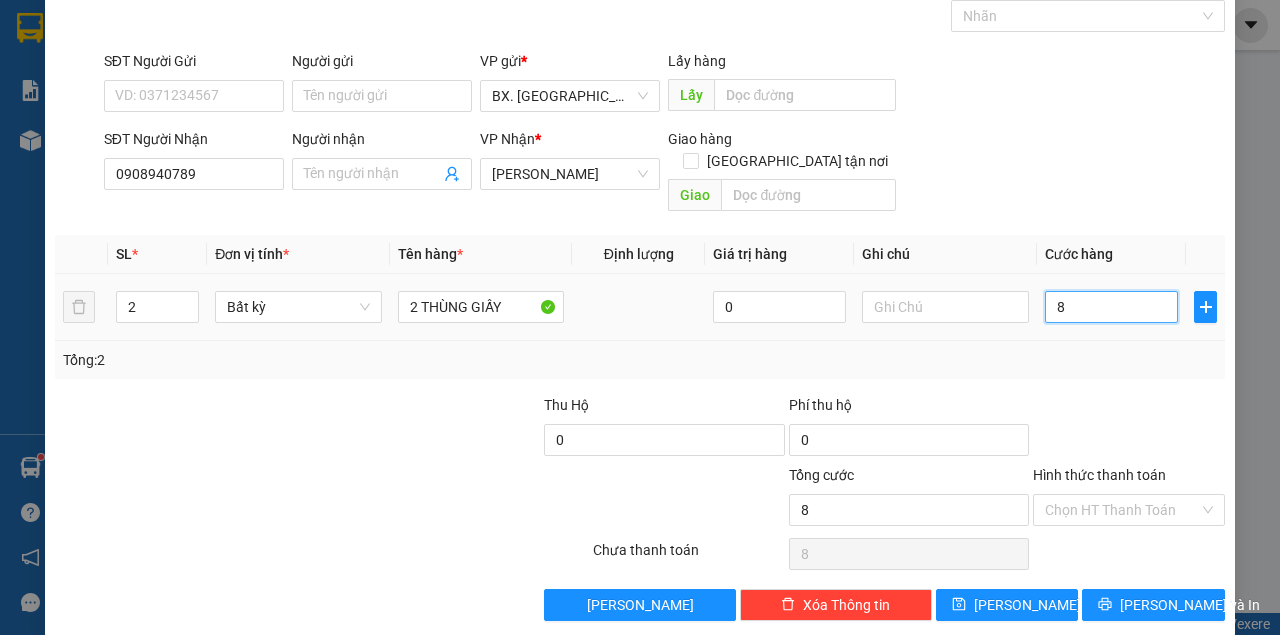 type on "80" 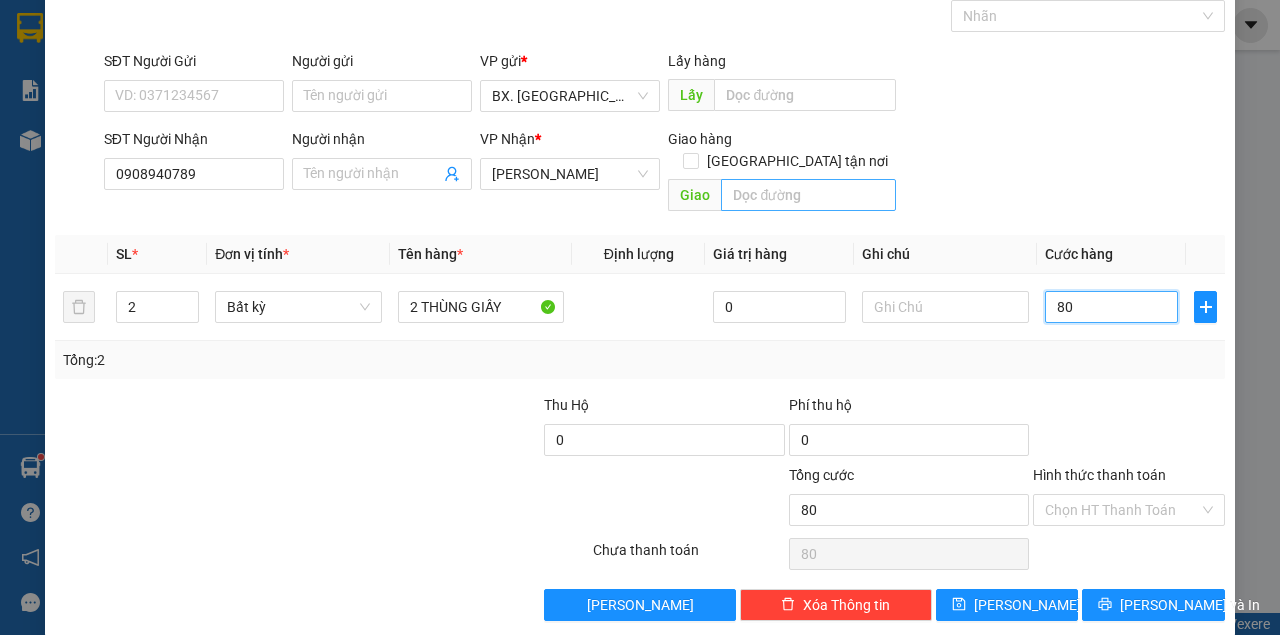 type on "80" 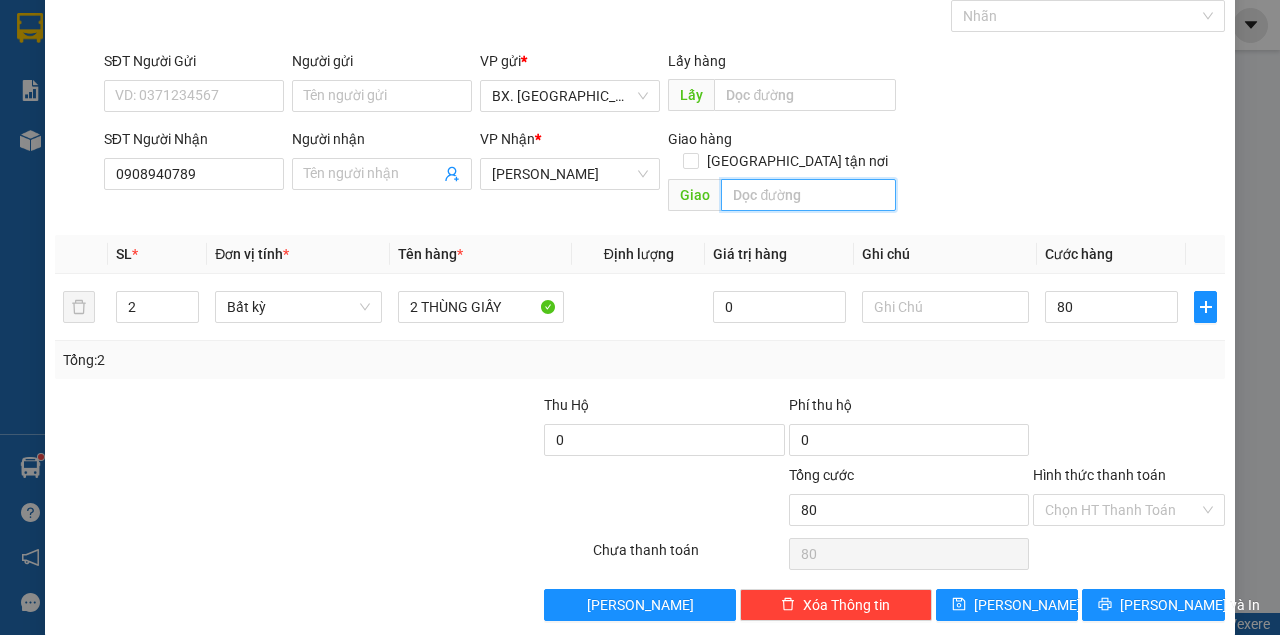 type on "80.000" 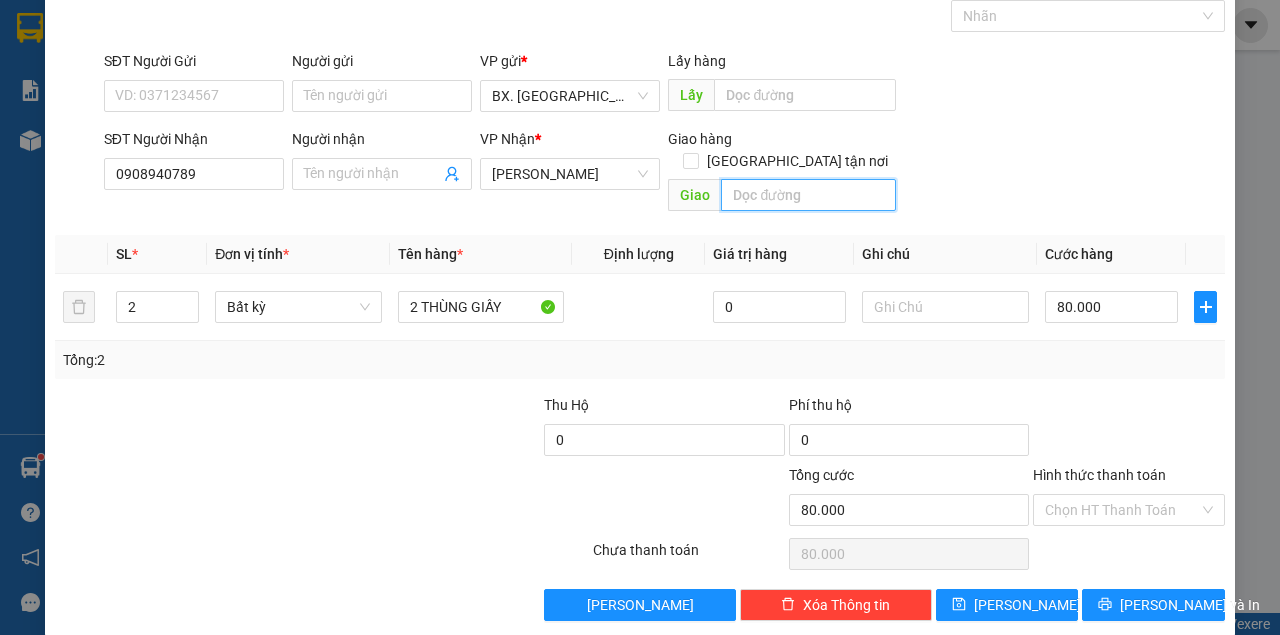 click at bounding box center [808, 195] 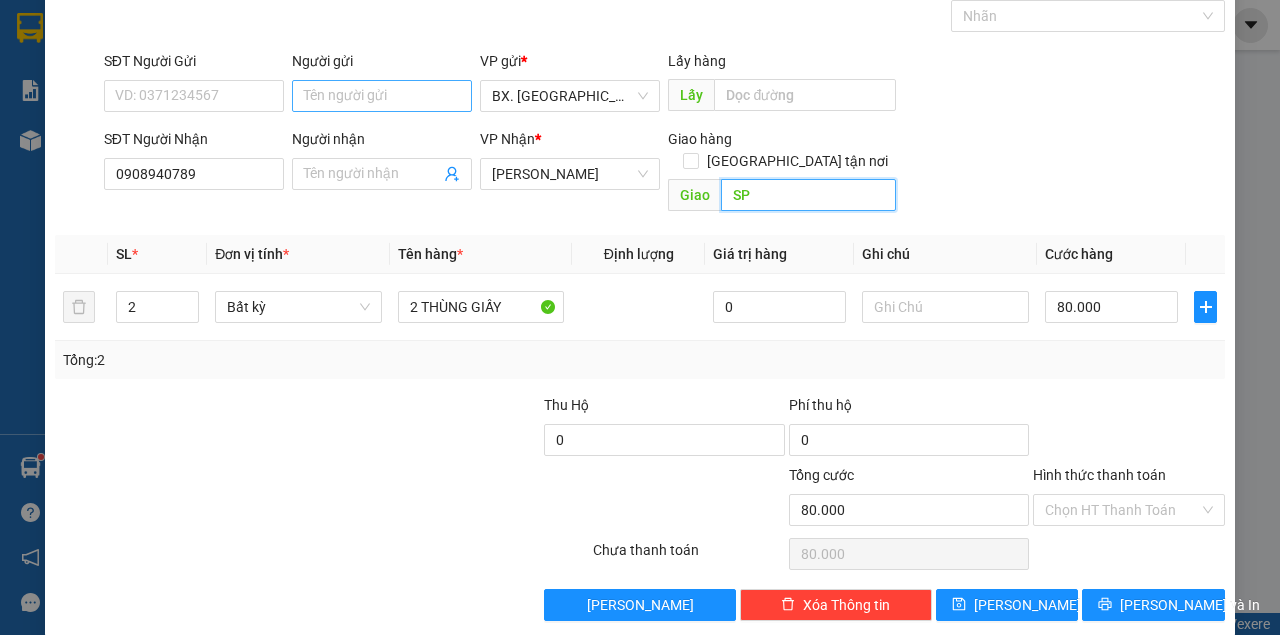 type on "SP" 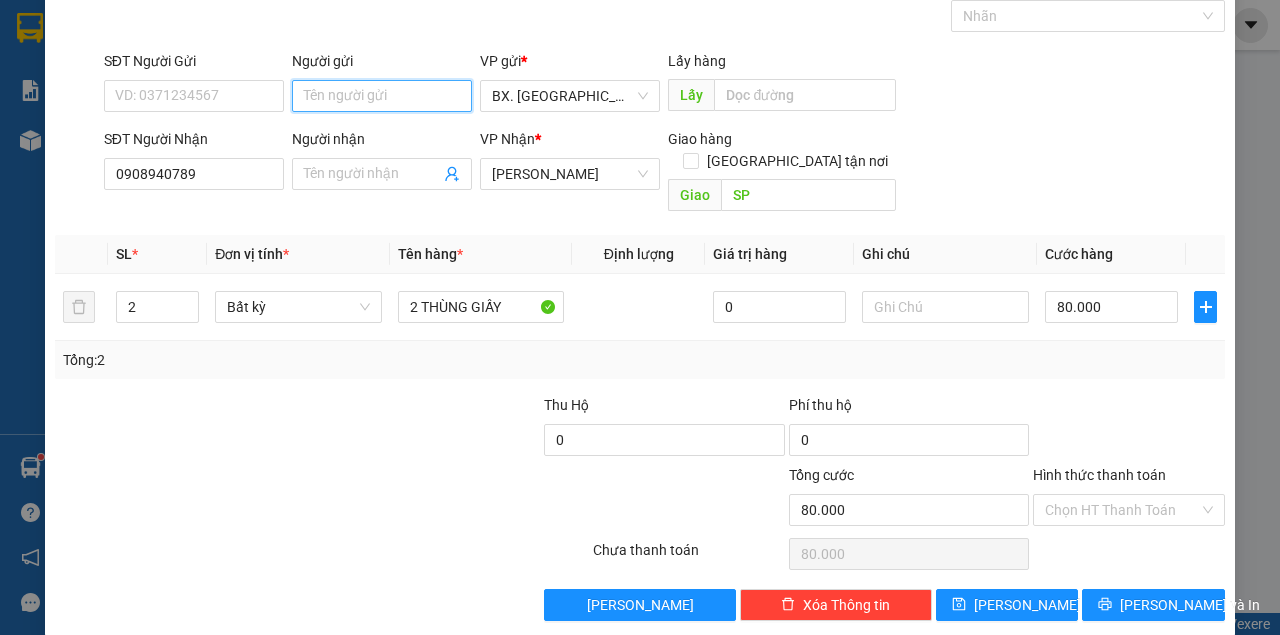click on "Người gửi" at bounding box center (382, 96) 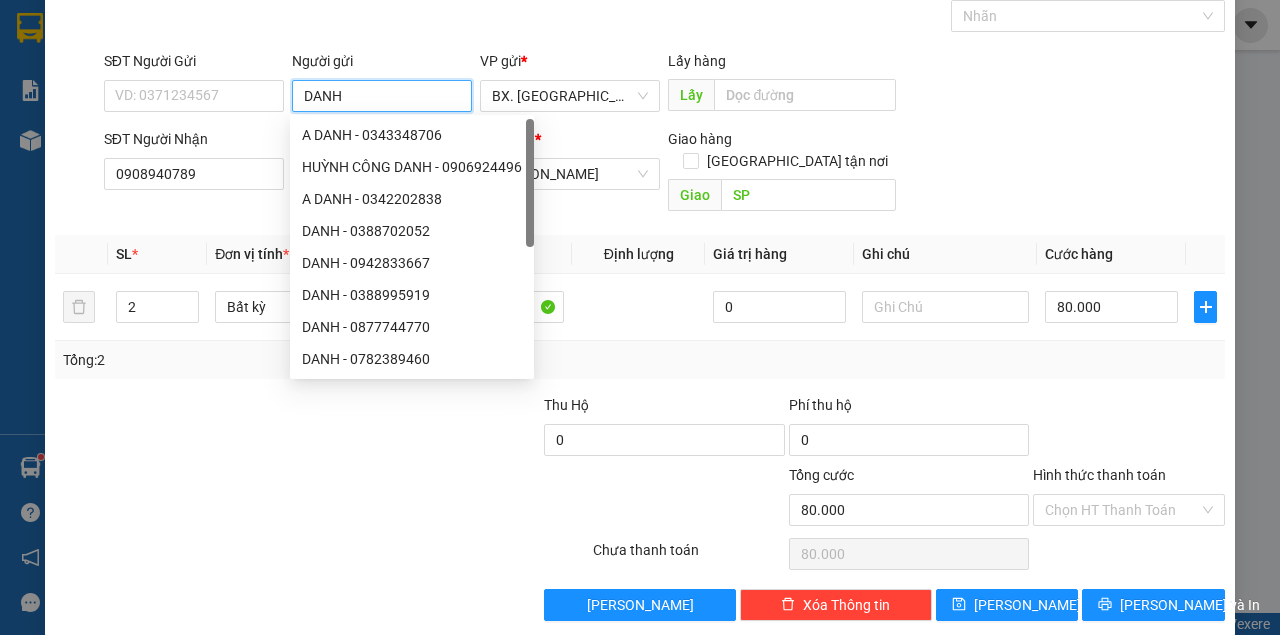 type on "DANH" 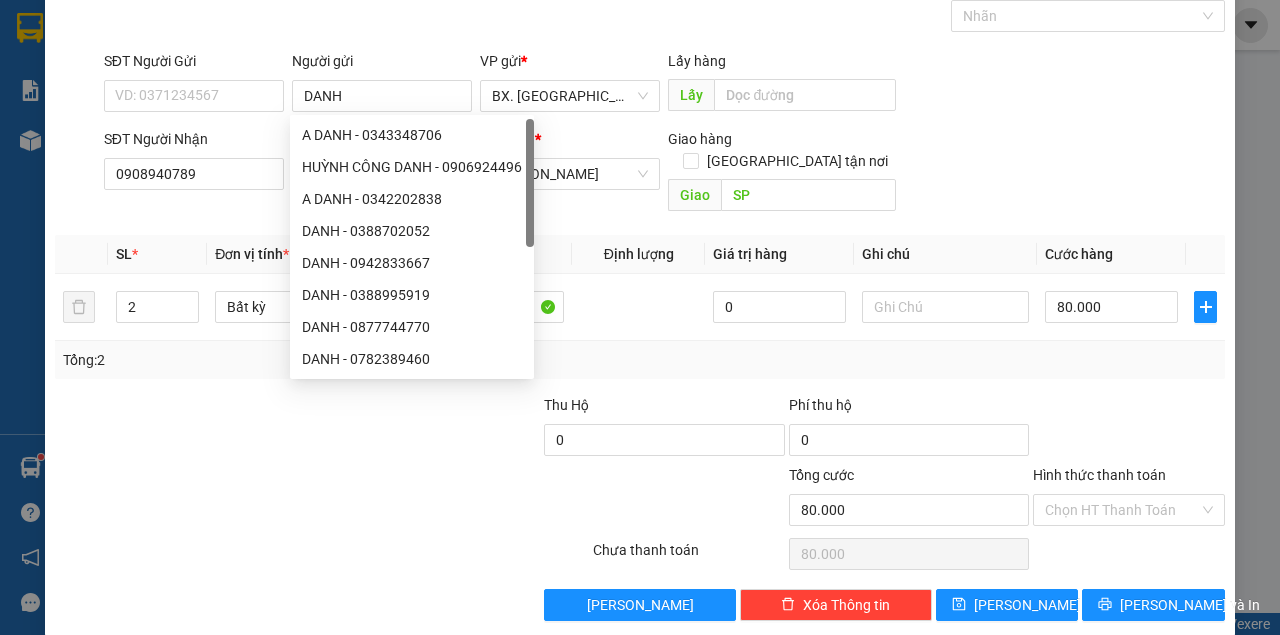 click on "Gói vận chuyển  * Tiêu chuẩn Gán nhãn   Nhãn" at bounding box center (664, 5) 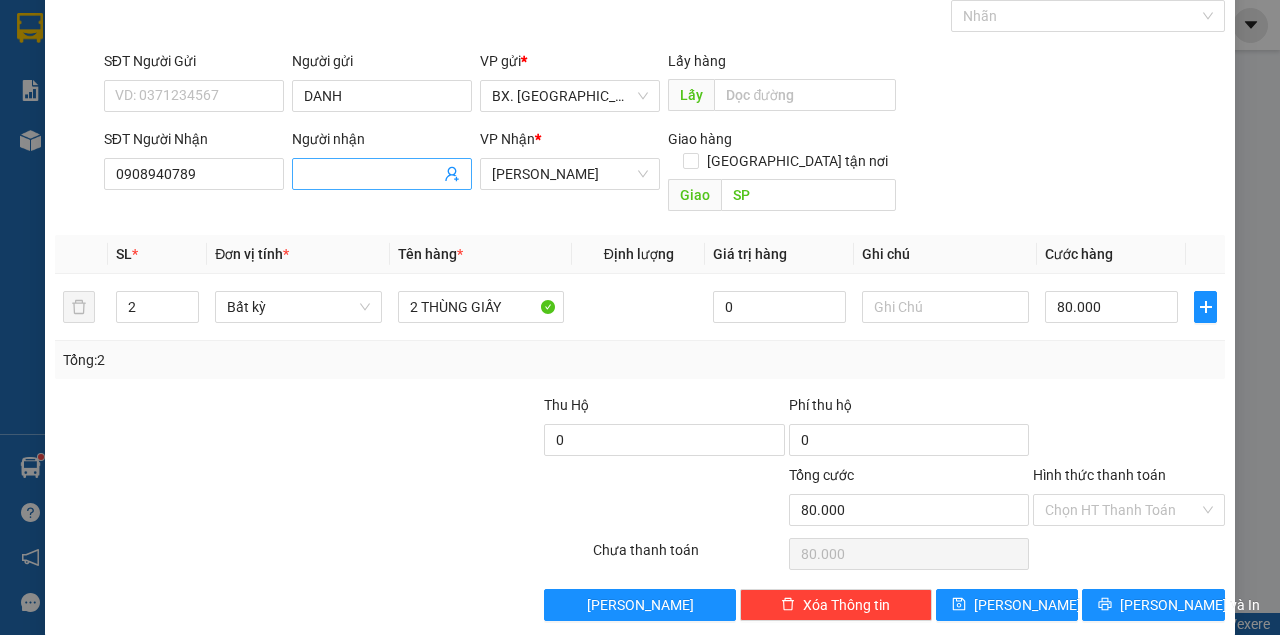 click on "Người nhận" at bounding box center [372, 174] 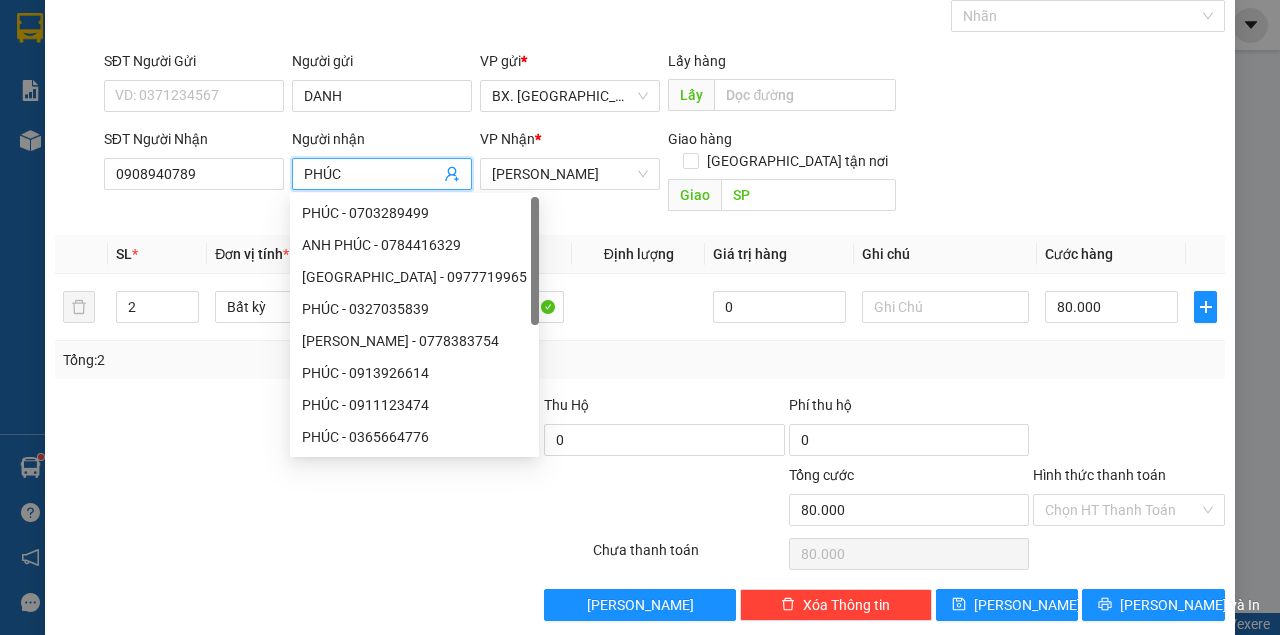 type on "PHÚC" 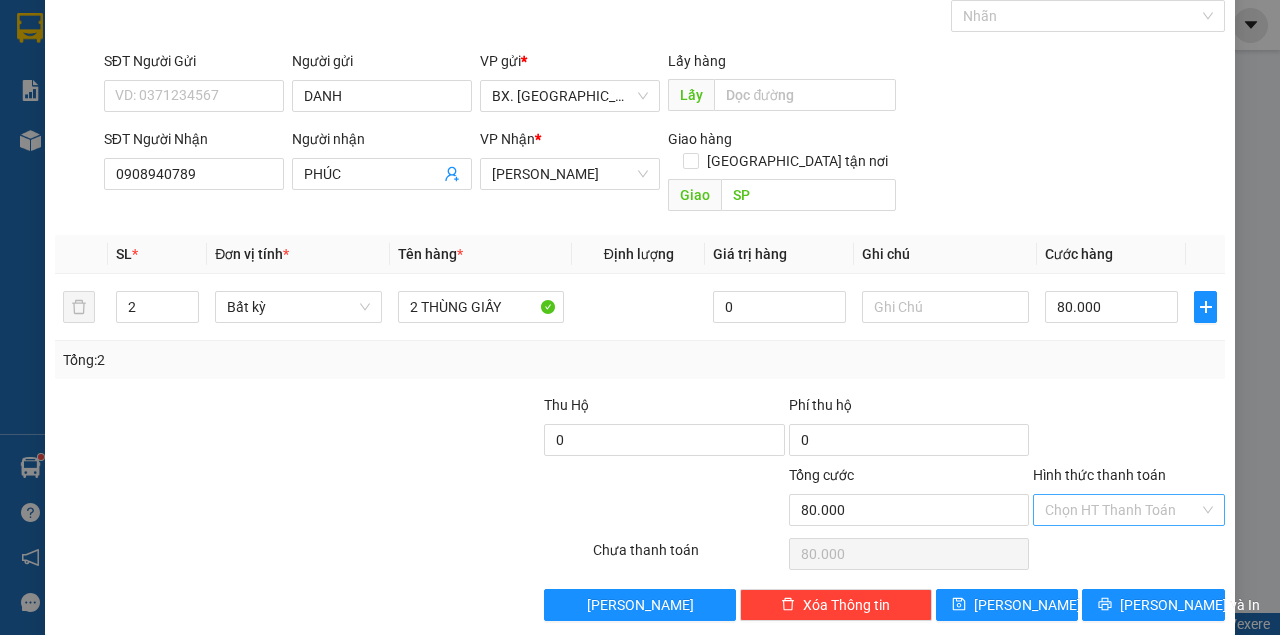 click on "Hình thức thanh toán" at bounding box center [1122, 510] 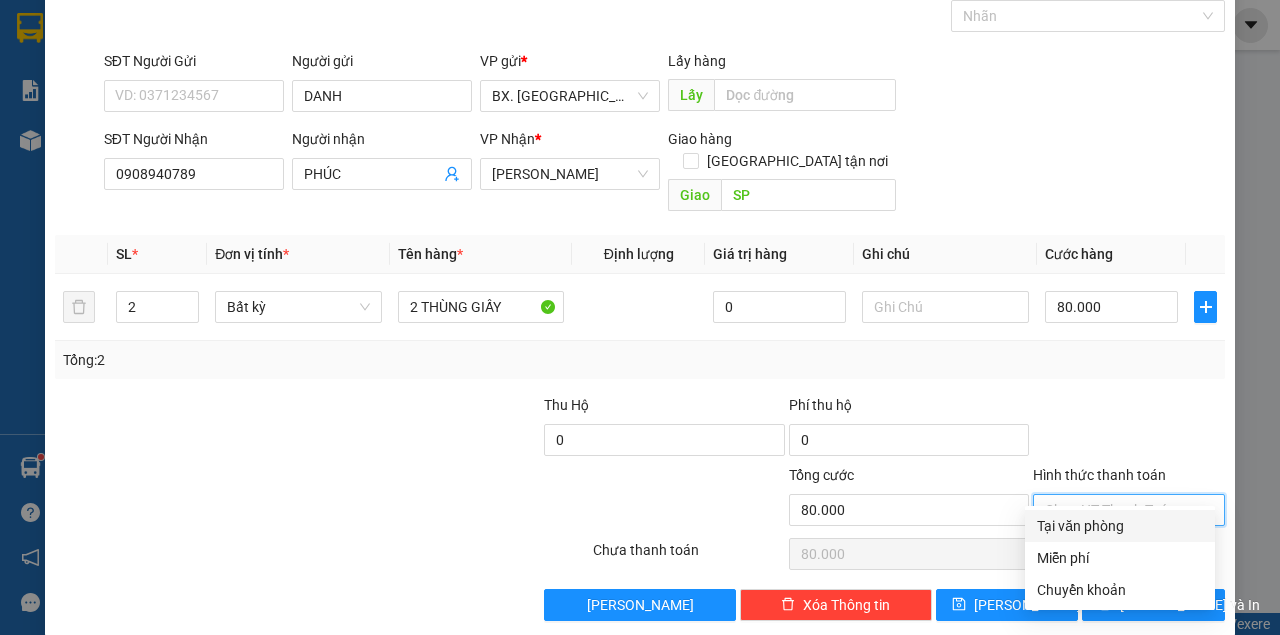click on "Tại văn phòng" at bounding box center (1120, 526) 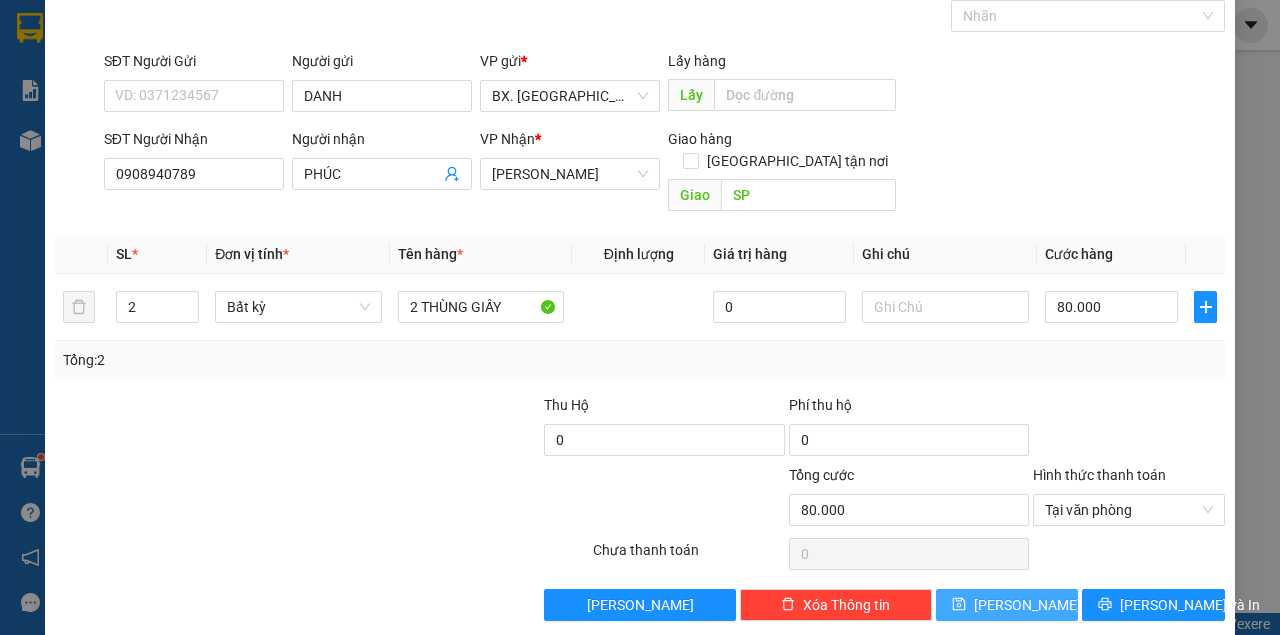 click on "[PERSON_NAME]" at bounding box center [1027, 605] 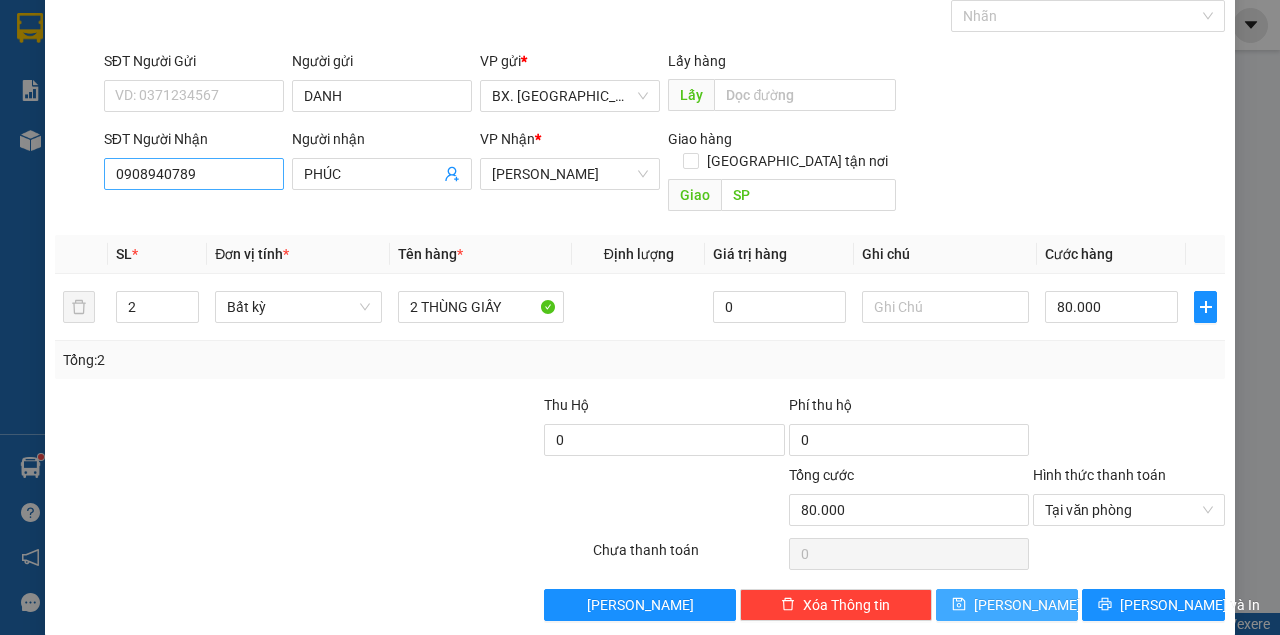 type 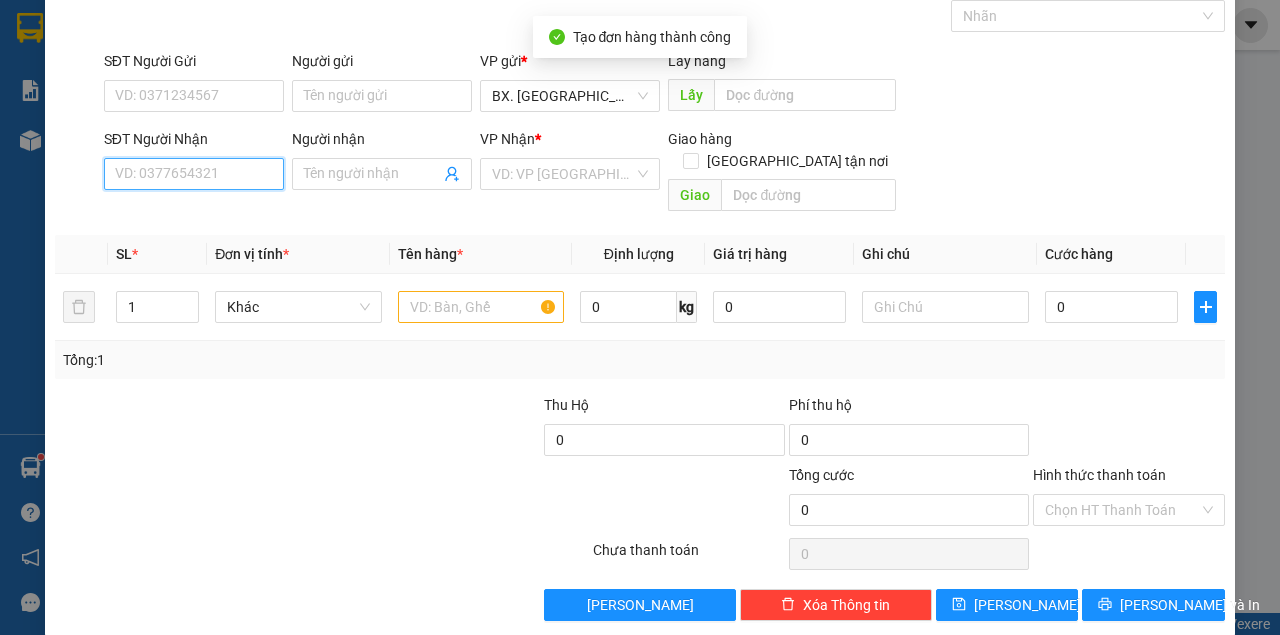click on "SĐT Người Nhận" at bounding box center [194, 174] 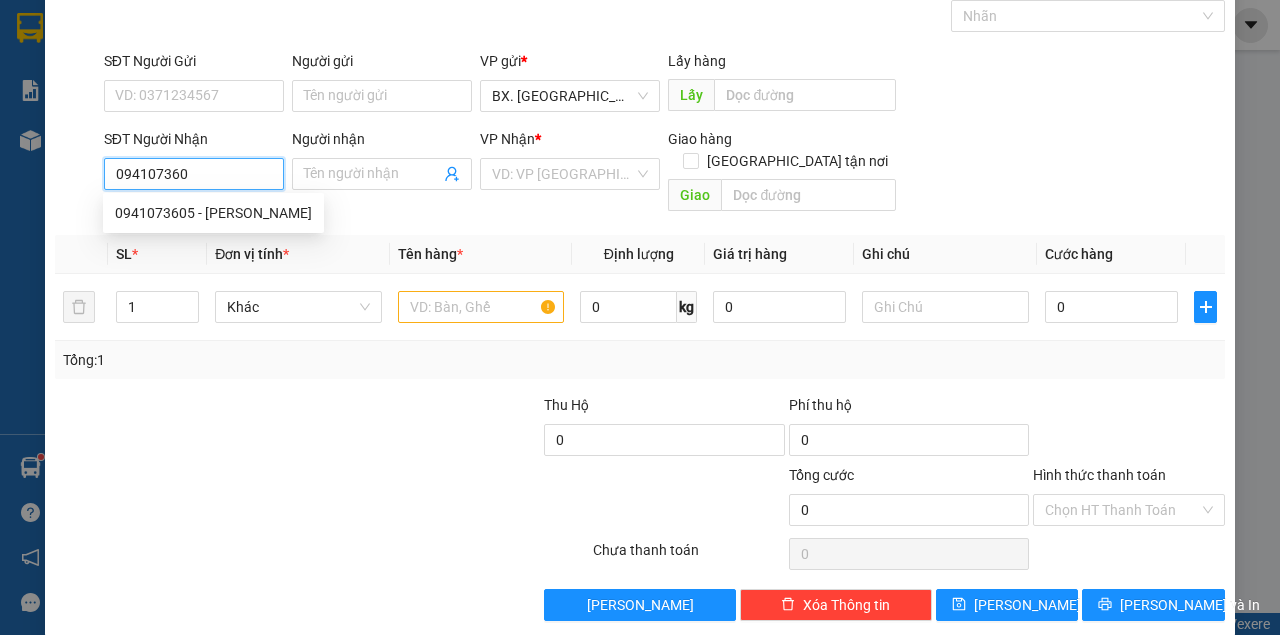 type on "0941073605" 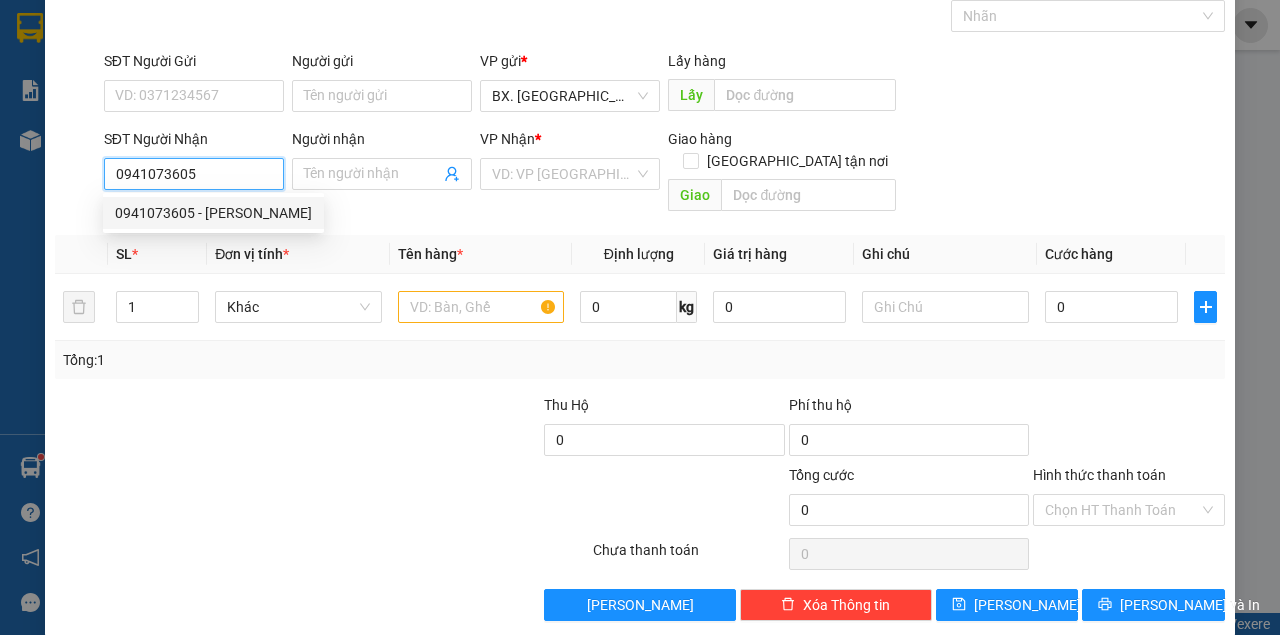 click on "0941073605 - [PERSON_NAME]" at bounding box center (213, 213) 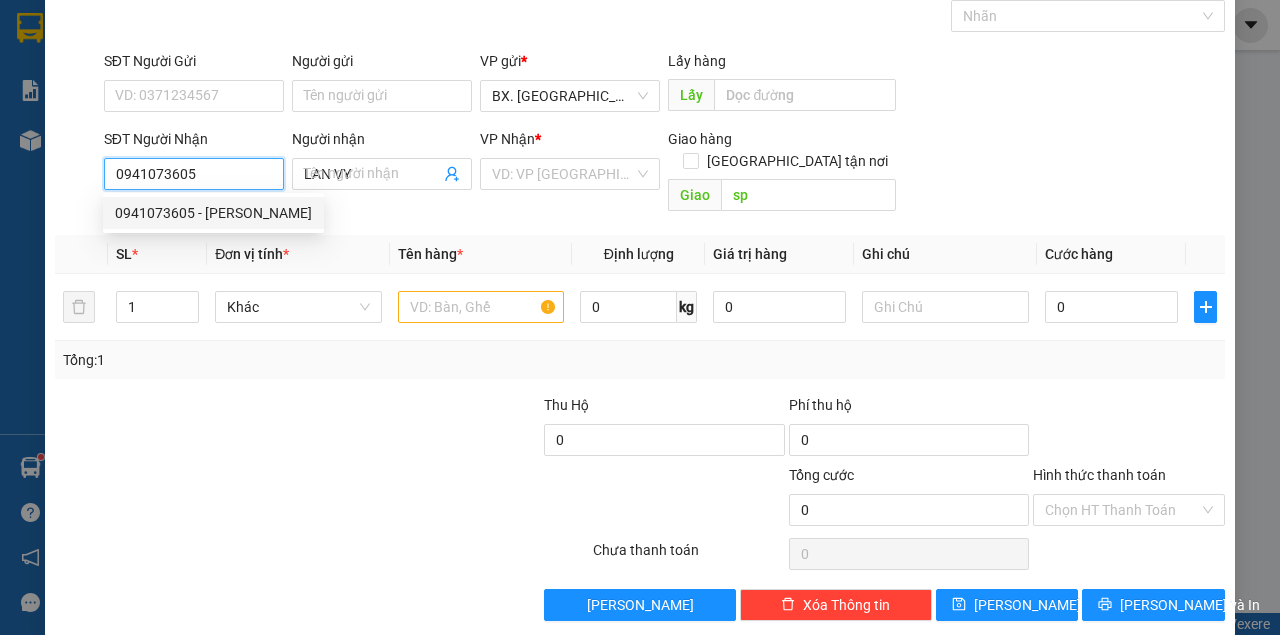 type on "20.000" 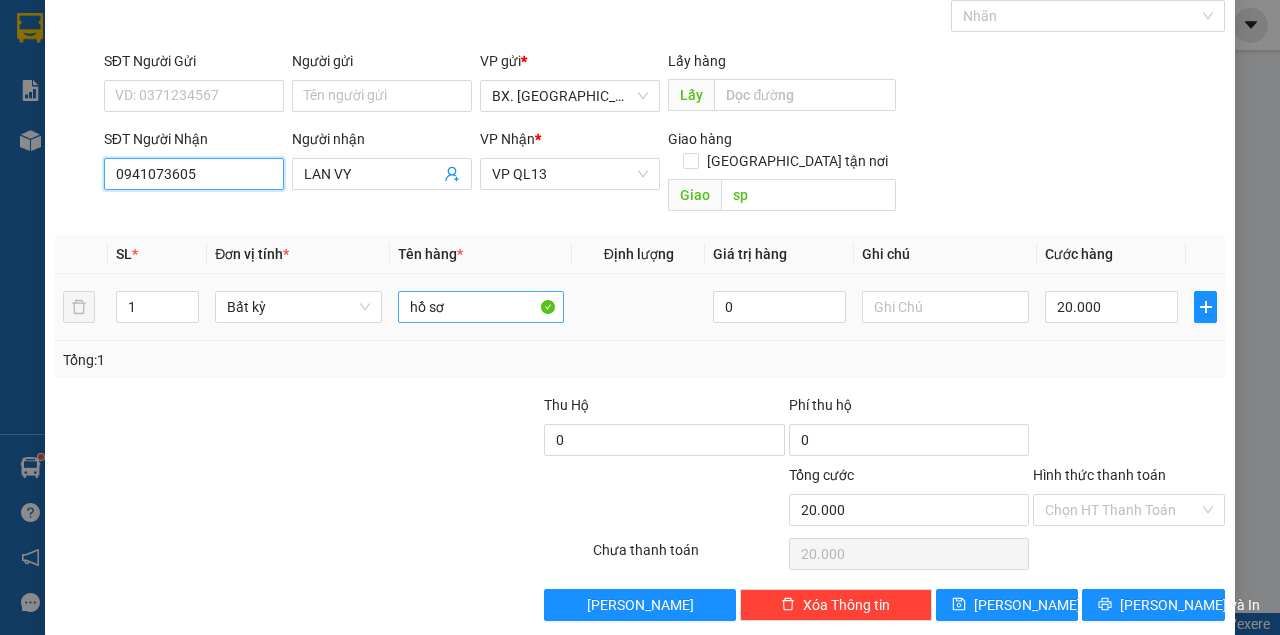 type on "0941073605" 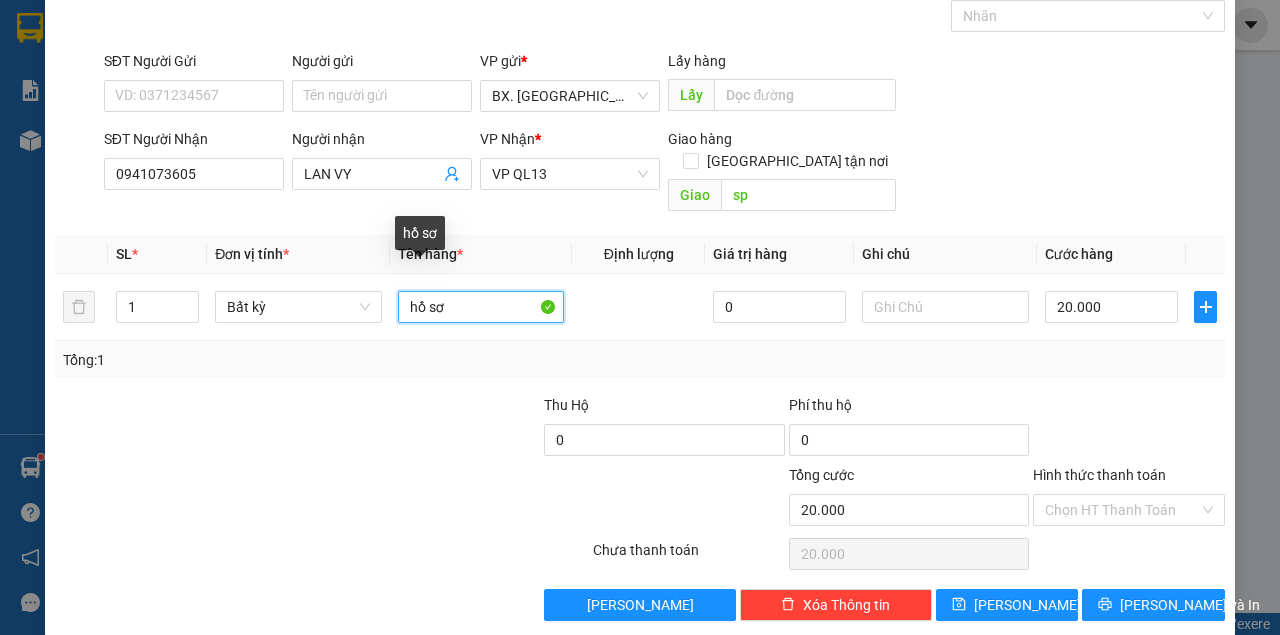drag, startPoint x: 459, startPoint y: 285, endPoint x: 348, endPoint y: 328, distance: 119.03781 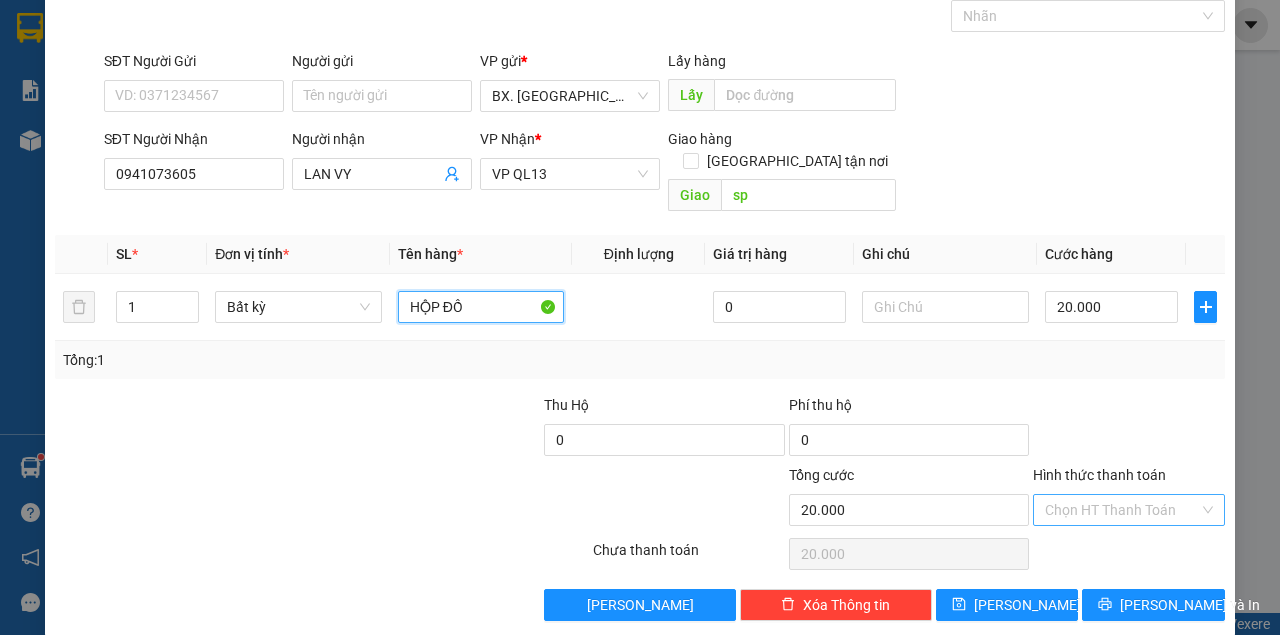 type on "HỘP ĐỒ" 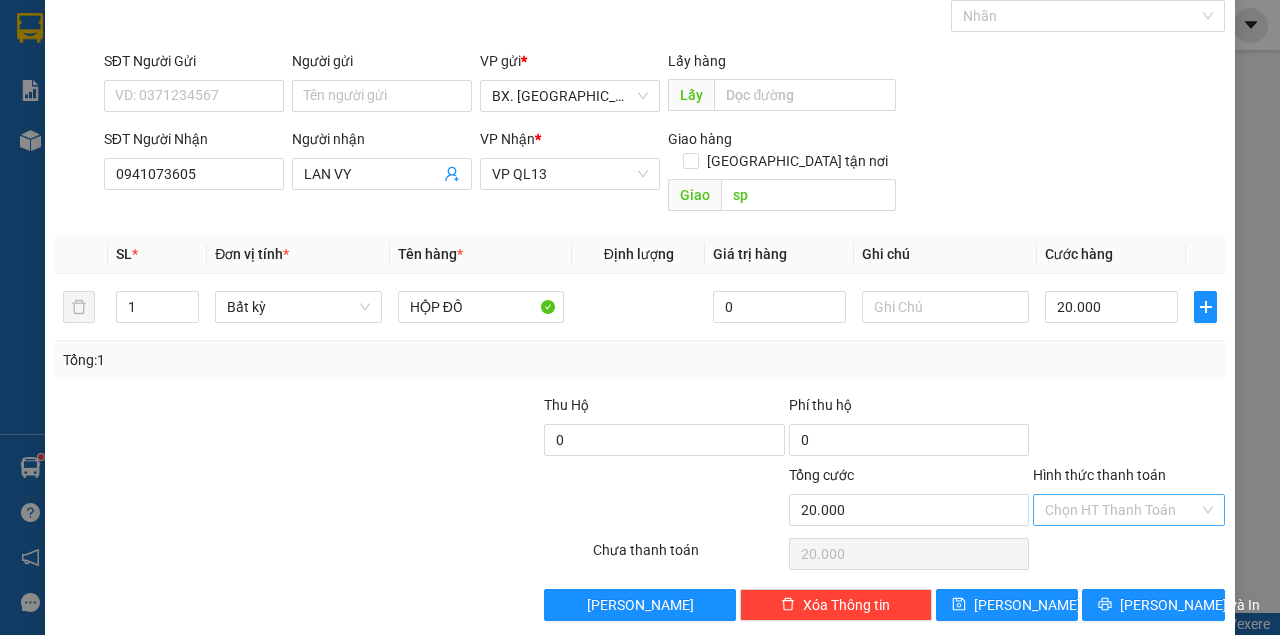 click on "Hình thức thanh toán" at bounding box center [1122, 510] 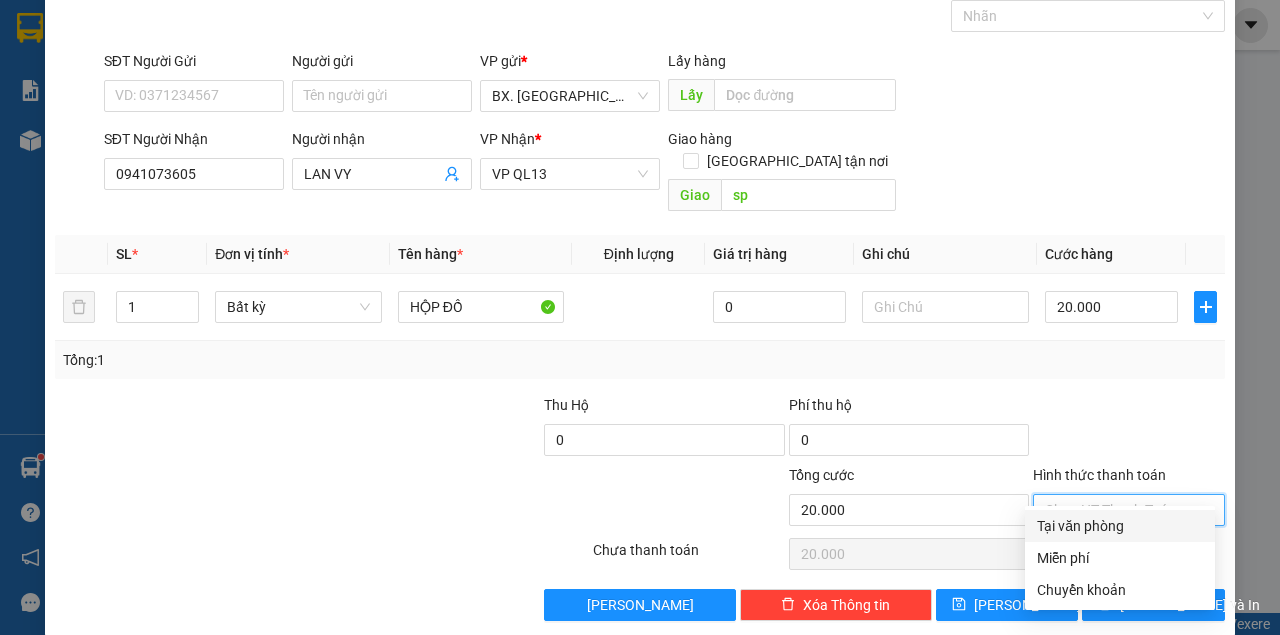 click on "Tại văn phòng" at bounding box center [1120, 526] 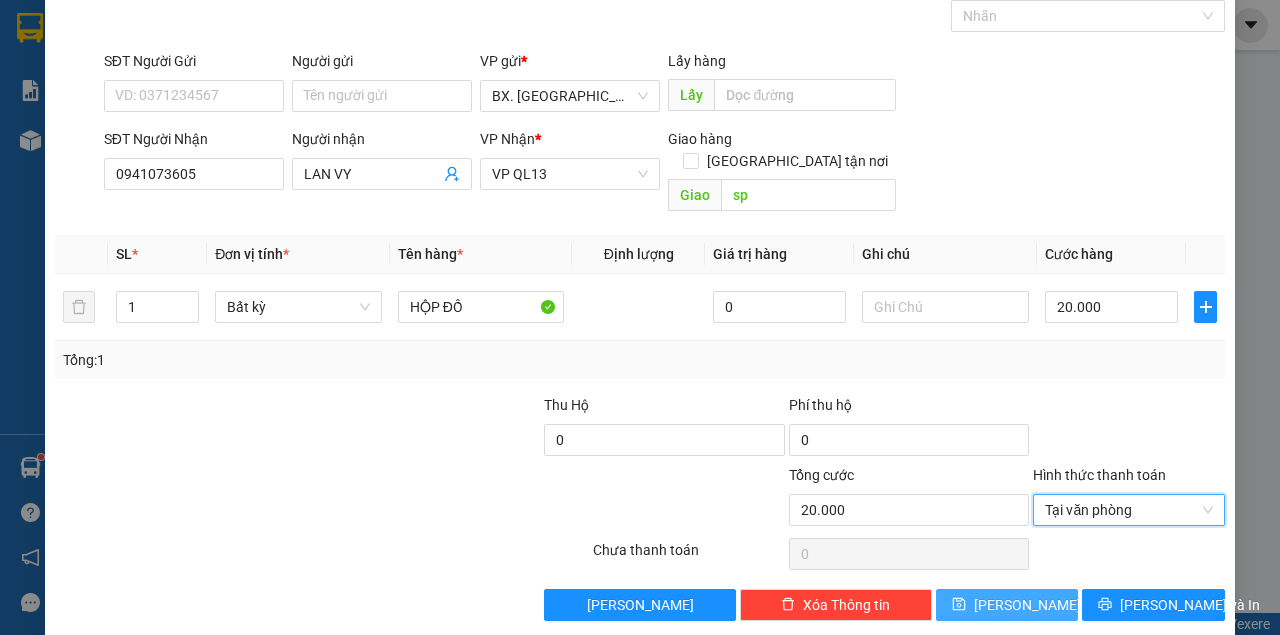 click on "[PERSON_NAME]" at bounding box center [1027, 605] 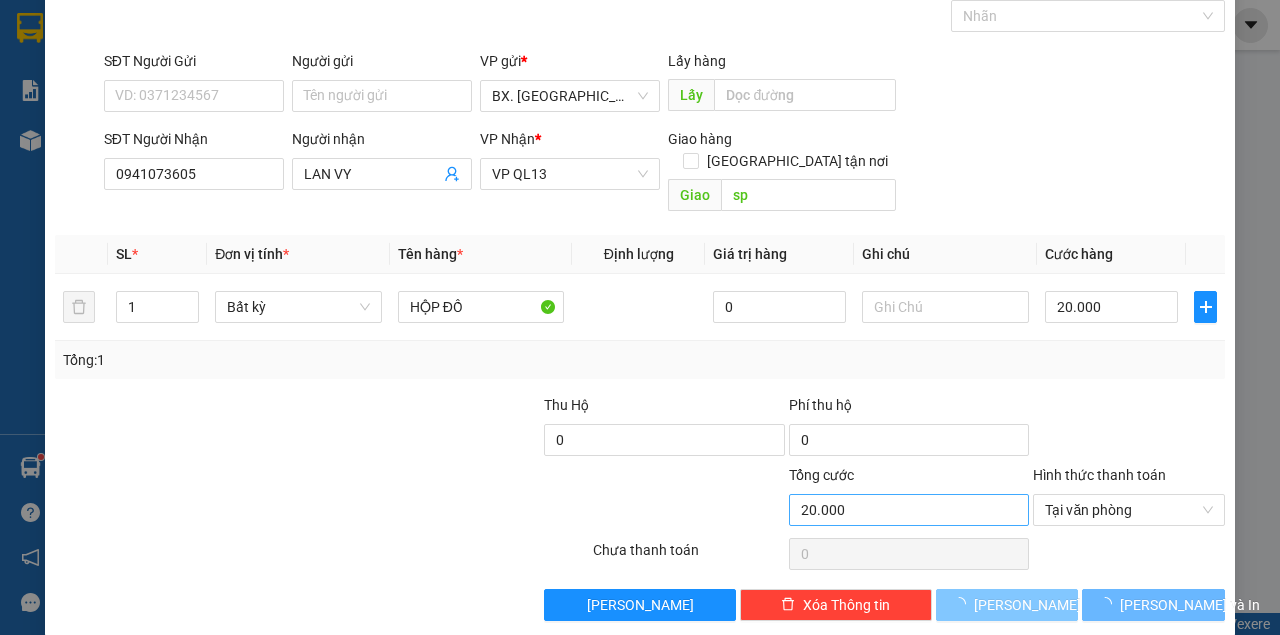 type 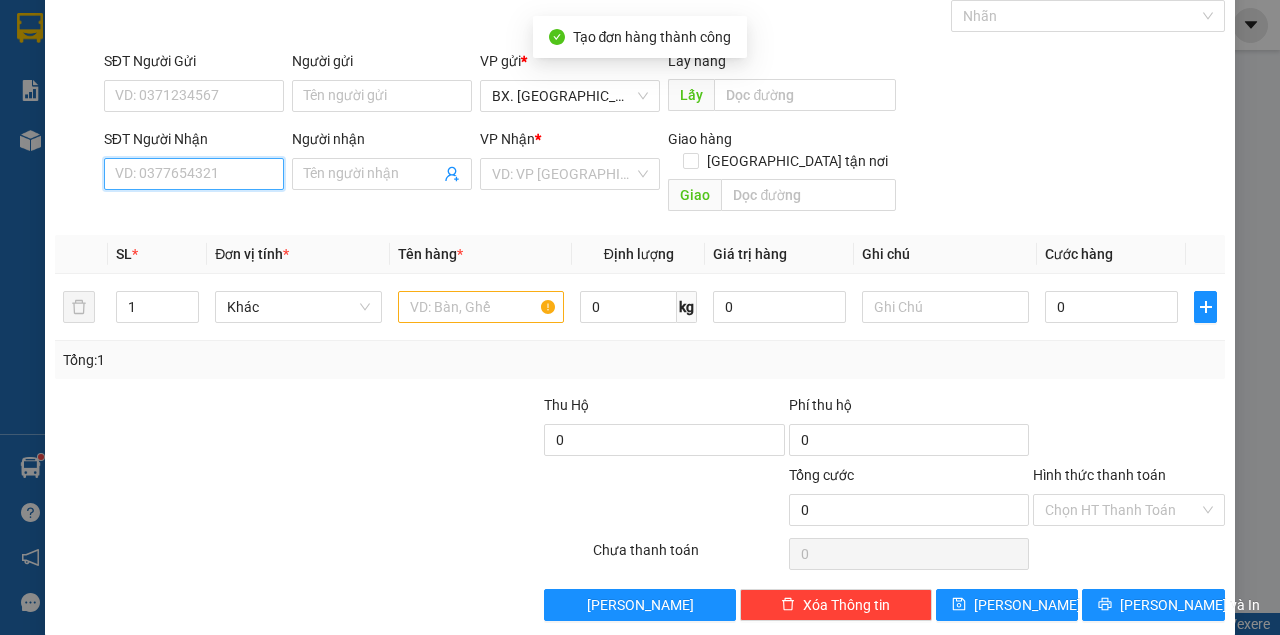 click on "SĐT Người Nhận" at bounding box center (194, 174) 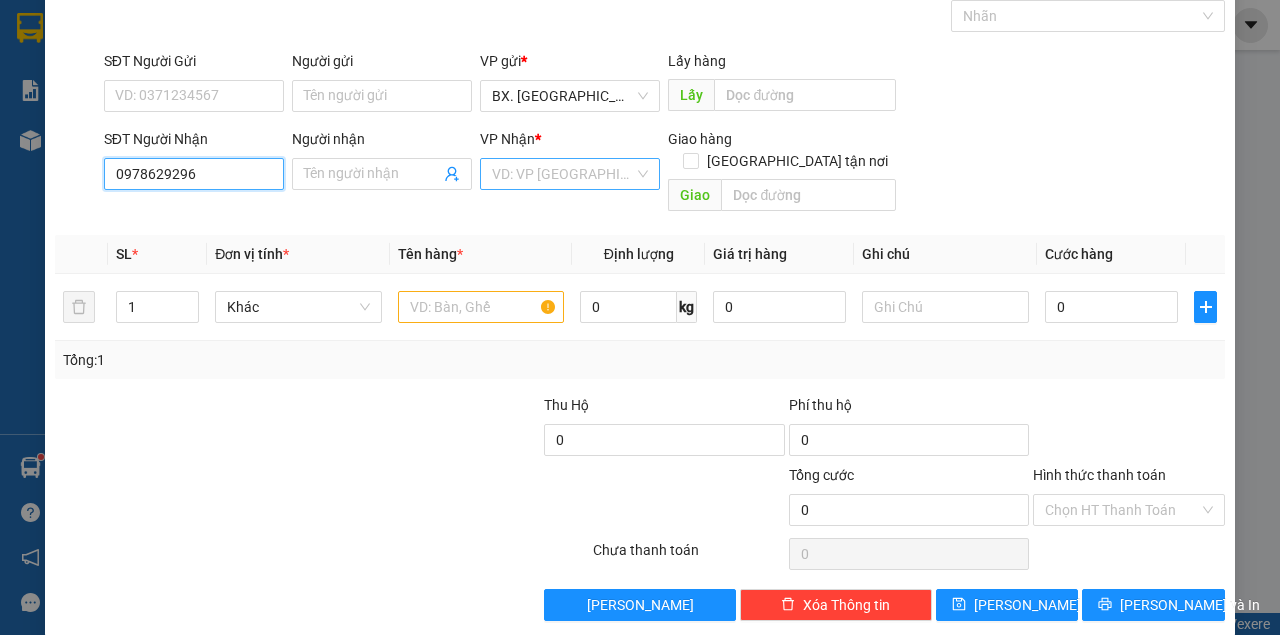 type on "0978629296" 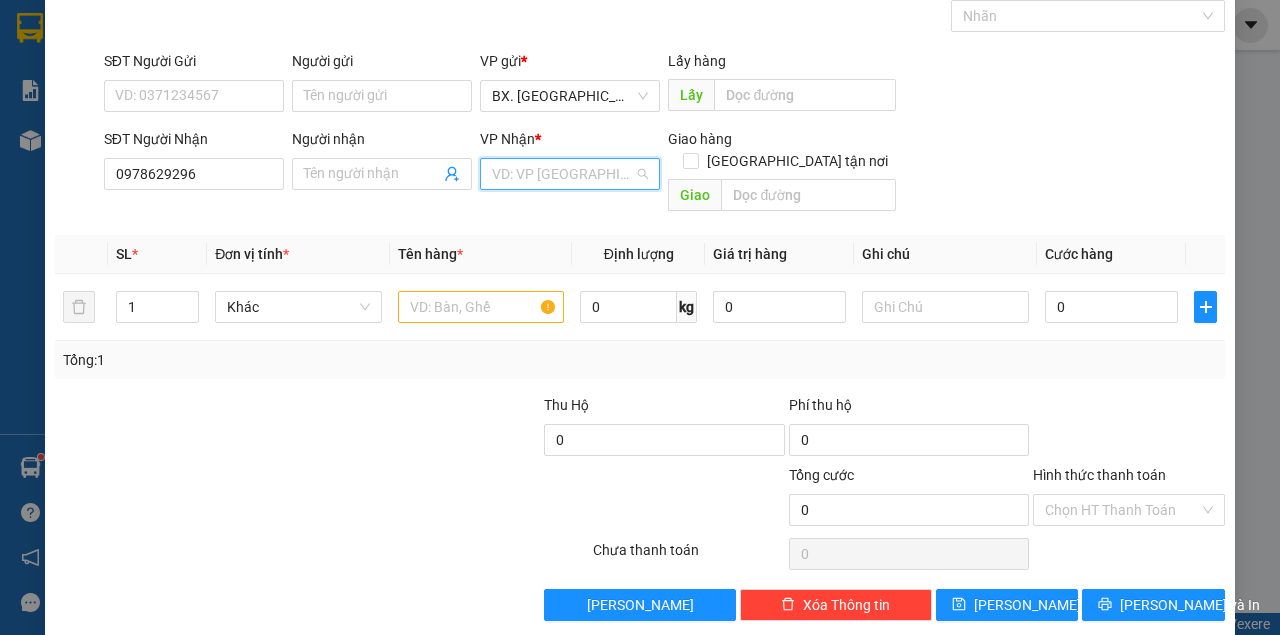 click at bounding box center (563, 174) 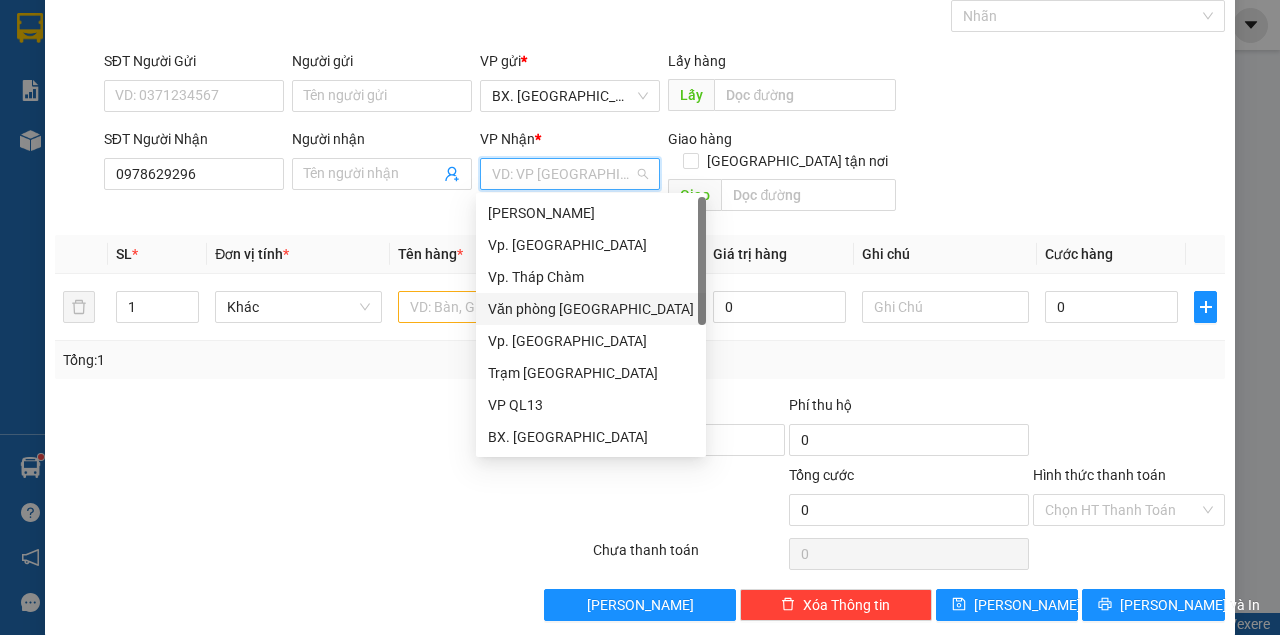 click on "Văn phòng [GEOGRAPHIC_DATA]" at bounding box center (591, 309) 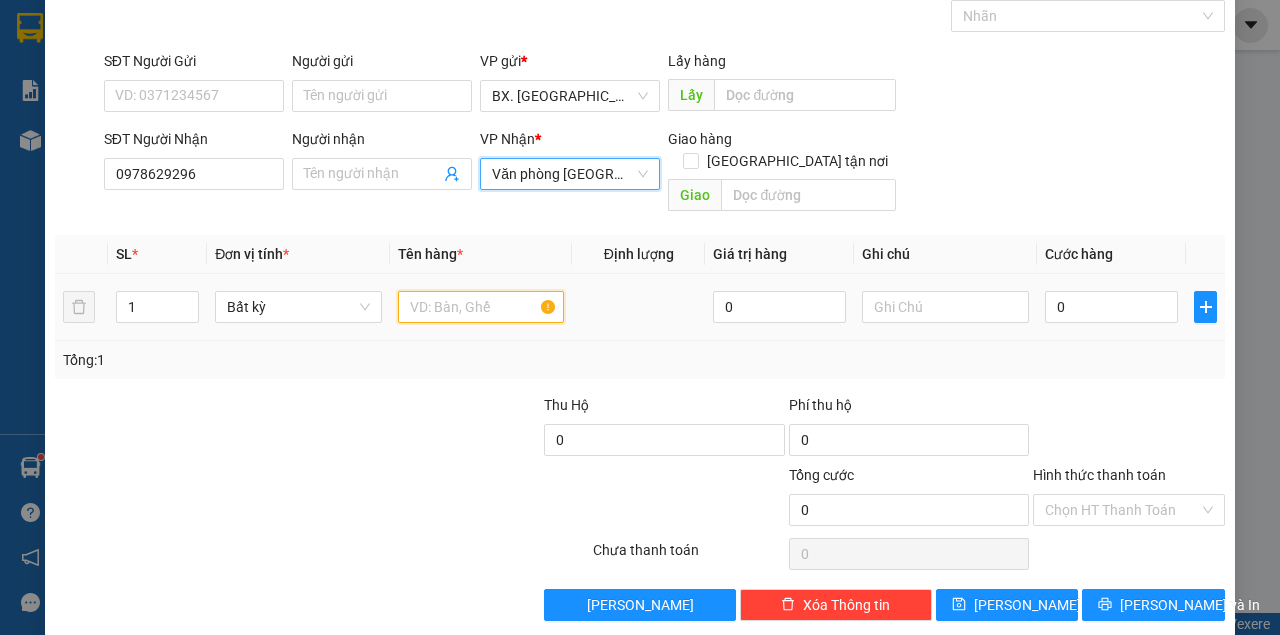 click at bounding box center [481, 307] 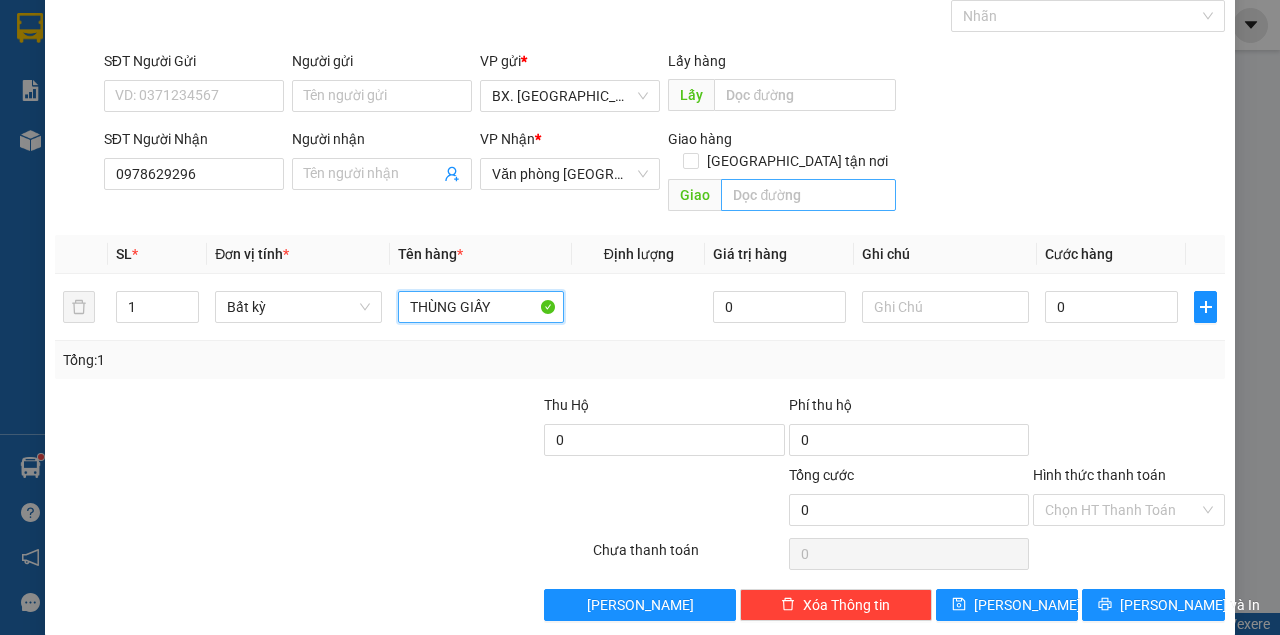 type on "THÙNG GIẤY" 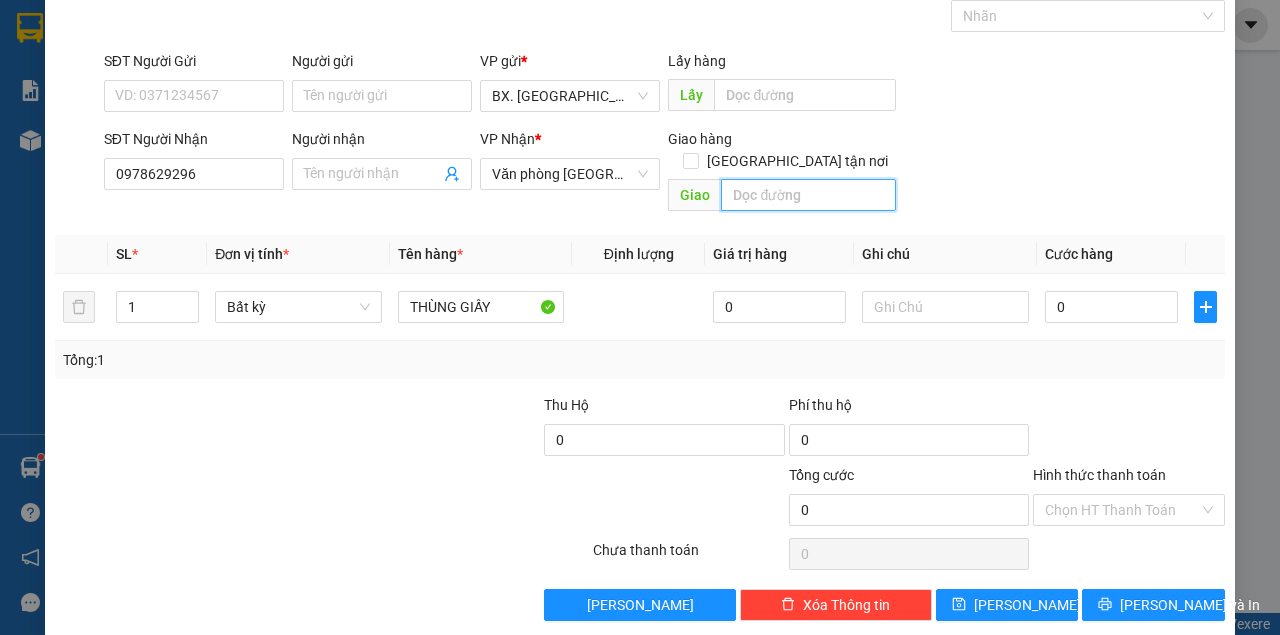 click at bounding box center [808, 195] 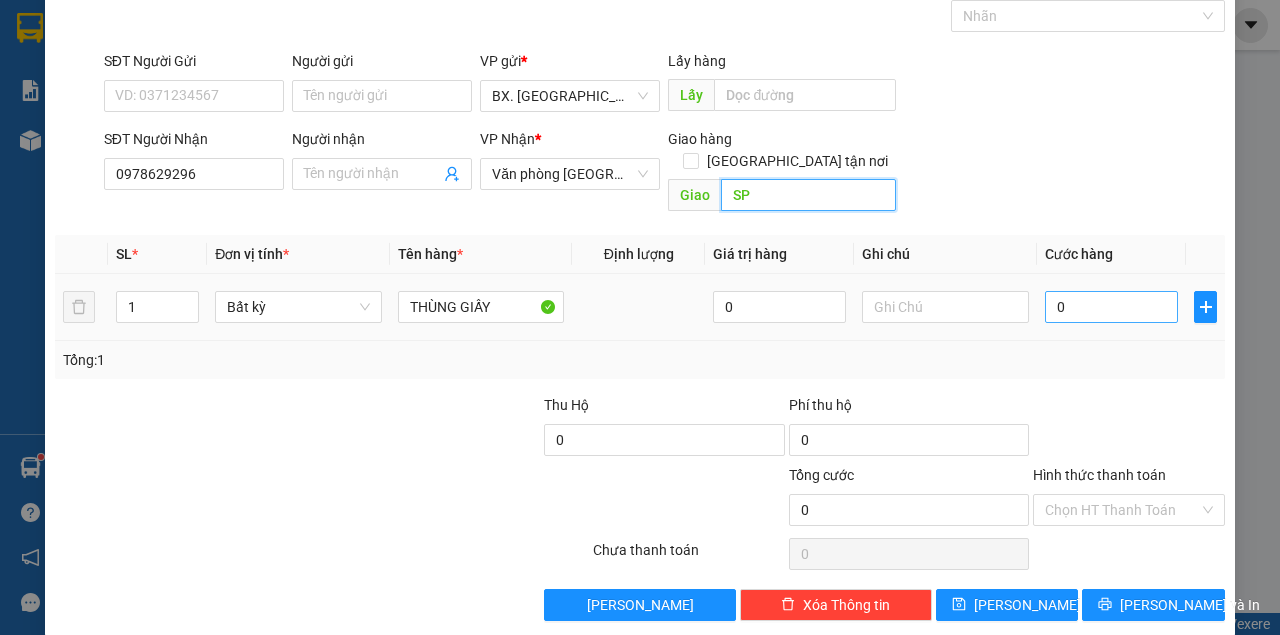 type on "SP" 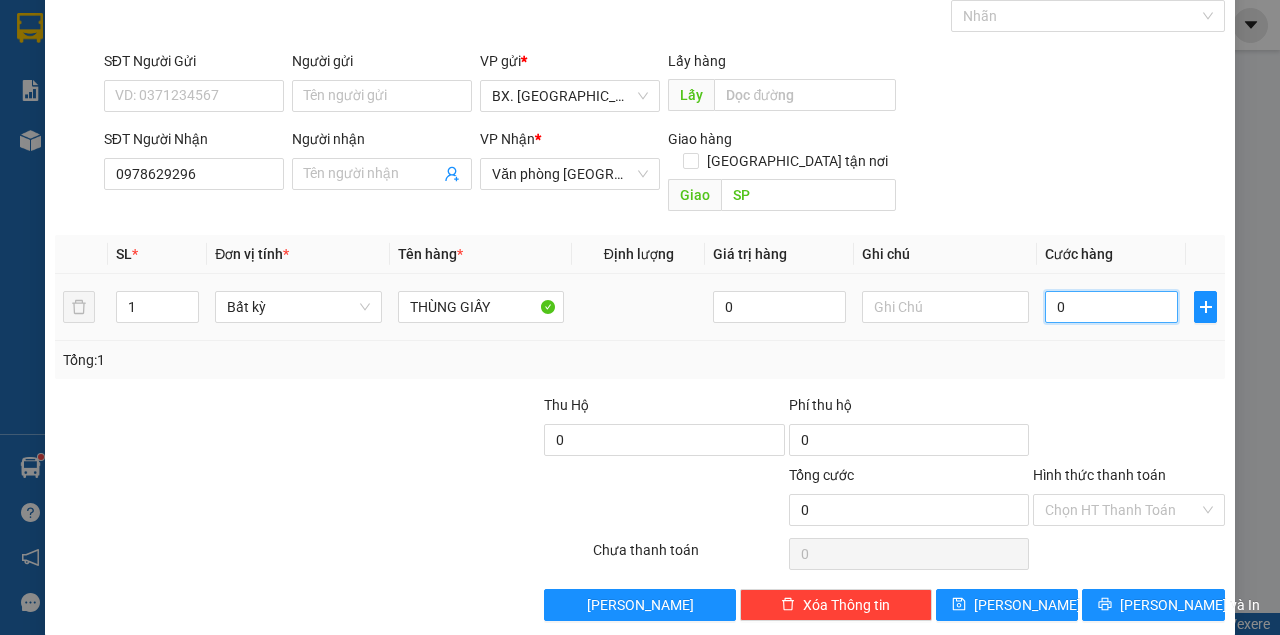 click on "0" at bounding box center [1111, 307] 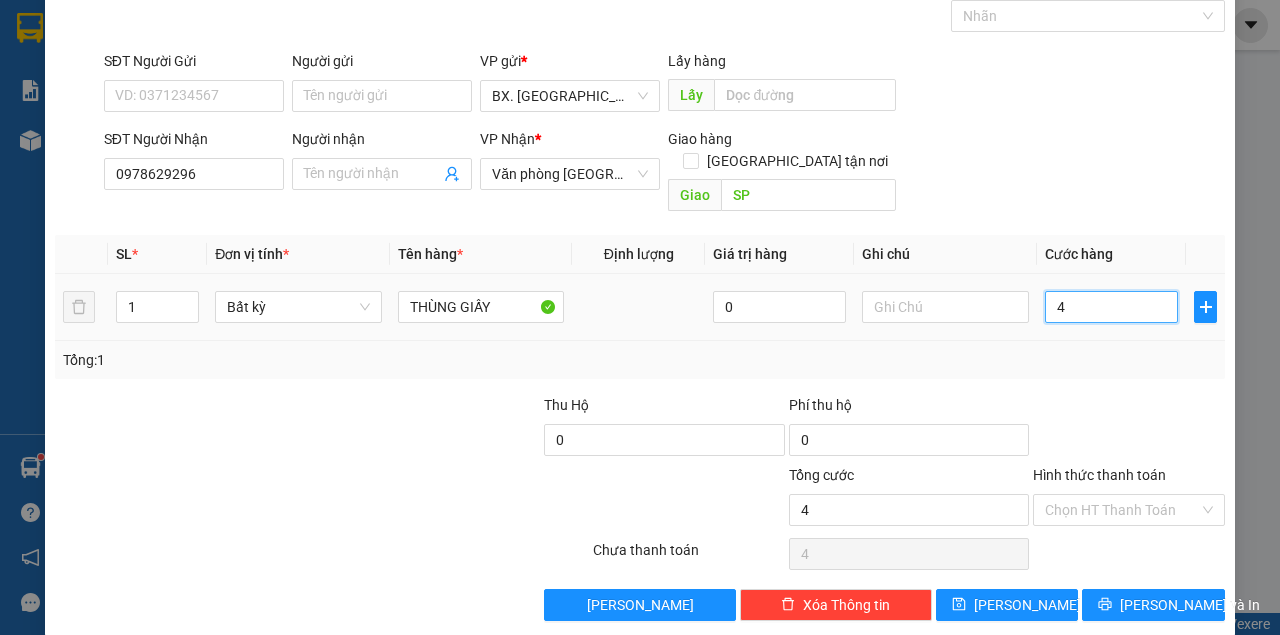 type on "40" 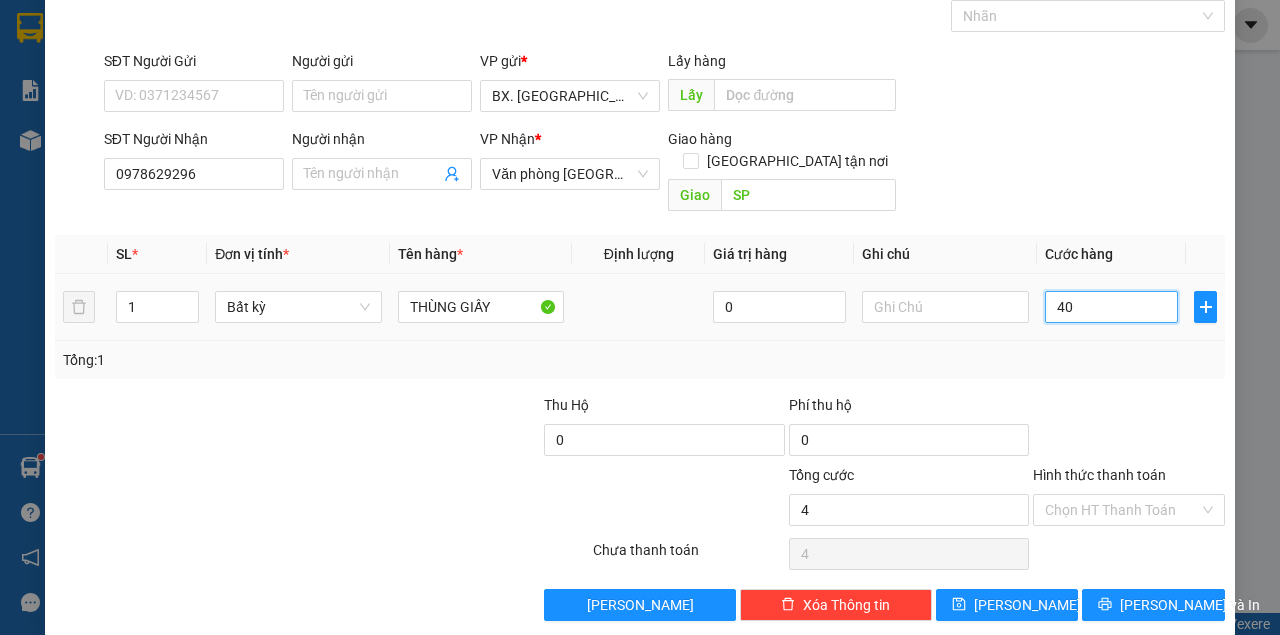 type on "40" 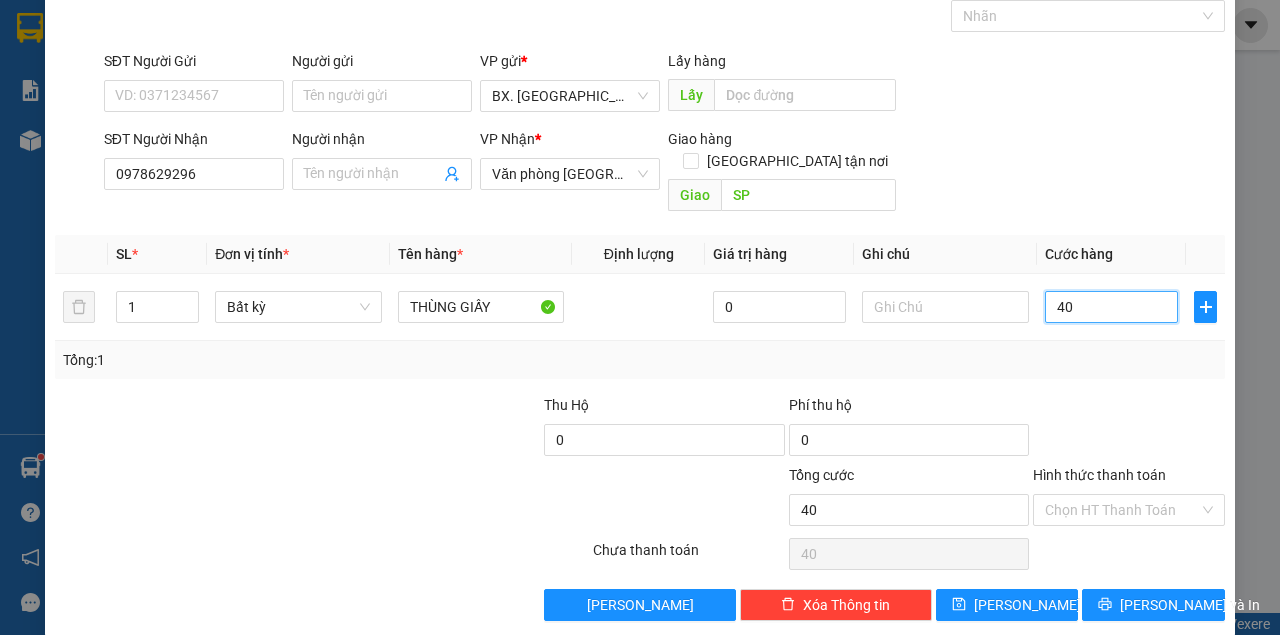 type on "40" 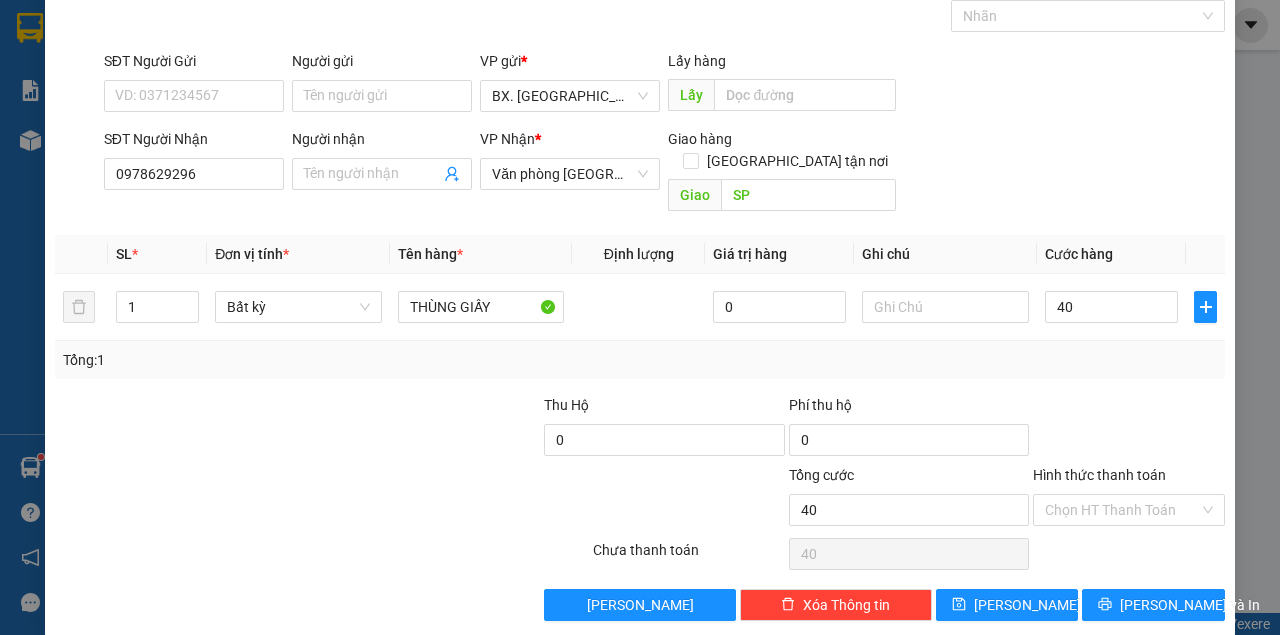 type on "40.000" 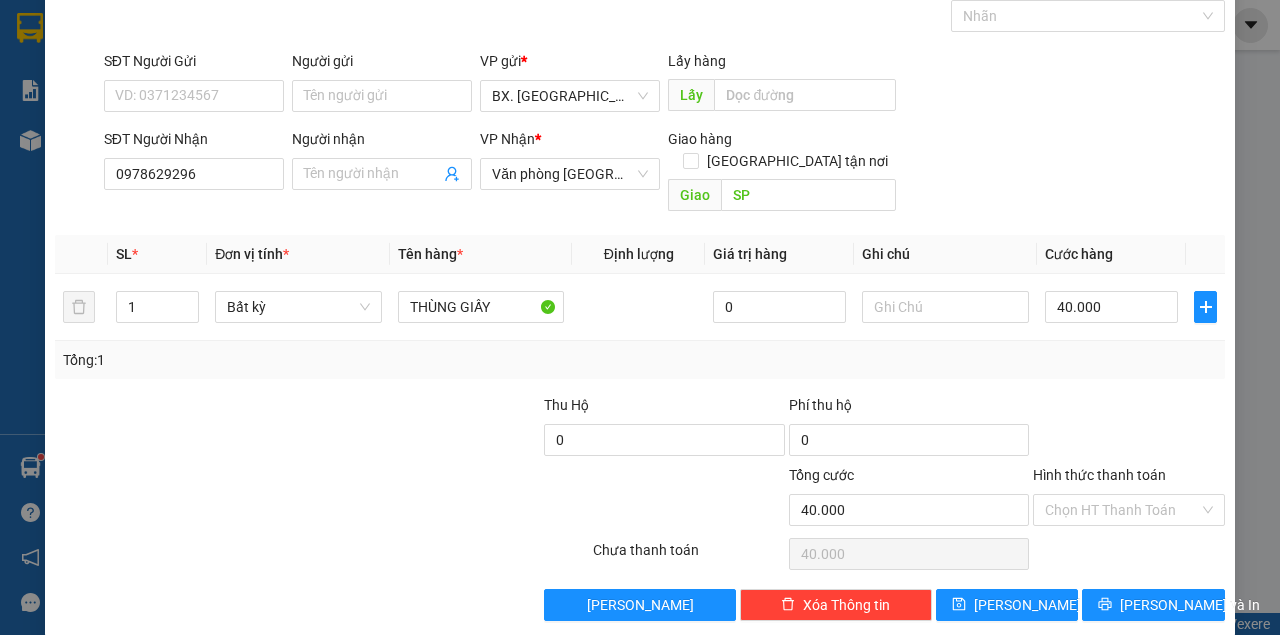 click on "Transit Pickup Surcharge Ids Transit Deliver Surcharge Ids Transit Deliver Surcharge Transit Deliver Surcharge Gói vận chuyển  * Tiêu chuẩn Gán nhãn   Nhãn SĐT Người Gửi VD: 0371234567 Người gửi Tên người gửi VP gửi  * BX. Ninh Sơn Lấy hàng Lấy SĐT Người Nhận 0978629296 Người nhận Tên người nhận VP Nhận  * Văn phòng Tân [GEOGRAPHIC_DATA] hàng [GEOGRAPHIC_DATA] tận nơi Giao SP SL  * Đơn vị tính  * Tên hàng  * Định lượng Giá trị hàng Ghi chú Cước hàng                   1 Bất kỳ THÙNG GIẤY 0 40.000 Tổng:  1 Thu Hộ 0 Phí thu hộ 0 Tổng cước 40.000 Hình thức thanh toán Chọn HT Thanh Toán Số tiền thu trước 0 Chưa thanh toán 40.000 Chọn HT Thanh Toán Lưu nháp Xóa Thông tin [PERSON_NAME] và In Tại văn phòng Miễn phí Tại văn phòng Miễn phí Chuyển khoản" at bounding box center (640, 295) 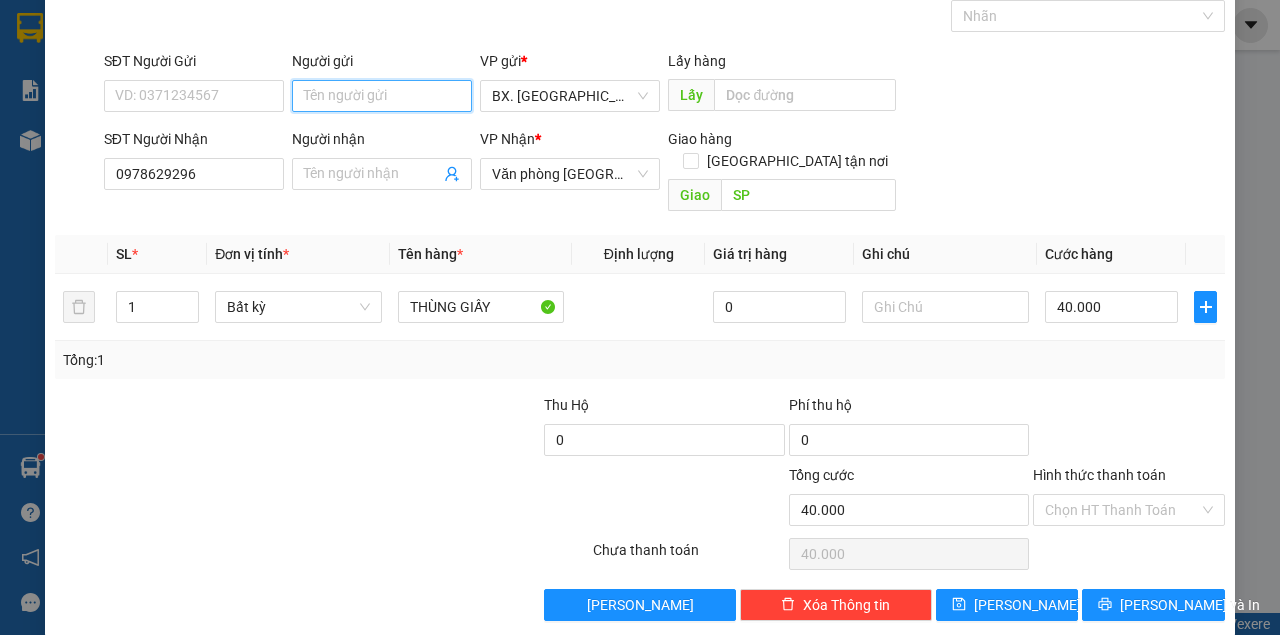 click on "Người gửi" at bounding box center (382, 96) 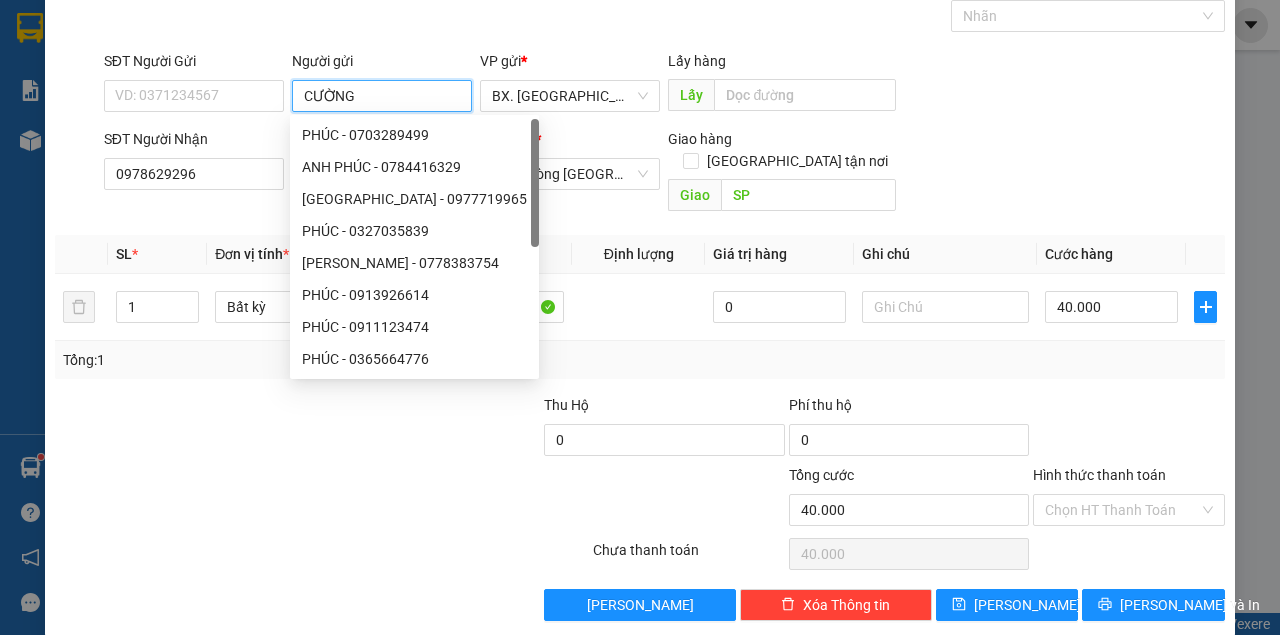 type on "CƯỜNG" 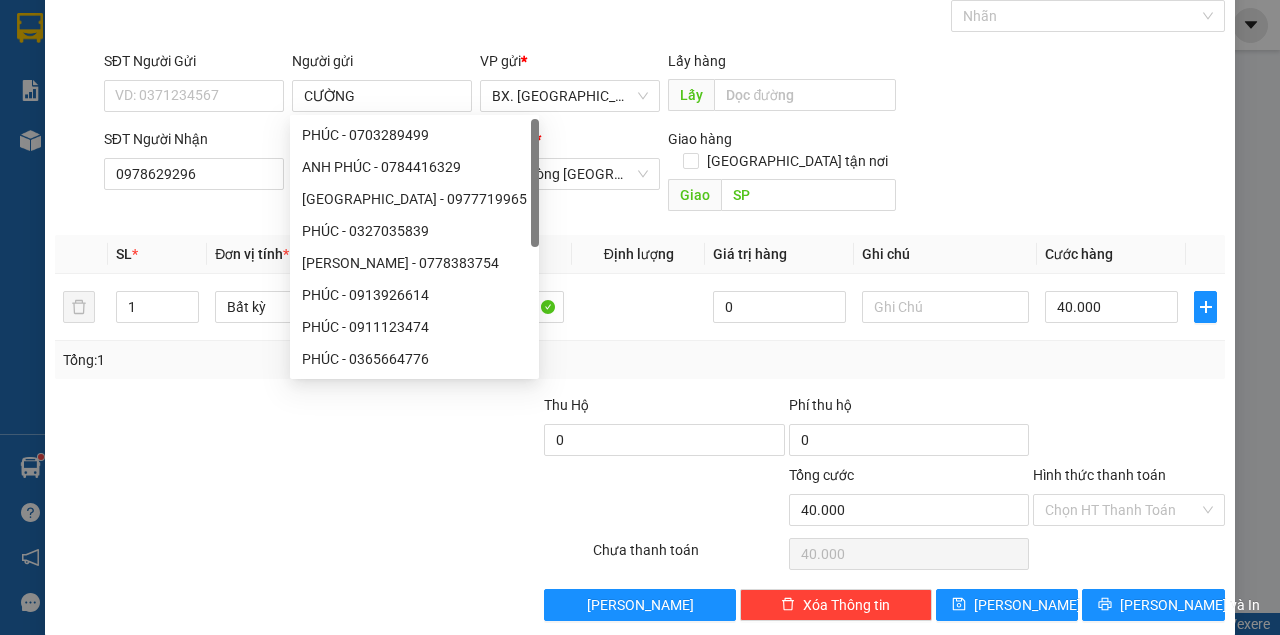 click on "Gói vận chuyển  * Tiêu chuẩn Gán nhãn   Nhãn" at bounding box center (664, 5) 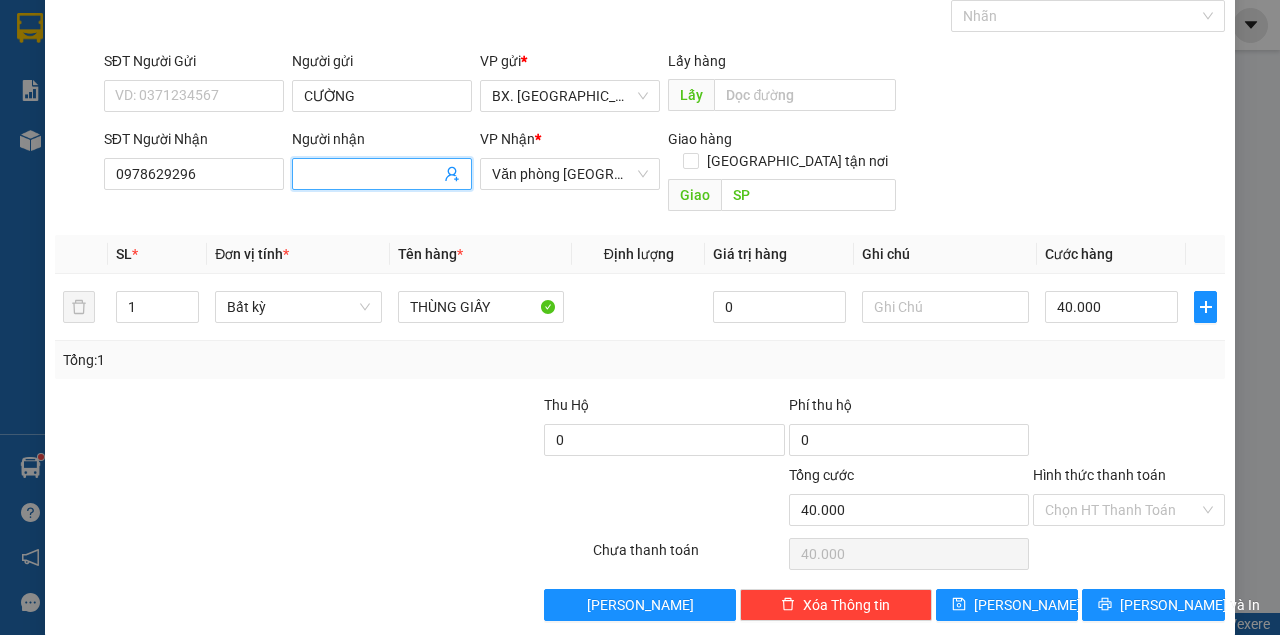 click on "Người nhận" at bounding box center (372, 174) 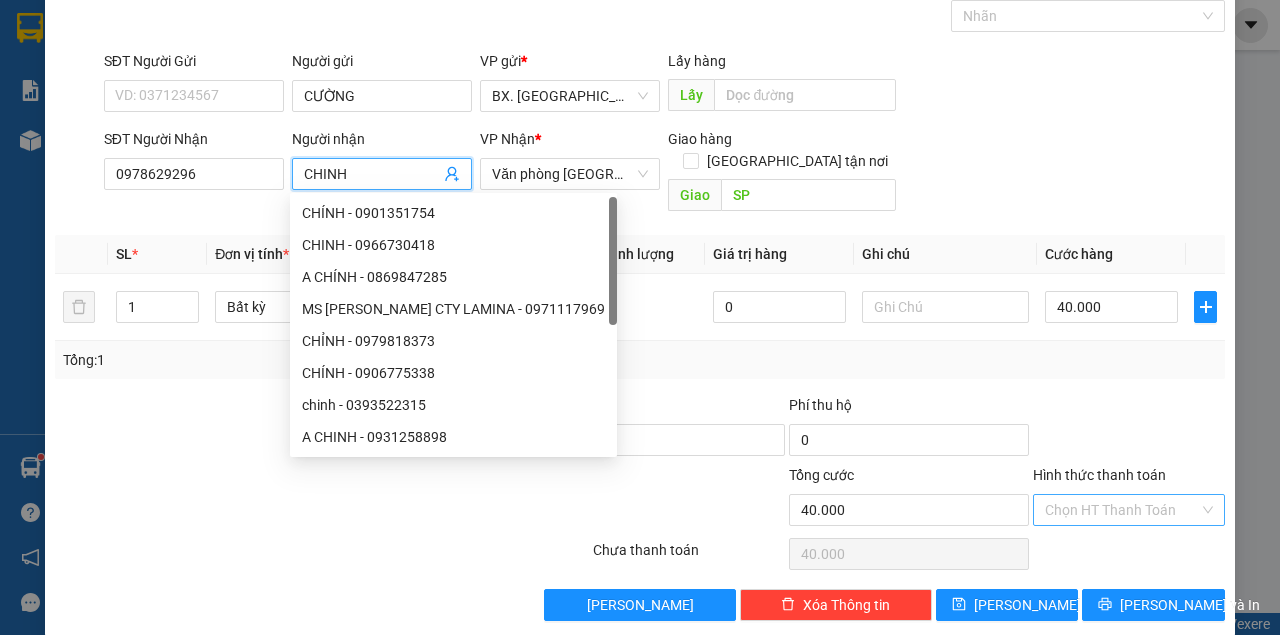 type on "CHINH" 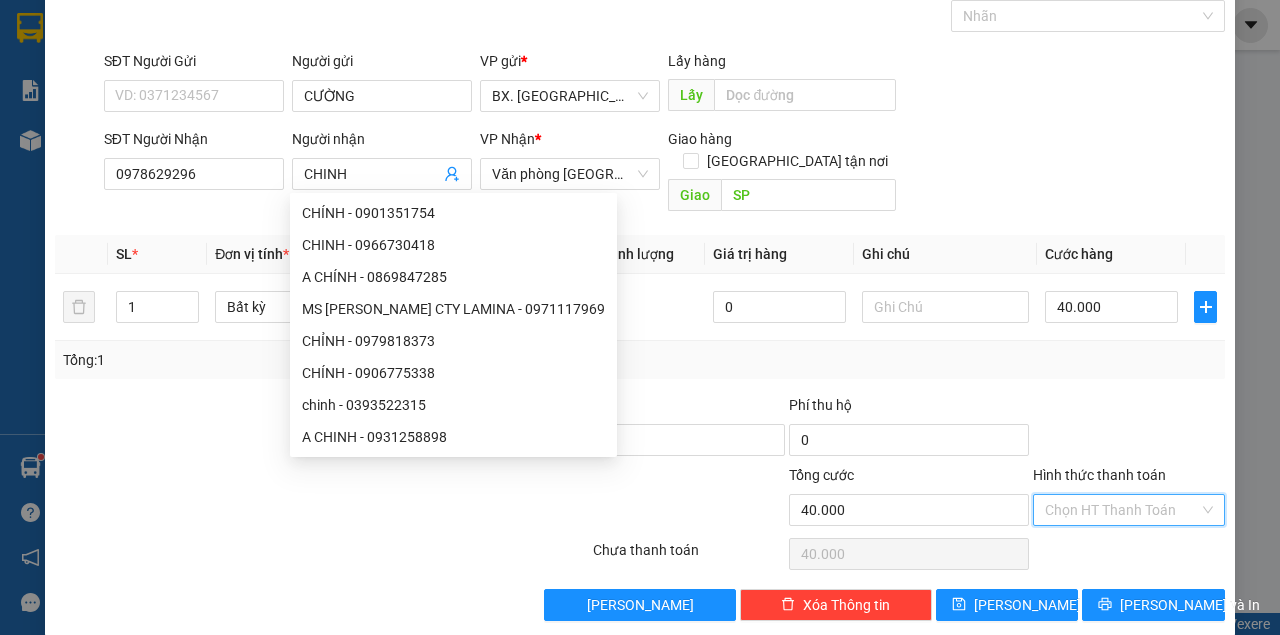 click on "Hình thức thanh toán" at bounding box center (1122, 510) 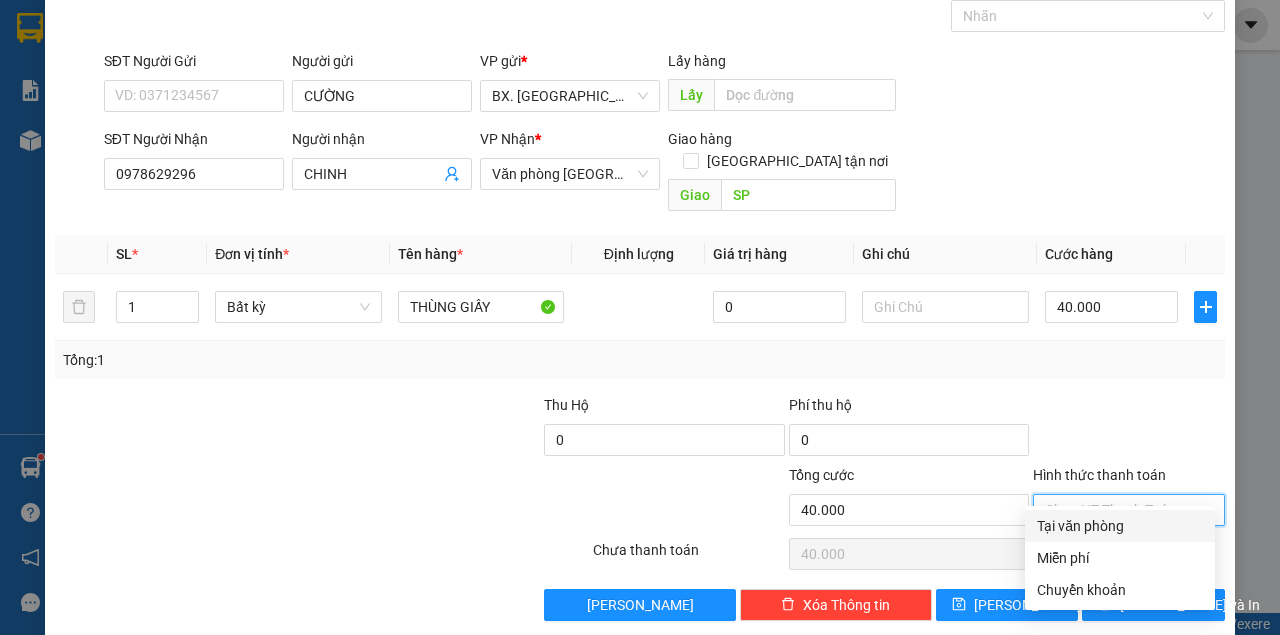click on "Tại văn phòng" at bounding box center (1120, 526) 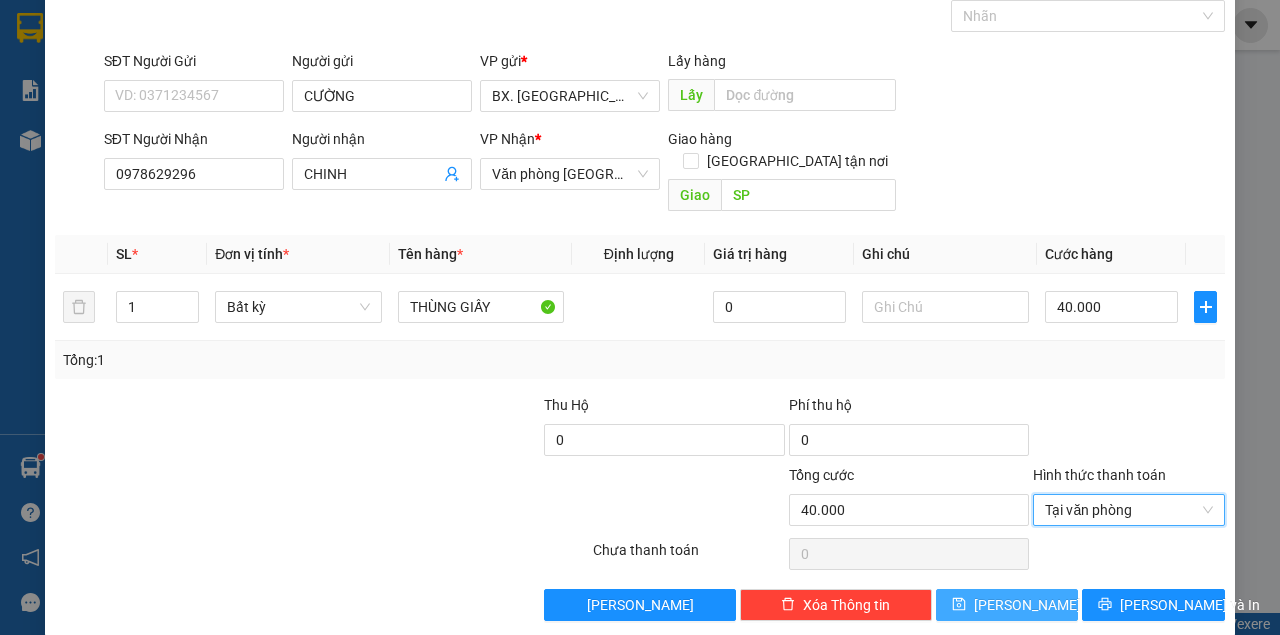 click on "[PERSON_NAME]" at bounding box center [1027, 605] 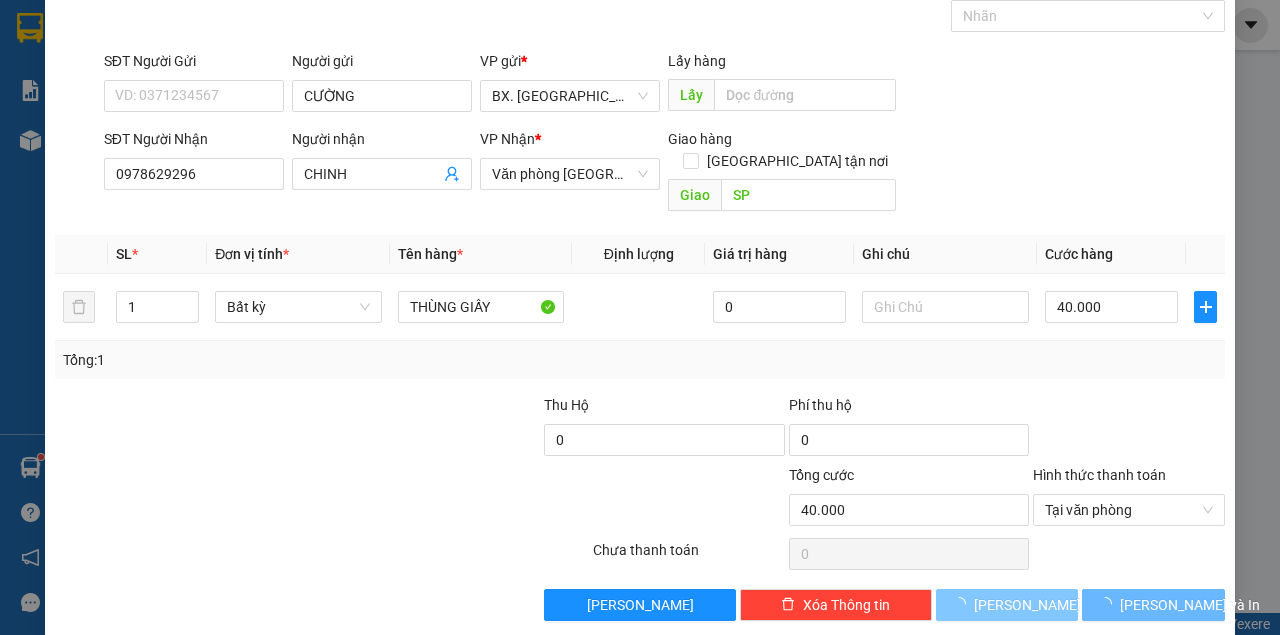 type 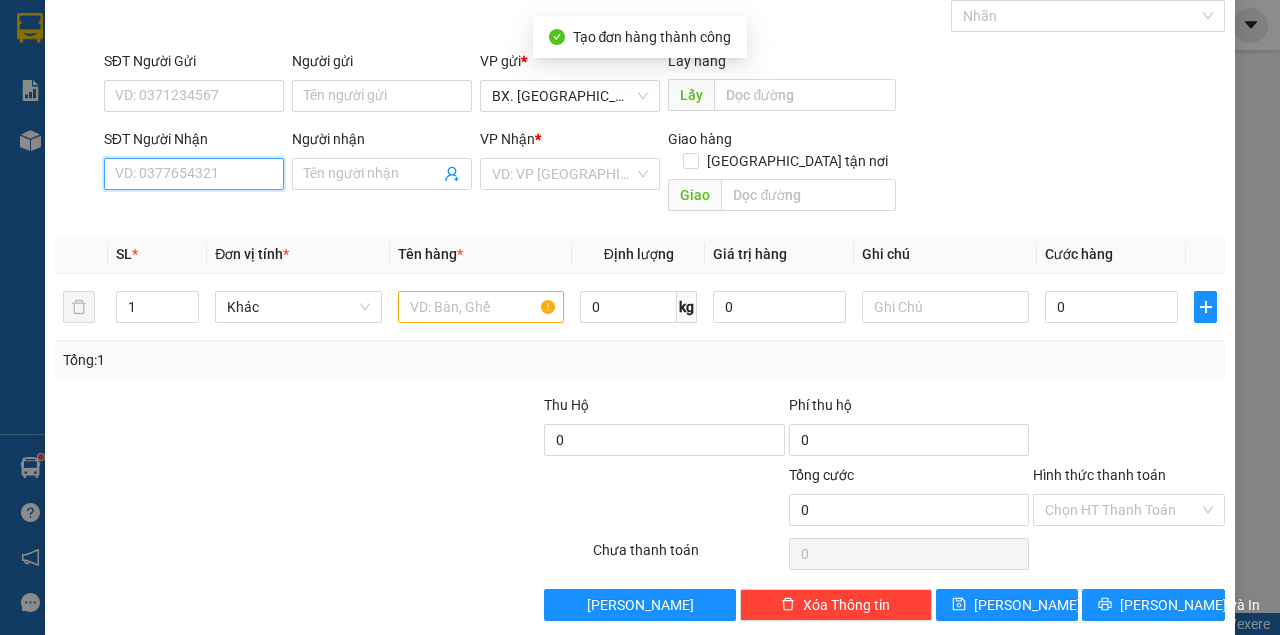 click on "SĐT Người Nhận" at bounding box center (194, 174) 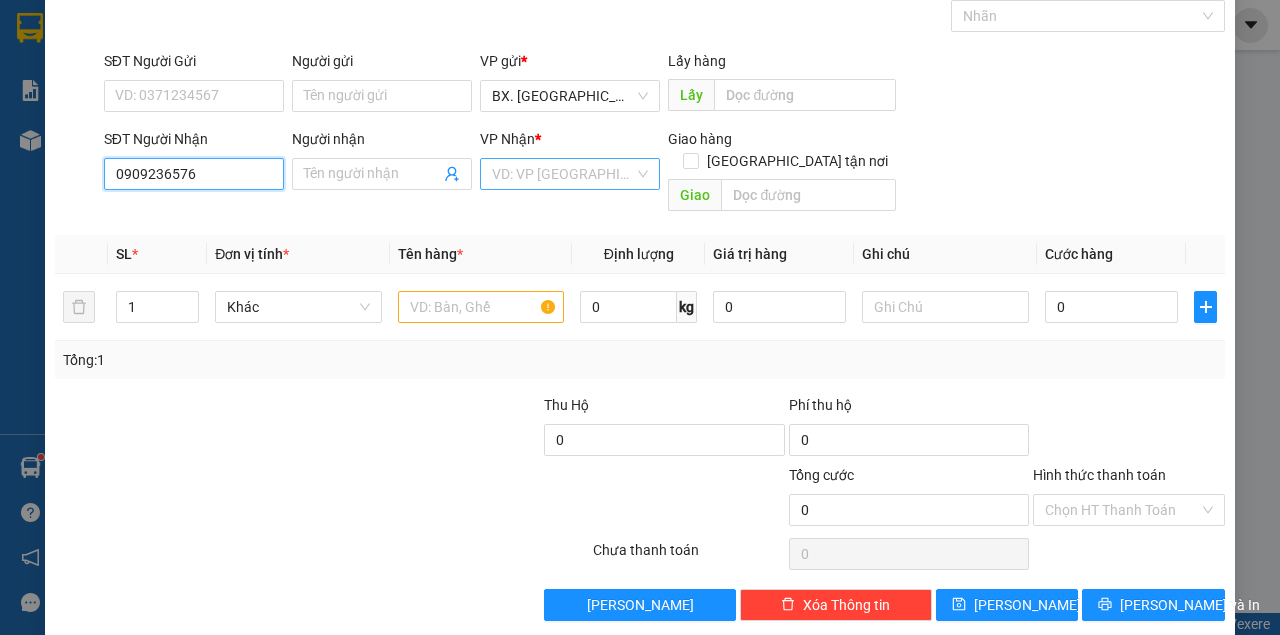 type on "0909236576" 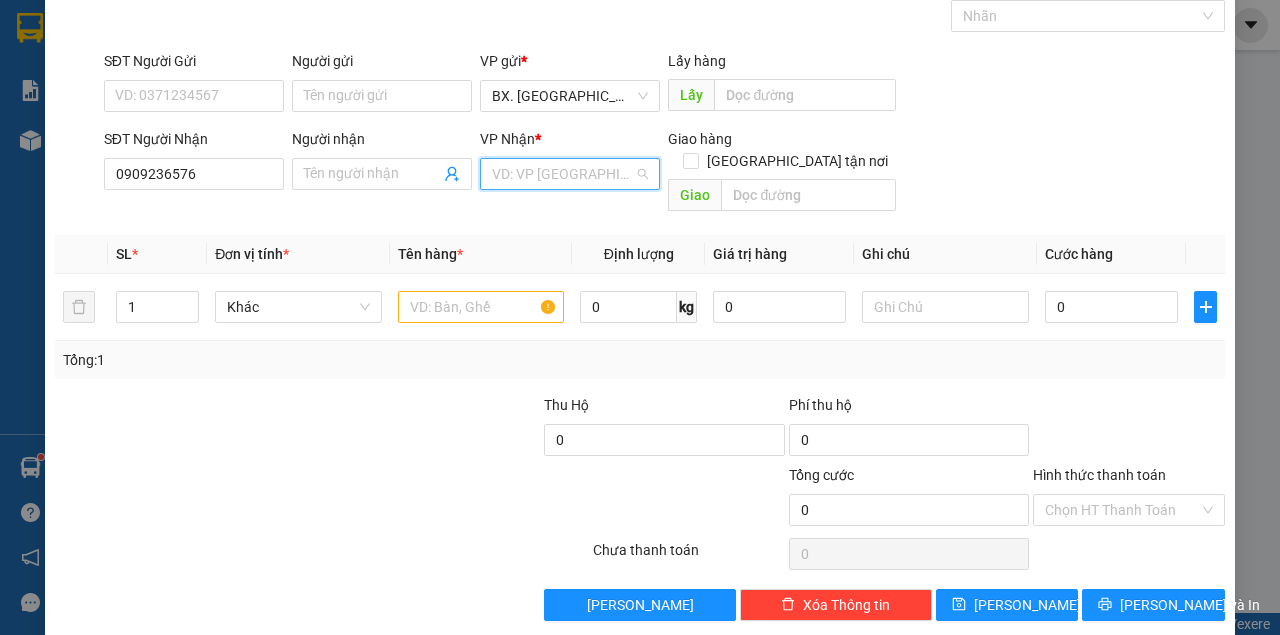 click at bounding box center (563, 174) 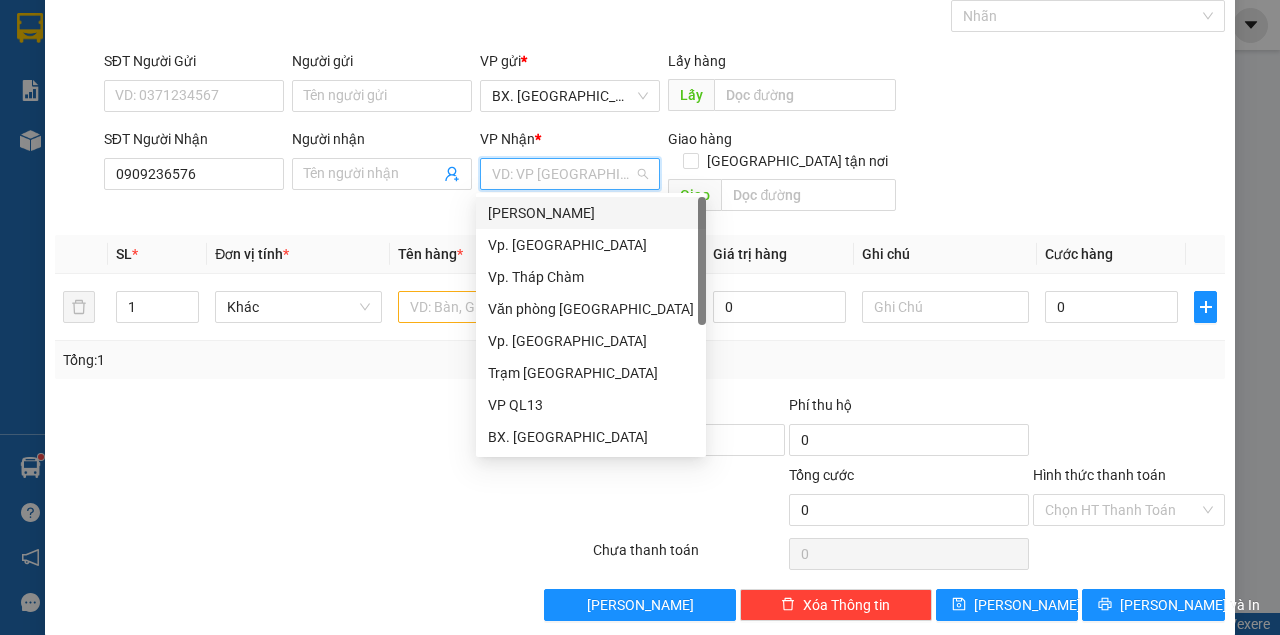 click on "[PERSON_NAME]" at bounding box center [591, 213] 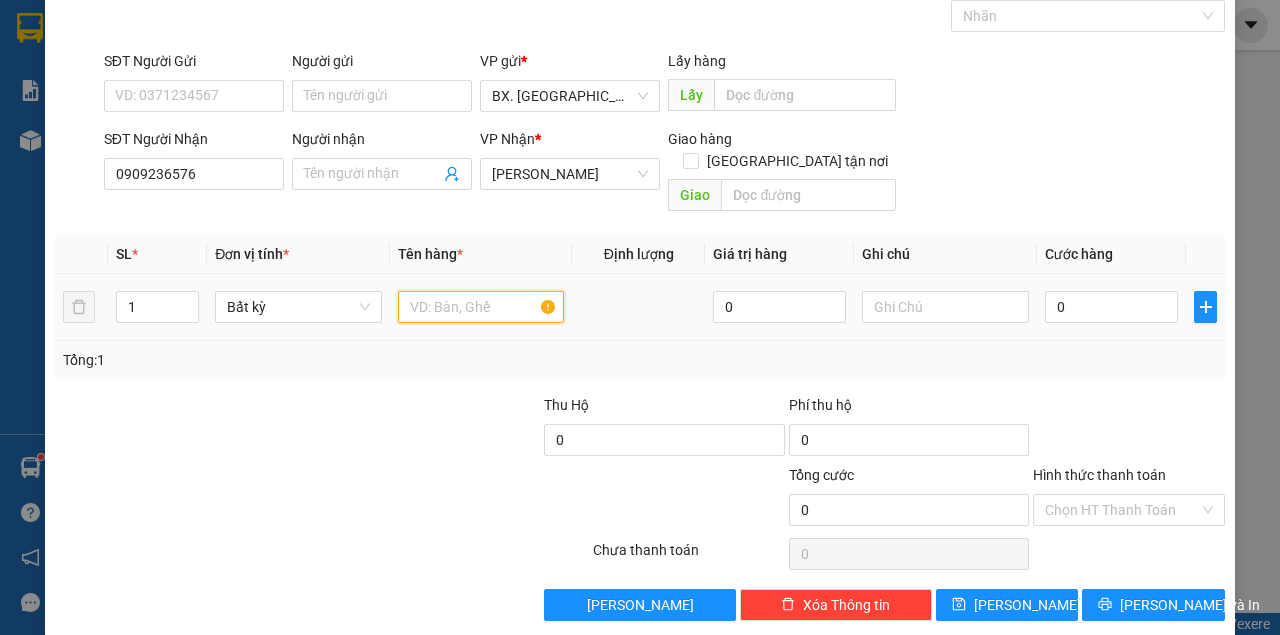click at bounding box center (481, 307) 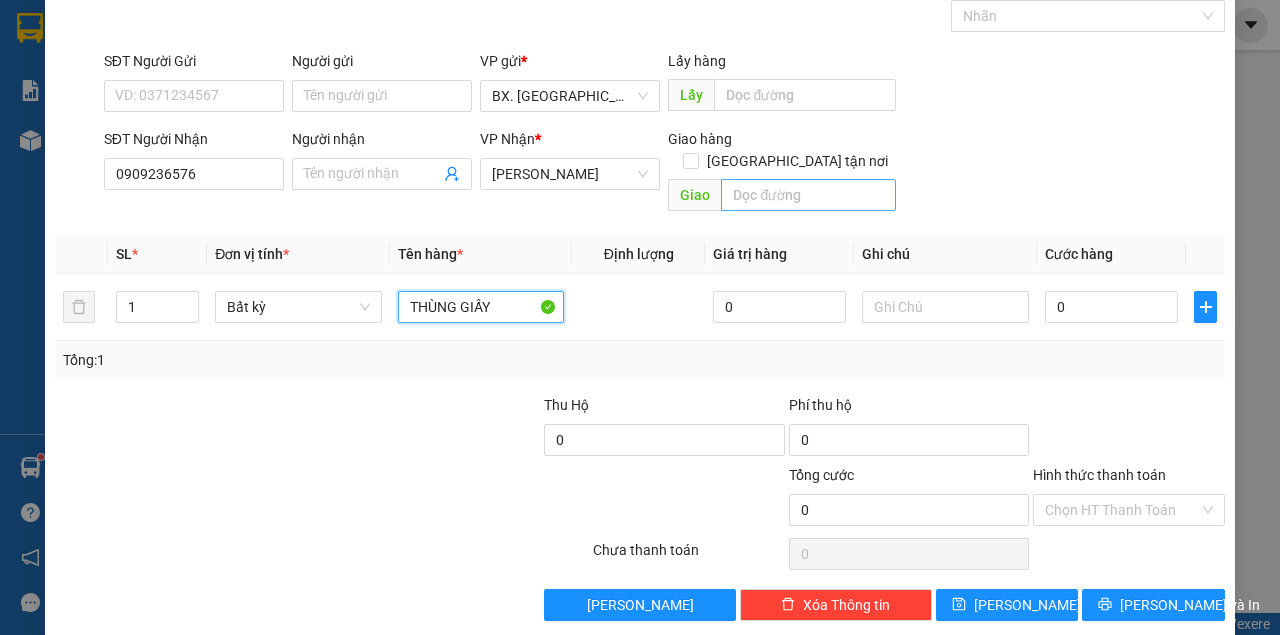 type on "THÙNG GIẤY" 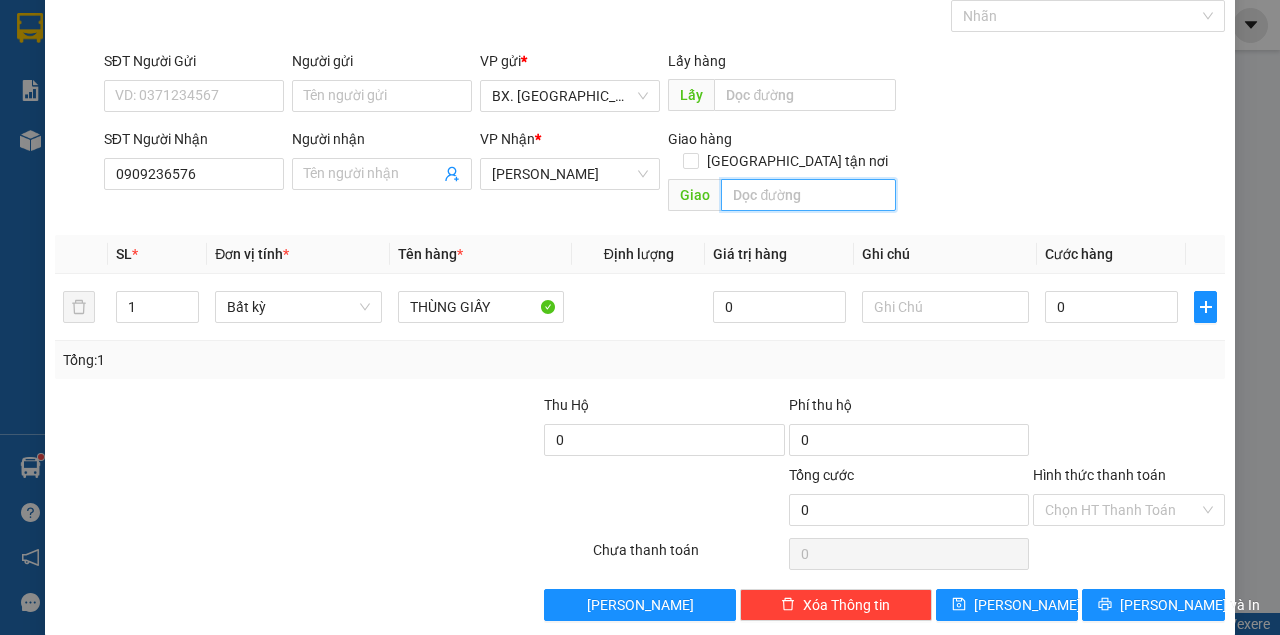 click at bounding box center (808, 195) 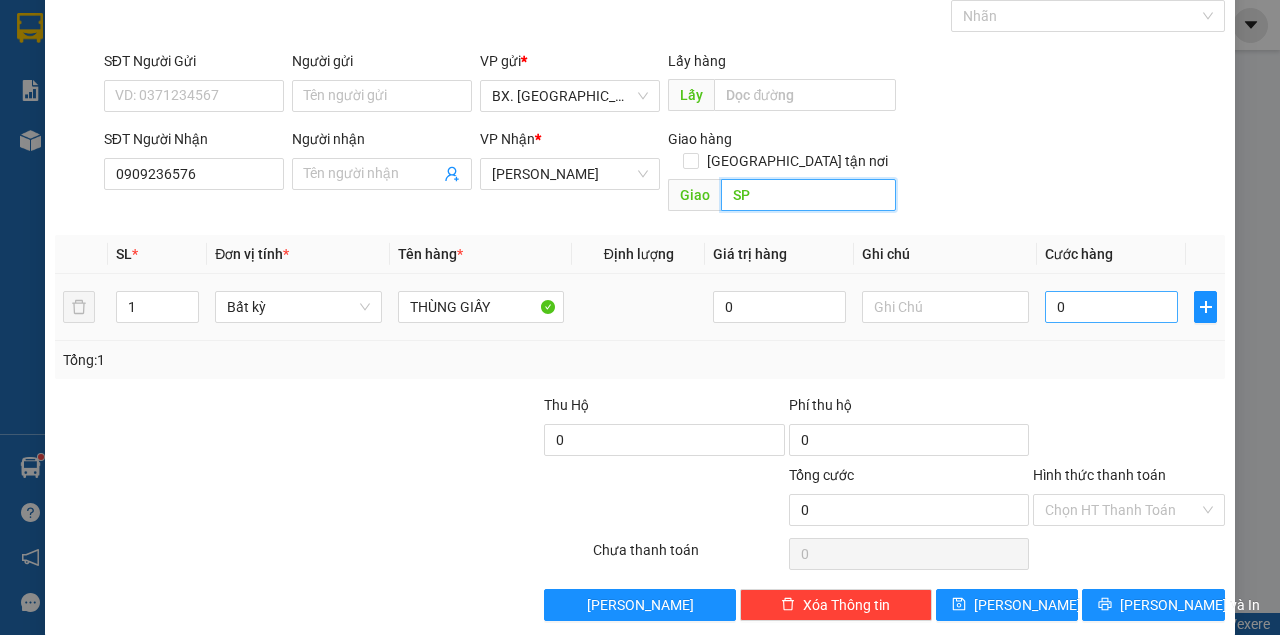 type on "SP" 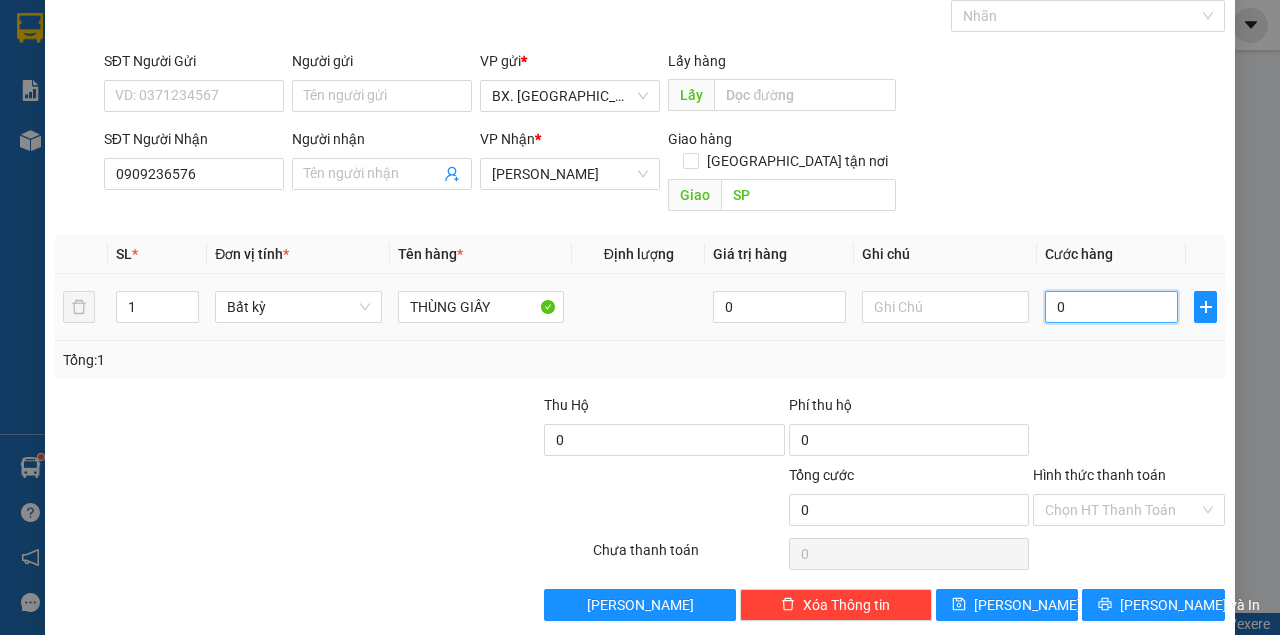 click on "0" at bounding box center [1111, 307] 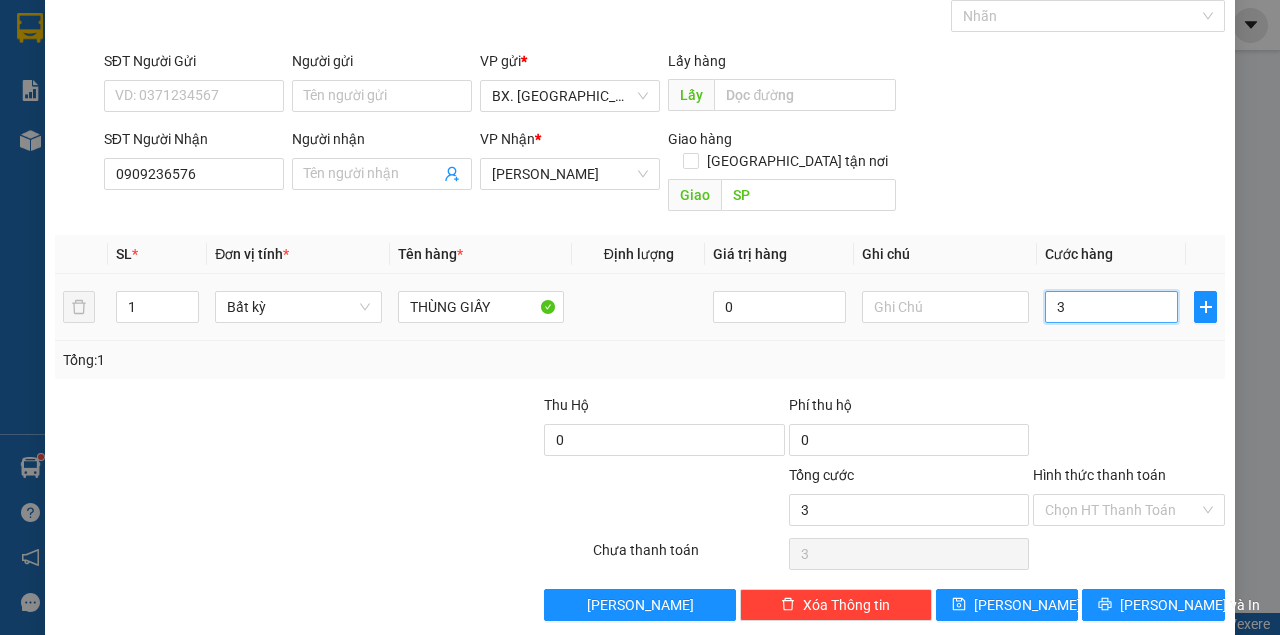 type on "30" 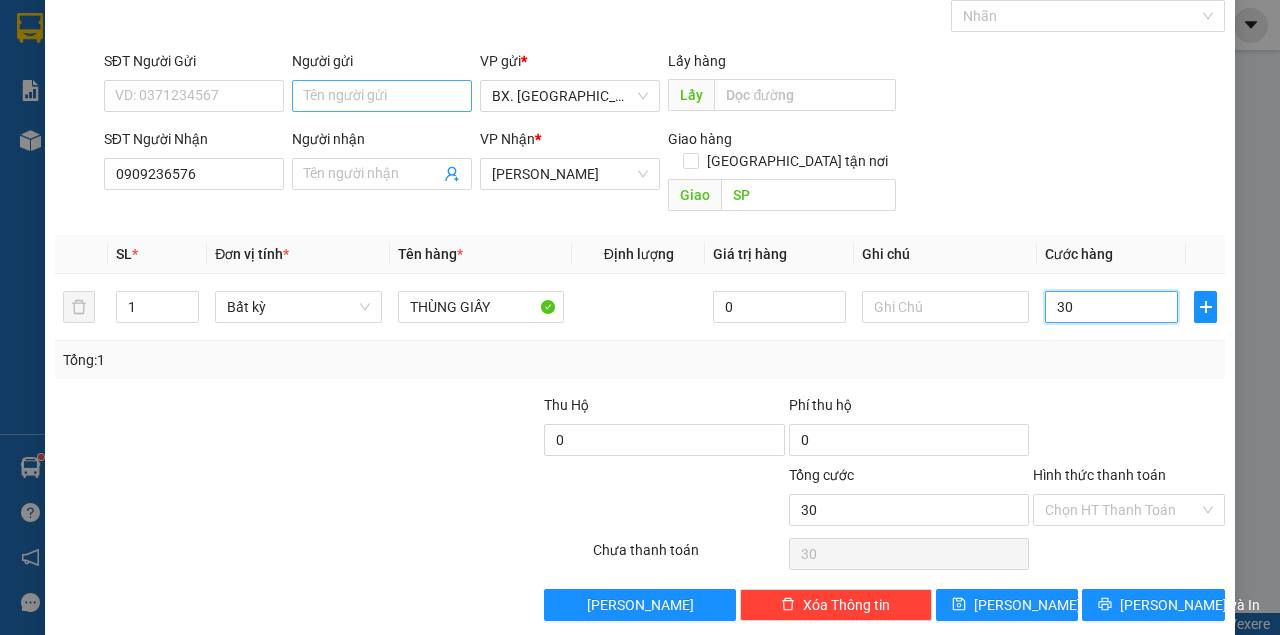 type on "30" 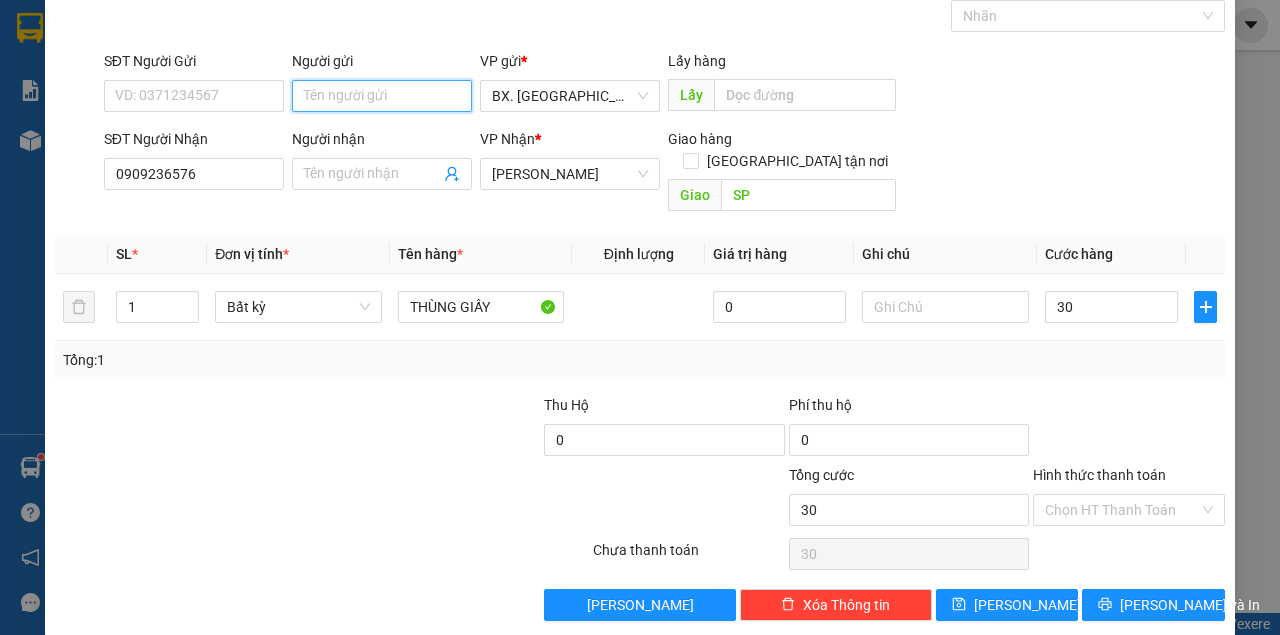 type on "30.000" 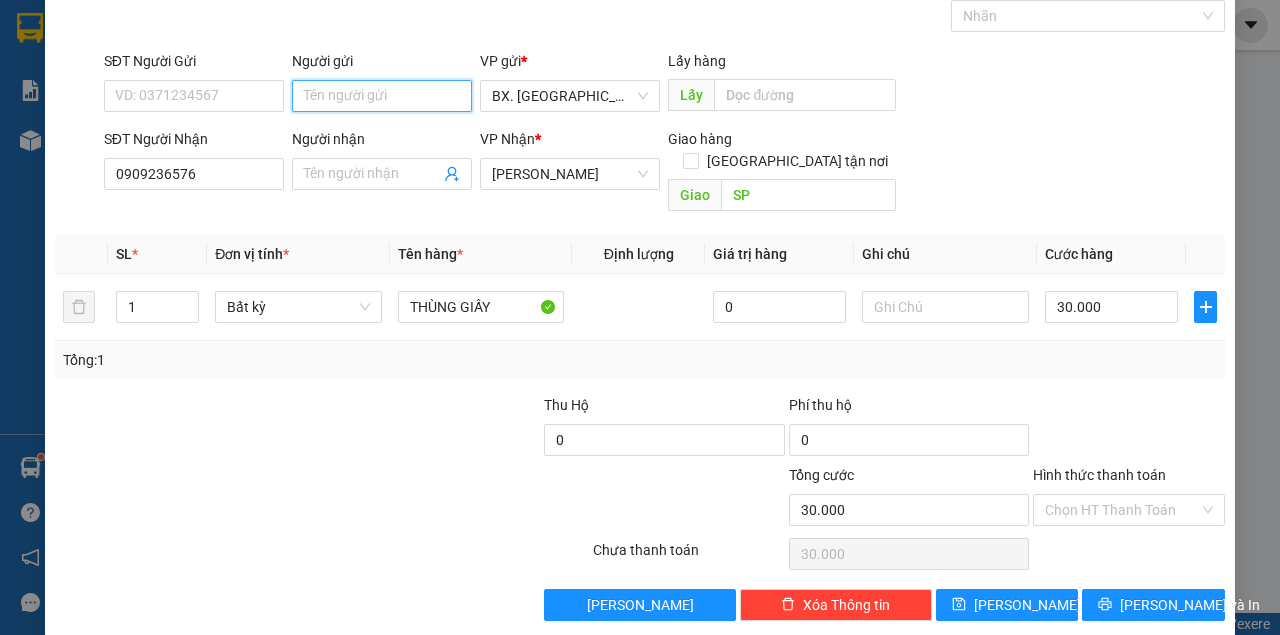 click on "Người gửi" at bounding box center [382, 96] 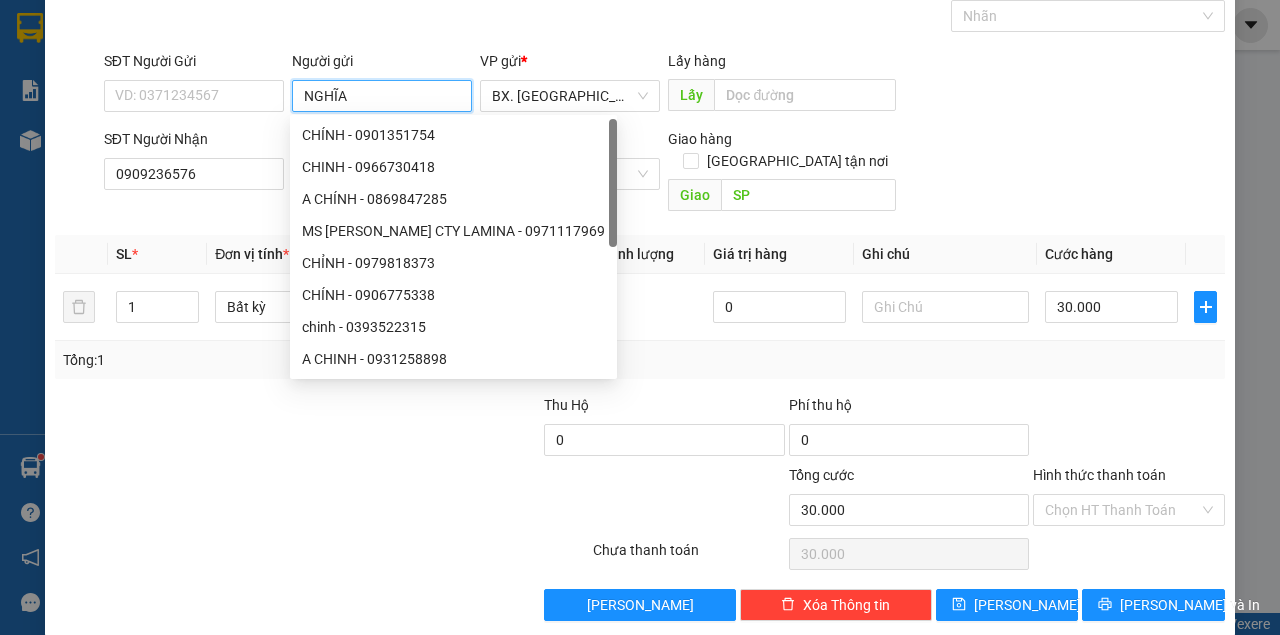 type on "NGHĨA" 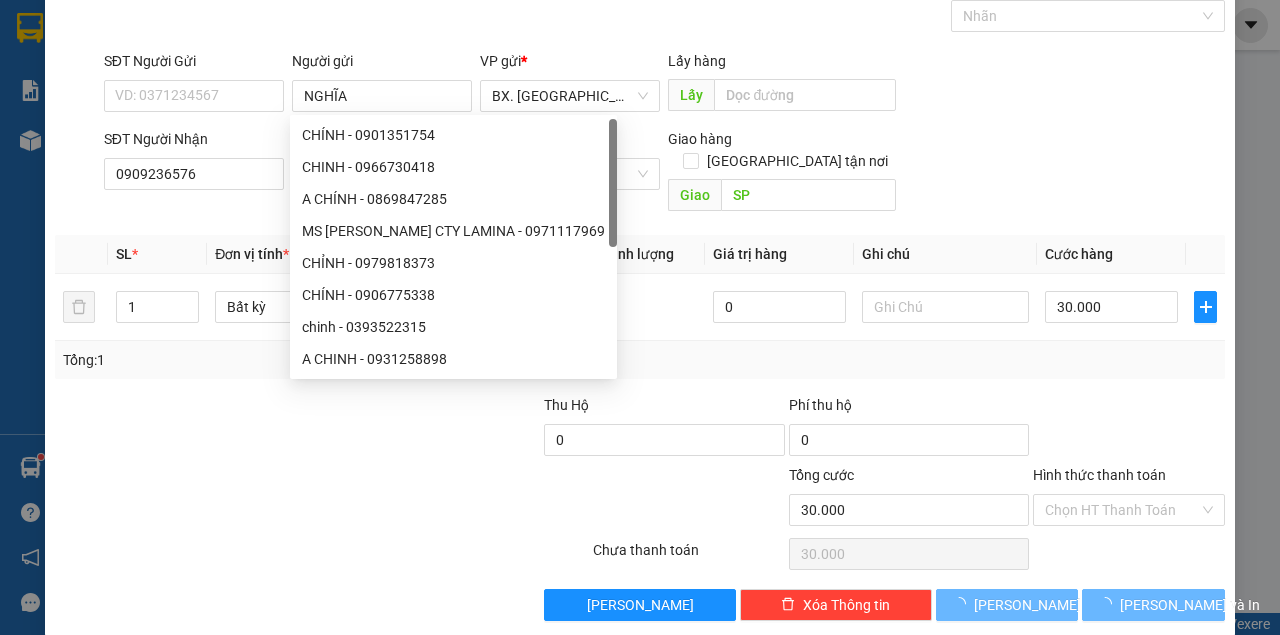 drag, startPoint x: 306, startPoint y: 28, endPoint x: 319, endPoint y: 44, distance: 20.615528 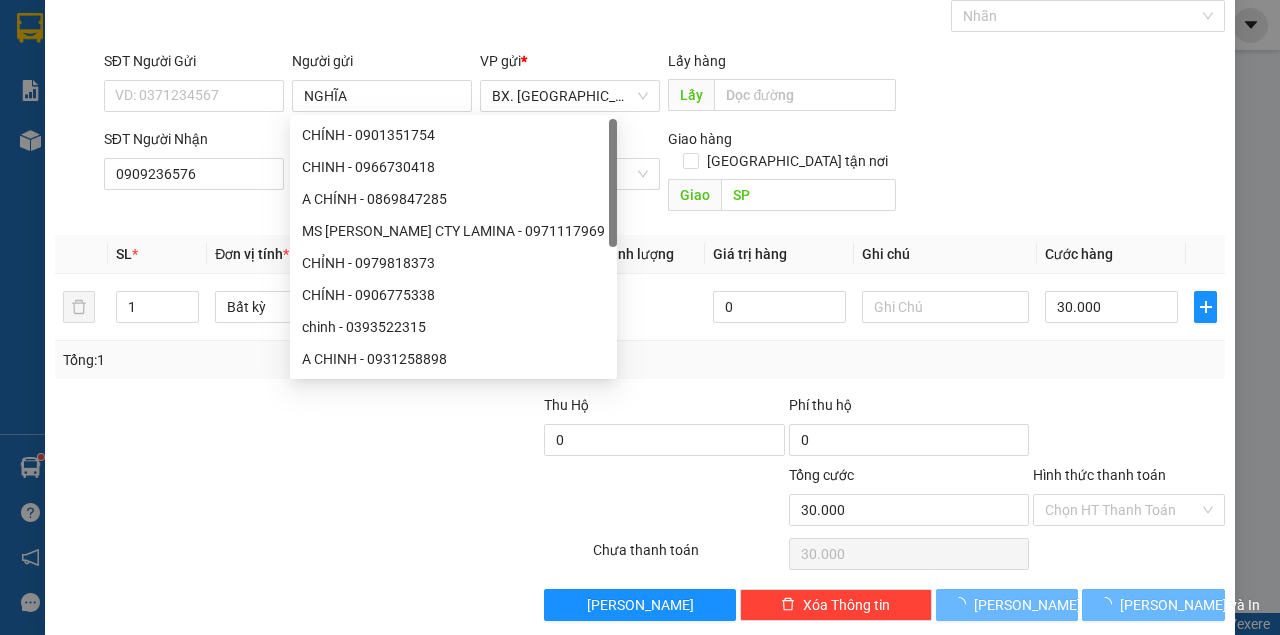 click on "Gói vận chuyển  * Tiêu chuẩn Gán nhãn   Nhãn" at bounding box center [664, 5] 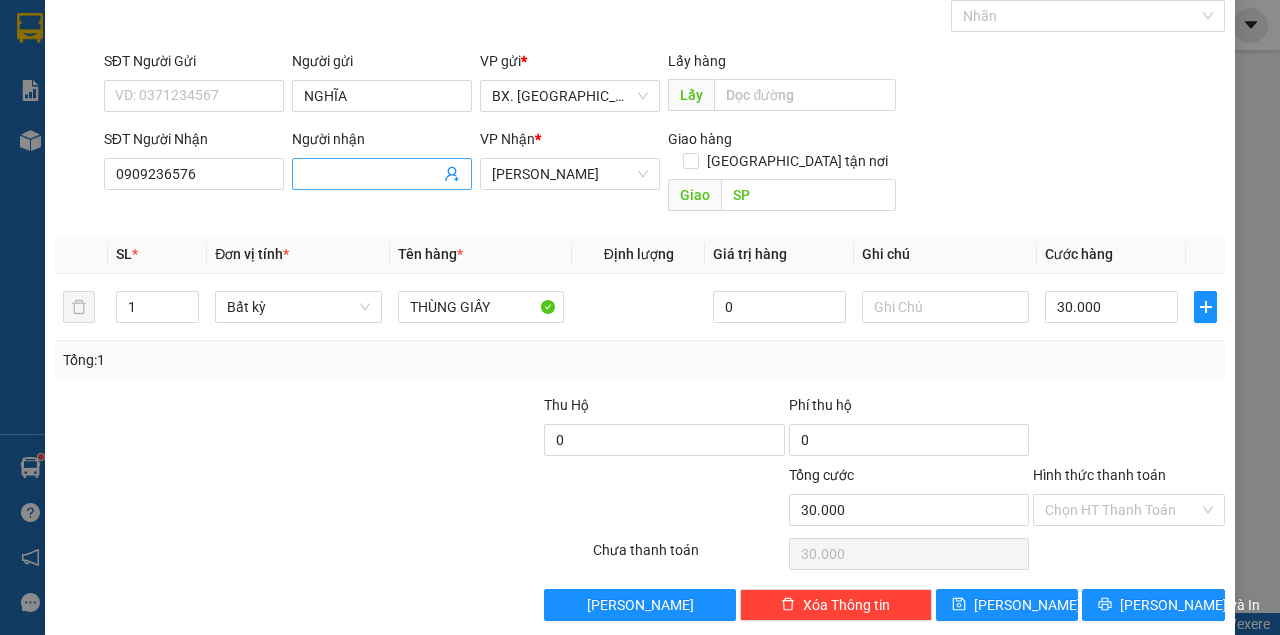 click on "Người nhận" at bounding box center [372, 174] 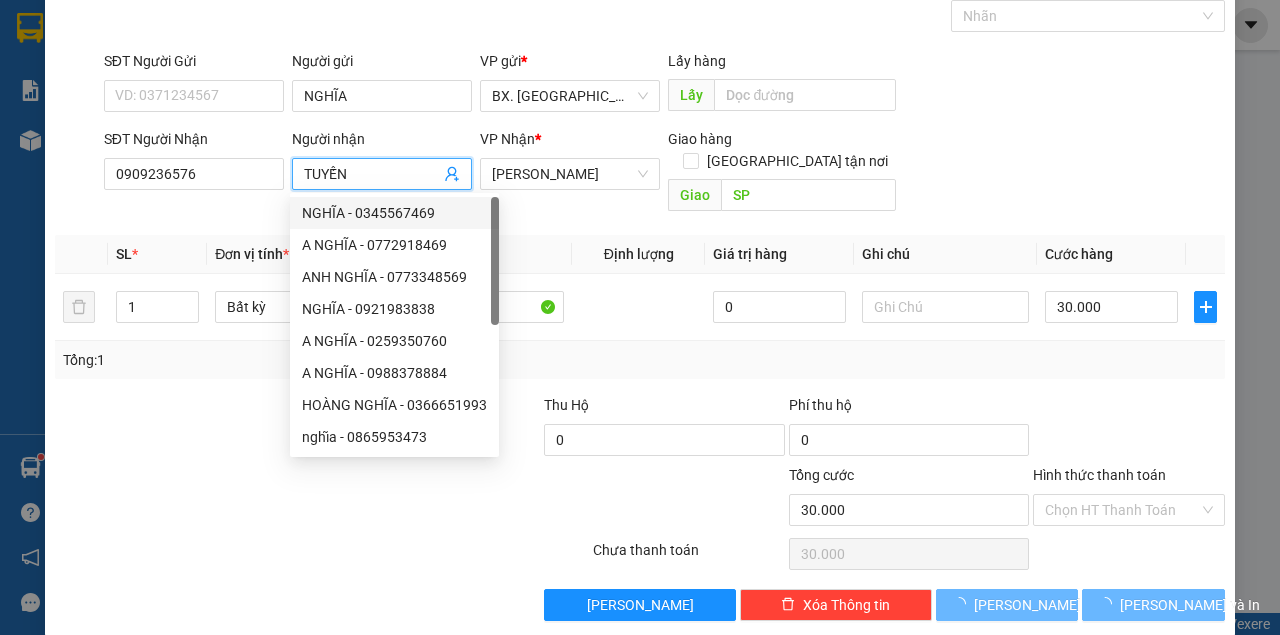 type on "TUYẾN" 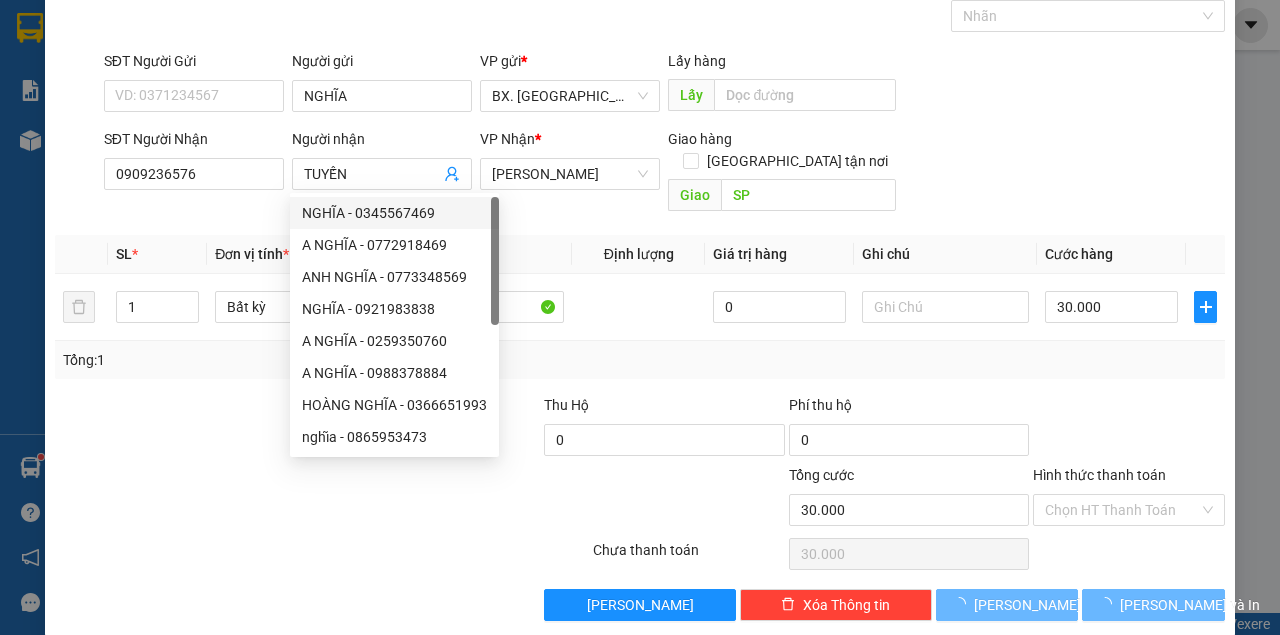 click on "Phí thu hộ" at bounding box center [909, 409] 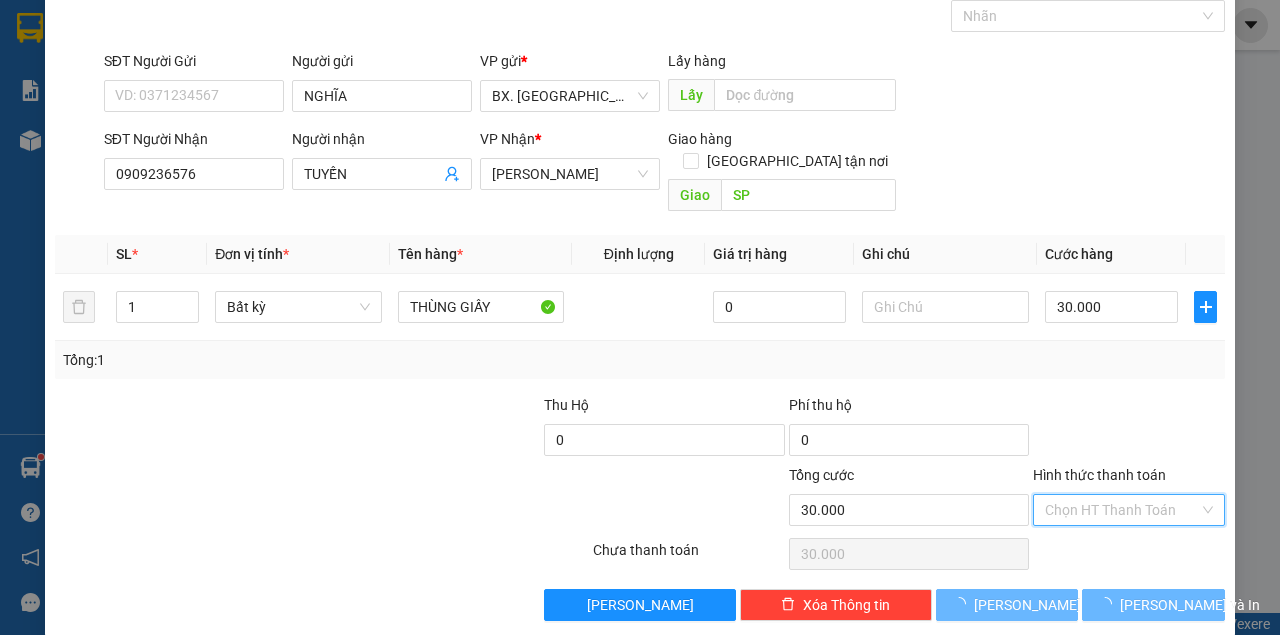 click on "Hình thức thanh toán" at bounding box center [1122, 510] 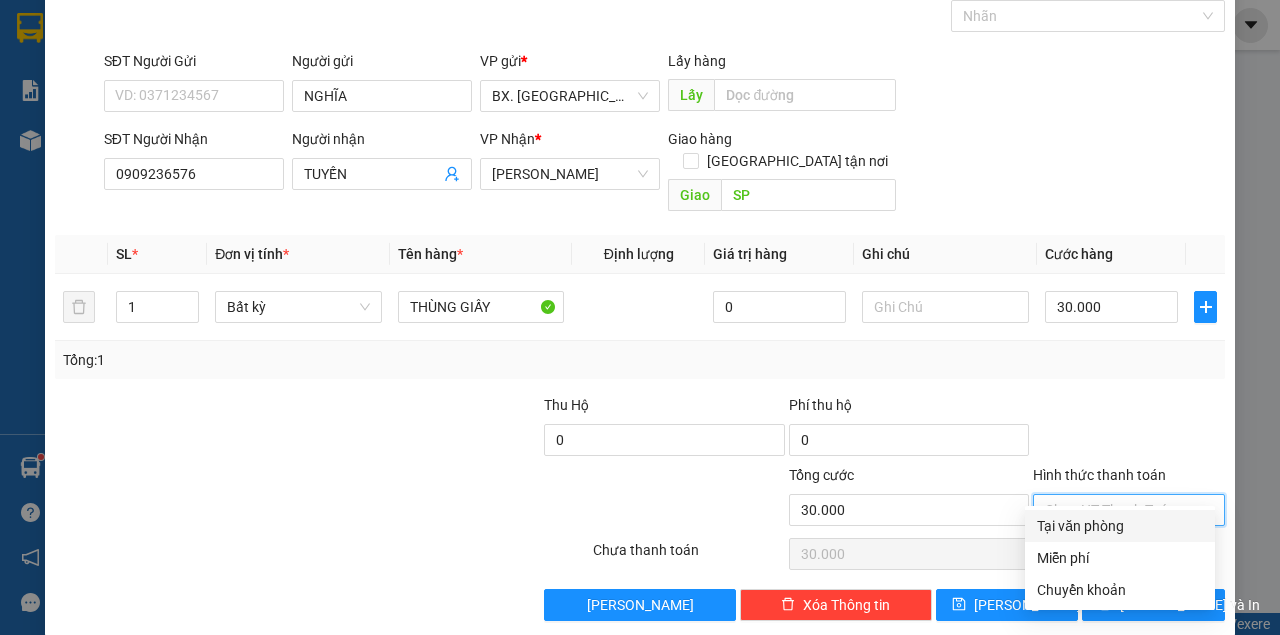 click on "Tại văn phòng" at bounding box center (1120, 526) 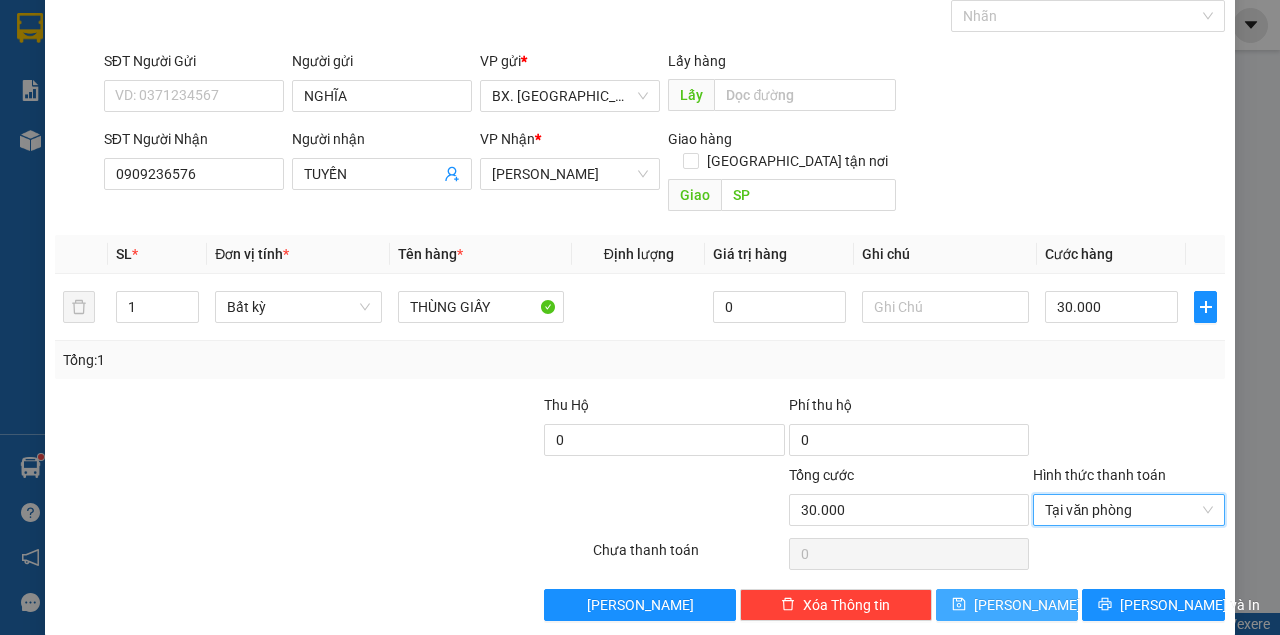 click on "[PERSON_NAME]" at bounding box center [1007, 605] 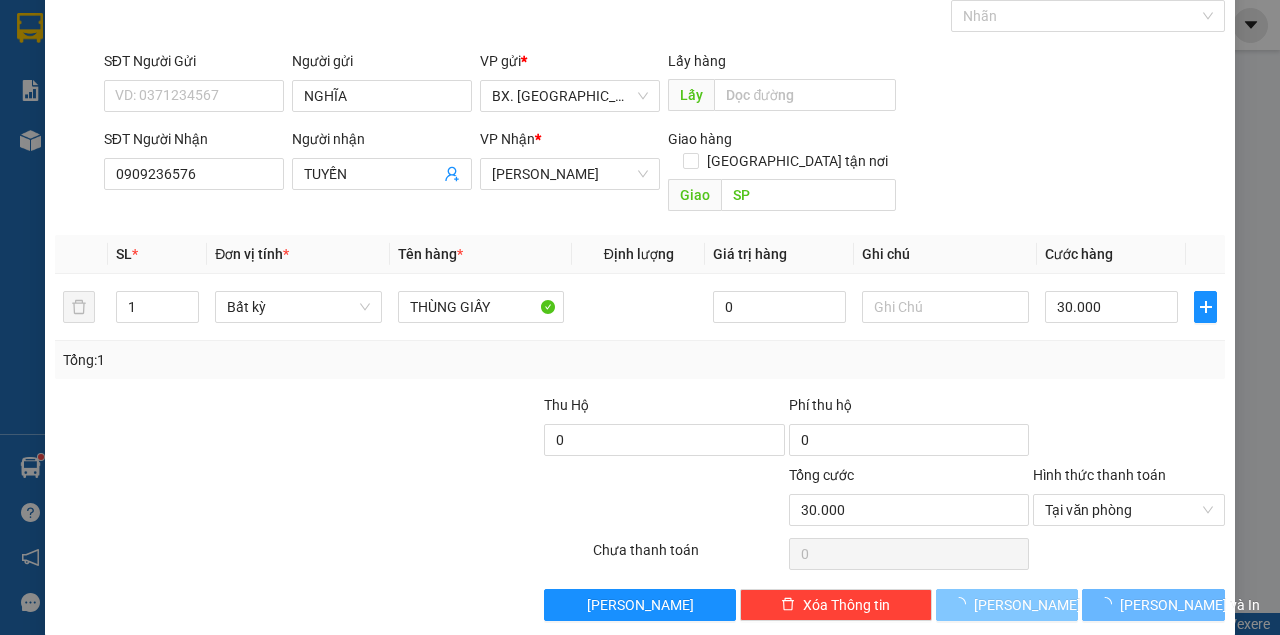 type 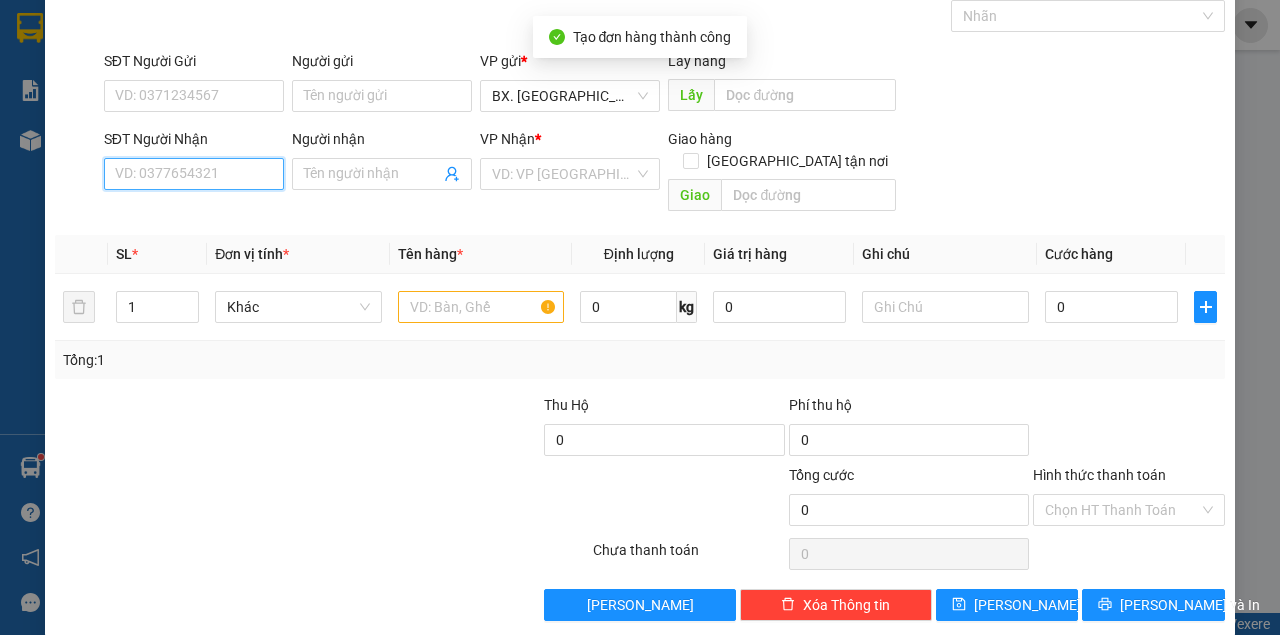 click on "SĐT Người Nhận" at bounding box center (194, 174) 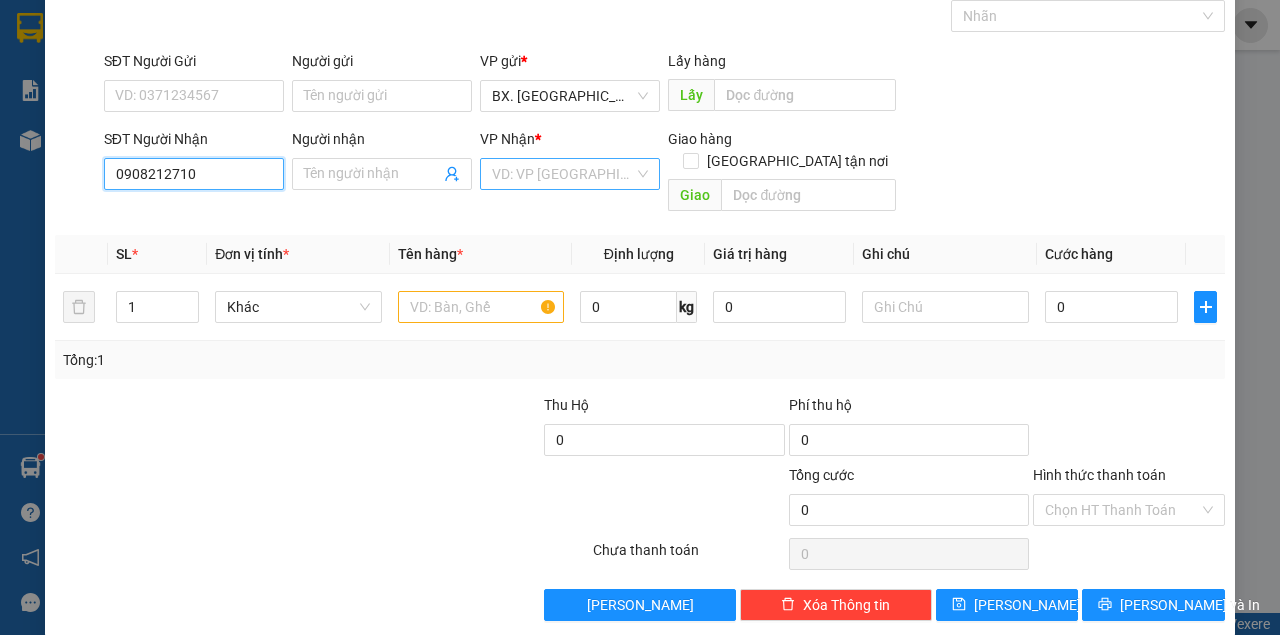type on "0908212710" 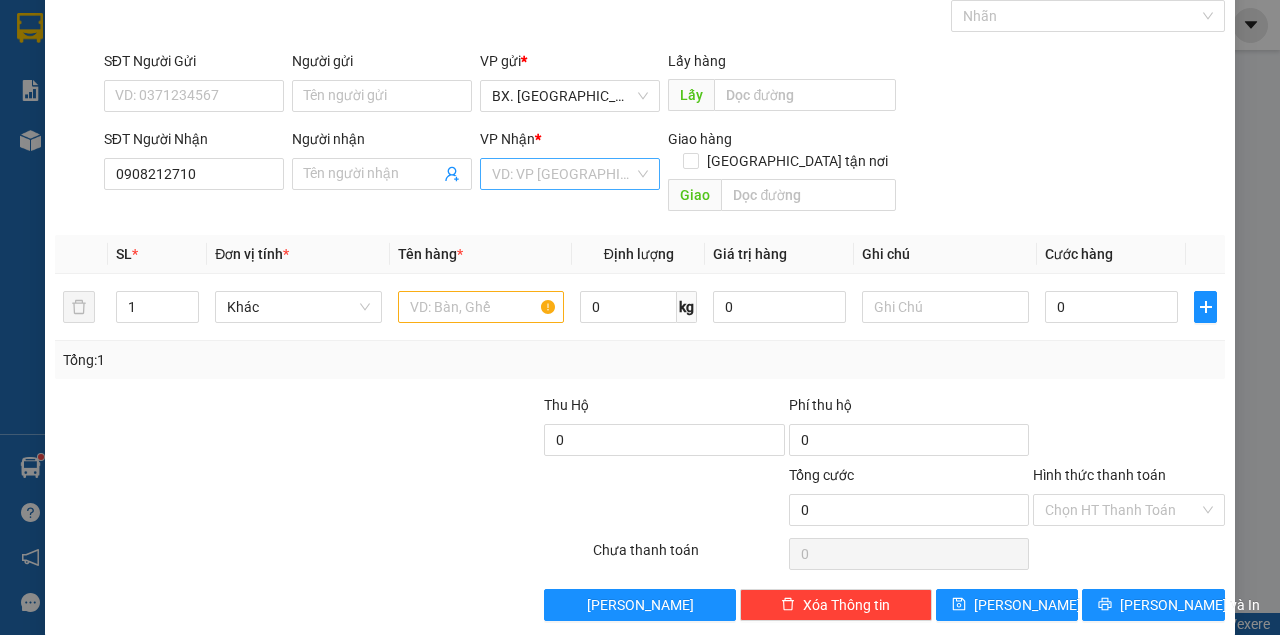 click at bounding box center (563, 174) 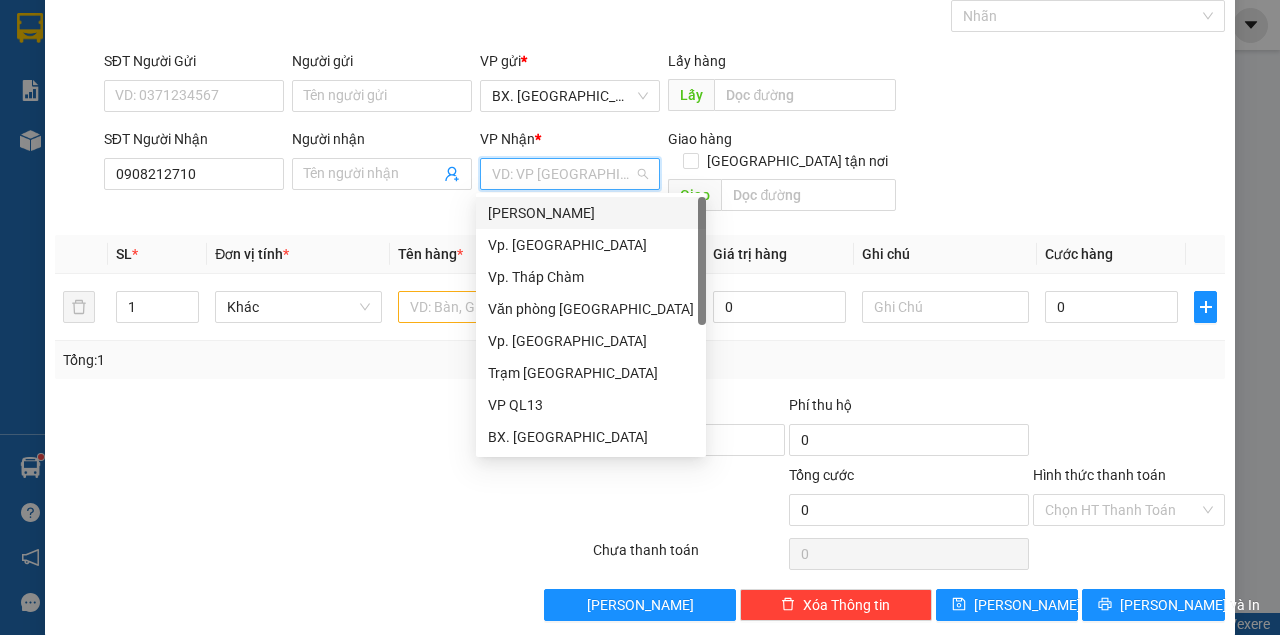 click on "[PERSON_NAME]" at bounding box center [591, 213] 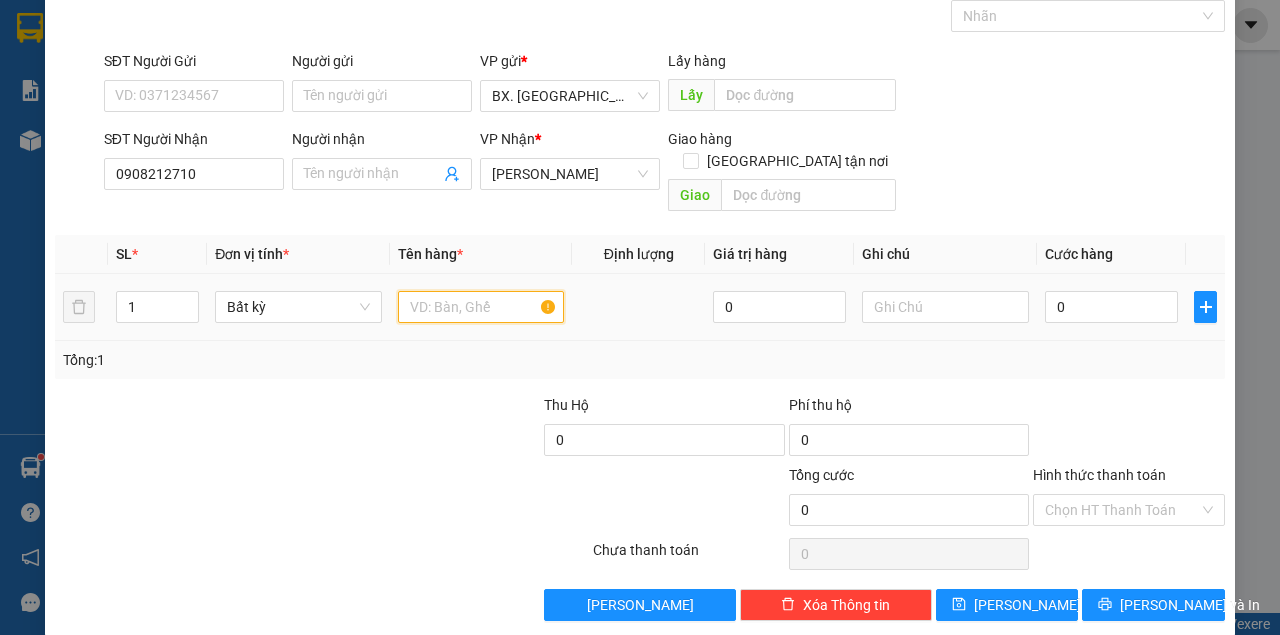 click at bounding box center (481, 307) 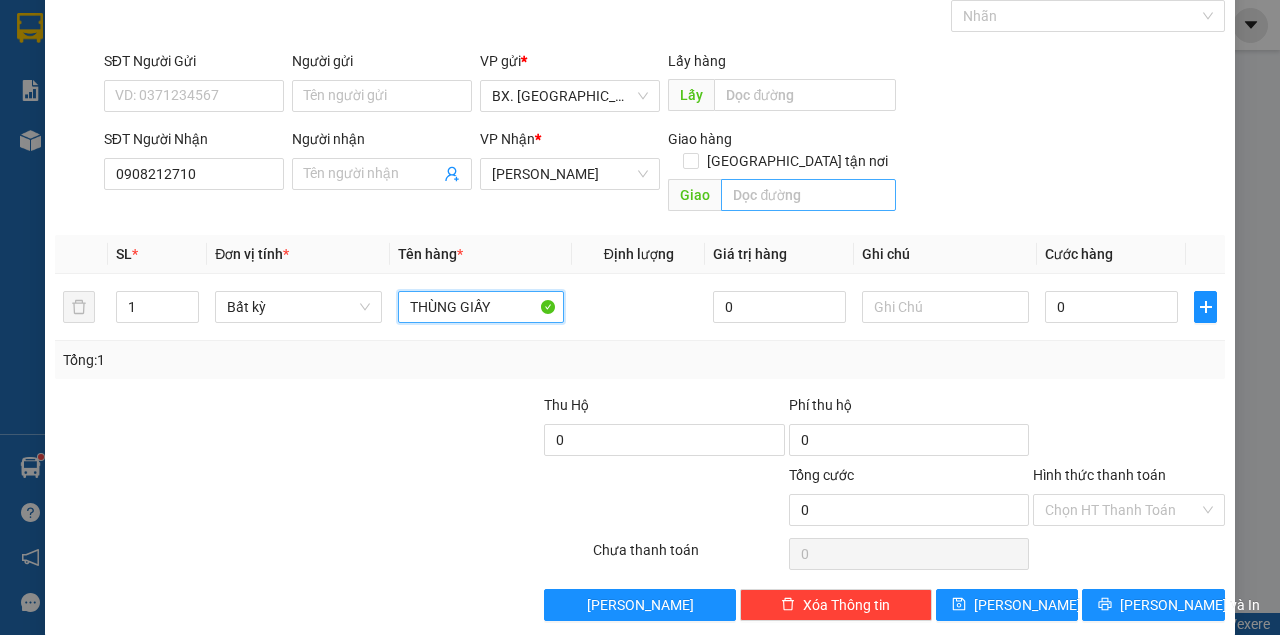 type on "THÙNG GIẤY" 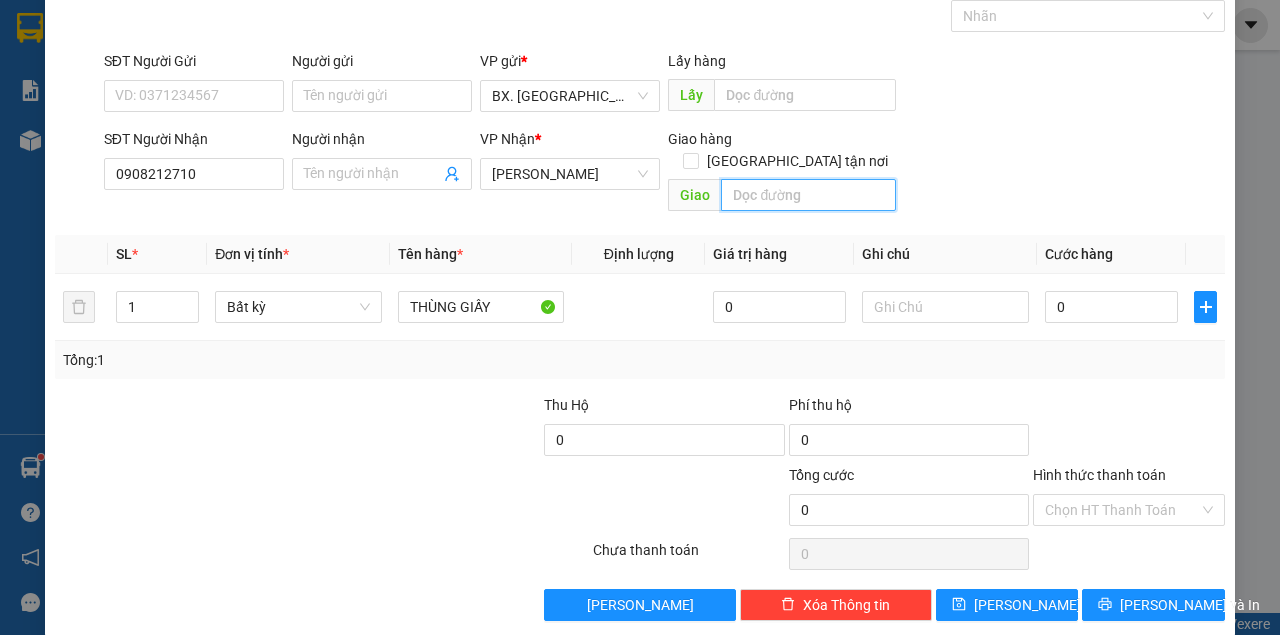 click at bounding box center (808, 195) 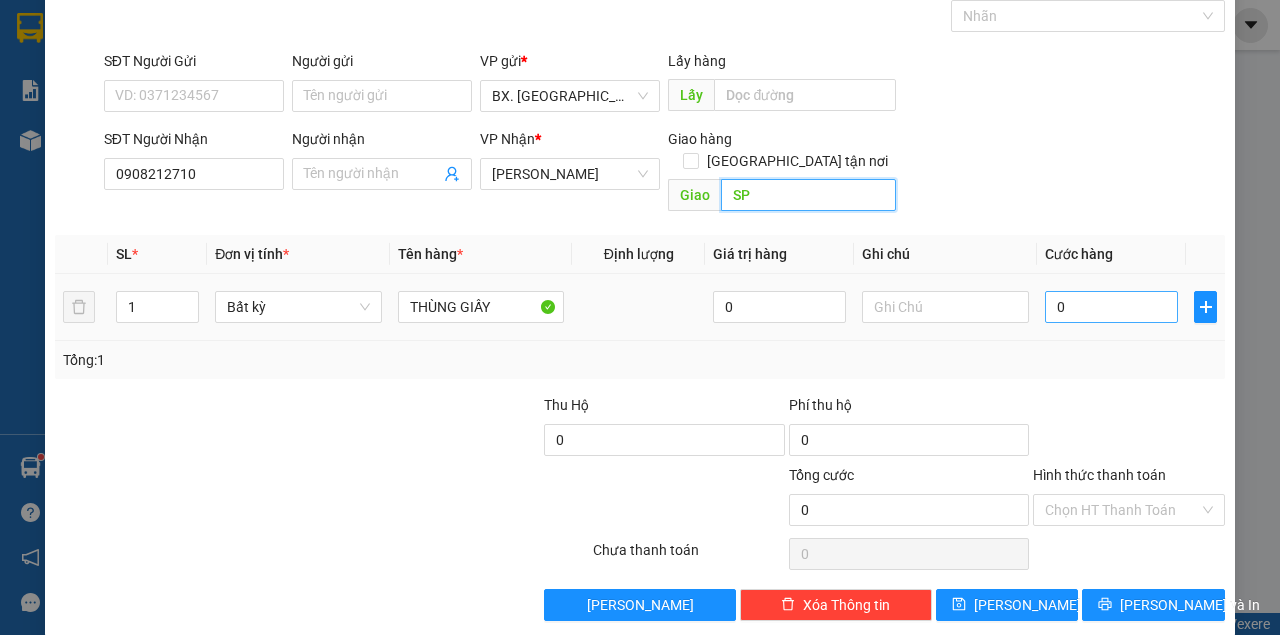type on "SP" 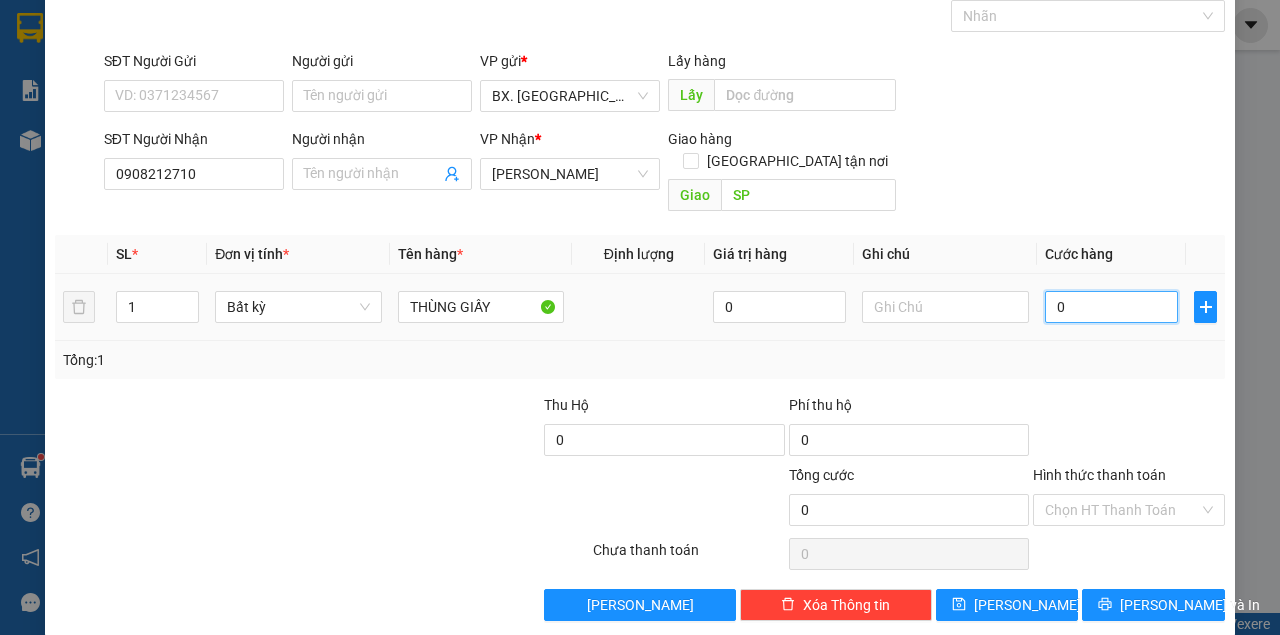 click on "0" at bounding box center [1111, 307] 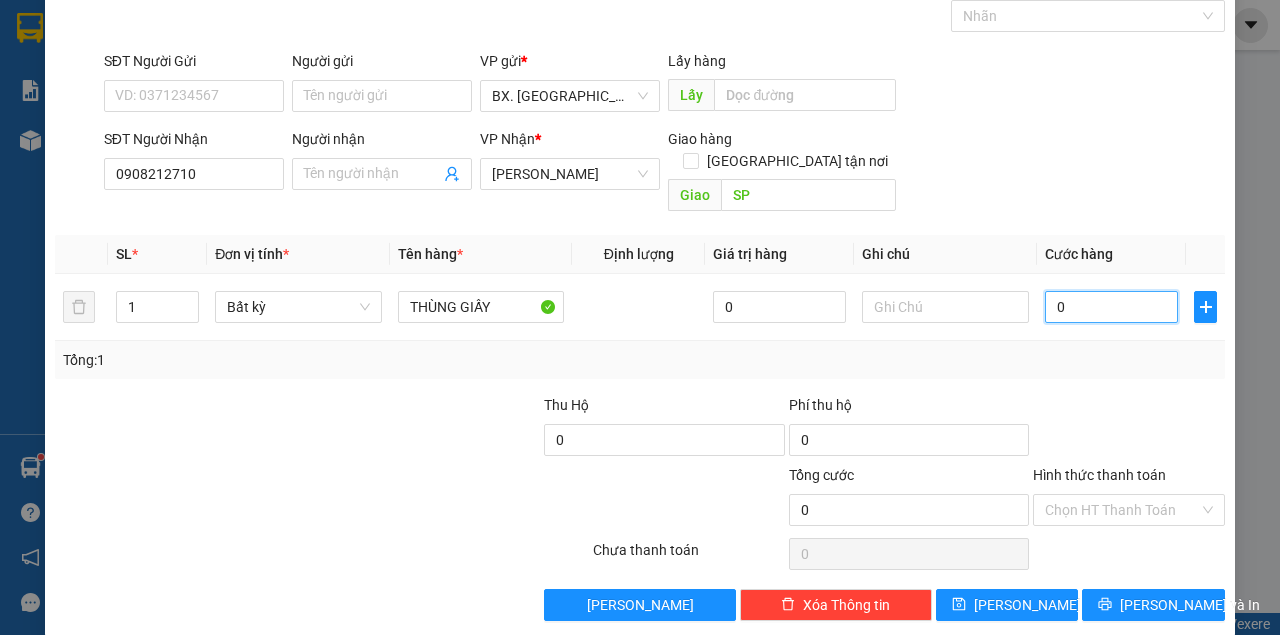 type on "3" 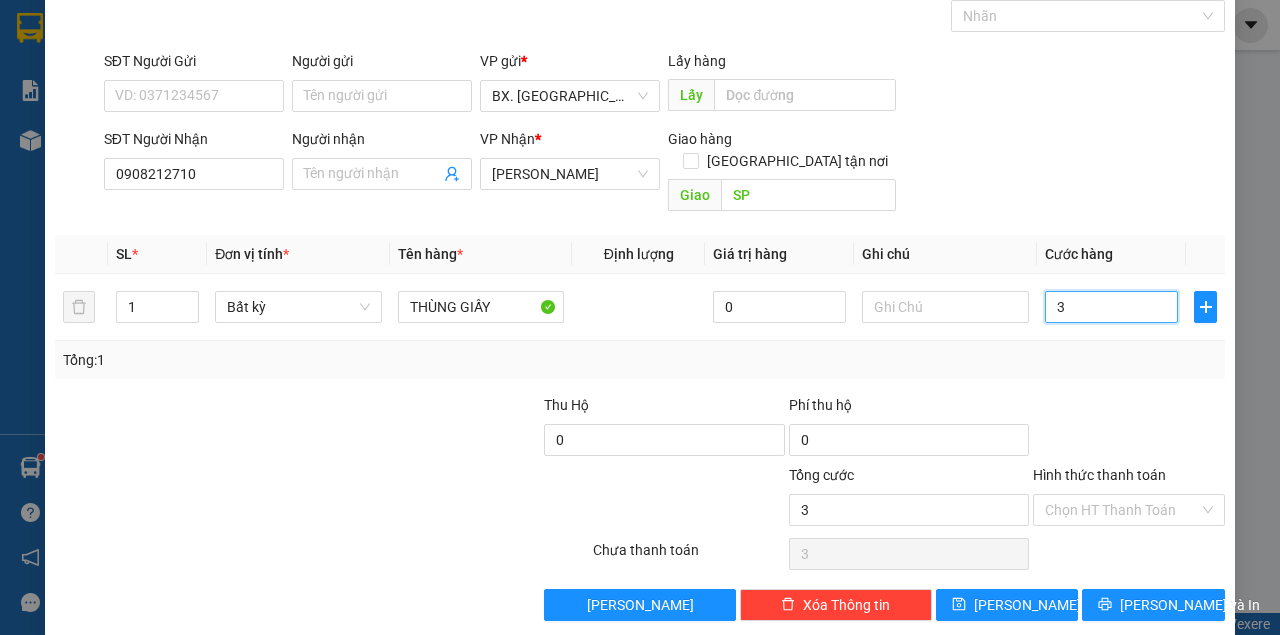 type on "30" 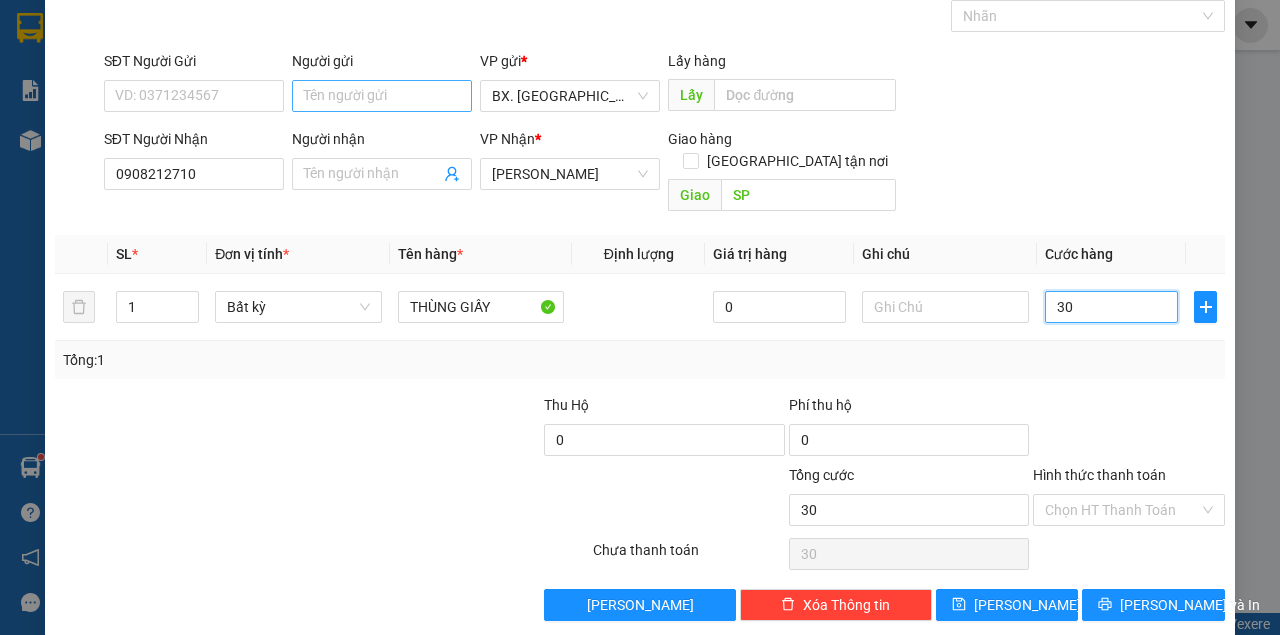 type on "30" 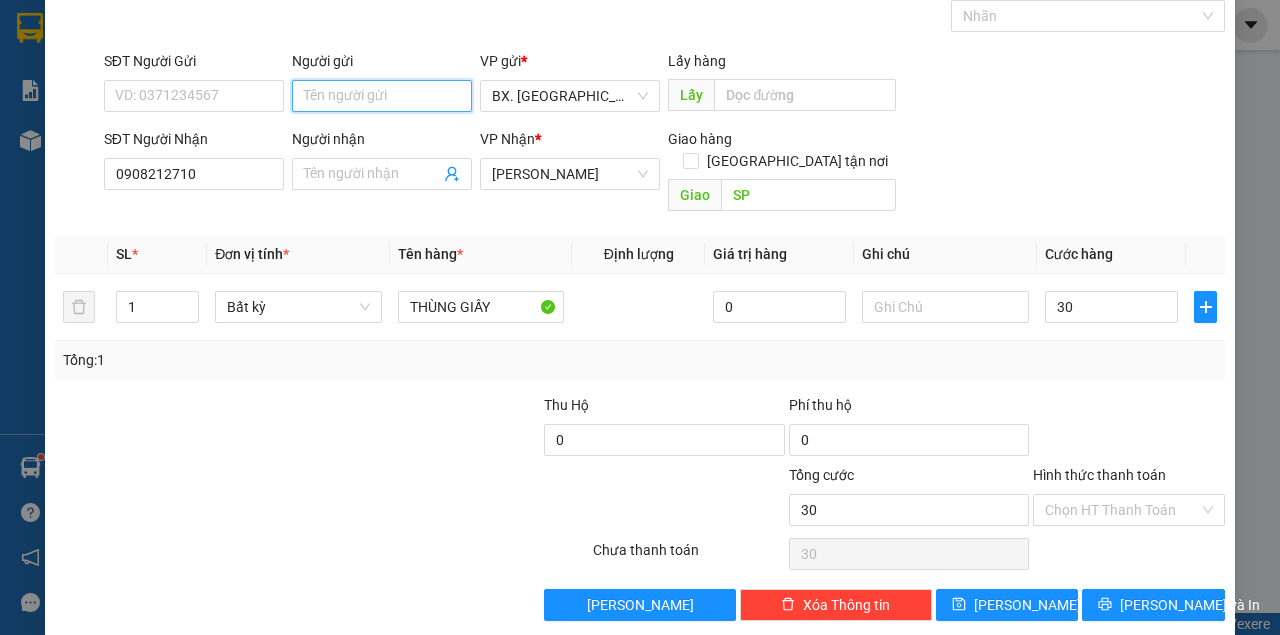 type on "30.000" 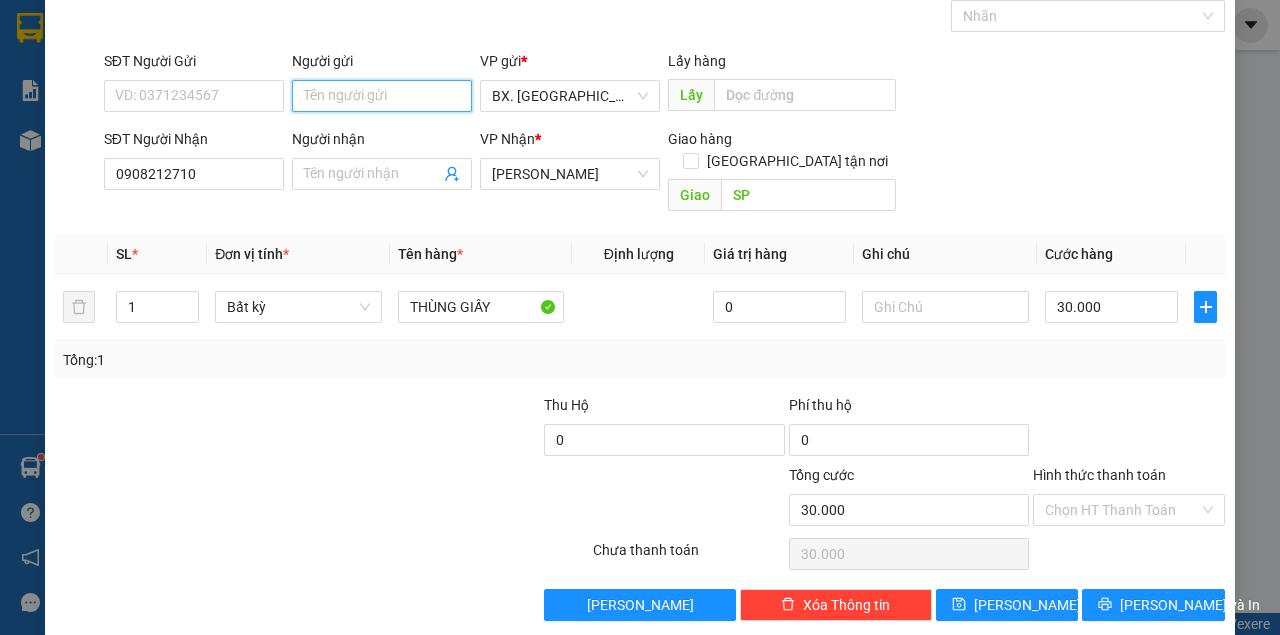 click on "Người gửi" at bounding box center (382, 96) 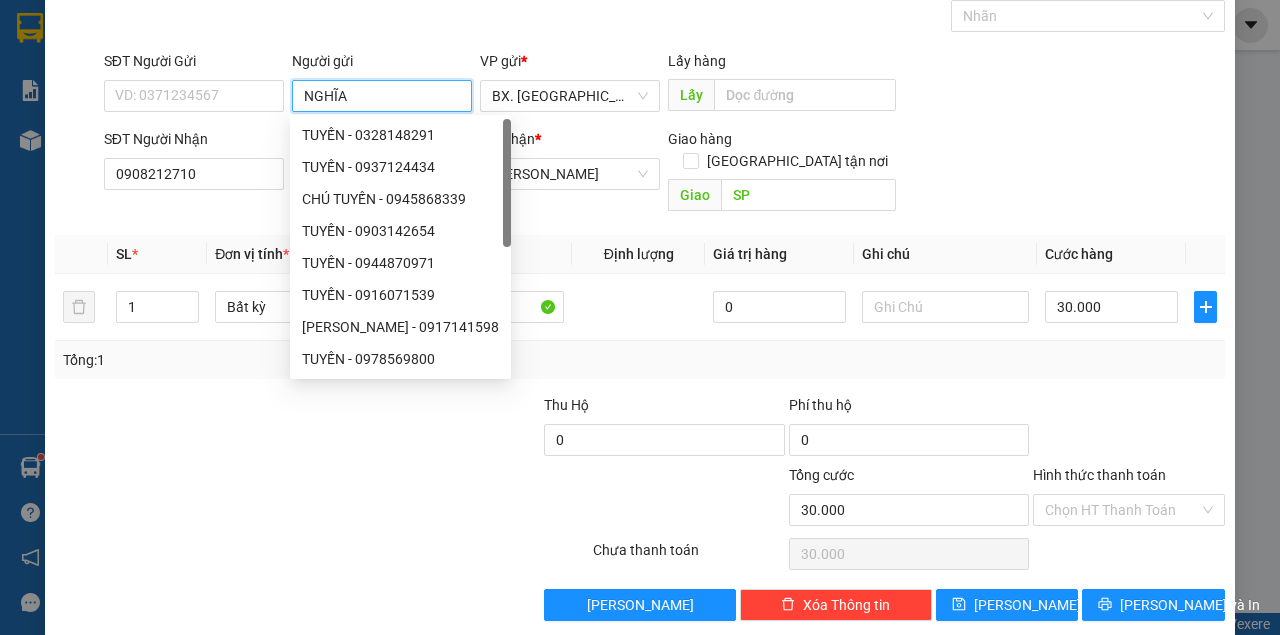 type on "NGHĨA" 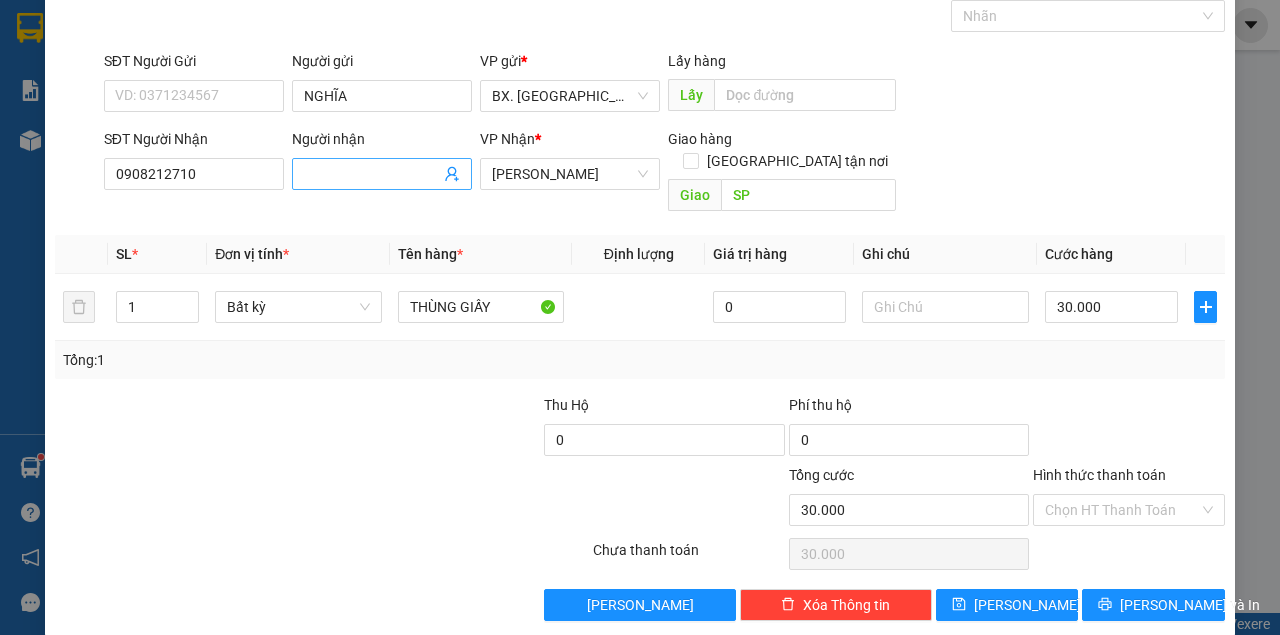 click on "Người nhận" at bounding box center [372, 174] 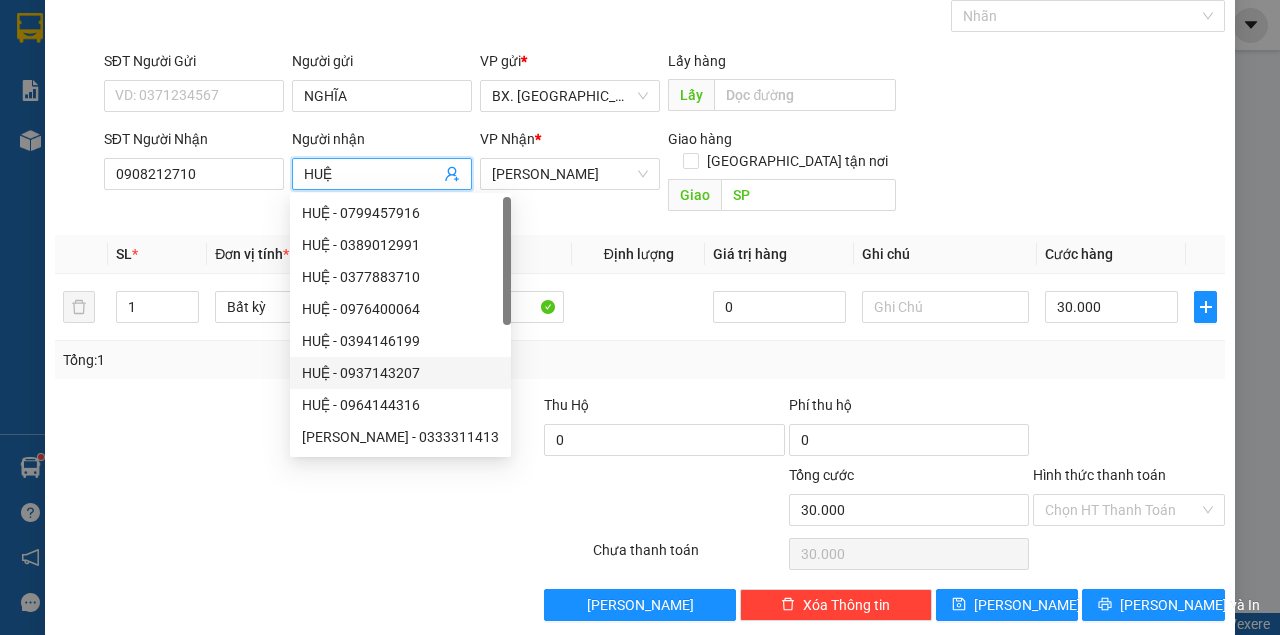 type on "HUỆ" 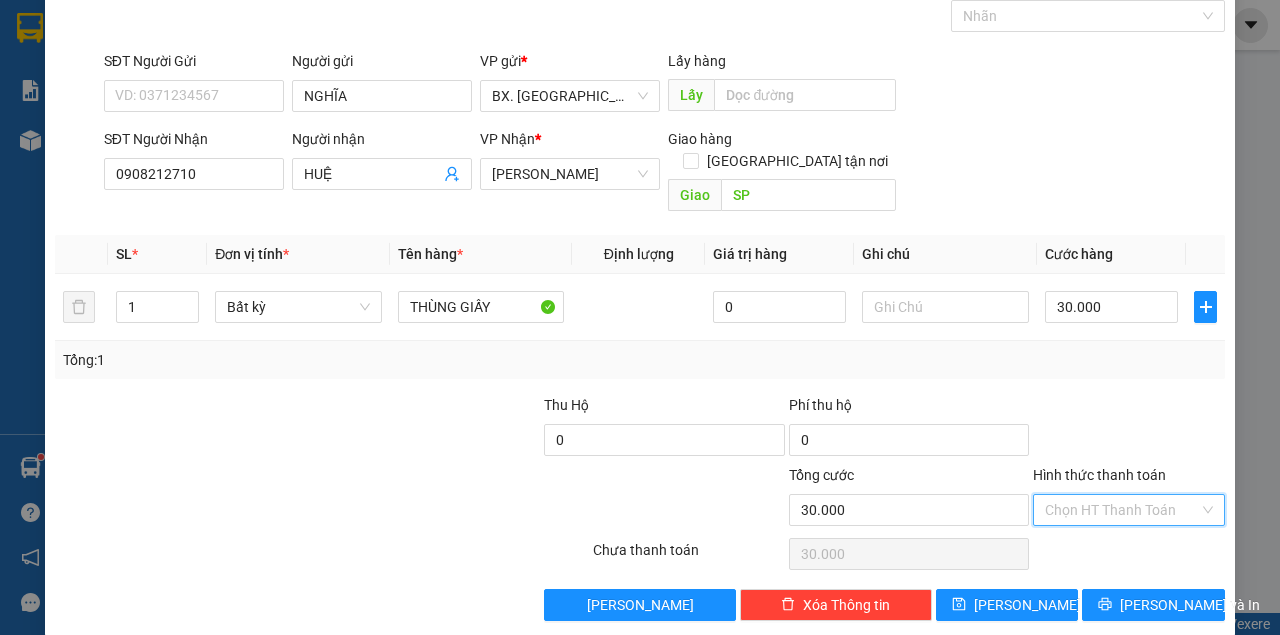 click on "Hình thức thanh toán" at bounding box center (1122, 510) 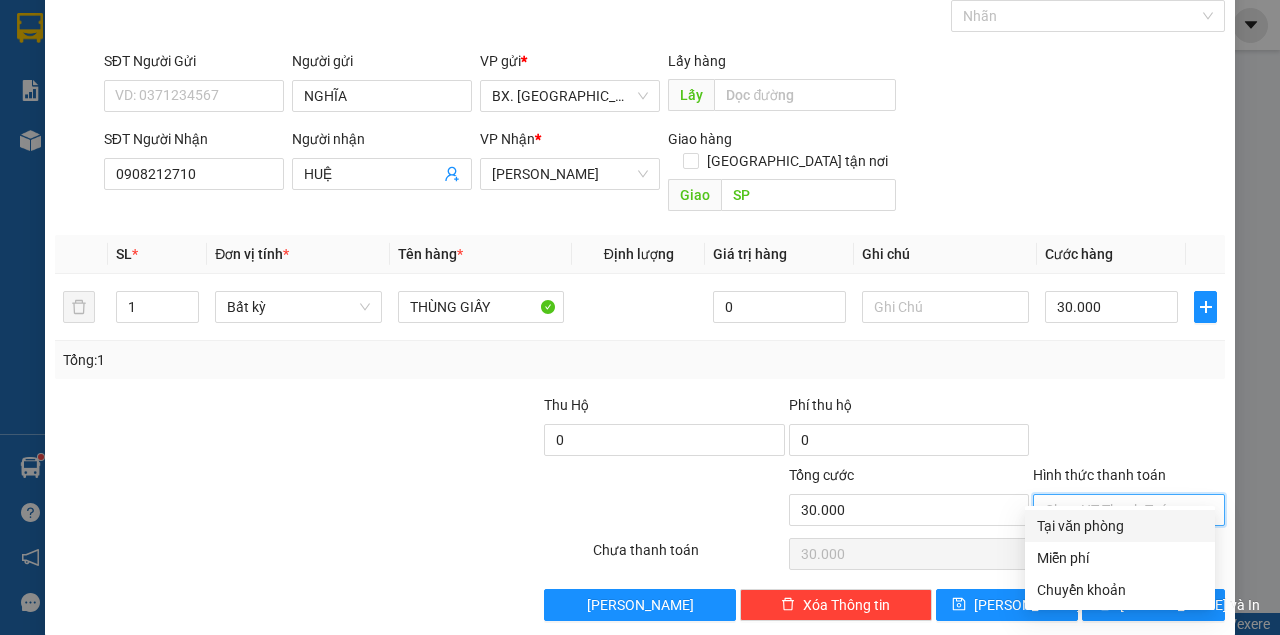 click on "Tại văn phòng" at bounding box center [1120, 526] 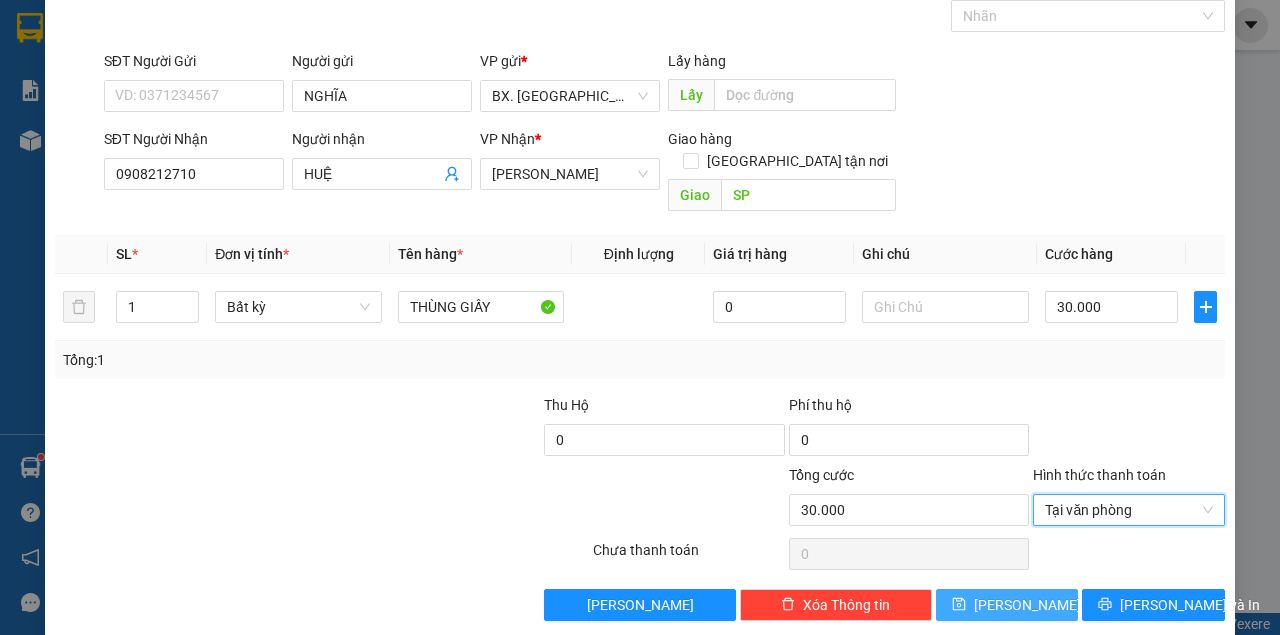 click 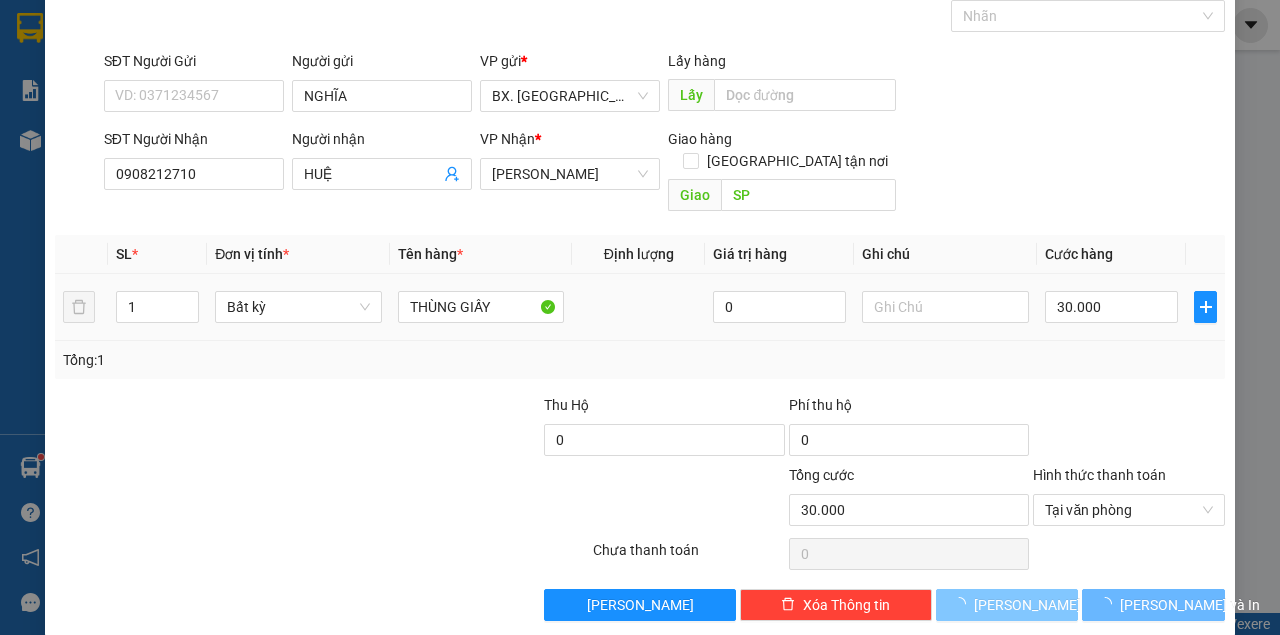 type 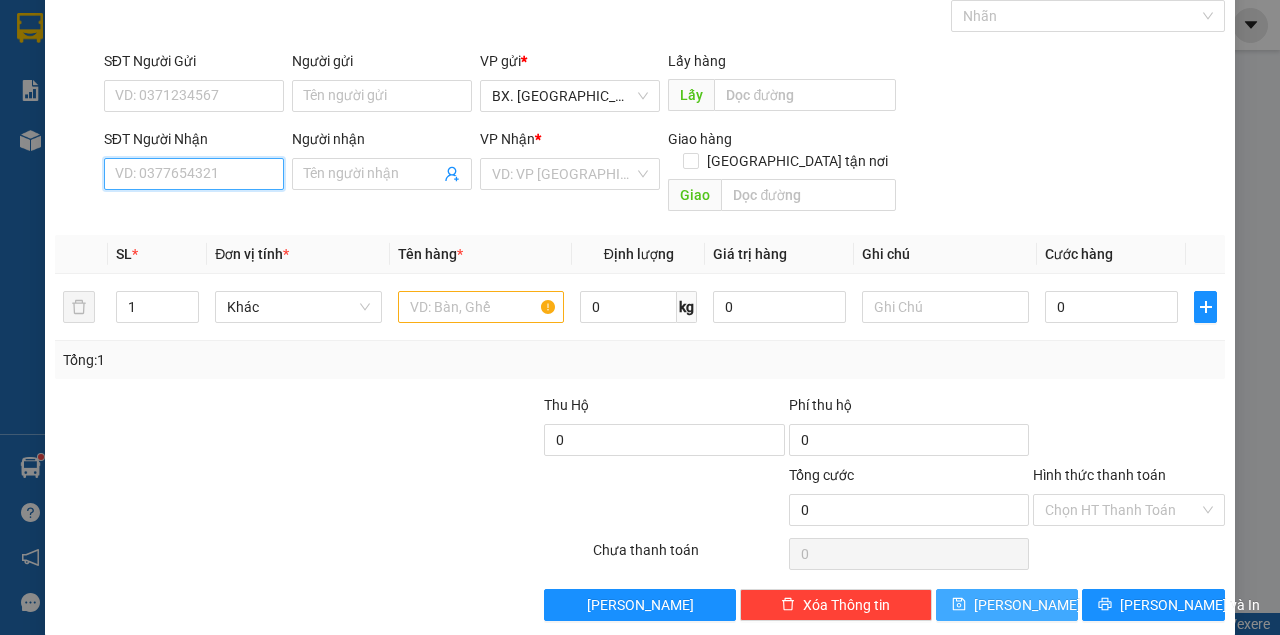 click on "SĐT Người Nhận" at bounding box center (194, 174) 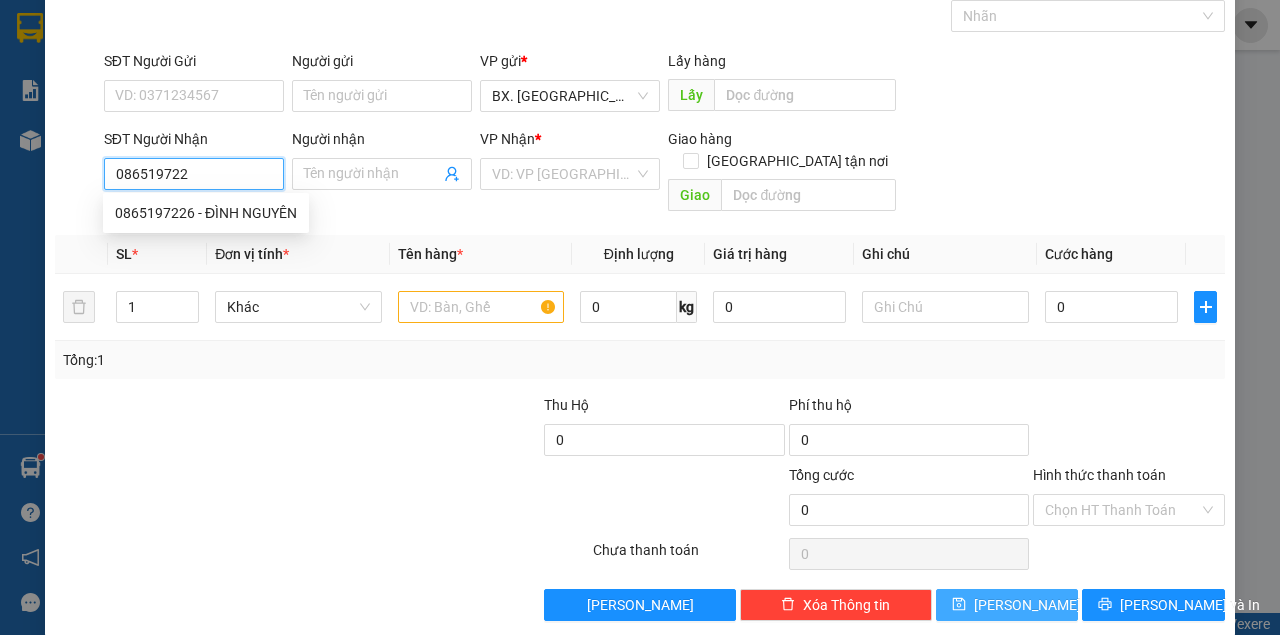 type on "0865197226" 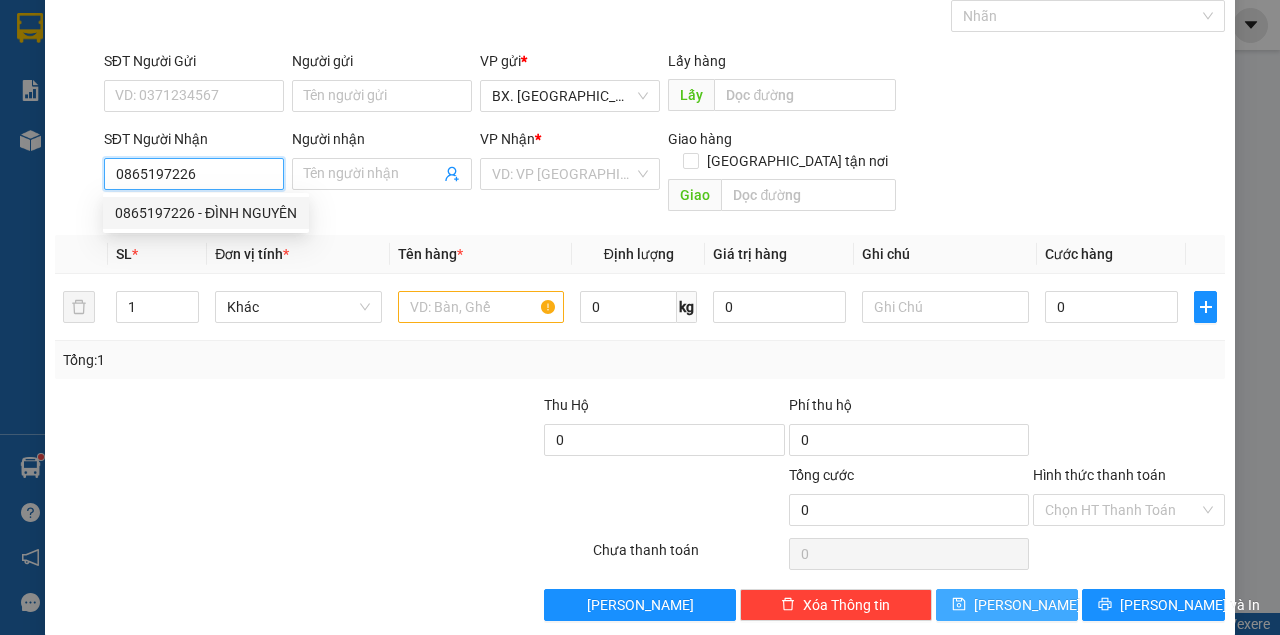 click on "0865197226 - ĐÌNH NGUYÊN" at bounding box center [206, 213] 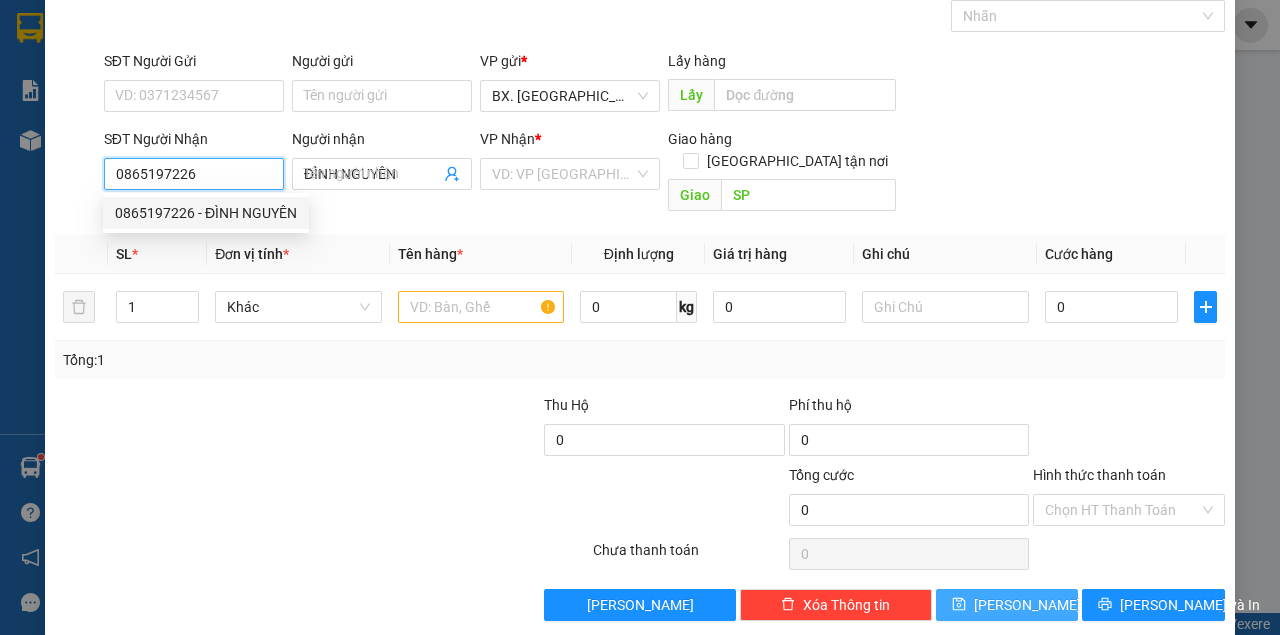 type on "120.000" 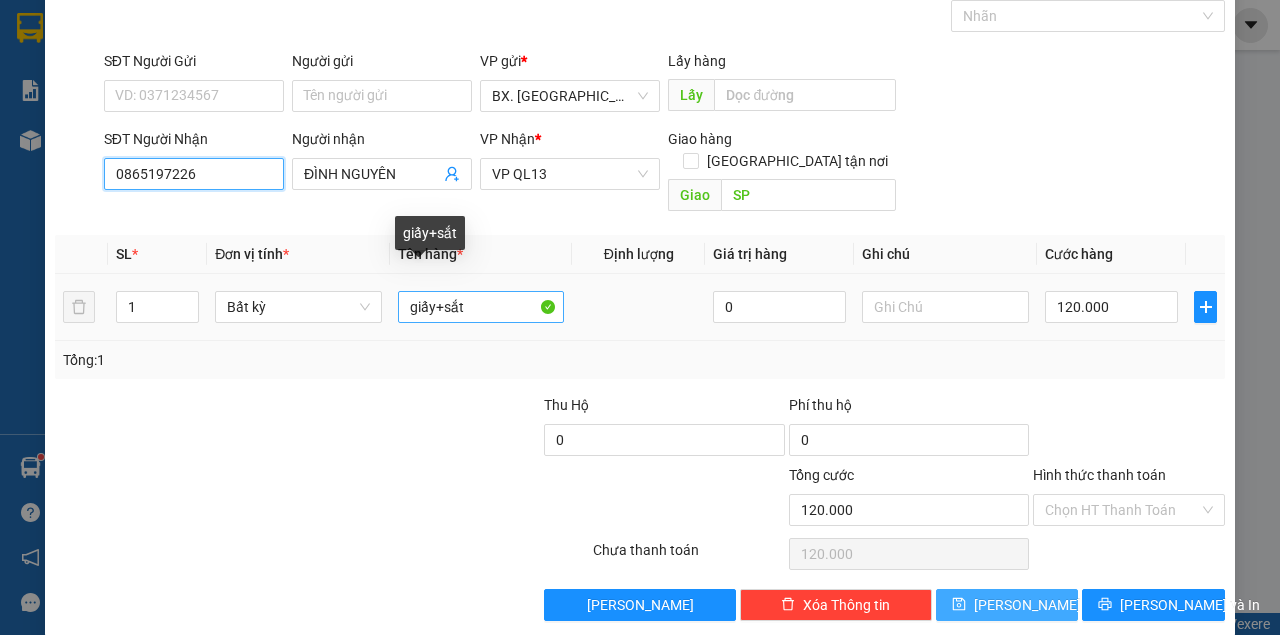 type on "0865197226" 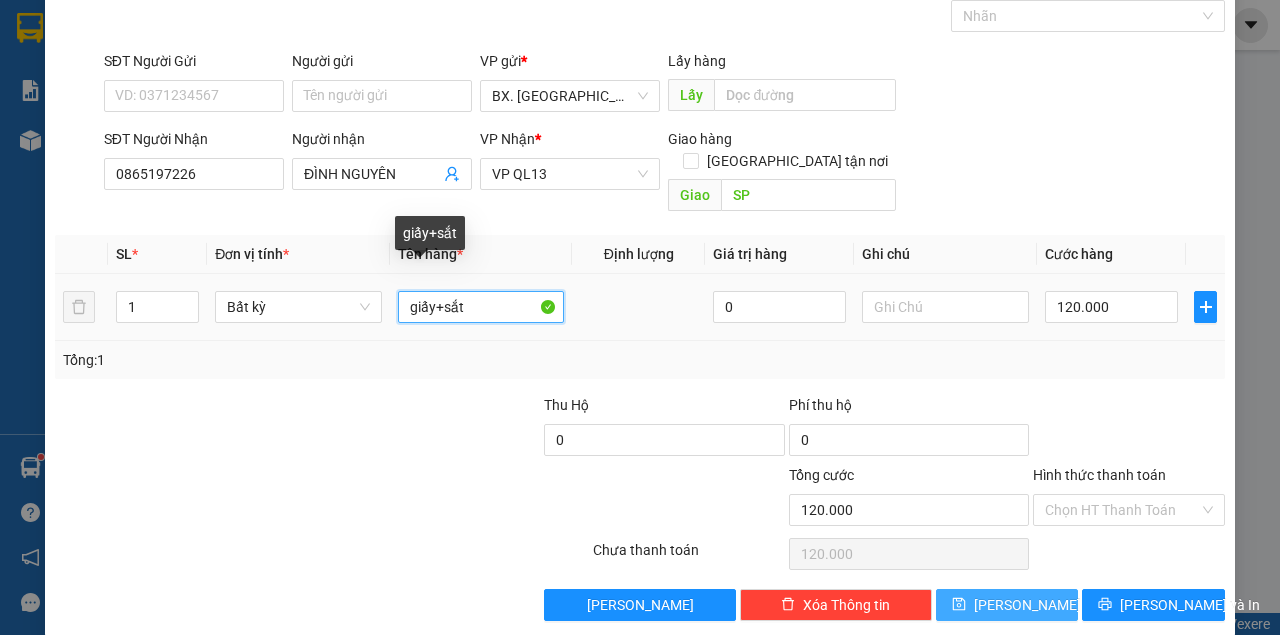 drag, startPoint x: 484, startPoint y: 294, endPoint x: 369, endPoint y: 302, distance: 115.27792 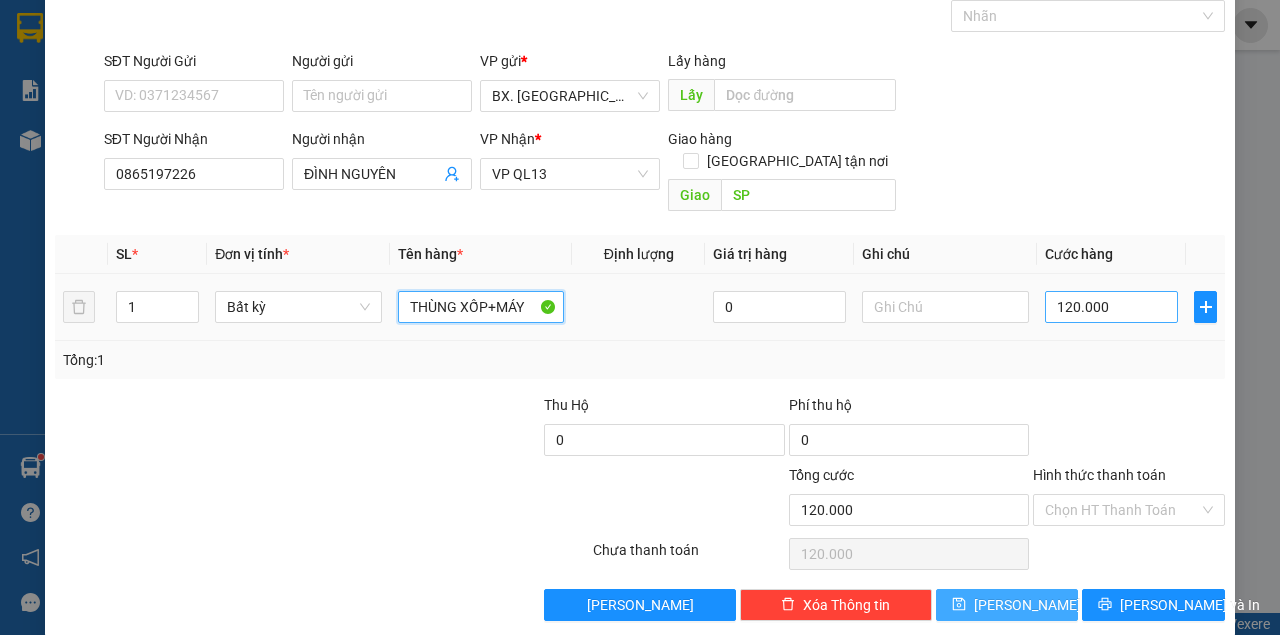 type on "THÙNG XỐP+MÁY" 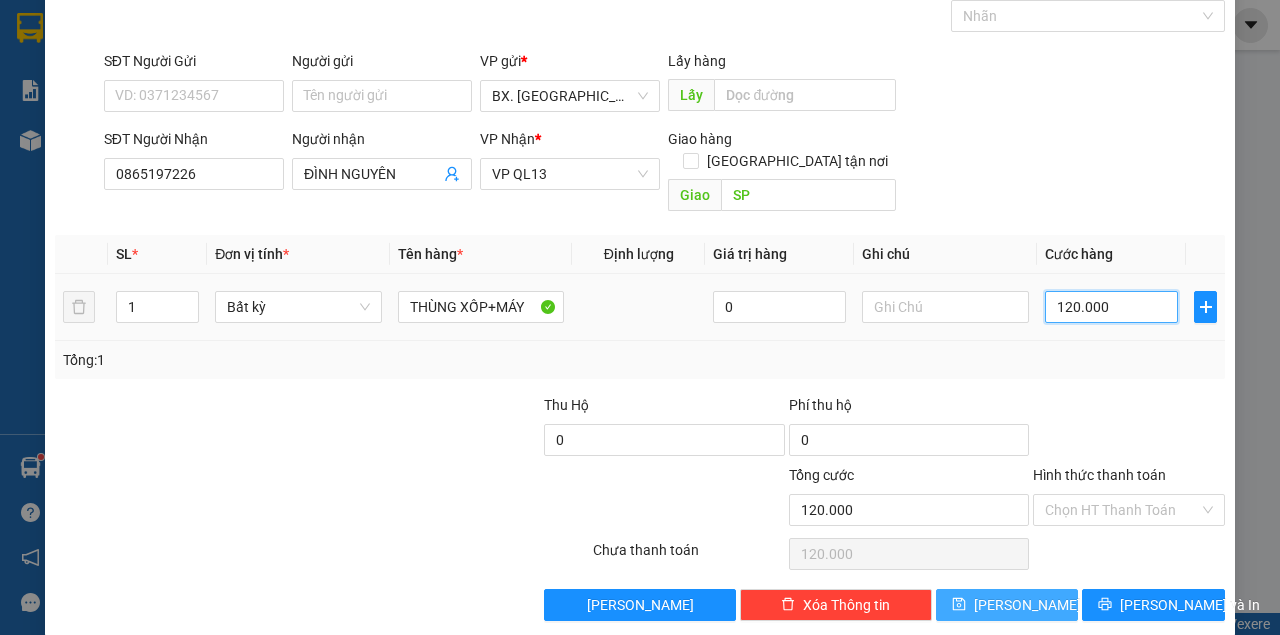 drag, startPoint x: 1093, startPoint y: 288, endPoint x: 1057, endPoint y: 305, distance: 39.812057 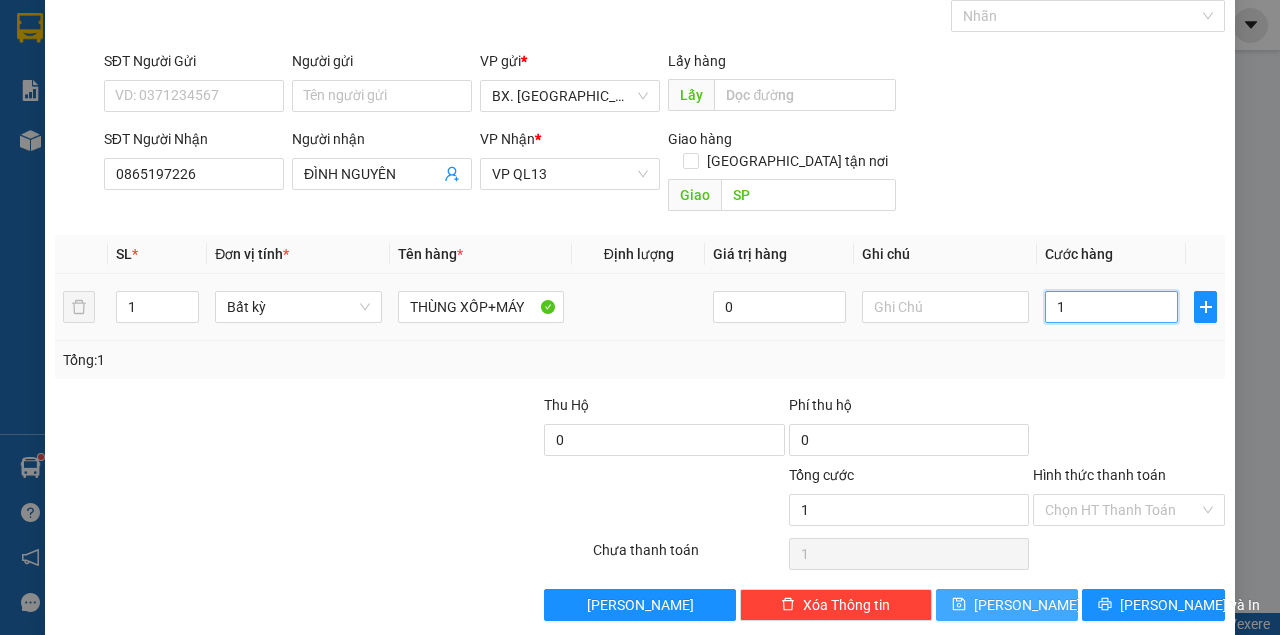 type on "10" 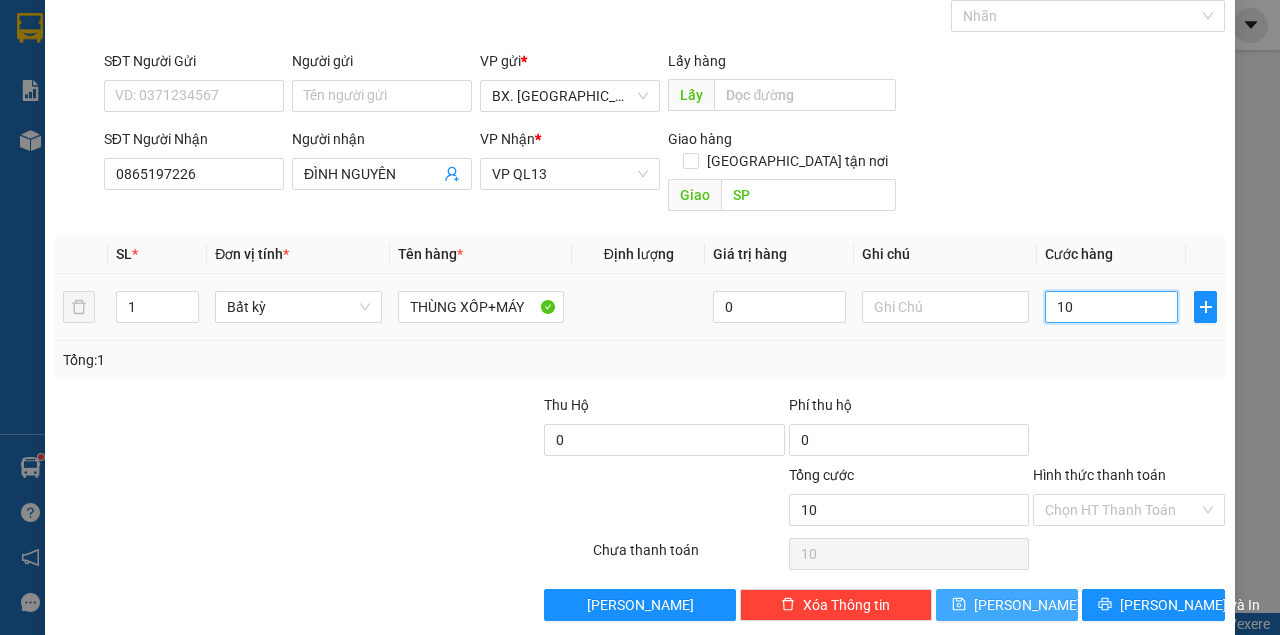 type on "100" 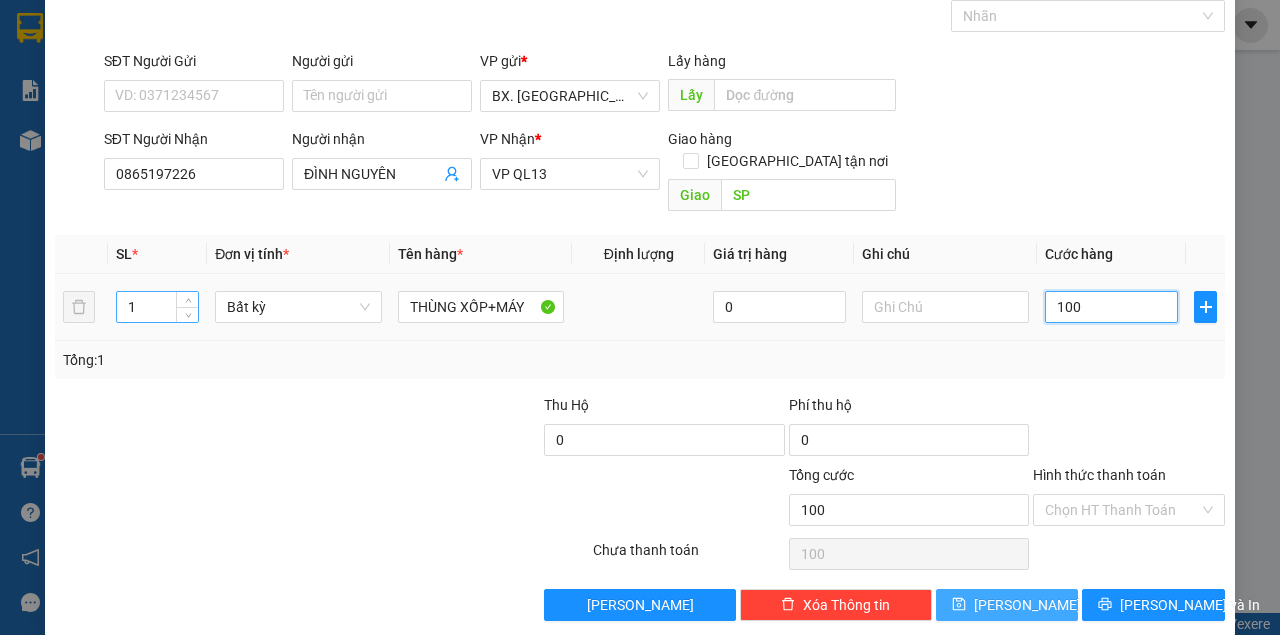 drag, startPoint x: 175, startPoint y: 292, endPoint x: 144, endPoint y: 294, distance: 31.06445 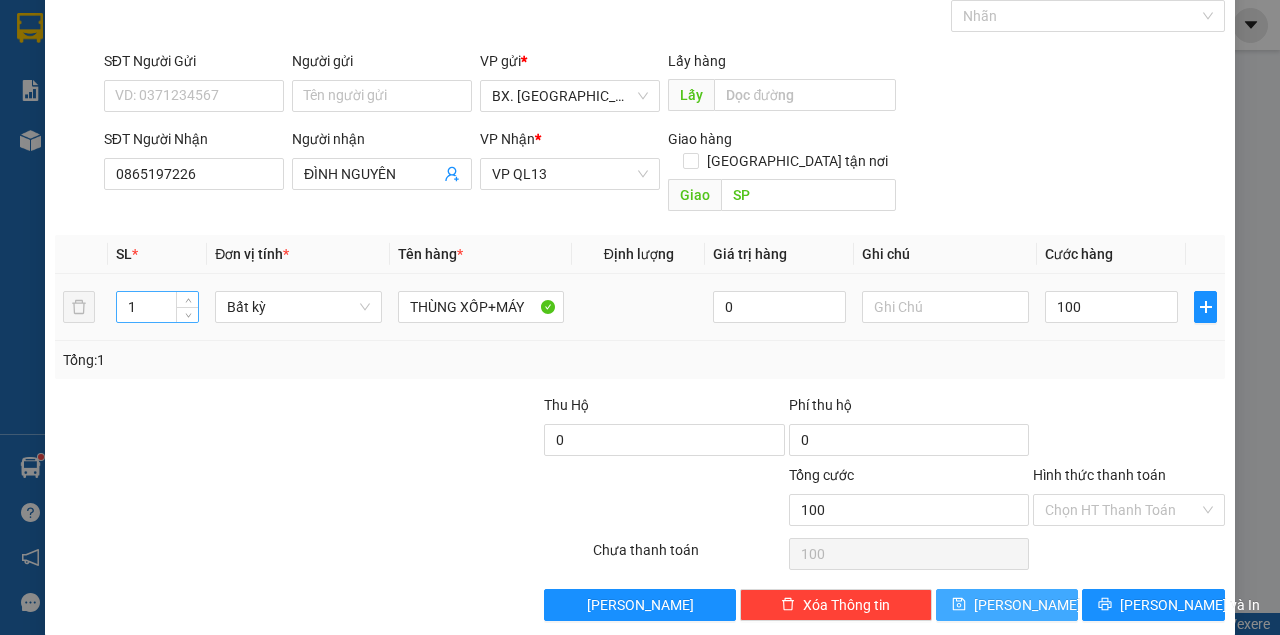 type on "100.000" 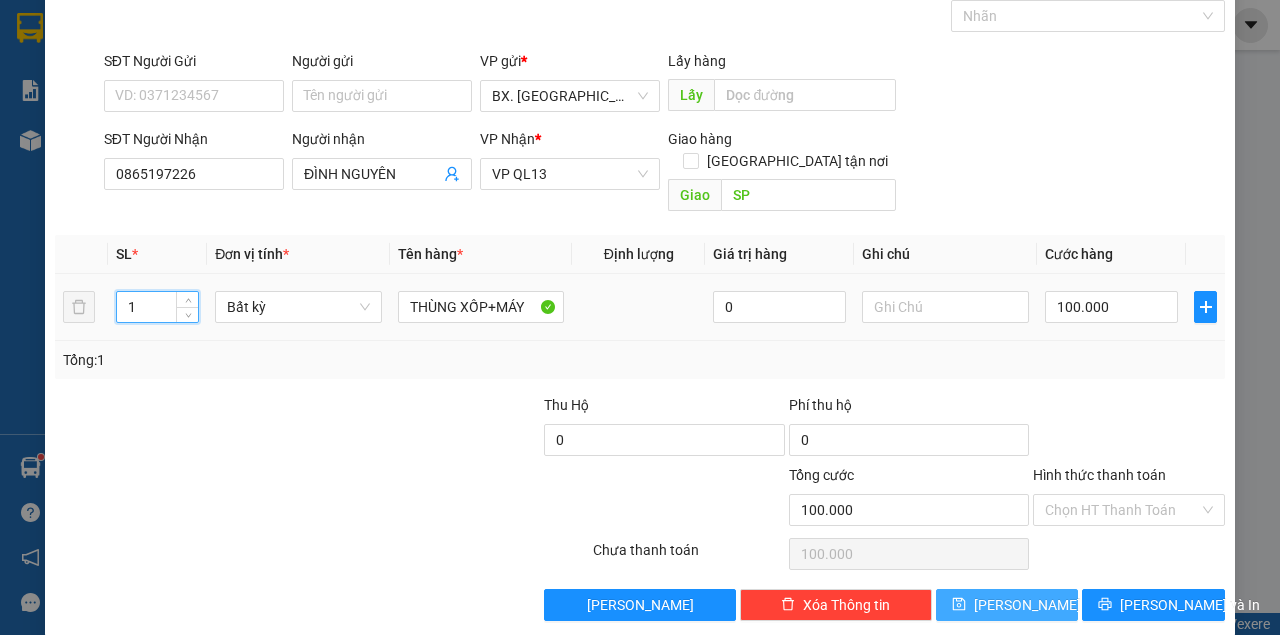 click on "1" at bounding box center (158, 307) 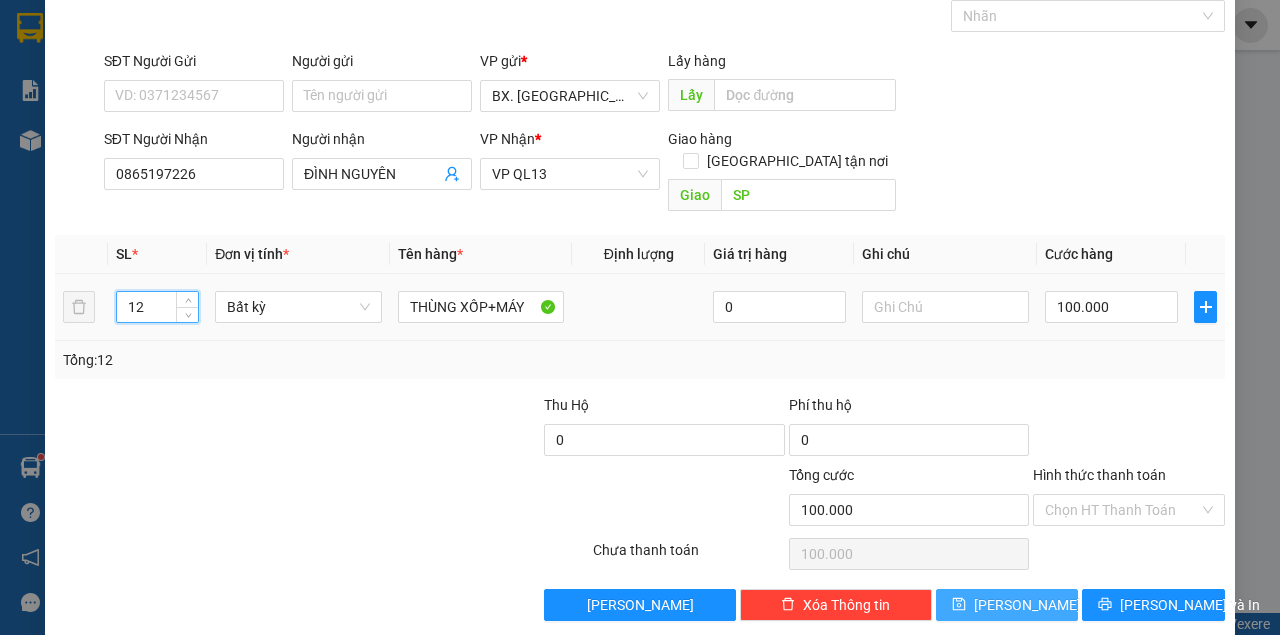 type on "1" 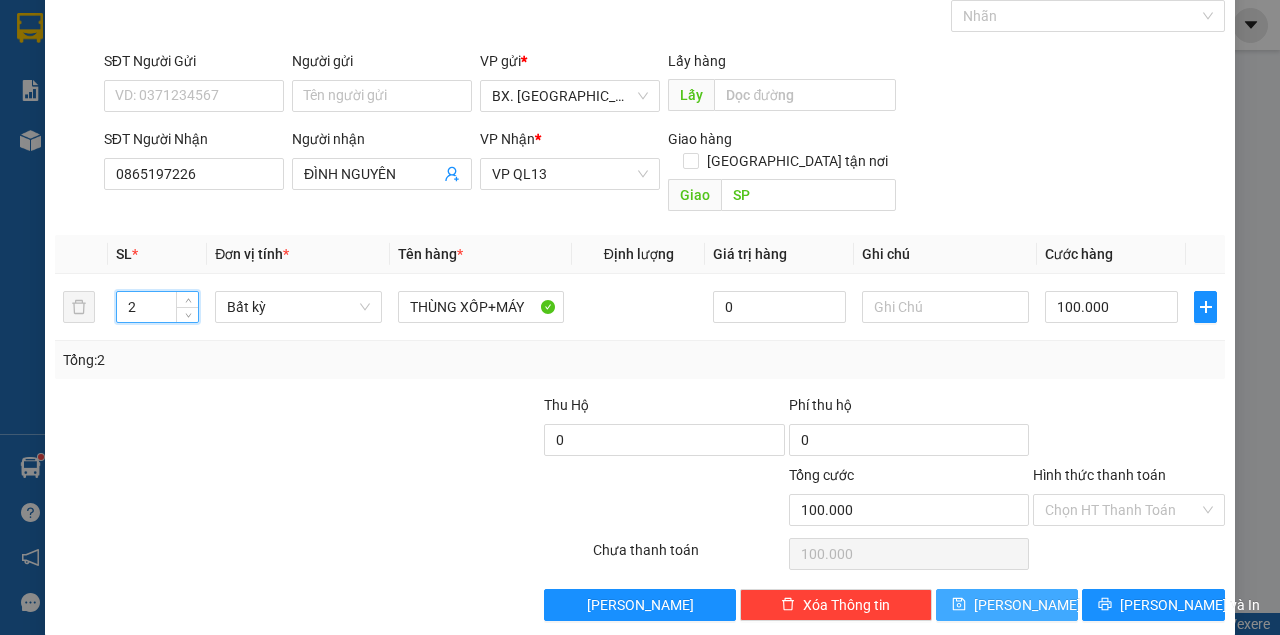 type on "2" 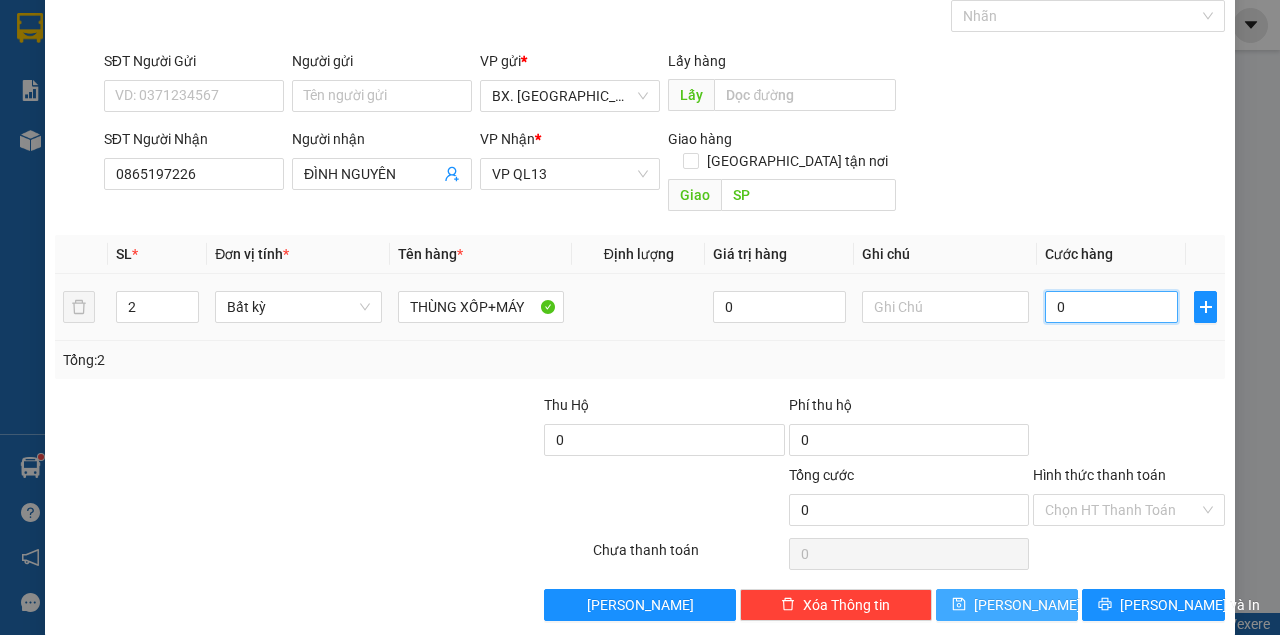 click on "0" at bounding box center [1111, 307] 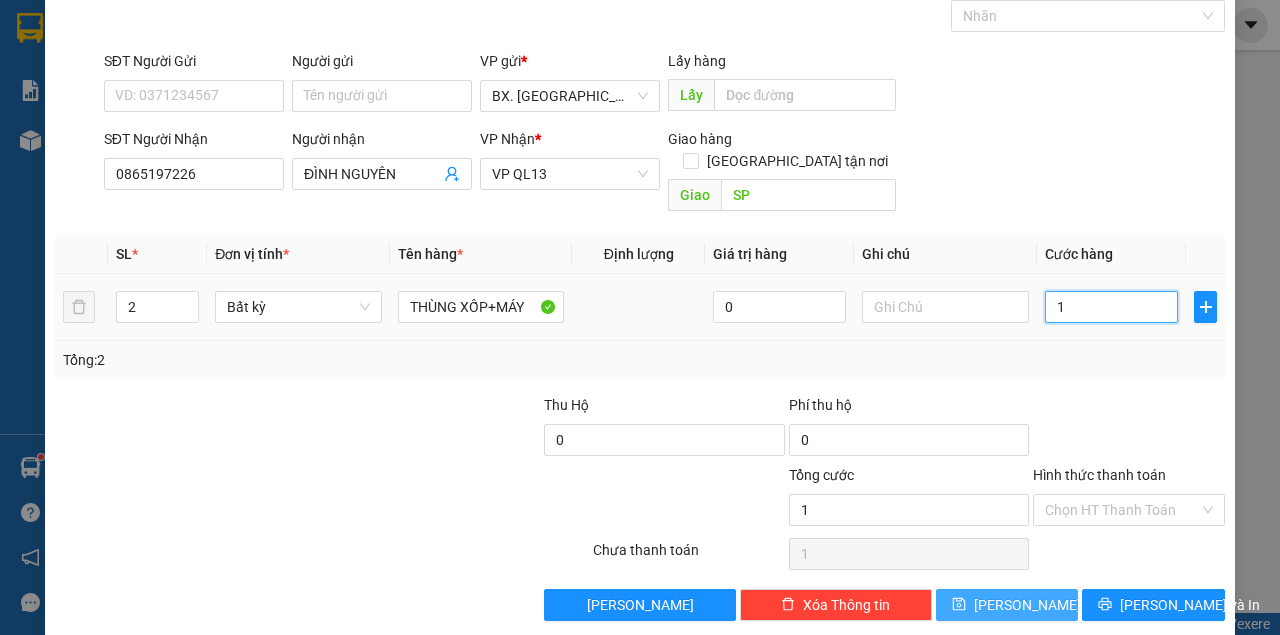type on "10" 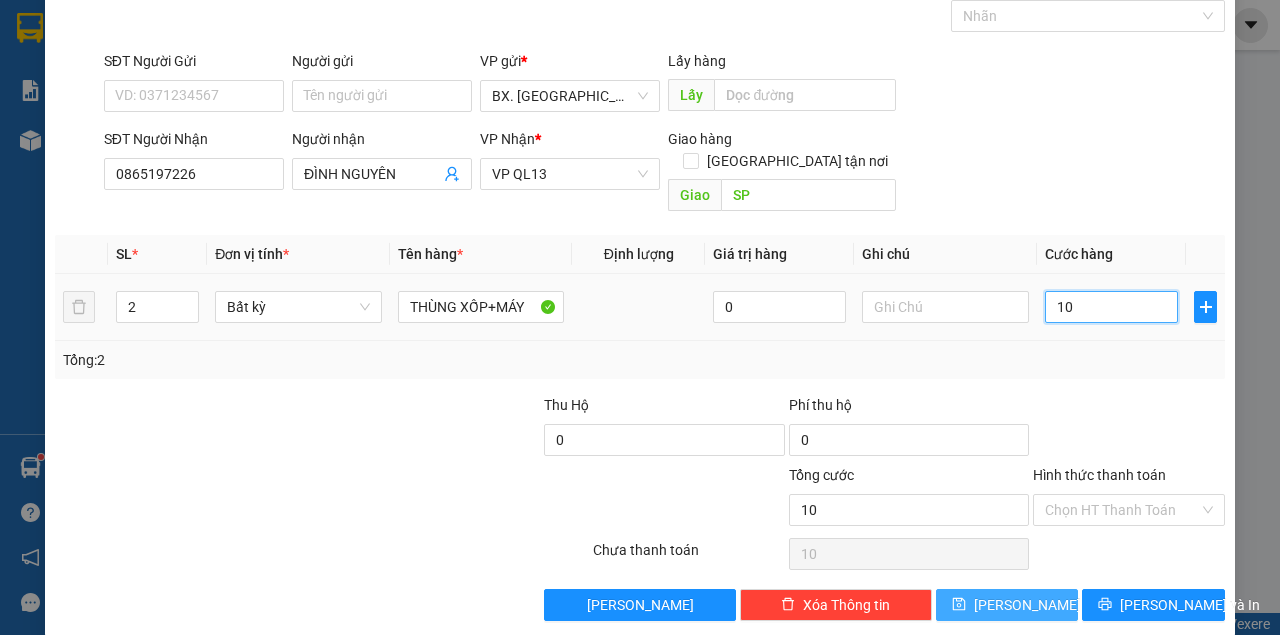 type on "100" 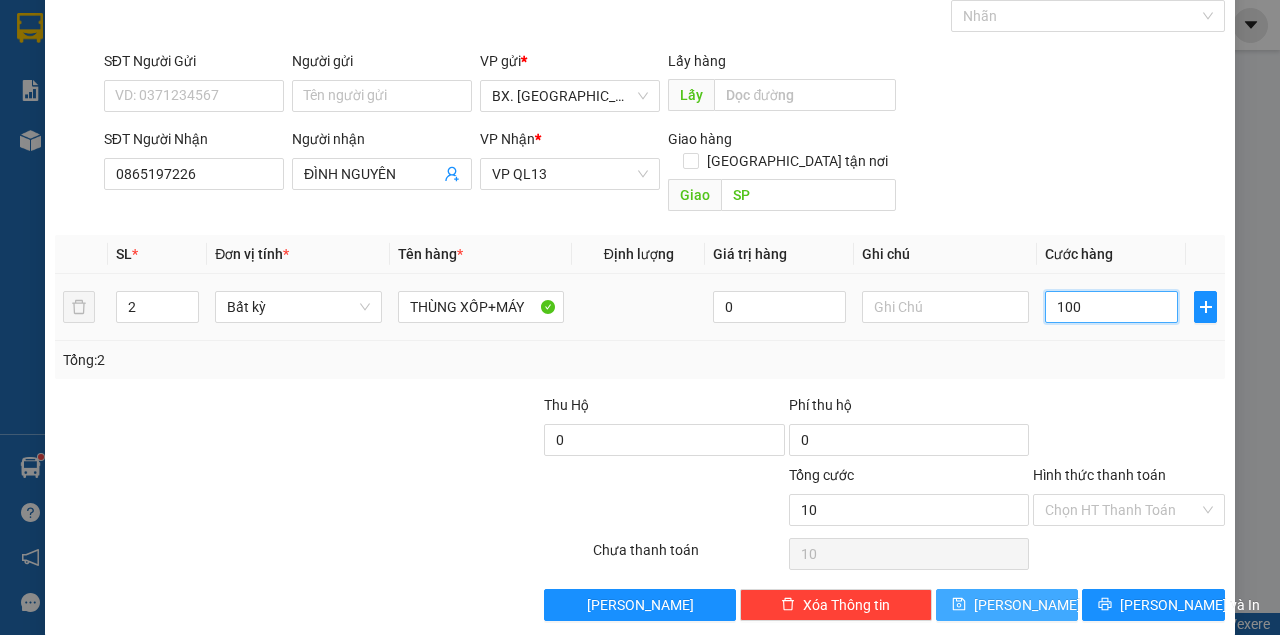 type on "100" 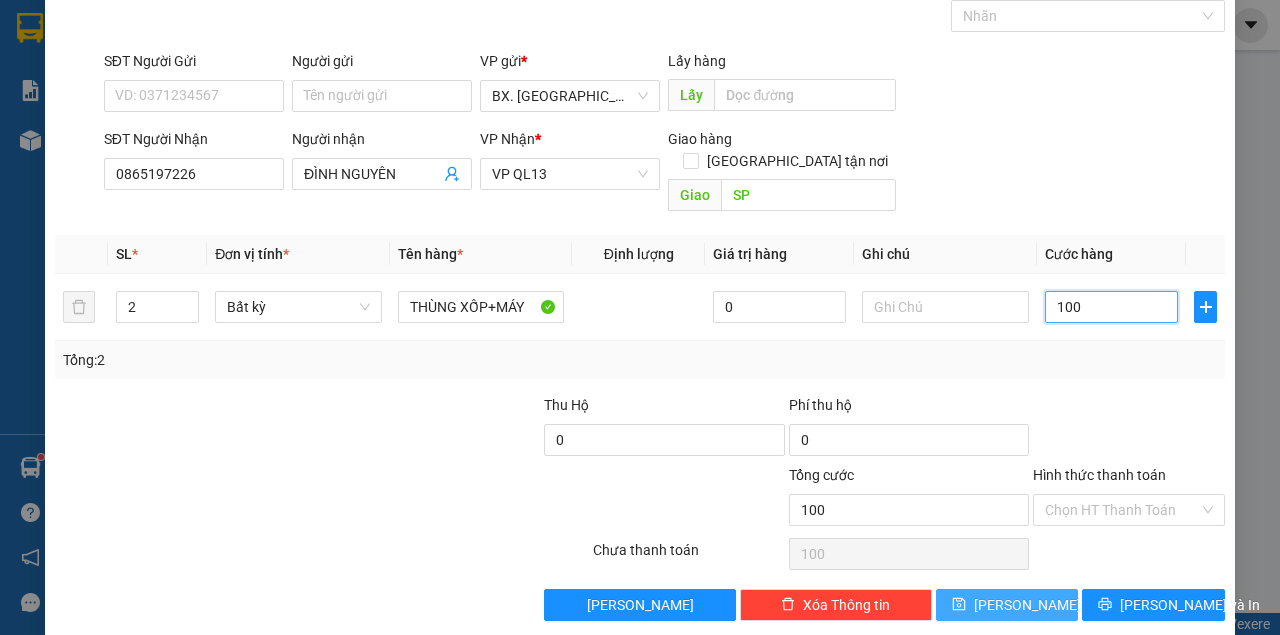 type on "100" 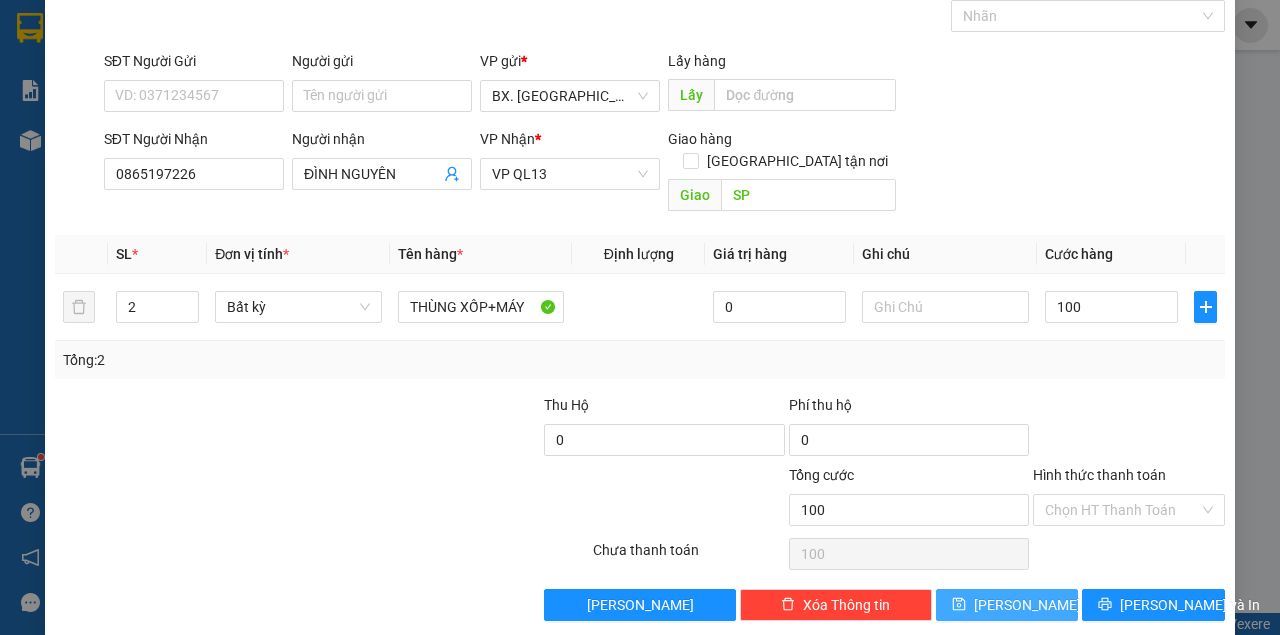 type on "100.000" 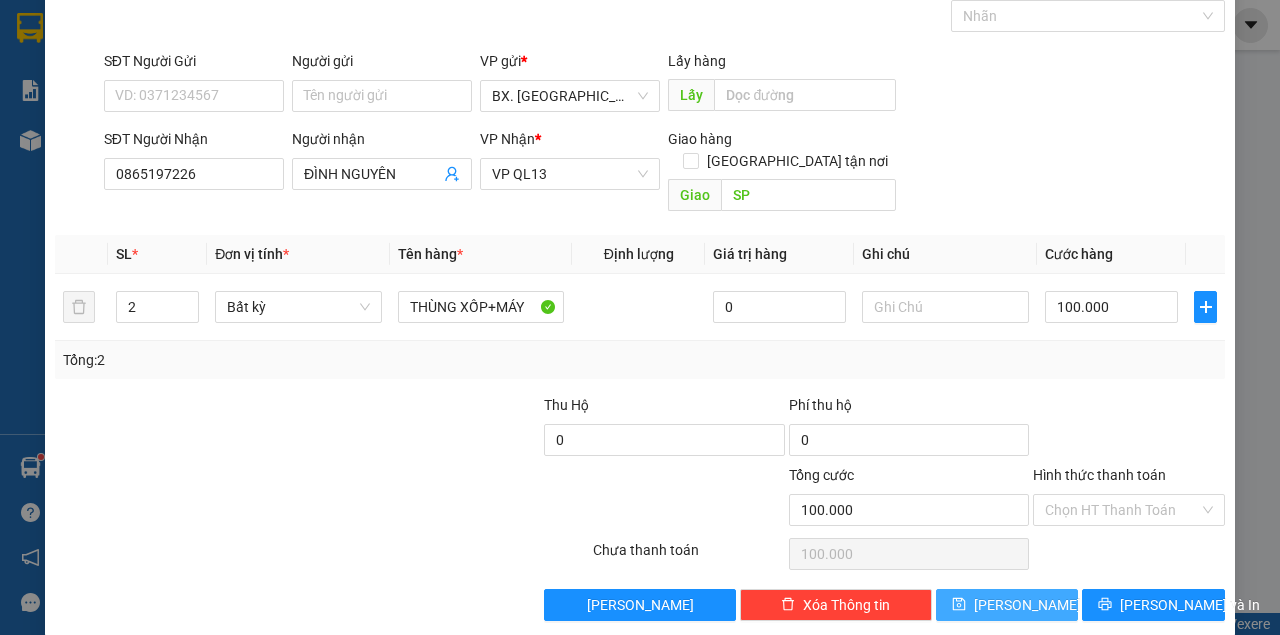 click on "Transit Pickup Surcharge Ids Transit Deliver Surcharge Ids Transit Deliver Surcharge Transit Deliver Surcharge Gói vận chuyển  * Tiêu chuẩn Gán nhãn   Nhãn SĐT Người Gửi VD: 0371234567 Người gửi Tên người gửi VP gửi  * BX. [PERSON_NAME] Lấy hàng Lấy SĐT Người Nhận 0865197226 Người nhận ĐÌNH NGUYÊN VP Nhận  * VP QL13 Giao hàng Giao tận nơi Giao SP SL  * Đơn vị tính  * Tên hàng  * Định lượng Giá trị hàng Ghi chú Cước hàng                   2 Bất kỳ THÙNG XỐP+MÁY 0 100.000 Tổng:  2 Thu Hộ 0 Phí thu hộ 0 Tổng cước 100.000 Hình thức thanh toán Chọn HT Thanh Toán Số tiền thu trước 0 Chưa thanh toán 100.000 Chọn HT Thanh Toán Lưu nháp Xóa Thông tin [PERSON_NAME] và In Tại văn phòng Miễn phí Tại văn phòng Miễn phí Chuyển khoản THÙNG XỐP+MÁY" at bounding box center [640, 295] 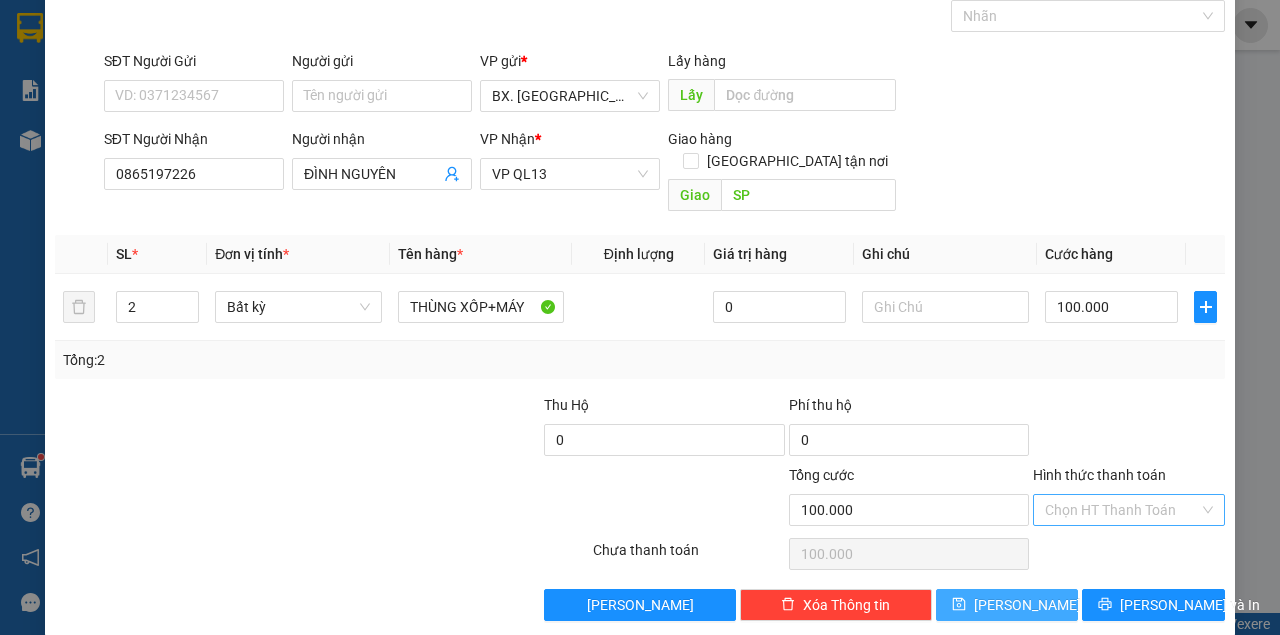 click on "Hình thức thanh toán" at bounding box center (1122, 510) 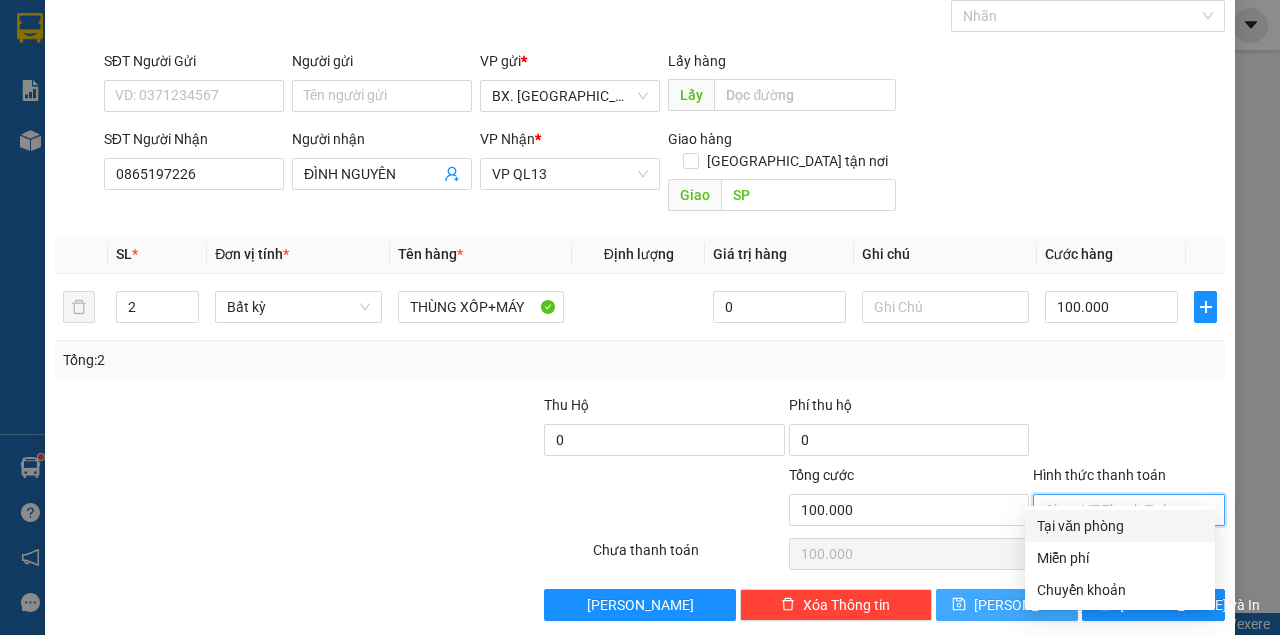 click on "Tại văn phòng" at bounding box center [1120, 526] 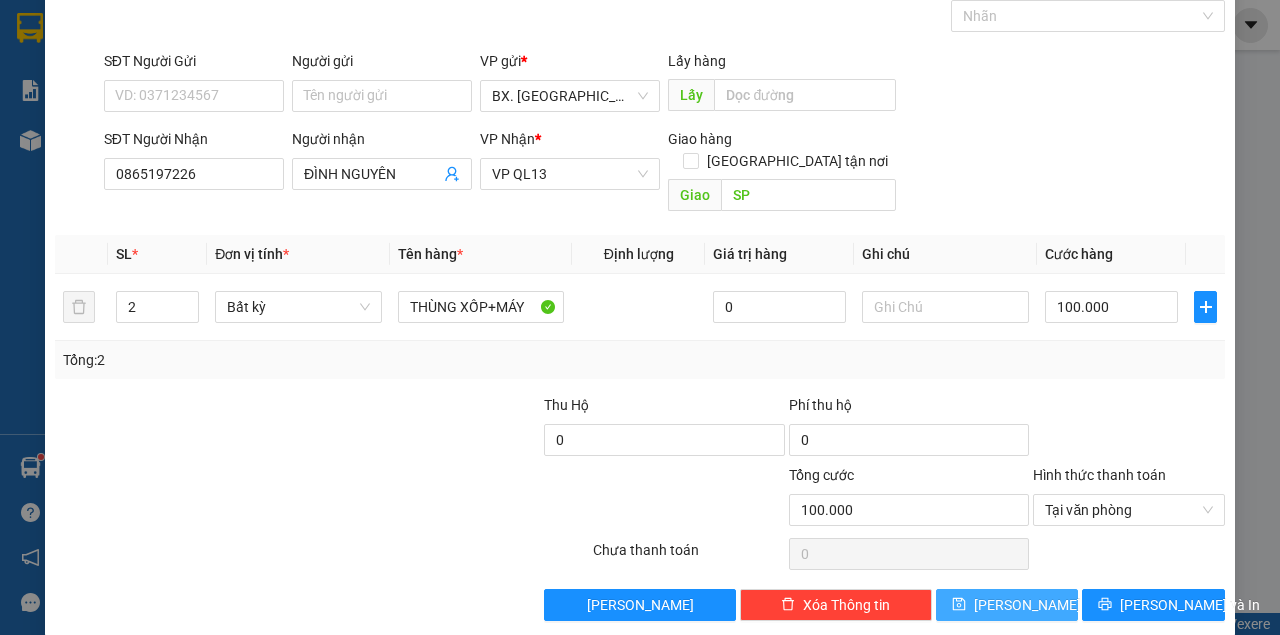 click on "[PERSON_NAME]" at bounding box center [1027, 605] 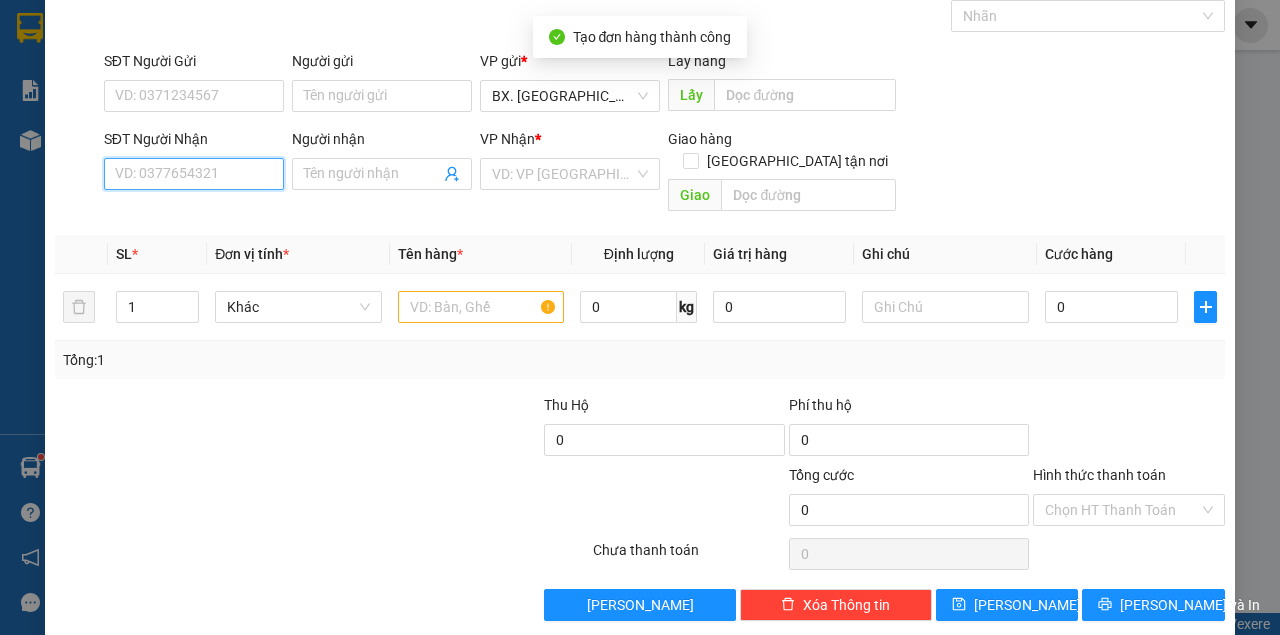 click on "SĐT Người Nhận" at bounding box center (194, 174) 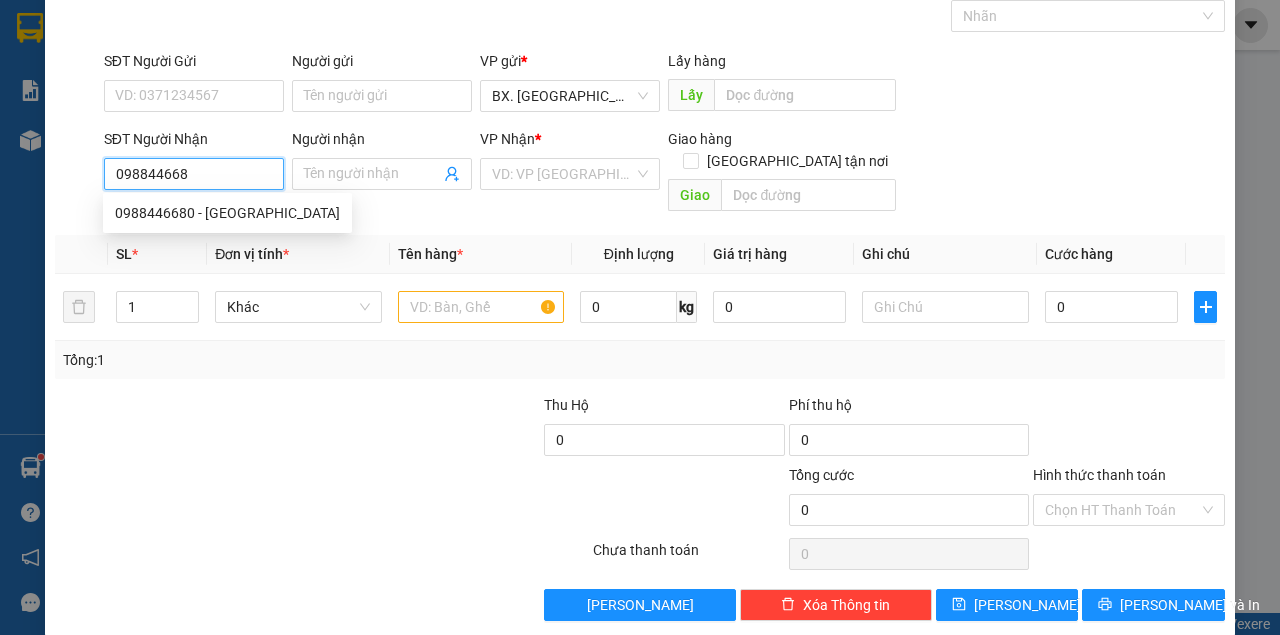 type on "0988446680" 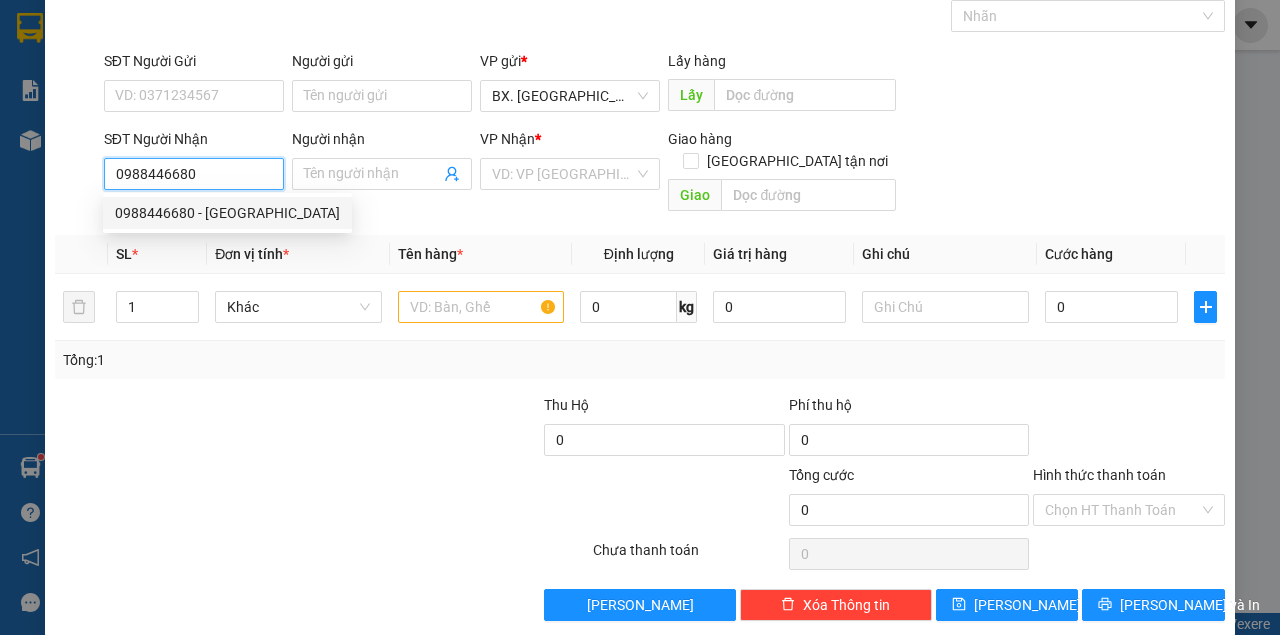 click on "0988446680 - [GEOGRAPHIC_DATA]" at bounding box center [227, 213] 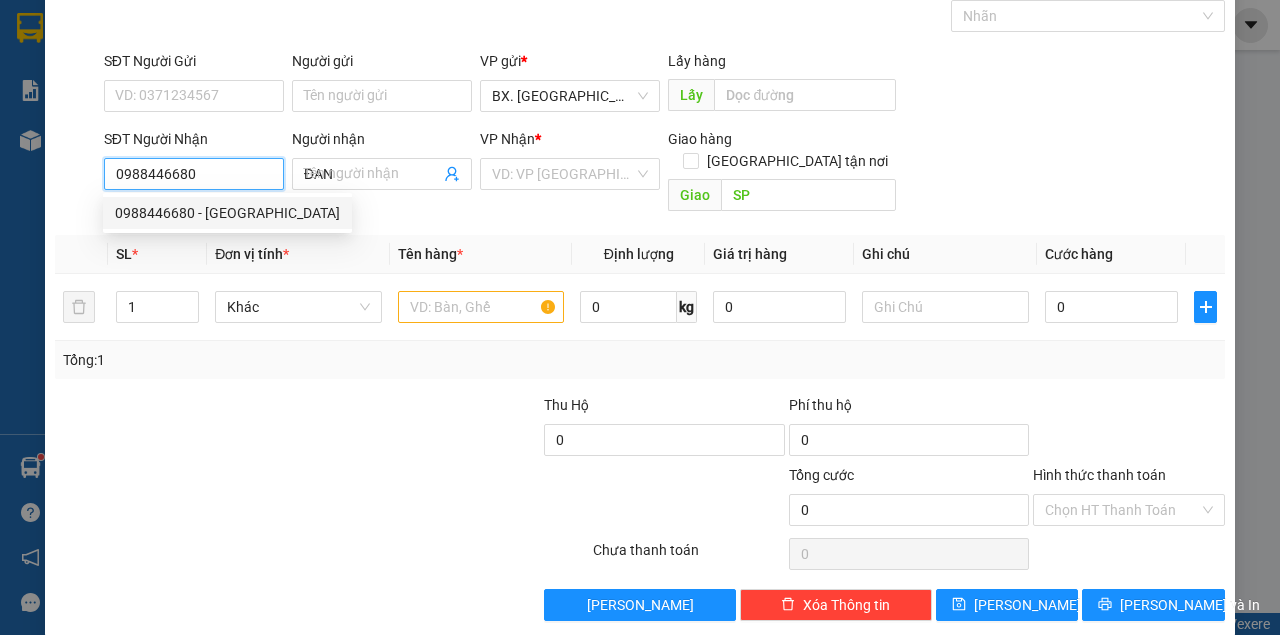 type on "60.000" 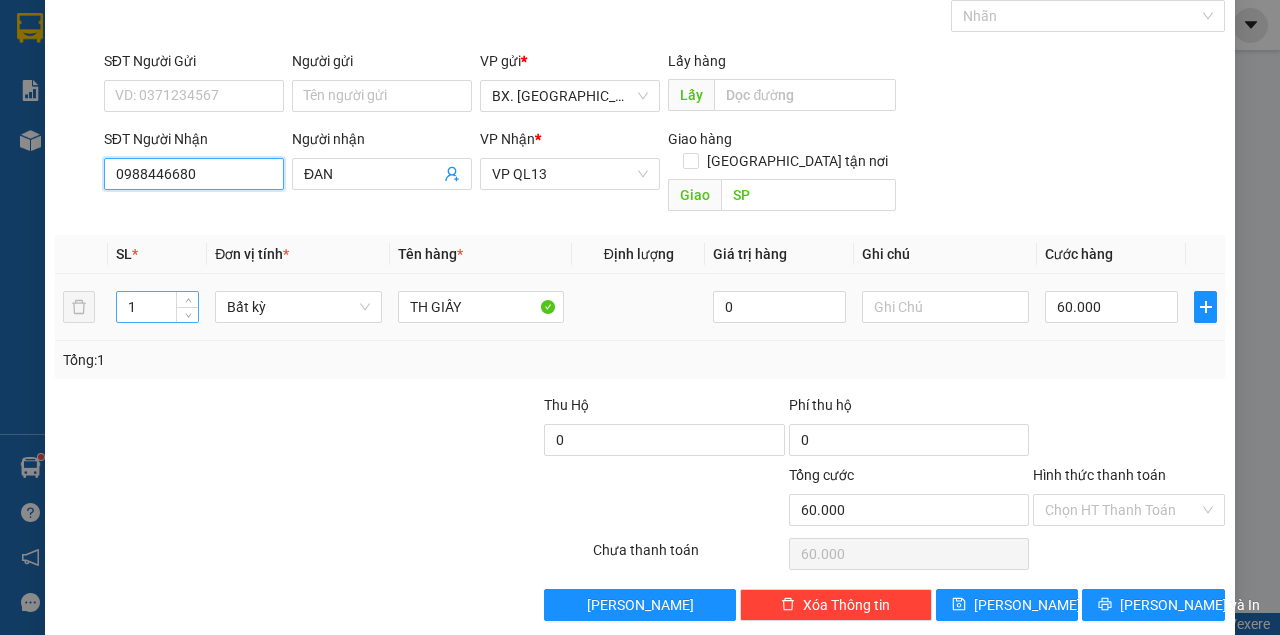 type on "0988446680" 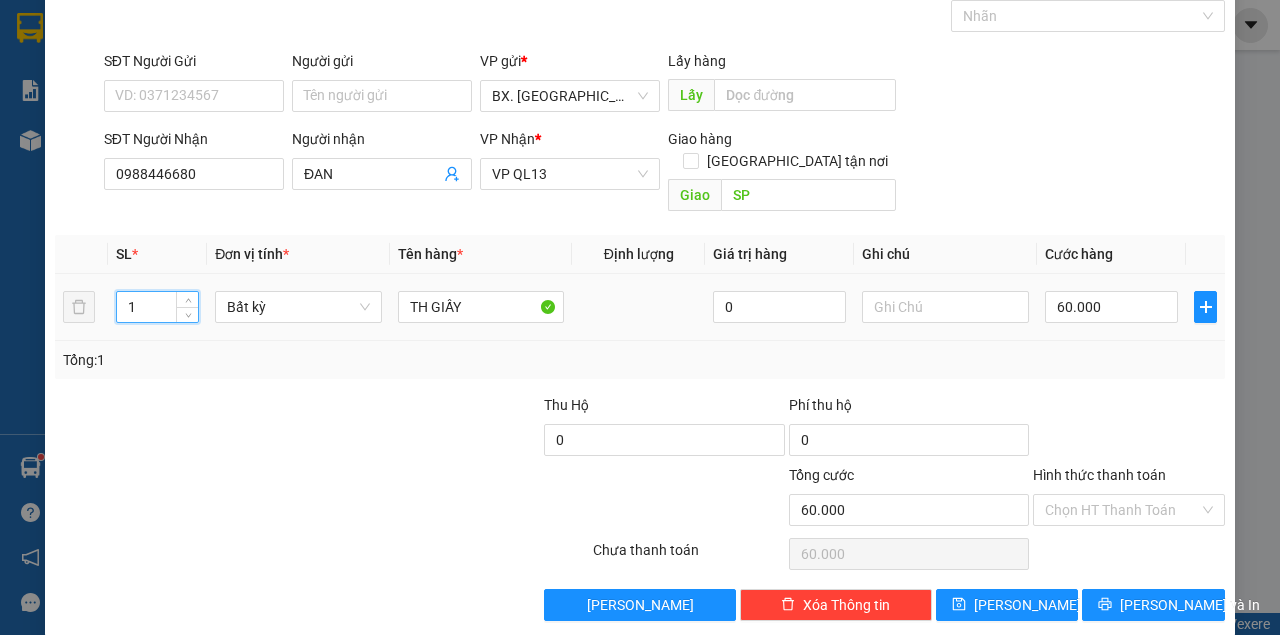 drag, startPoint x: 152, startPoint y: 283, endPoint x: 115, endPoint y: 310, distance: 45.80393 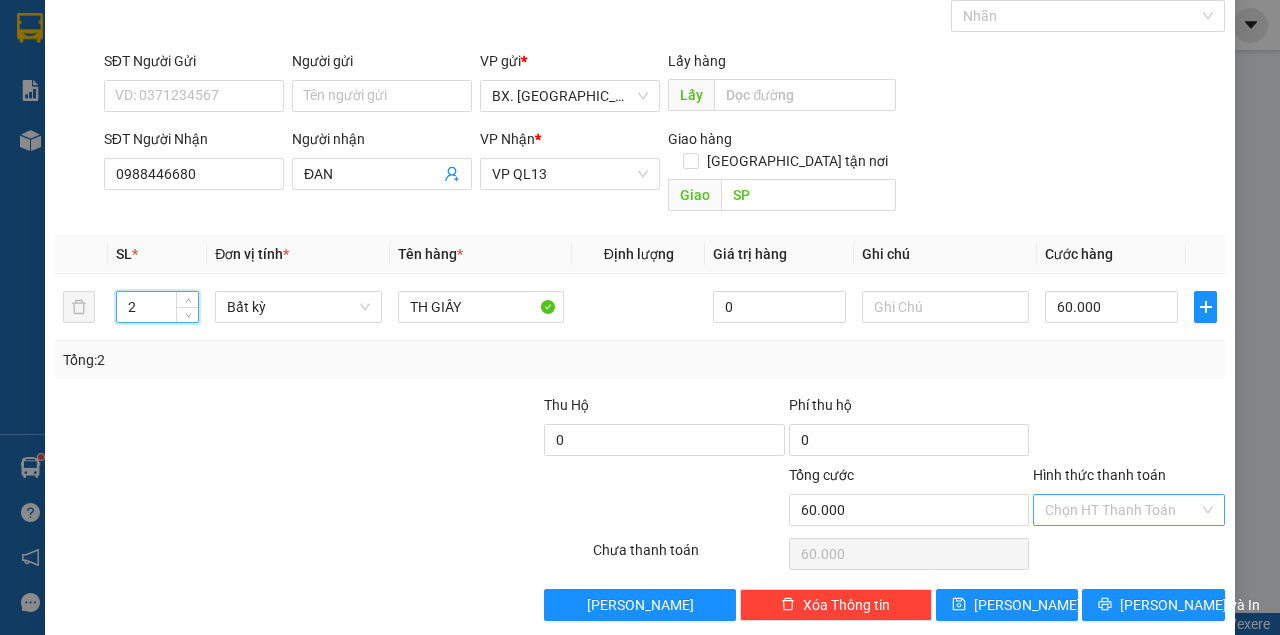 type on "2" 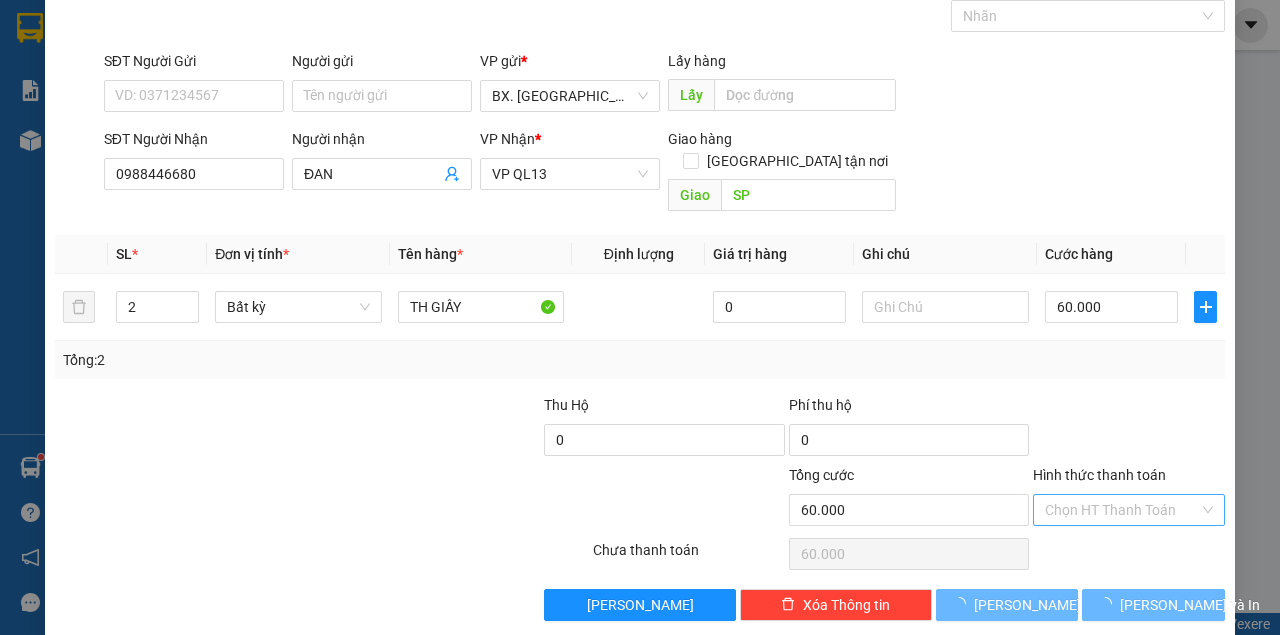 click on "Hình thức thanh toán" at bounding box center (1122, 510) 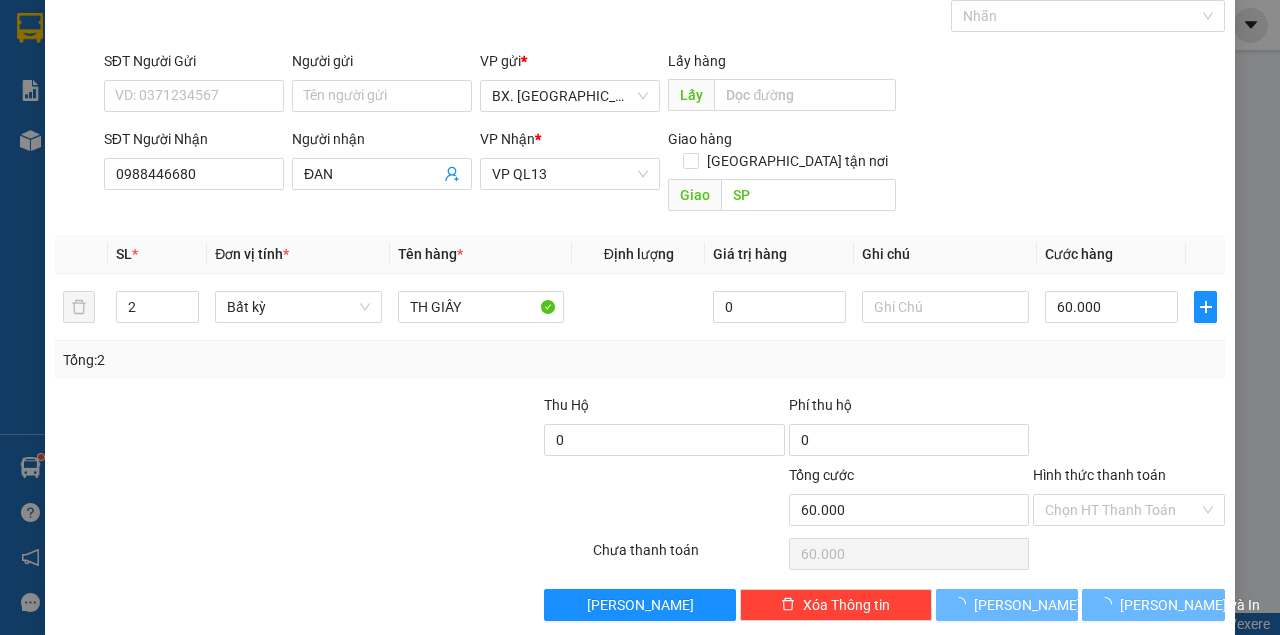 type on "0" 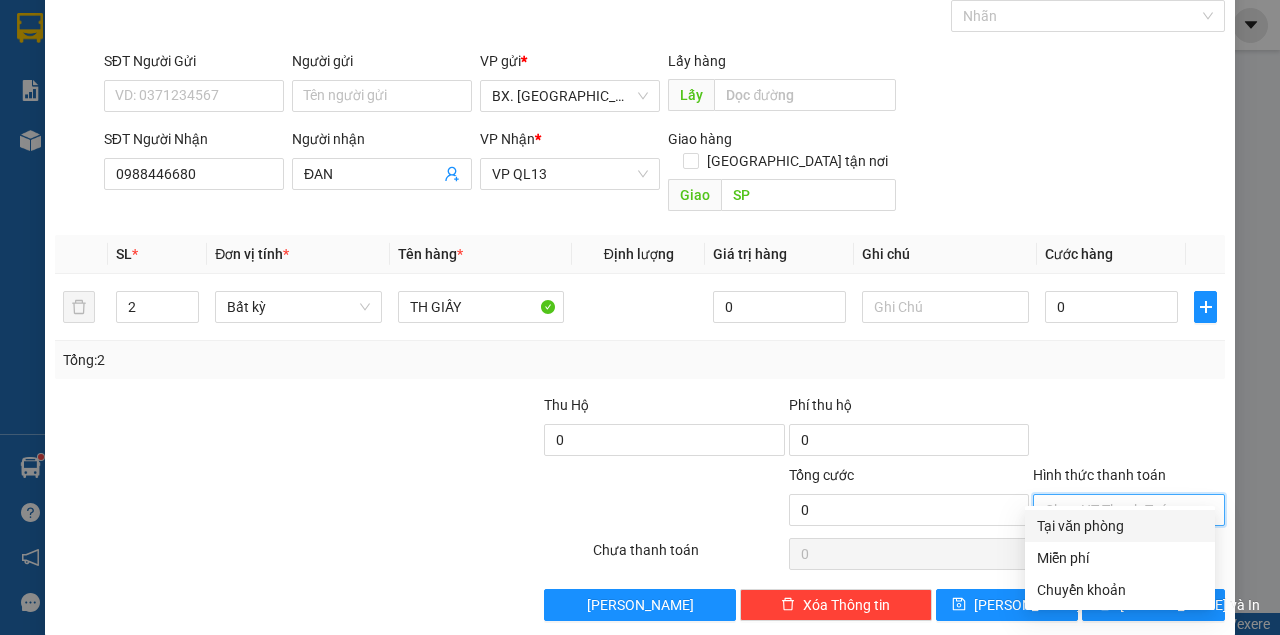 click on "Tại văn phòng" at bounding box center (1120, 526) 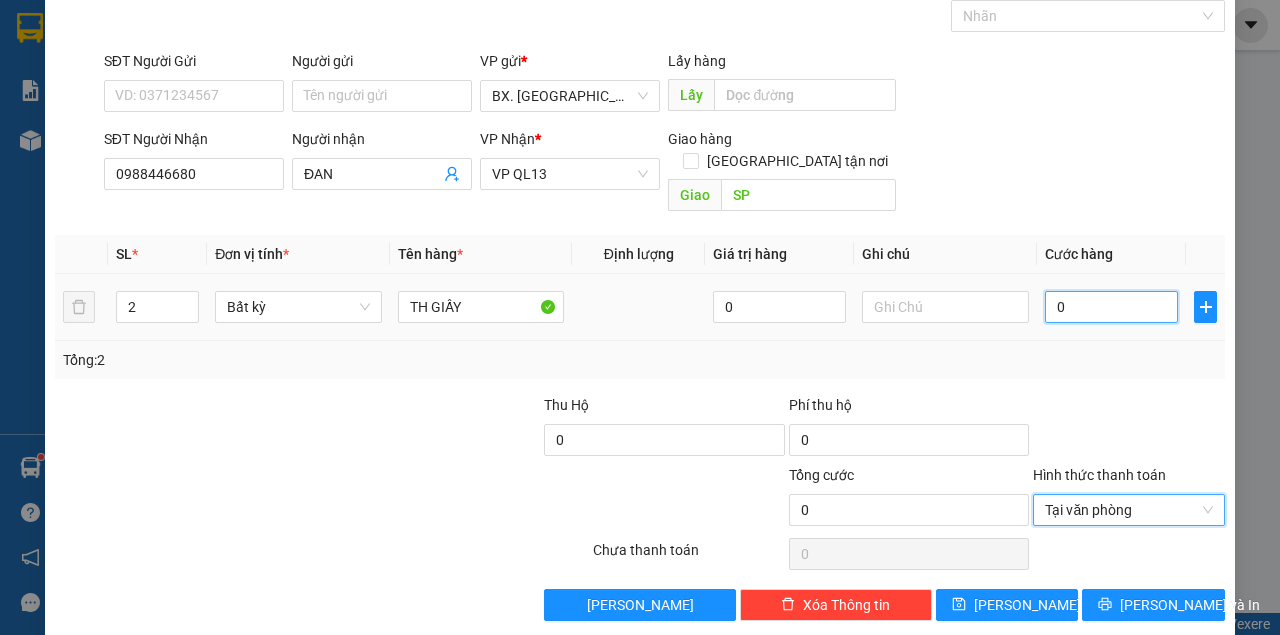 click on "0" at bounding box center [1111, 307] 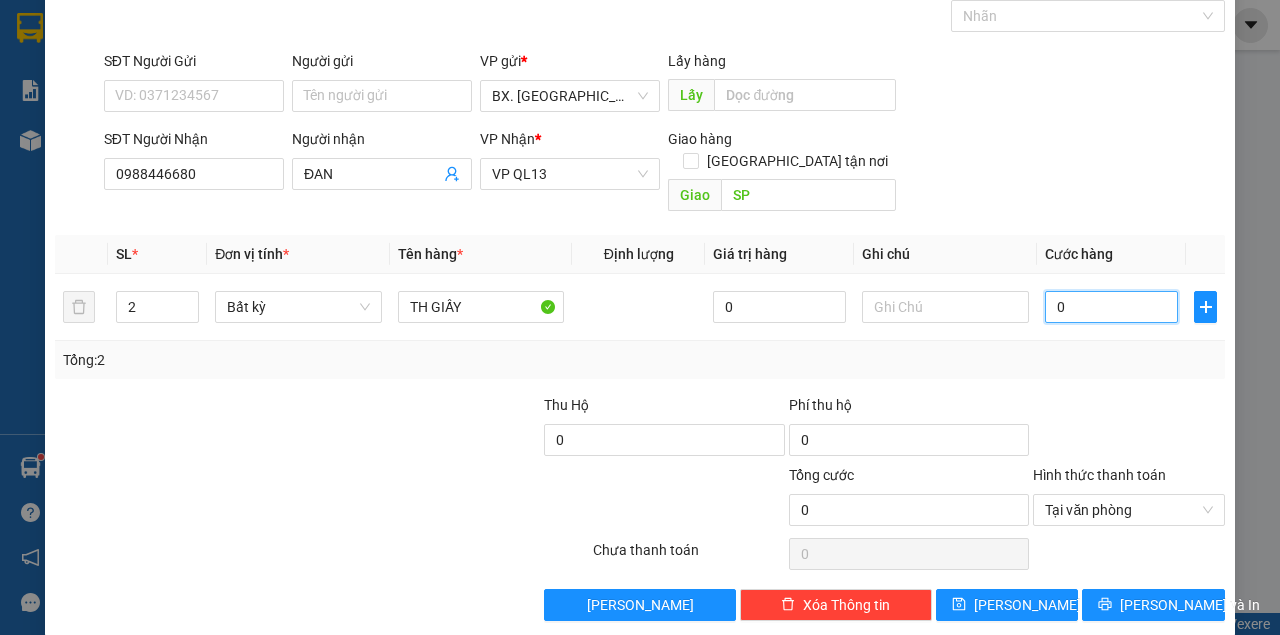 type on "6" 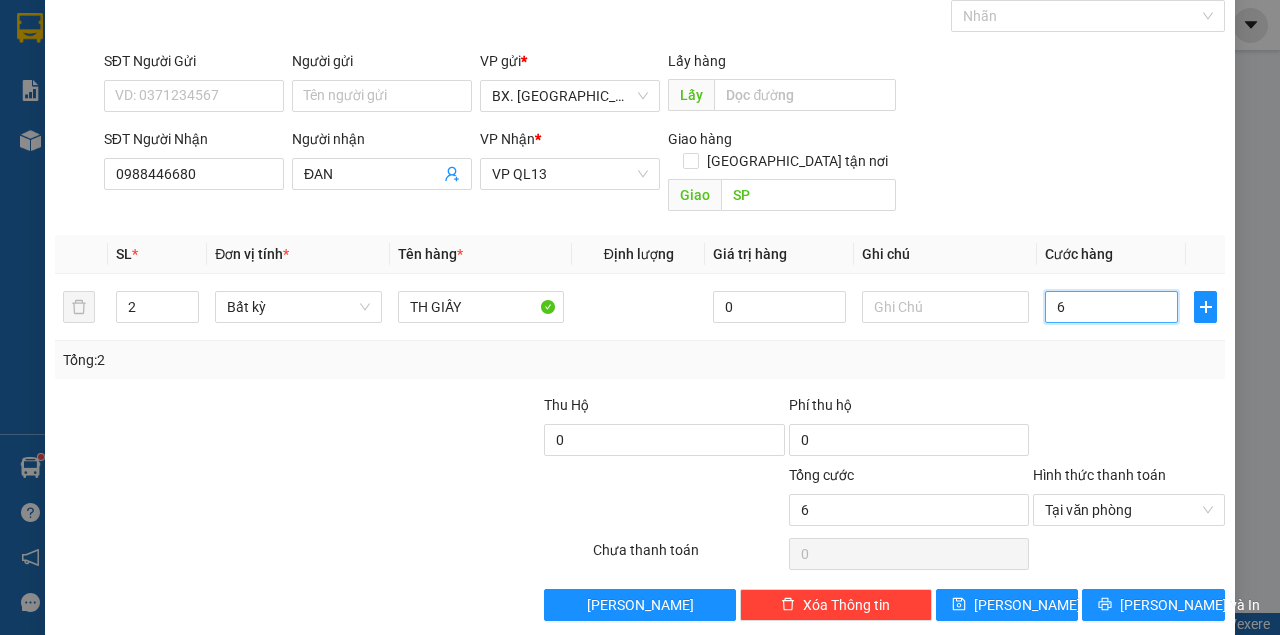 type on "60" 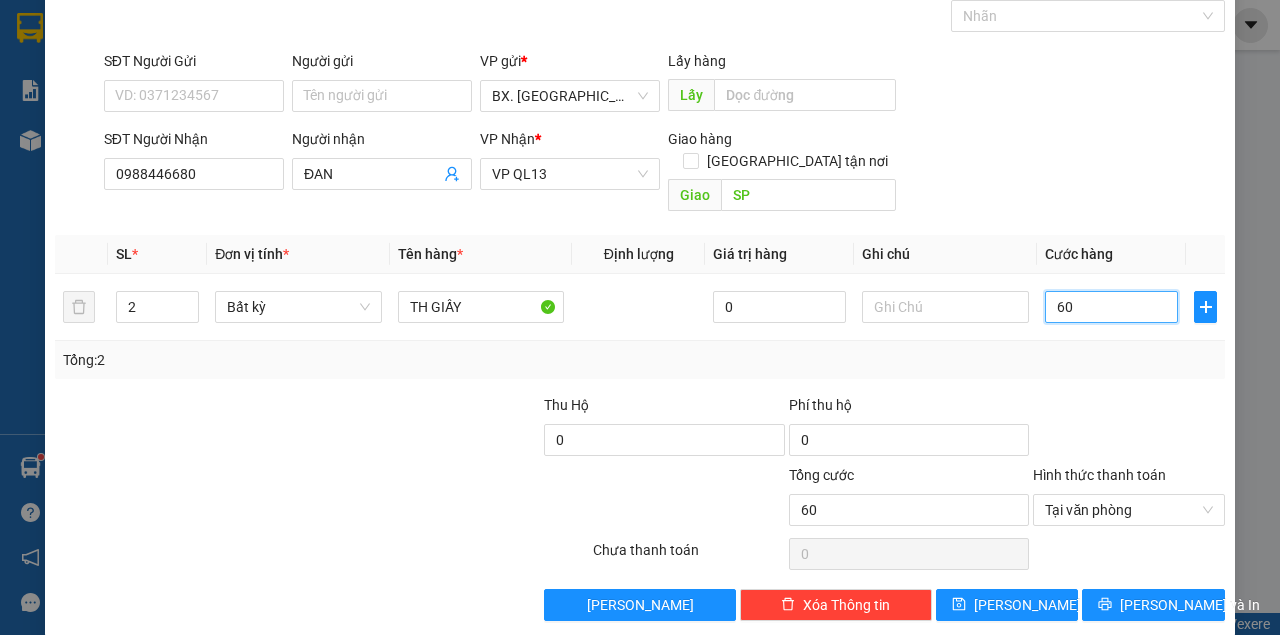 type on "60" 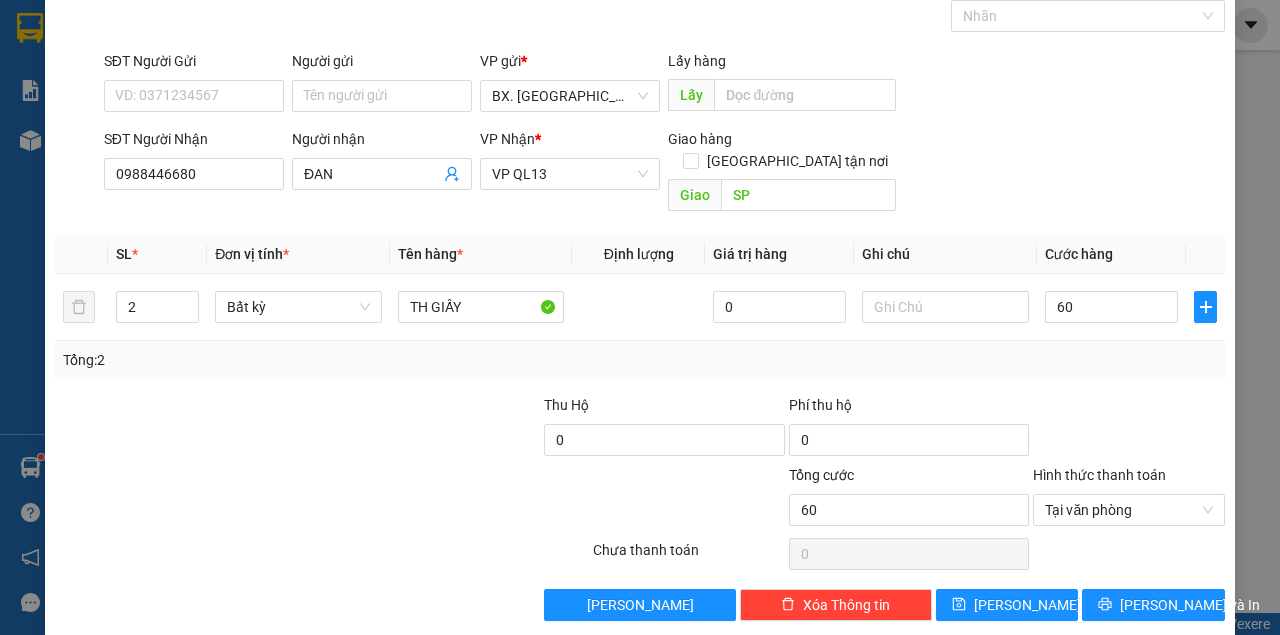 click on "Cước hàng" at bounding box center (1111, 254) 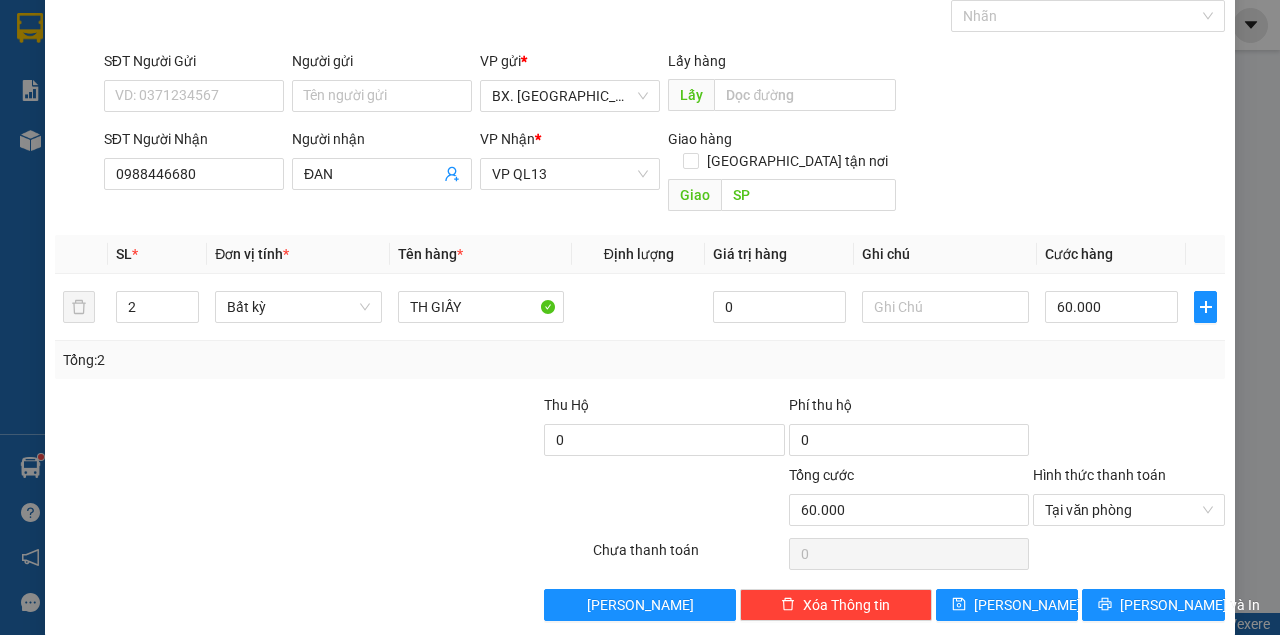 click on "SĐT Người Nhận 0988446680 Người nhận ĐAN VP Nhận  * VP QL13 Giao hàng Giao tận nơi [GEOGRAPHIC_DATA]" at bounding box center [664, 174] 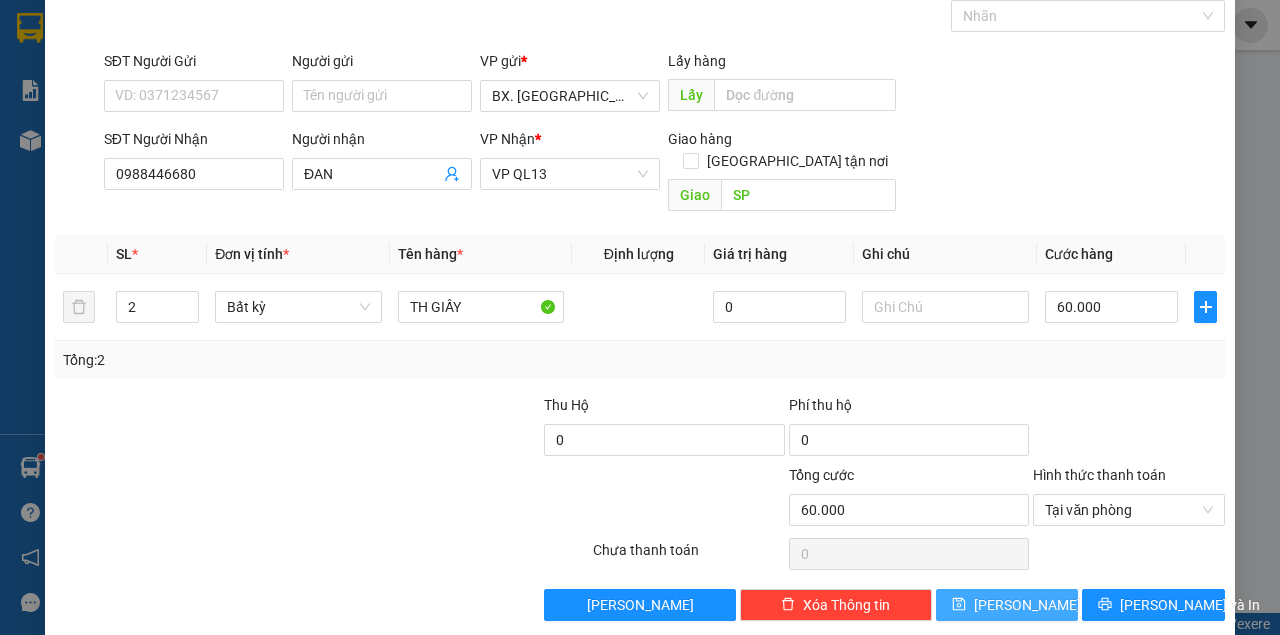 click on "[PERSON_NAME]" at bounding box center (1027, 605) 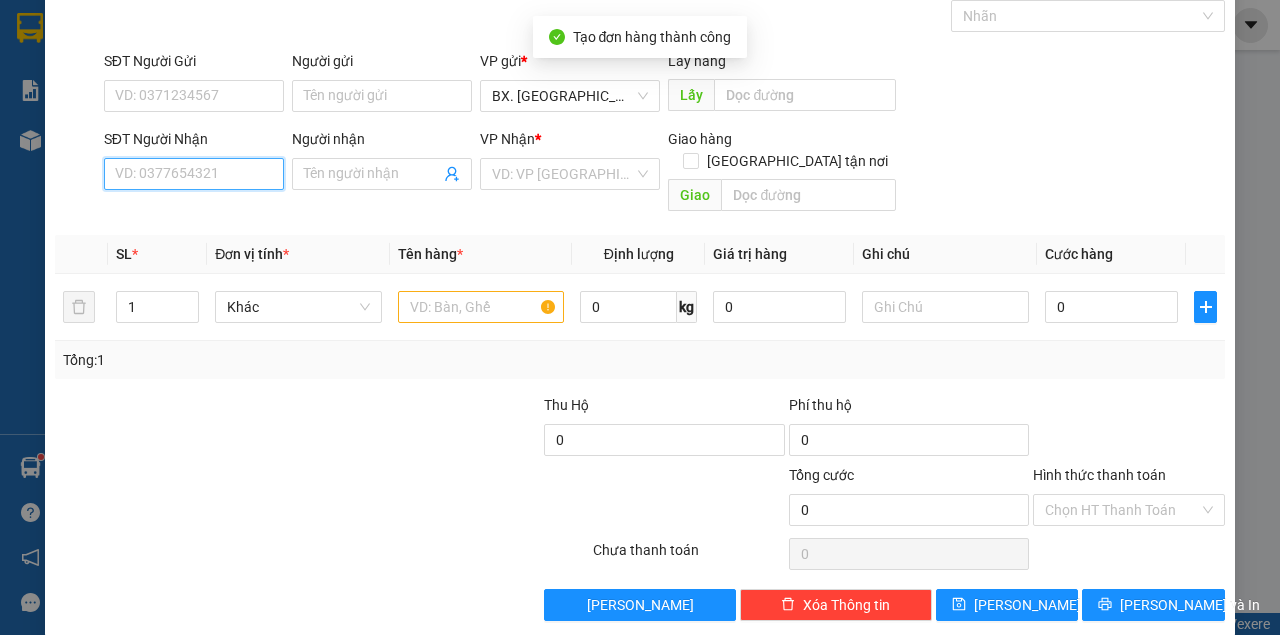 click on "SĐT Người Nhận" at bounding box center (194, 174) 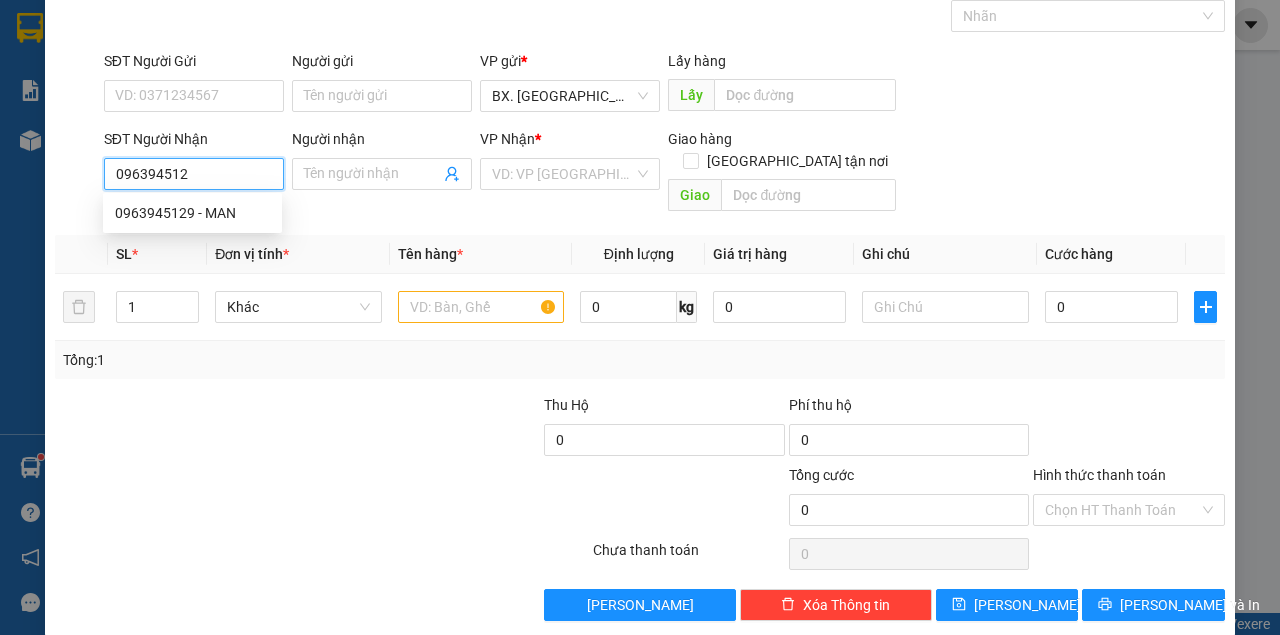 type on "0963945129" 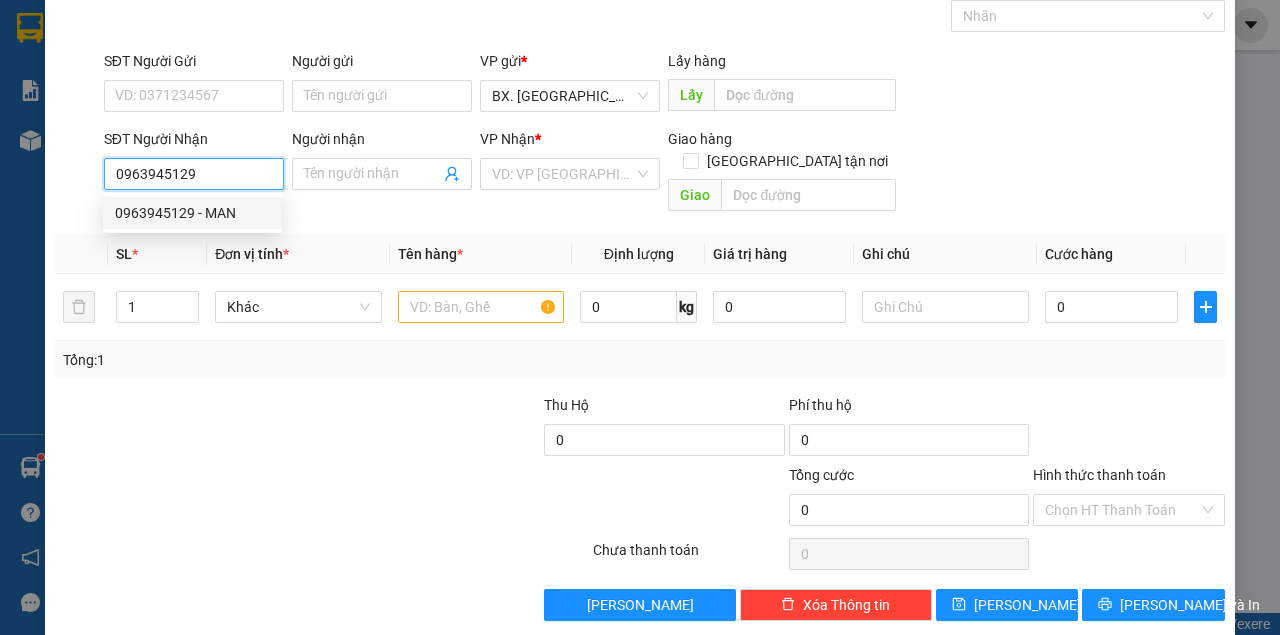 click on "0963945129 - MAN" at bounding box center (192, 213) 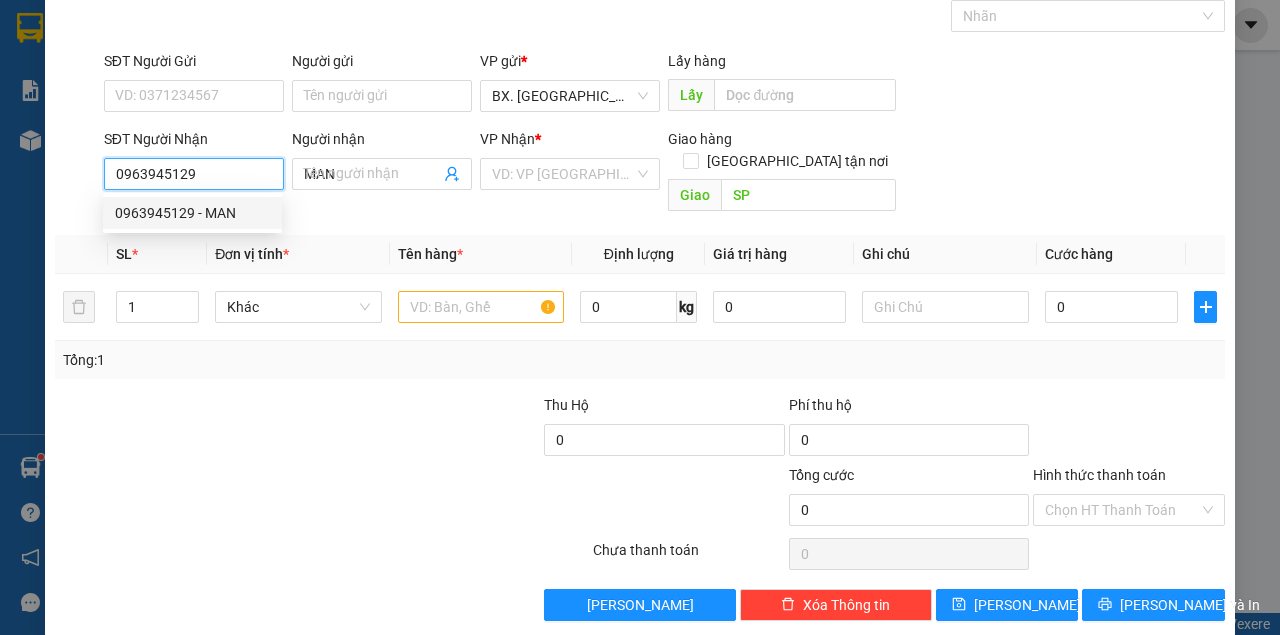 type on "40.000" 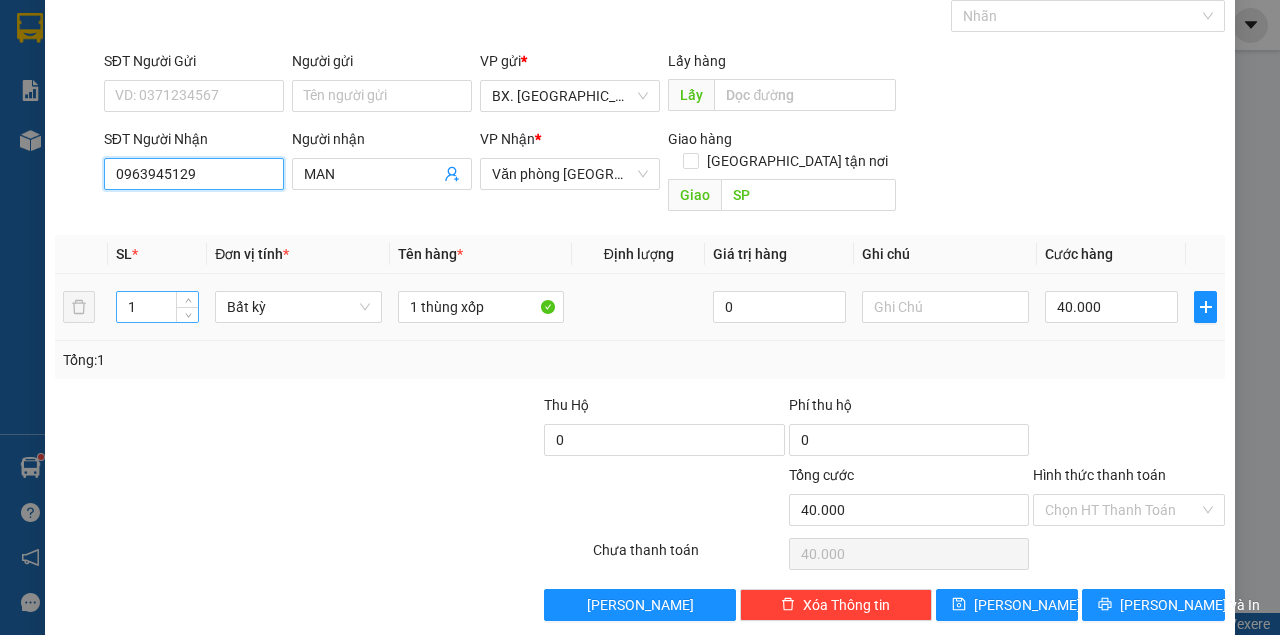 type on "0963945129" 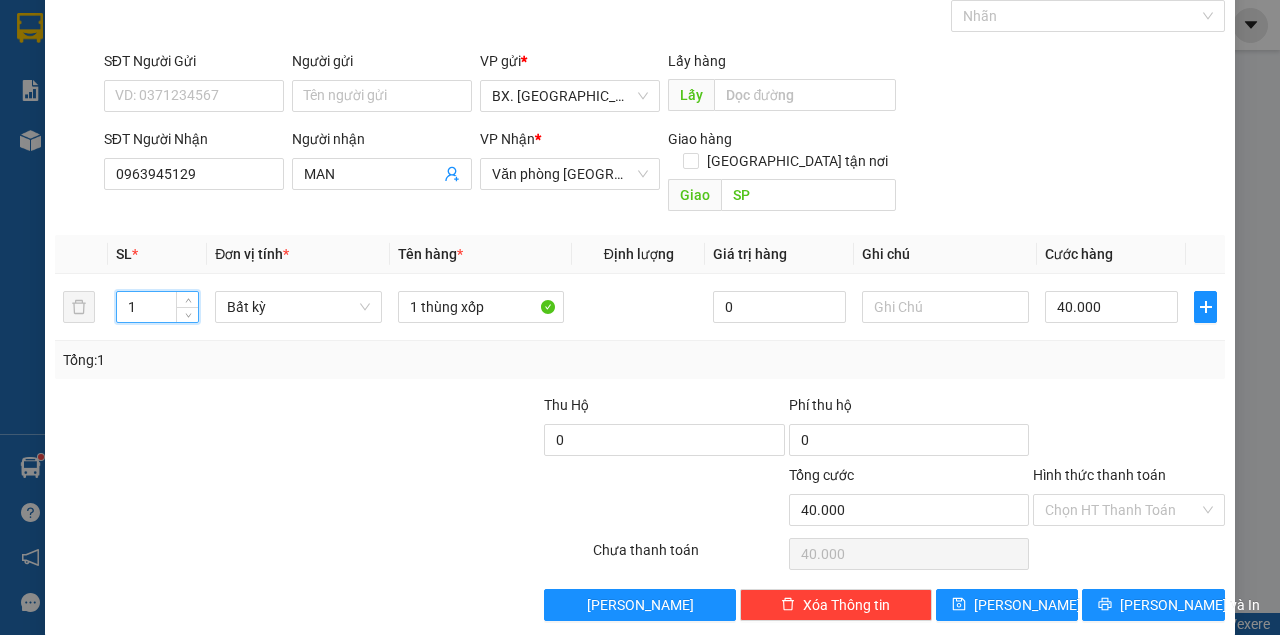 drag, startPoint x: 136, startPoint y: 288, endPoint x: 108, endPoint y: 322, distance: 44.04543 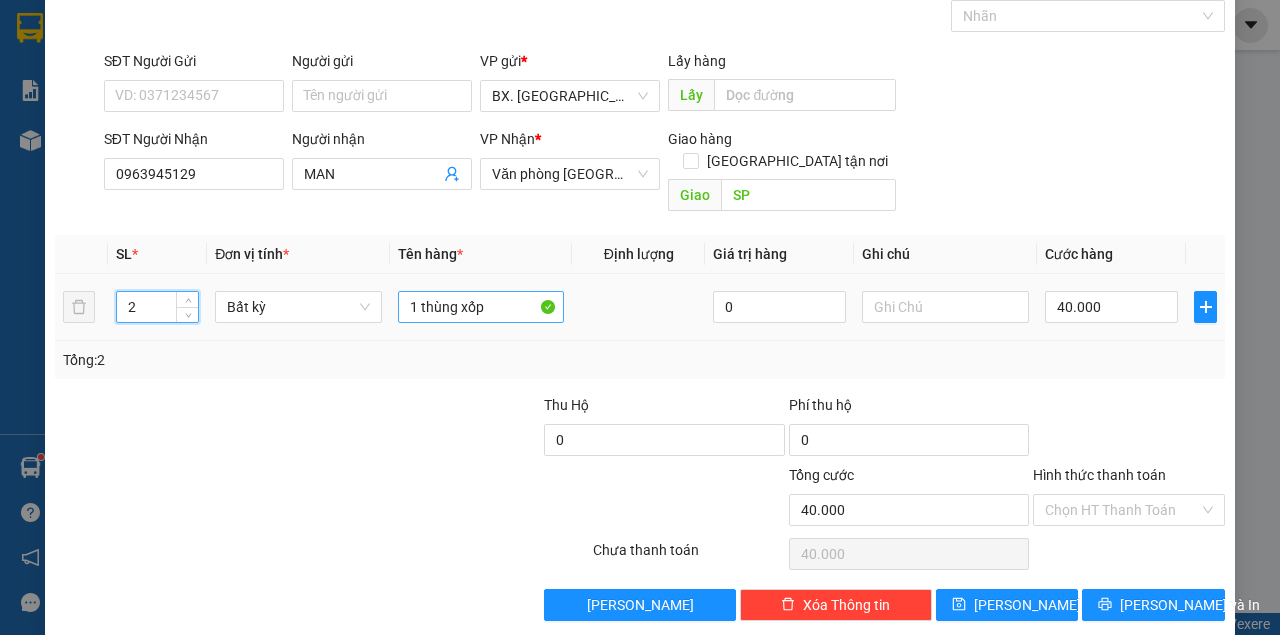 type on "2" 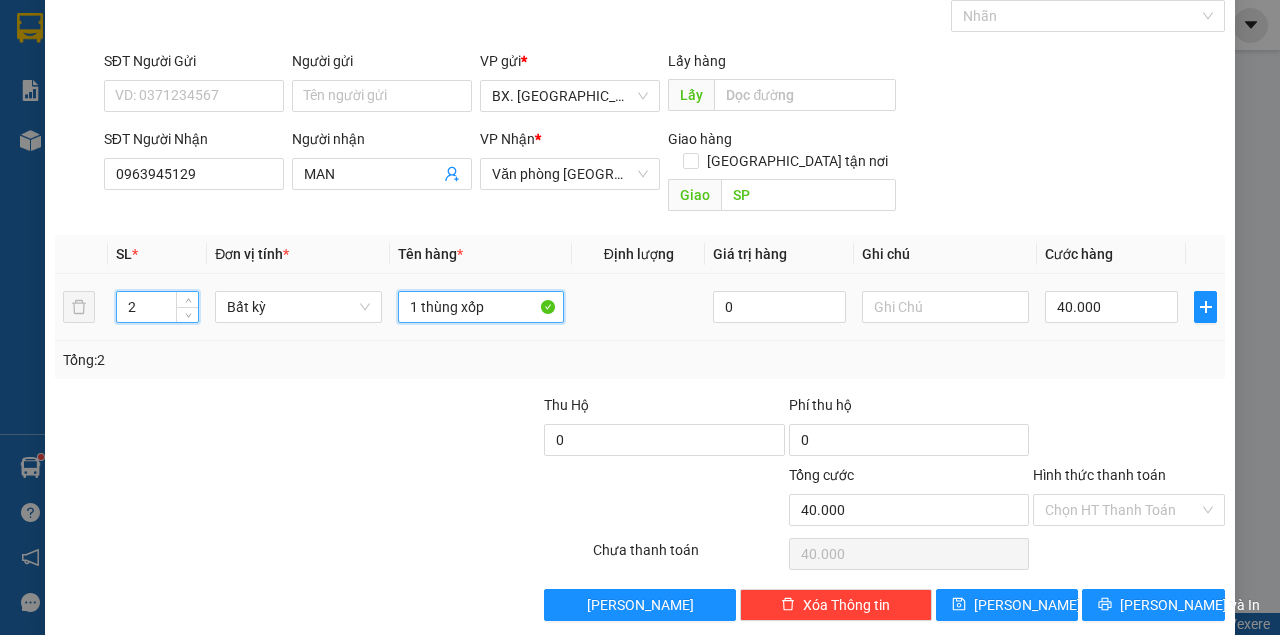 type on "0" 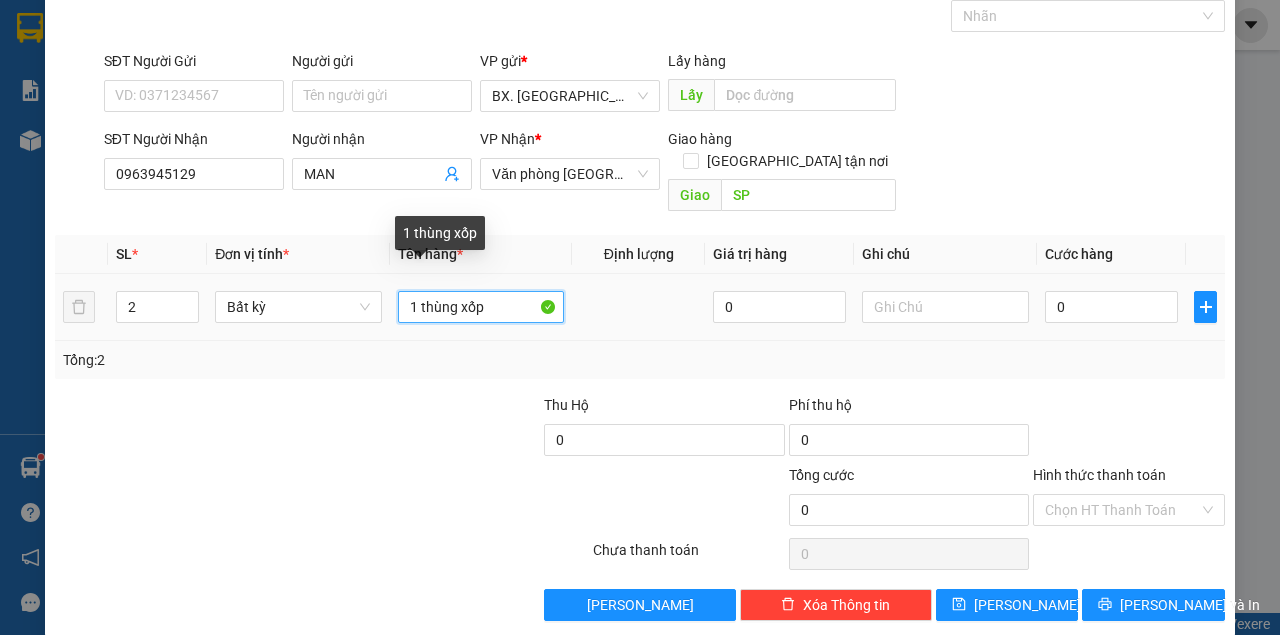 drag, startPoint x: 504, startPoint y: 286, endPoint x: 370, endPoint y: 314, distance: 136.89412 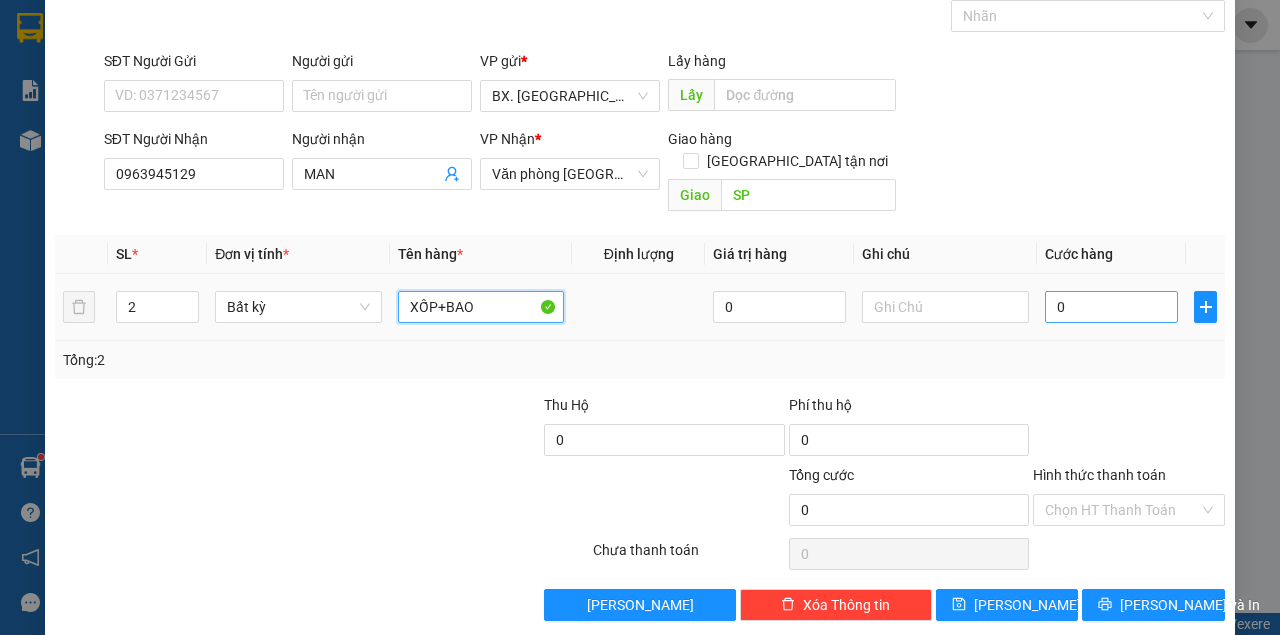 type on "XỐP+BAO" 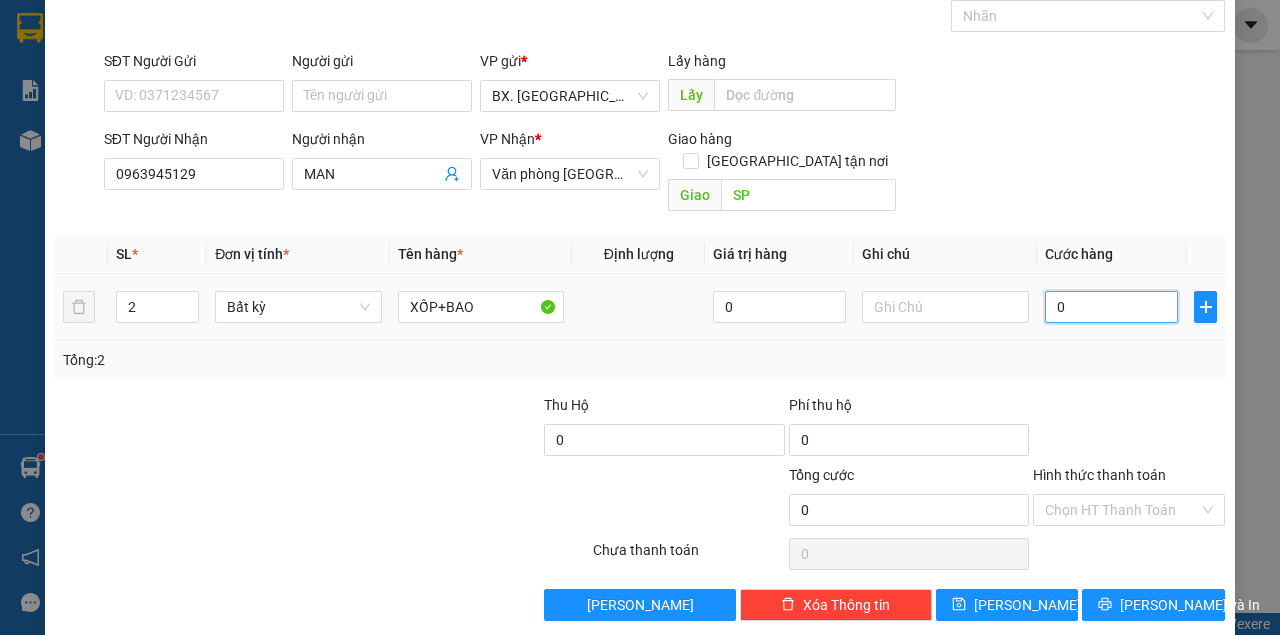 click on "0" at bounding box center [1111, 307] 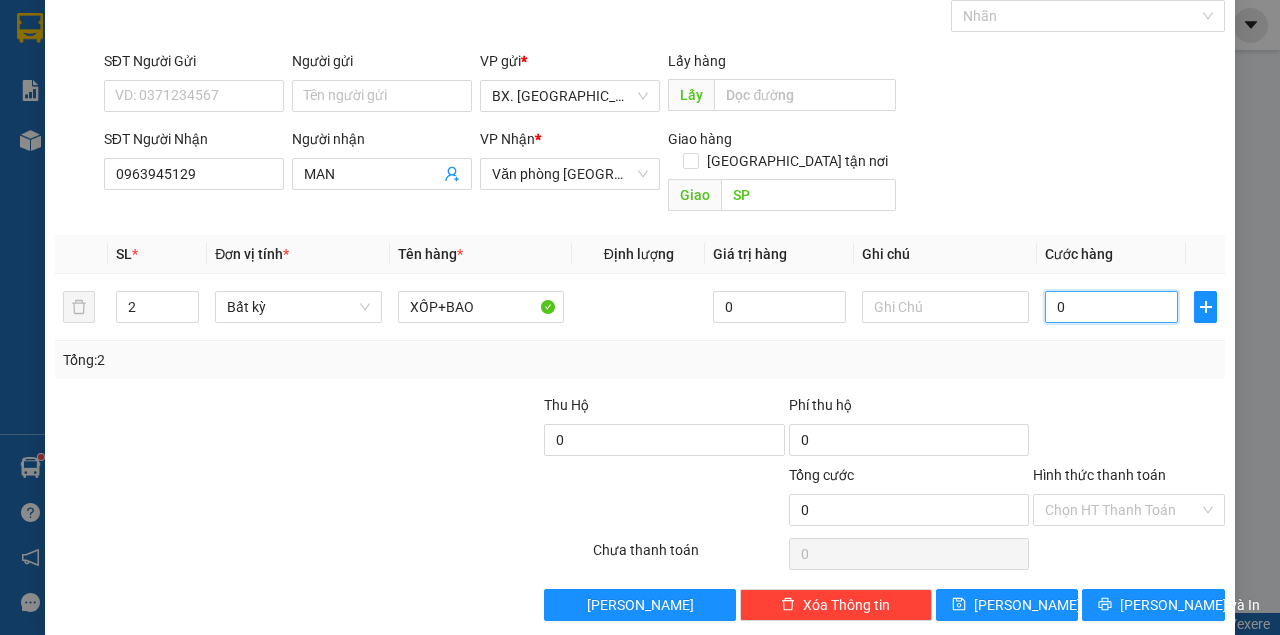 type on "8" 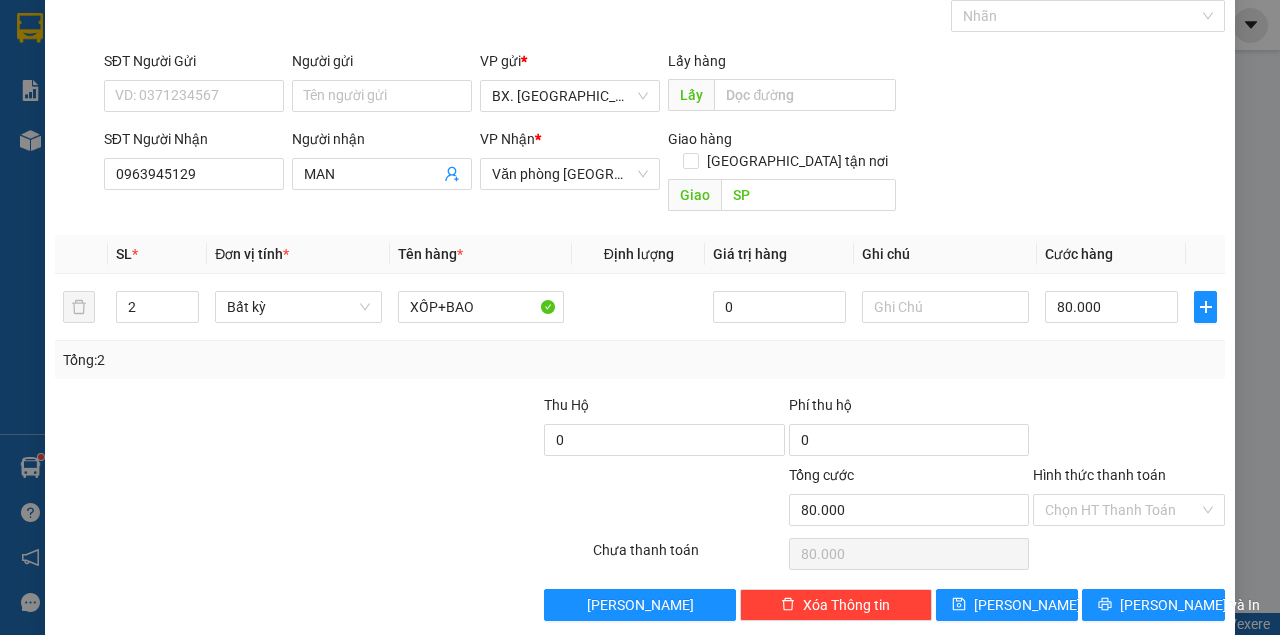 click on "SĐT Người Nhận 0963945129 Người nhận MAN VP Nhận  * Văn phòng Tân [GEOGRAPHIC_DATA] hàng [GEOGRAPHIC_DATA] tận nơi [GEOGRAPHIC_DATA]" at bounding box center [664, 174] 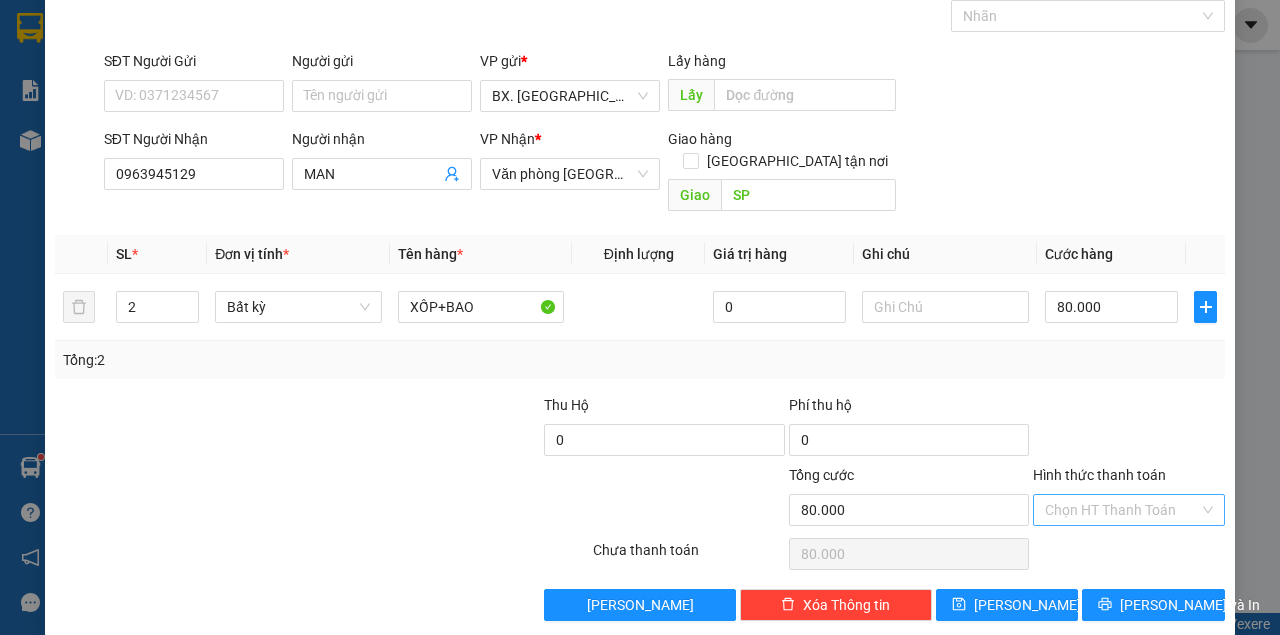 click on "Hình thức thanh toán" at bounding box center (1122, 510) 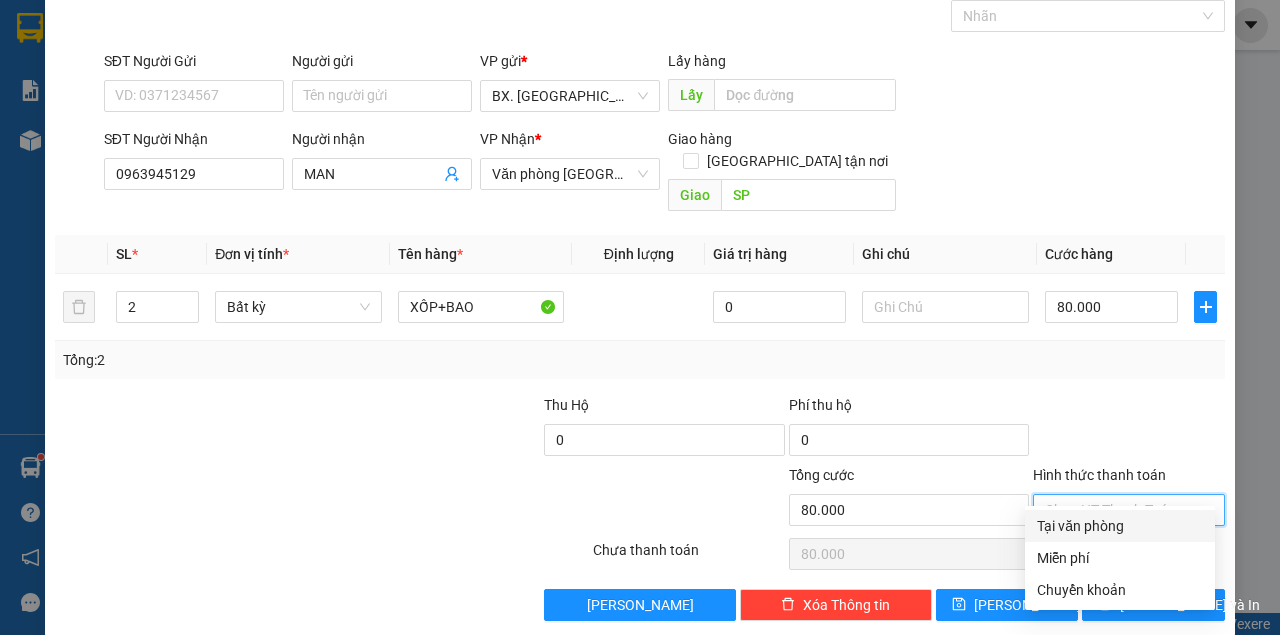 click on "Tại văn phòng" at bounding box center (1120, 526) 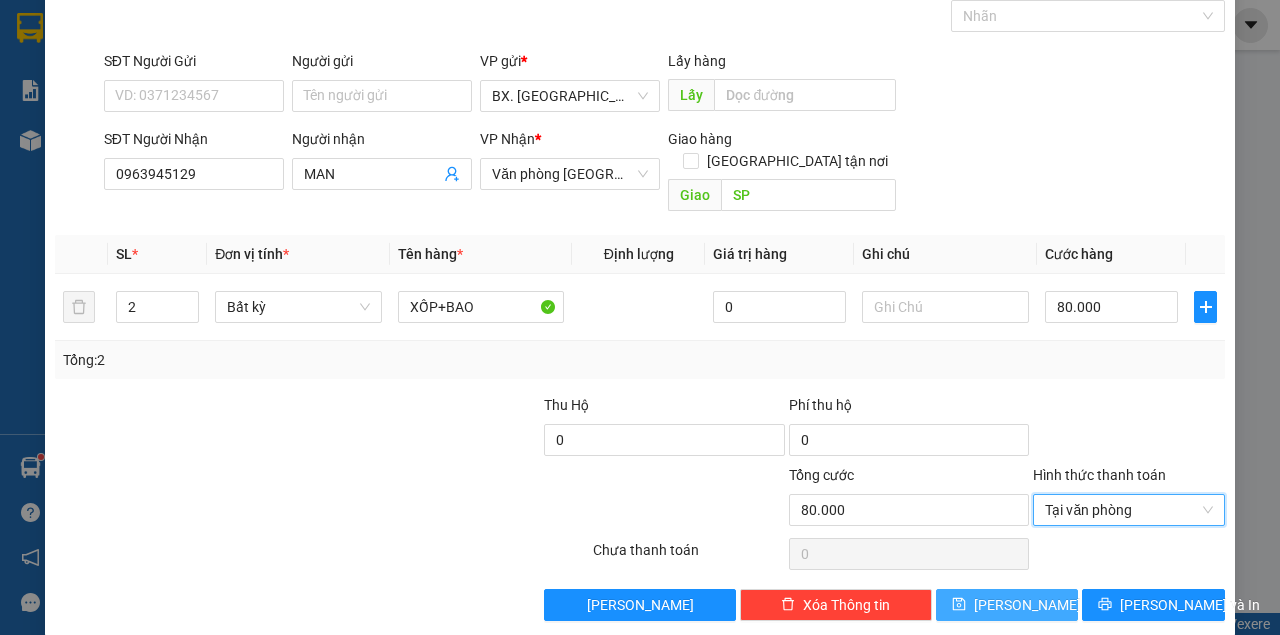 click on "[PERSON_NAME]" at bounding box center (1027, 605) 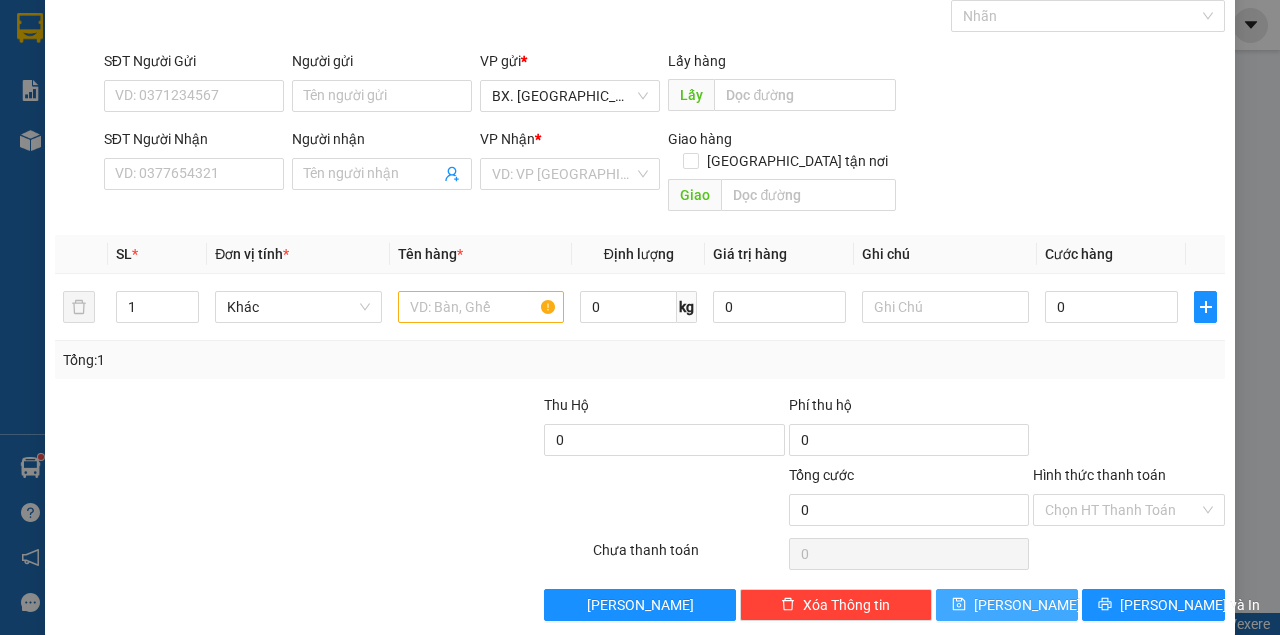 scroll, scrollTop: 0, scrollLeft: 0, axis: both 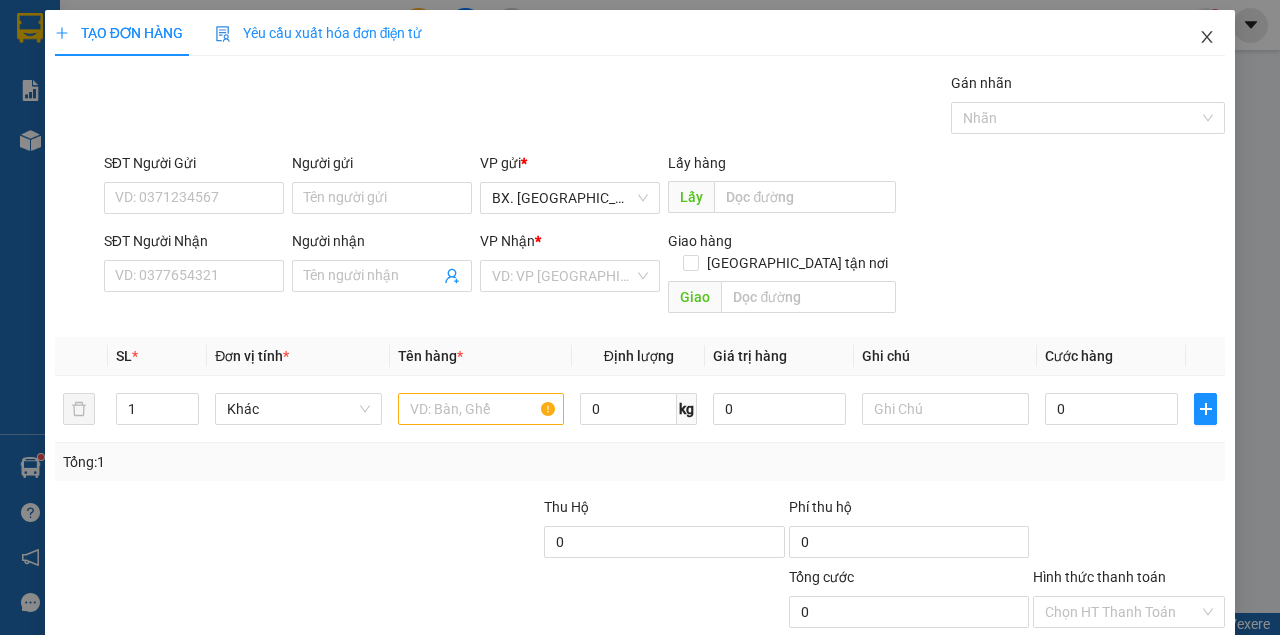 click 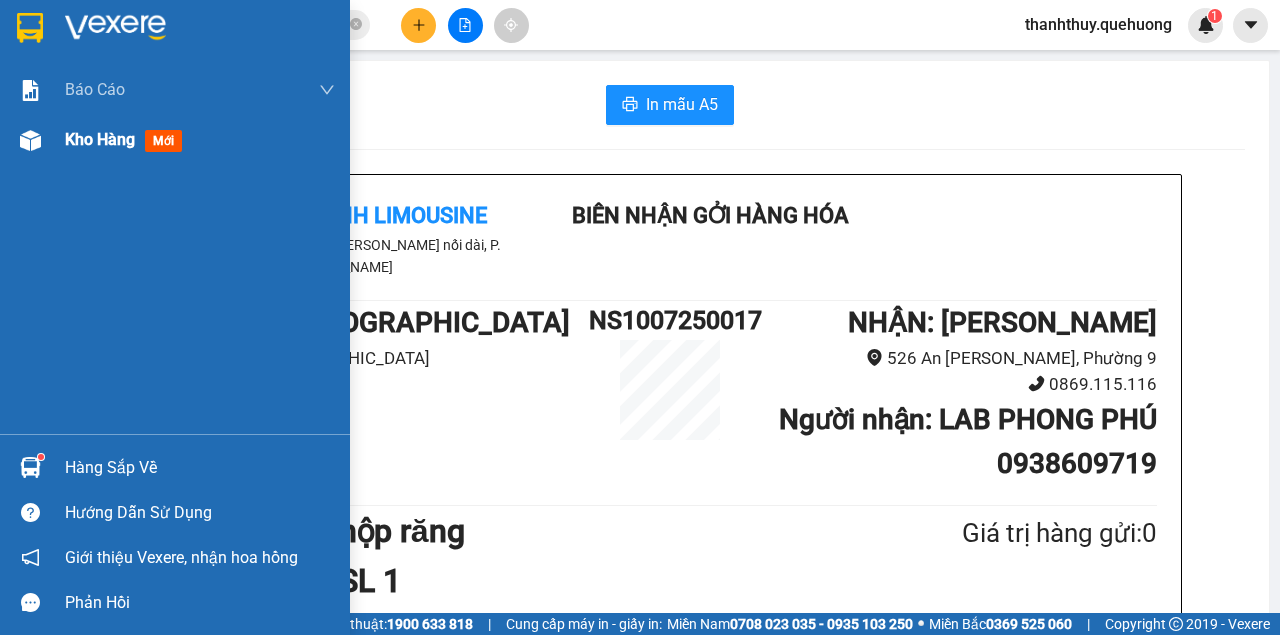 click on "Kho hàng" at bounding box center (100, 139) 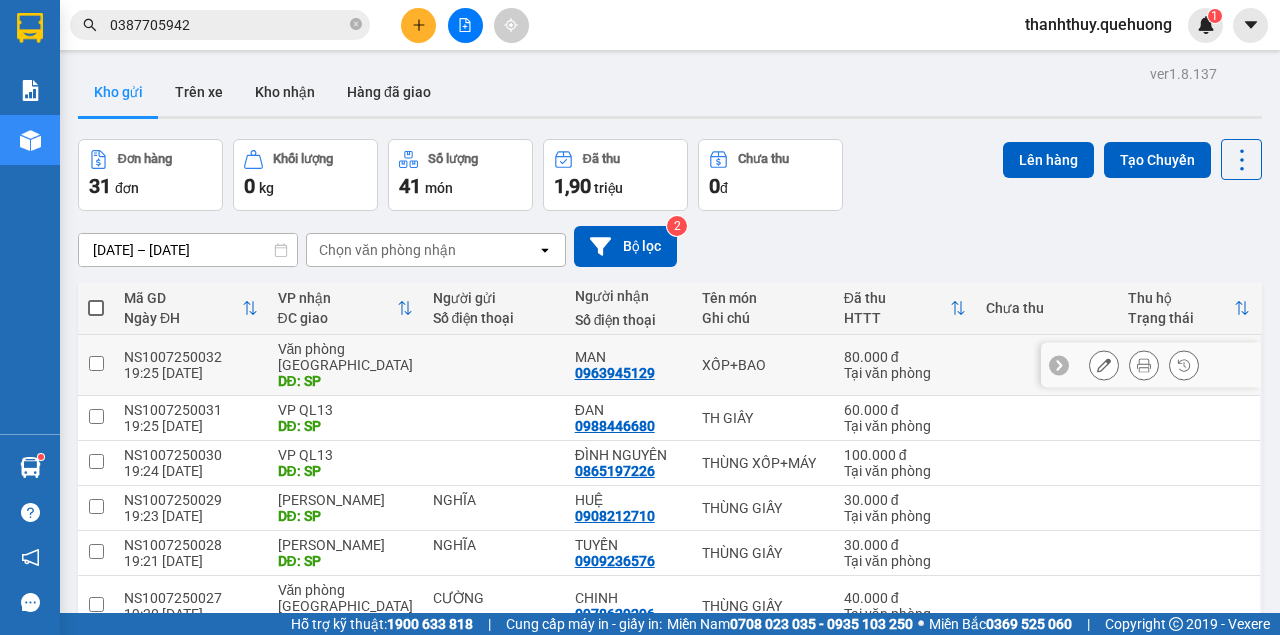 scroll, scrollTop: 256, scrollLeft: 0, axis: vertical 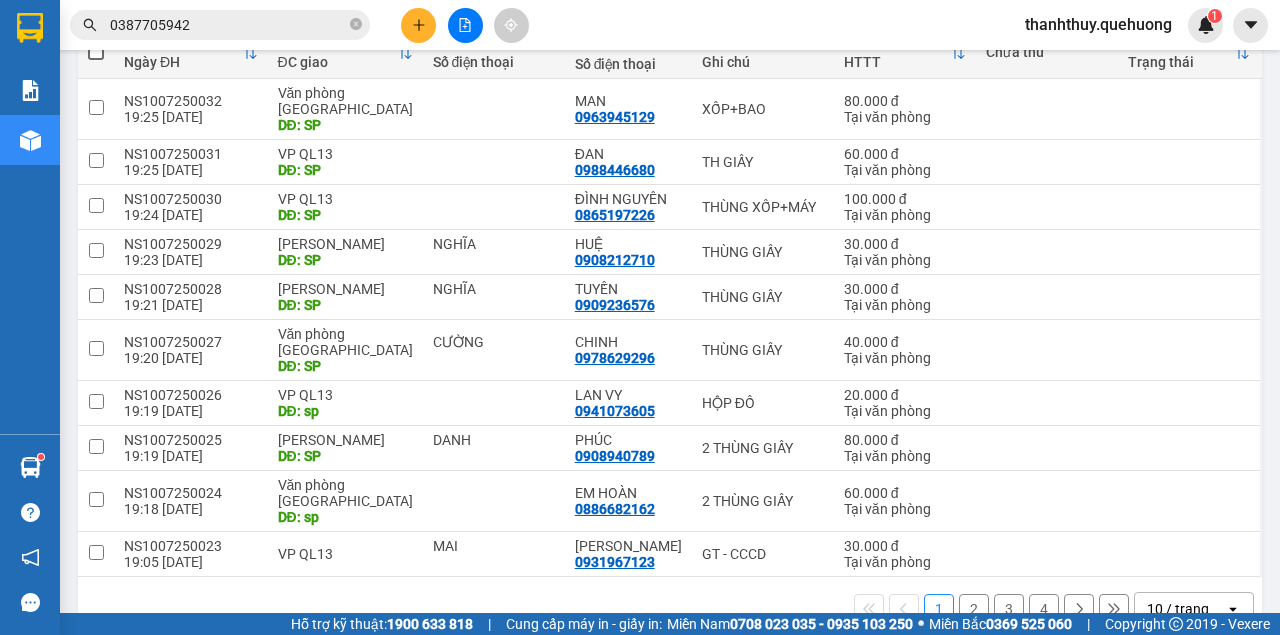 click on "10 / trang" at bounding box center [1178, 609] 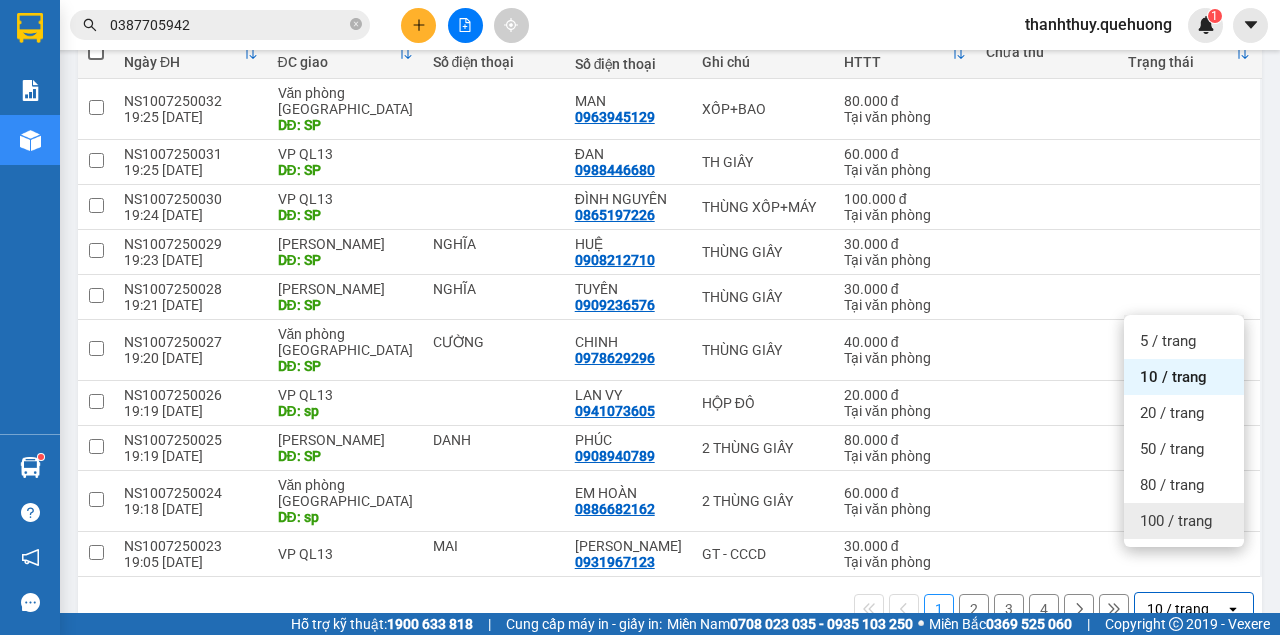 click on "100 / trang" at bounding box center (1176, 521) 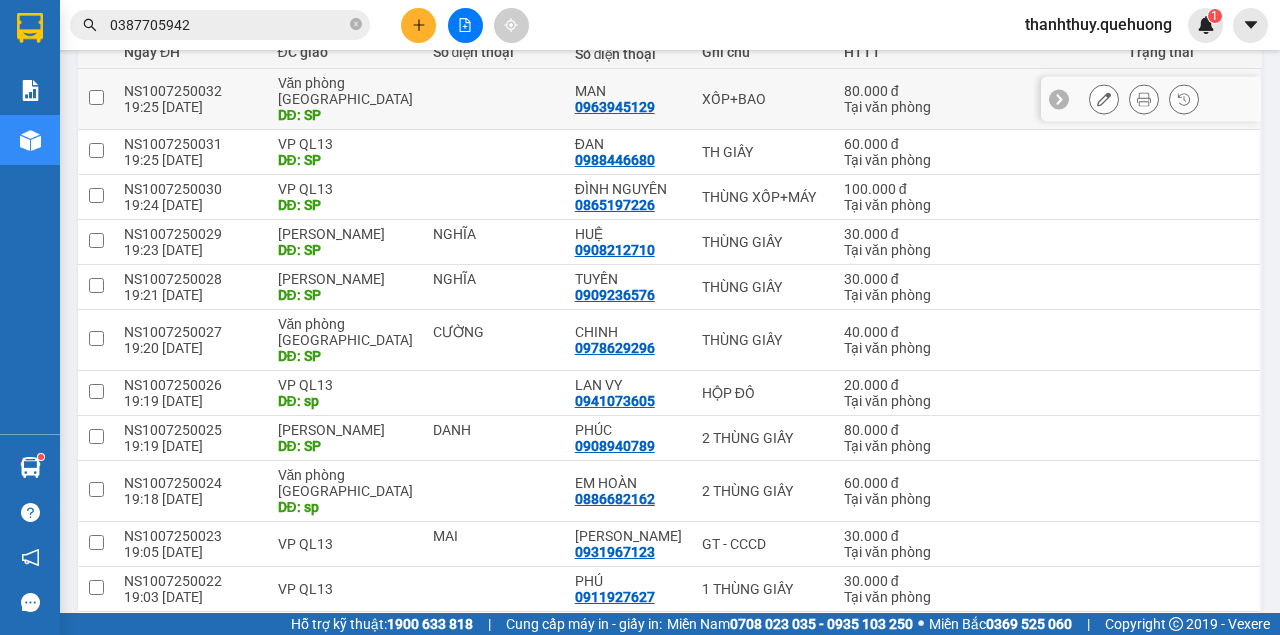 scroll, scrollTop: 0, scrollLeft: 0, axis: both 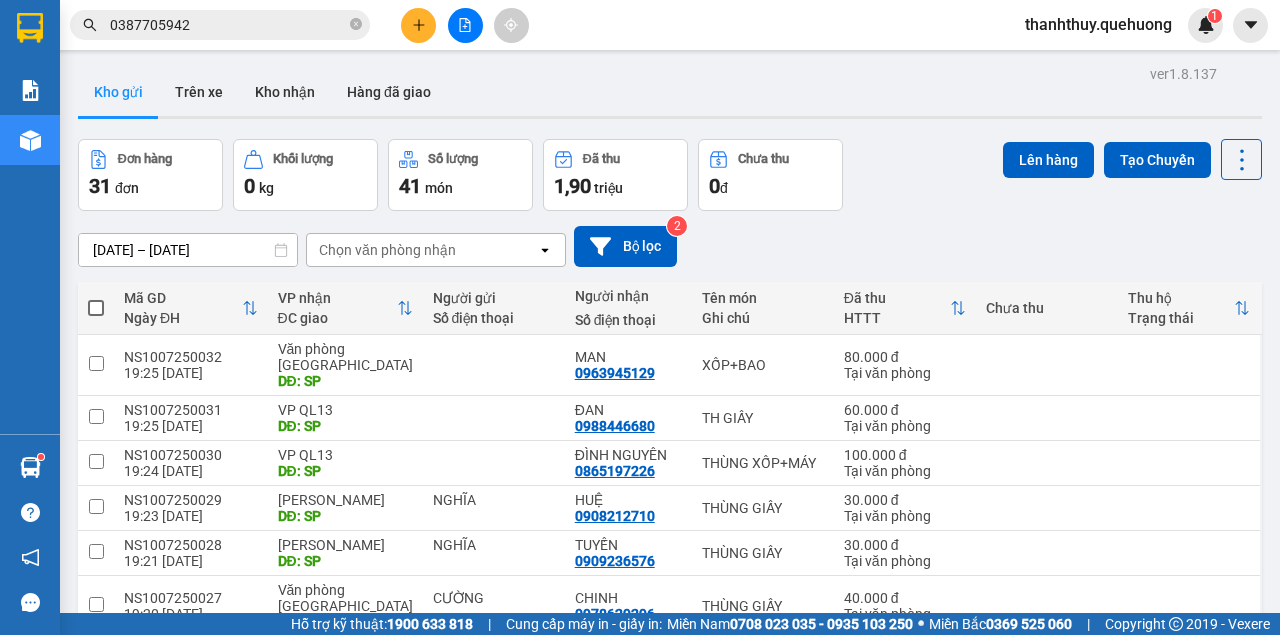click 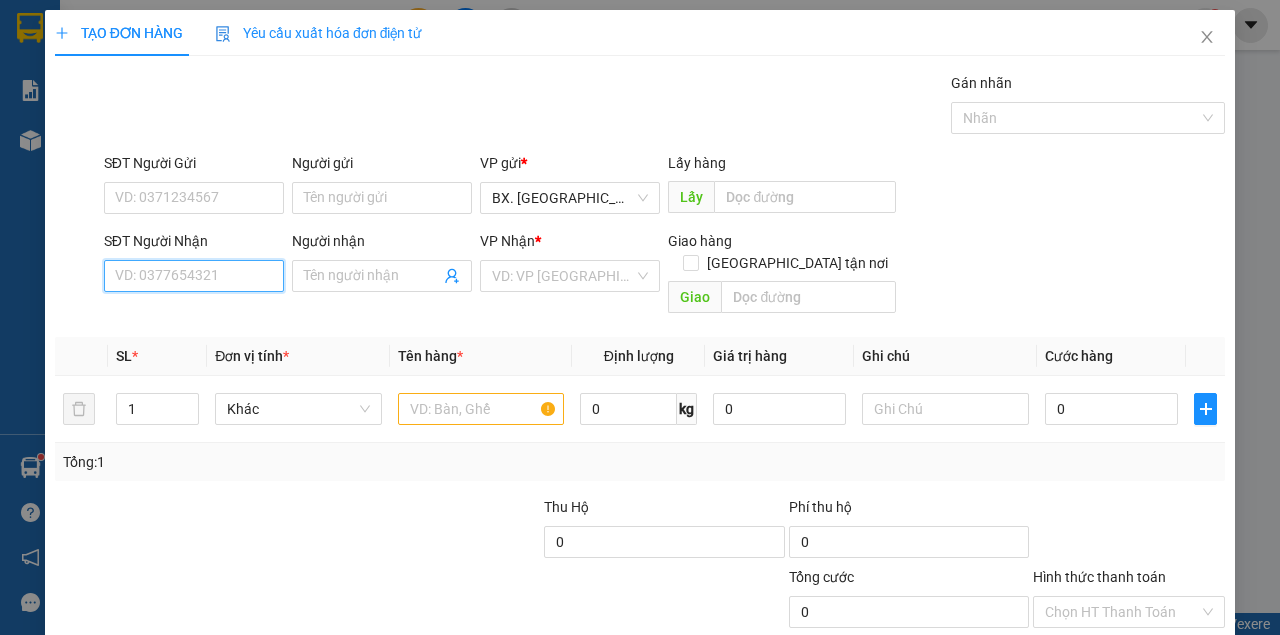 click on "SĐT Người Nhận" at bounding box center [194, 276] 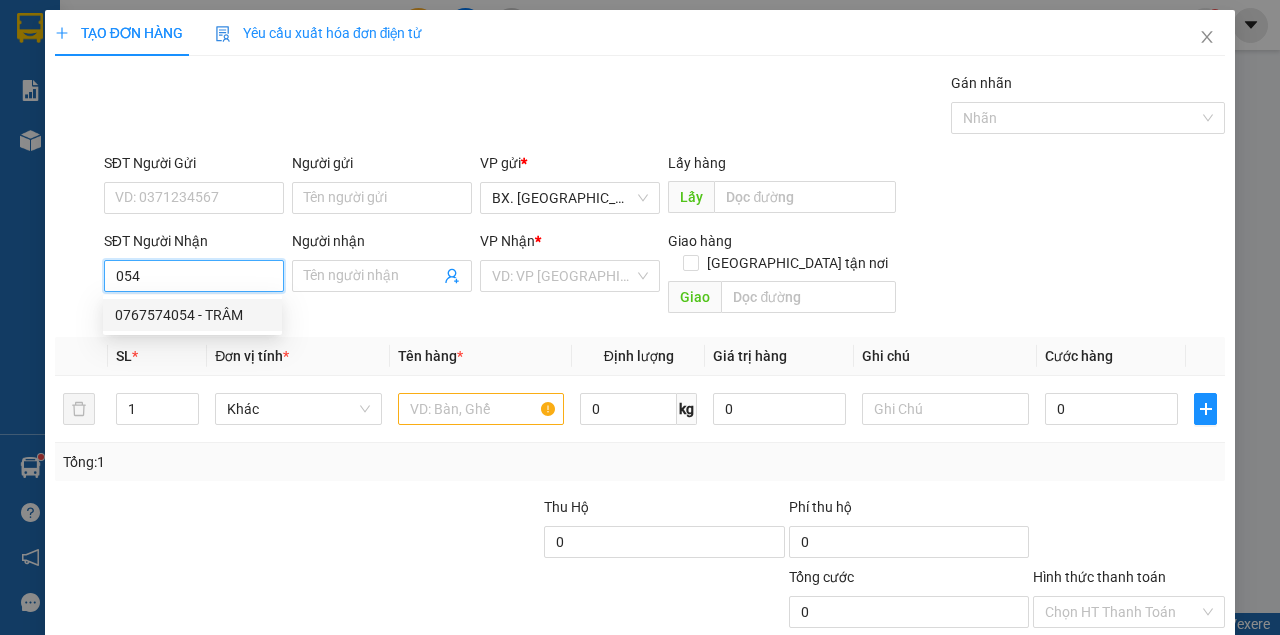 click on "0767574054 - TRÂM" at bounding box center (192, 315) 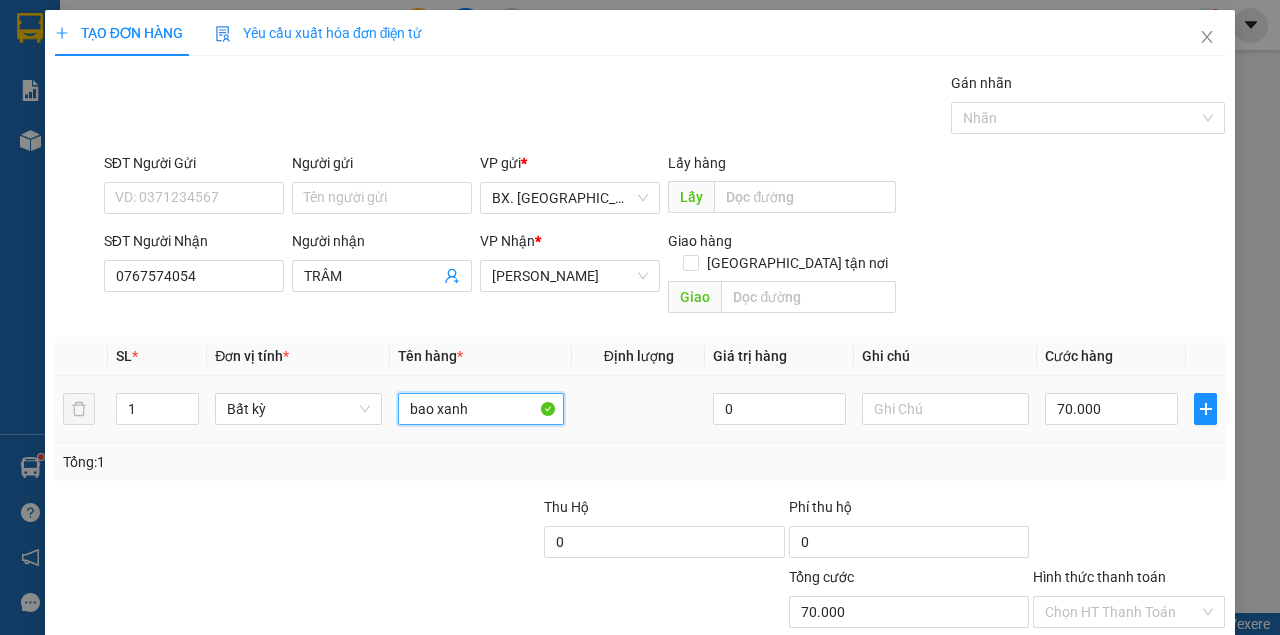 drag, startPoint x: 478, startPoint y: 384, endPoint x: 354, endPoint y: 404, distance: 125.60255 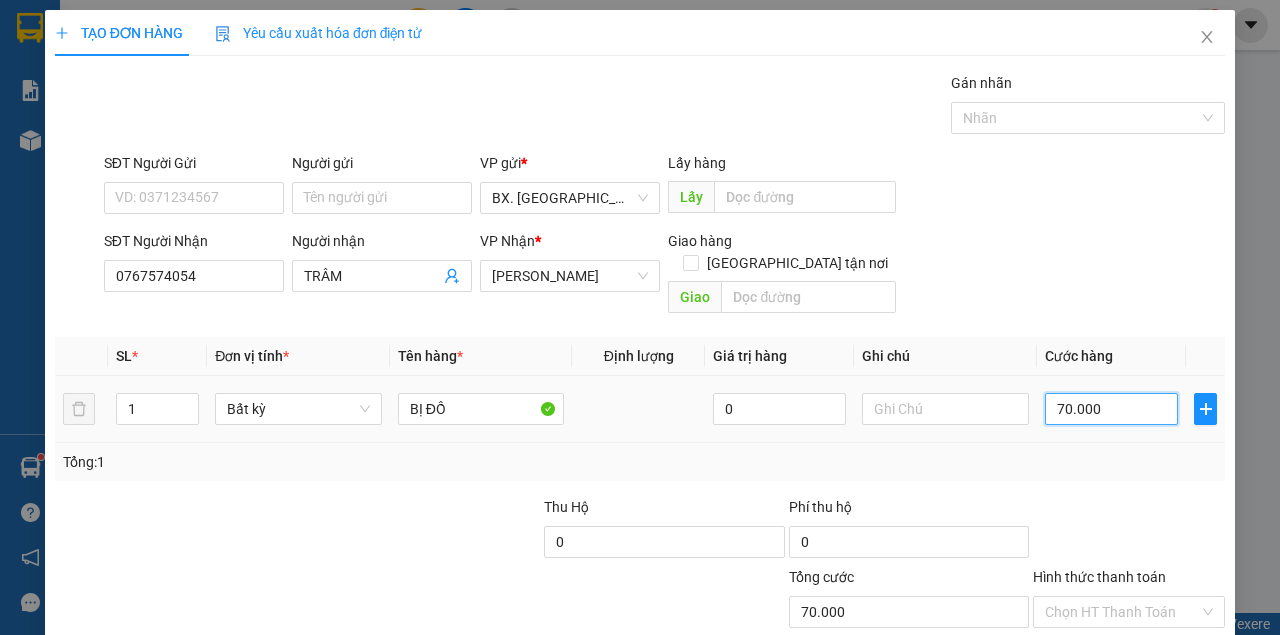drag, startPoint x: 1088, startPoint y: 380, endPoint x: 1062, endPoint y: 434, distance: 59.933296 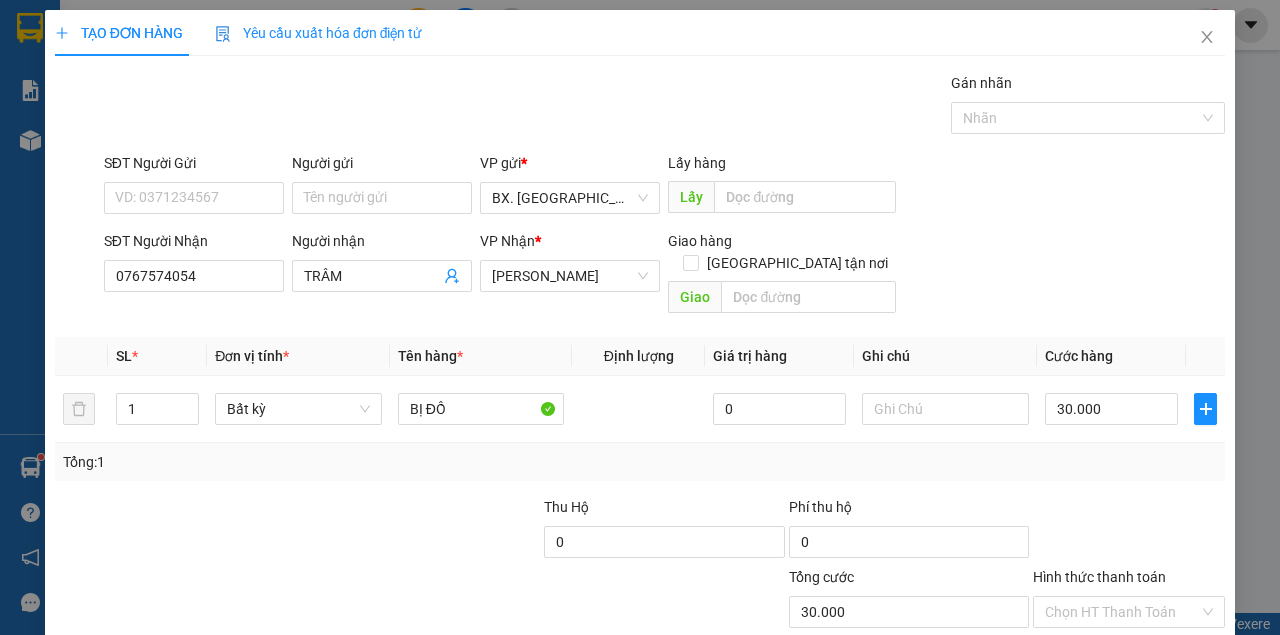 click on "SĐT Người Nhận 0767574054 Người nhận TRÂM VP Nhận  * [PERSON_NAME] hàng Giao tận nơi Giao" at bounding box center (664, 276) 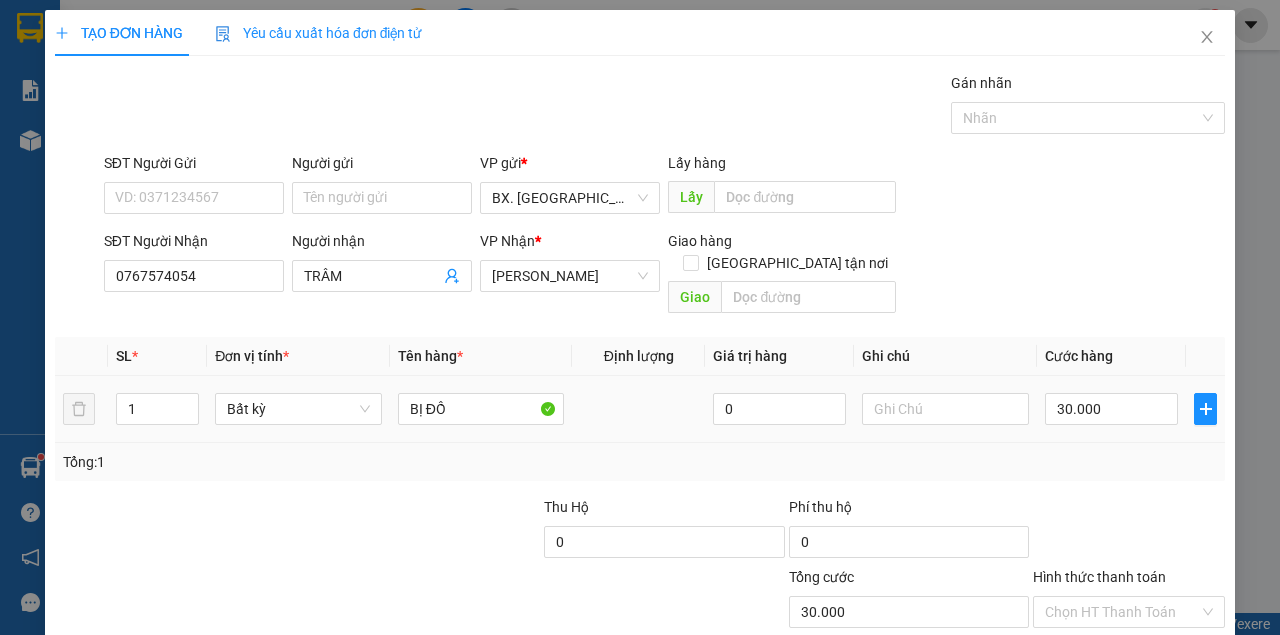 scroll, scrollTop: 102, scrollLeft: 0, axis: vertical 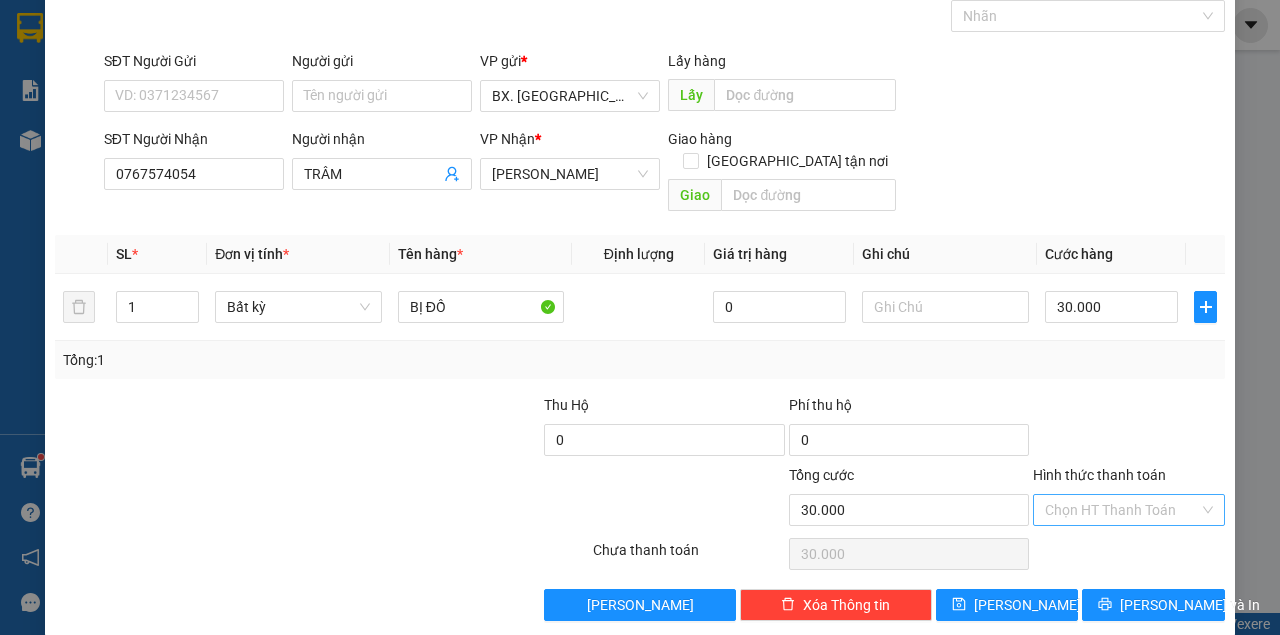 click on "Hình thức thanh toán" at bounding box center (1122, 510) 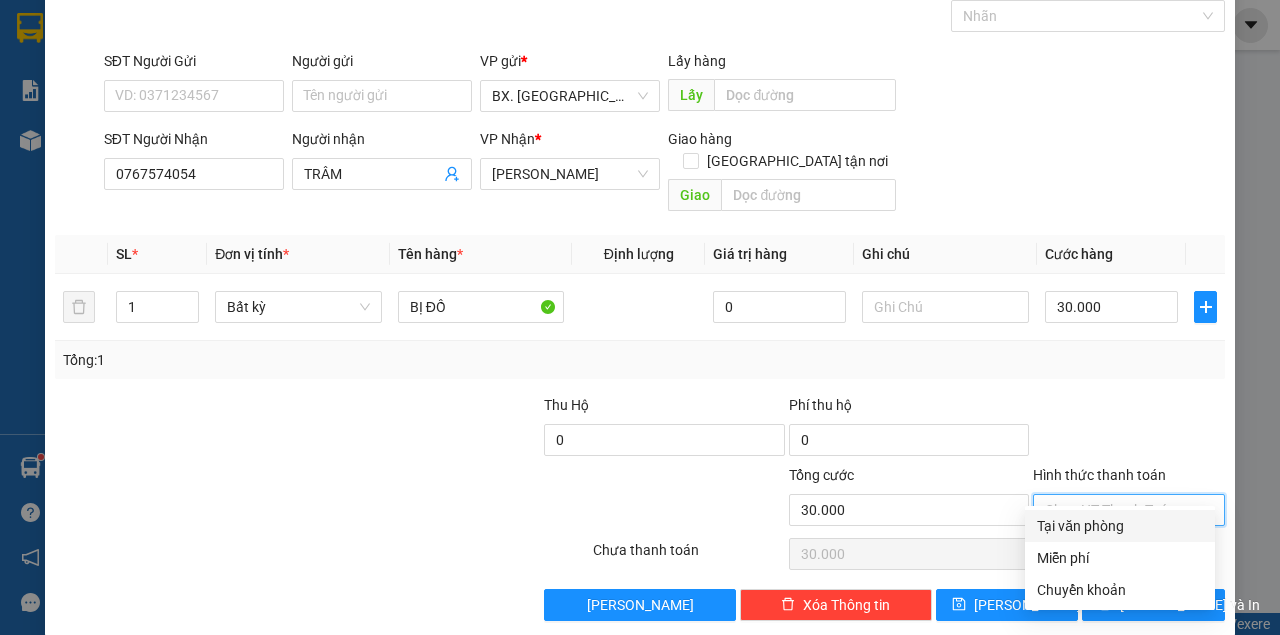 click on "Tại văn phòng" at bounding box center (1120, 526) 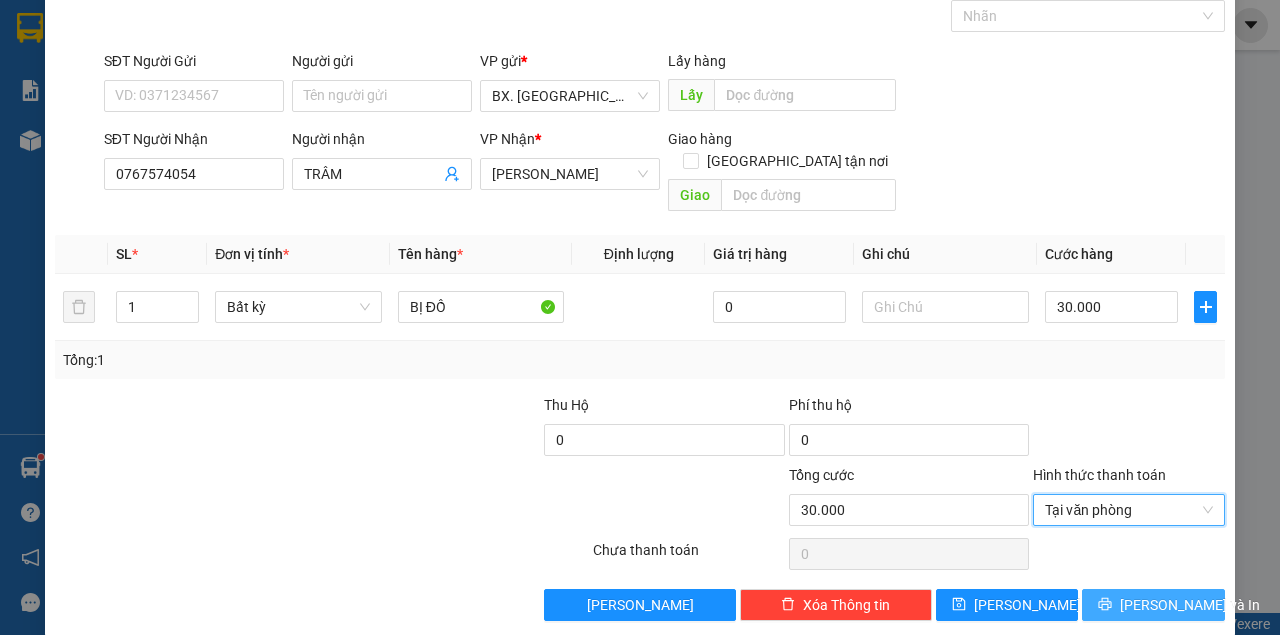 click 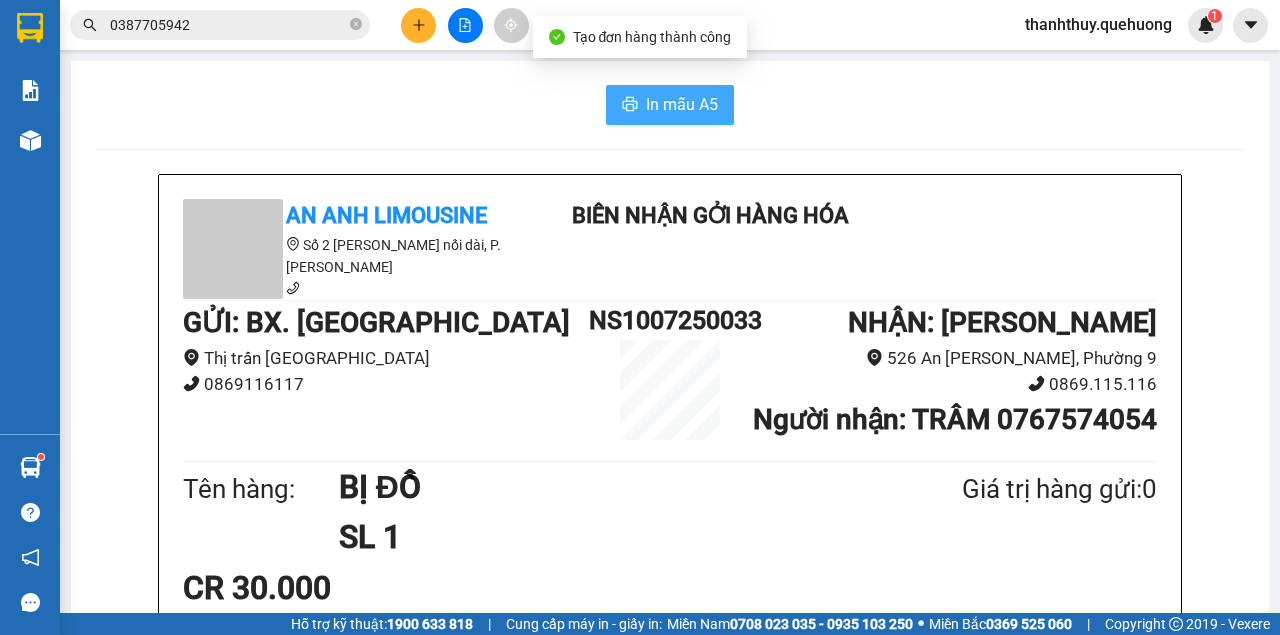 click on "In mẫu A5" at bounding box center [682, 104] 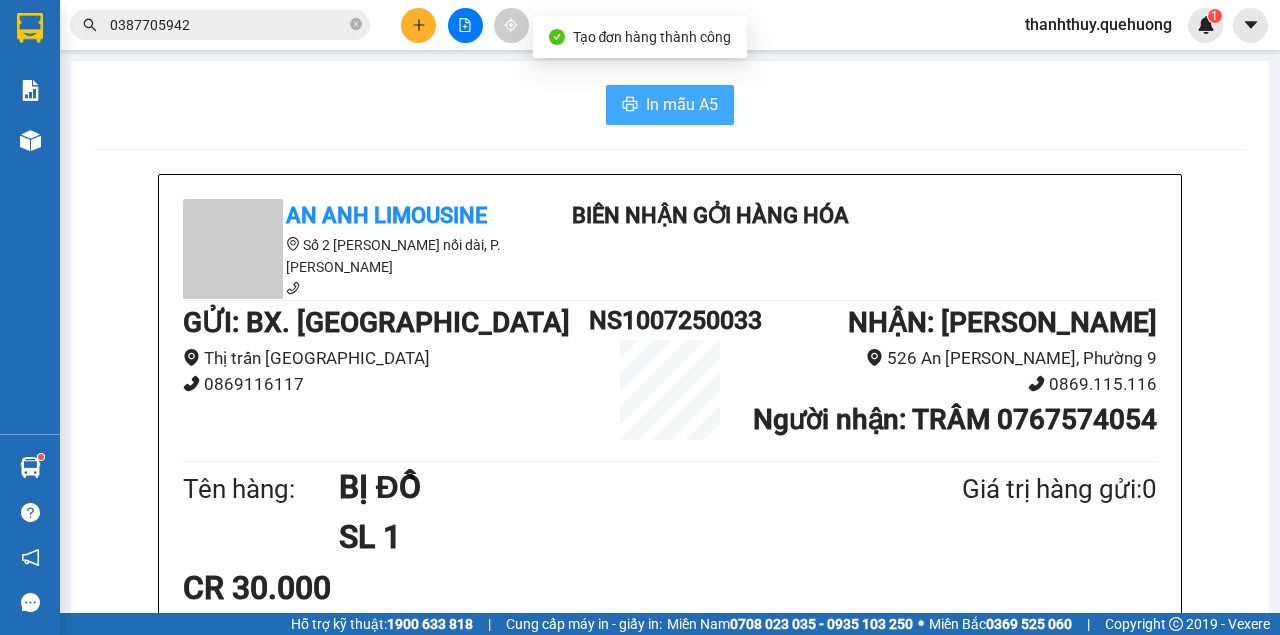 scroll, scrollTop: 0, scrollLeft: 0, axis: both 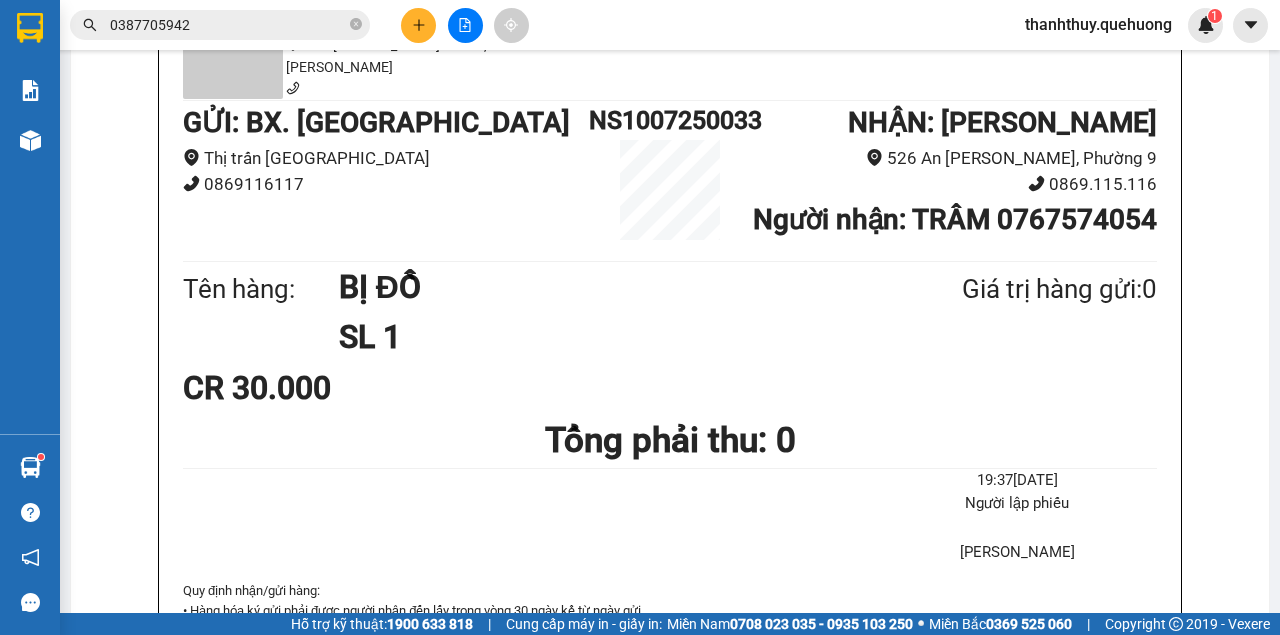 click at bounding box center [418, 25] 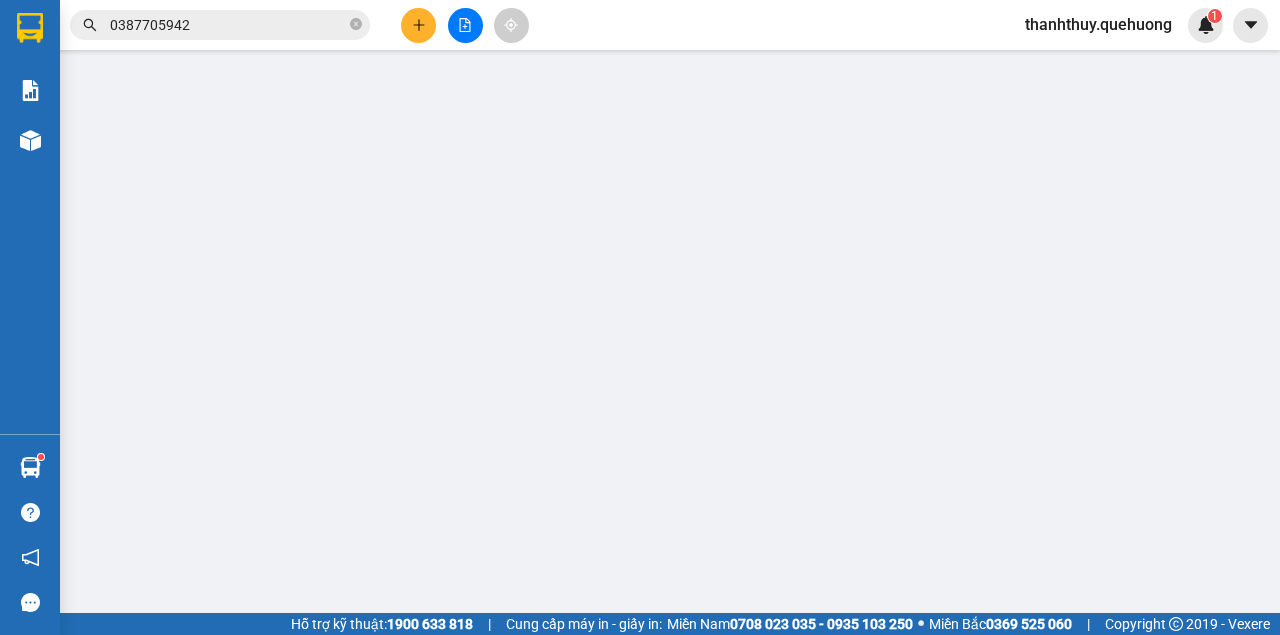 scroll, scrollTop: 0, scrollLeft: 0, axis: both 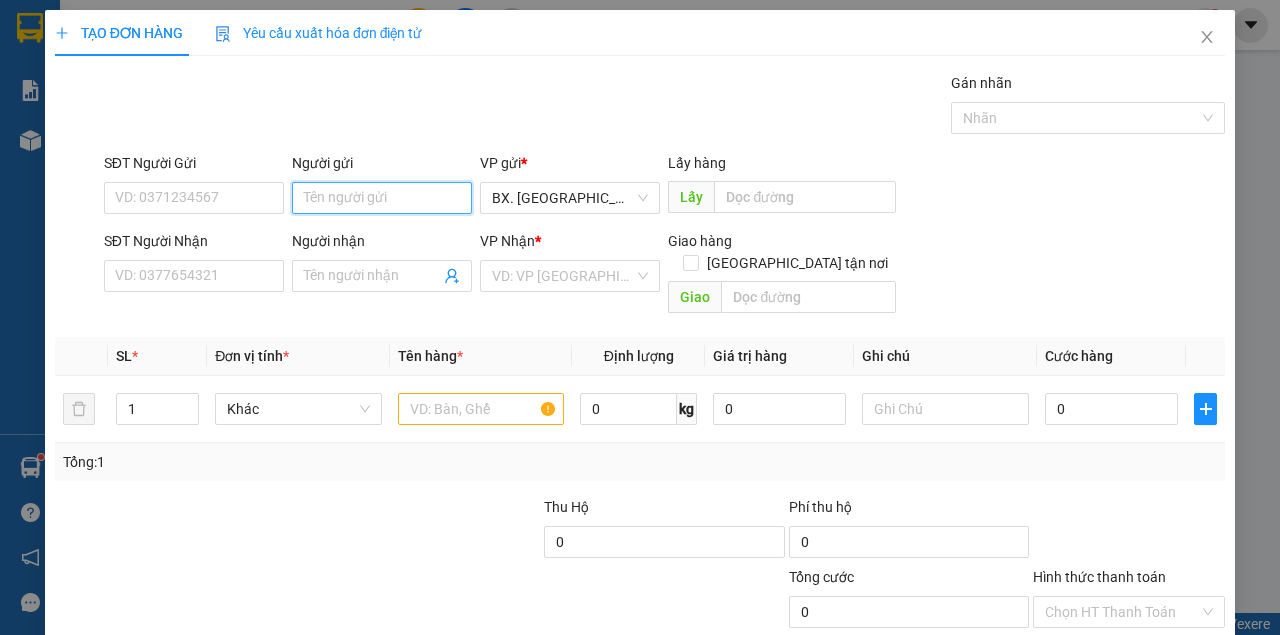 click on "Người gửi" at bounding box center [382, 198] 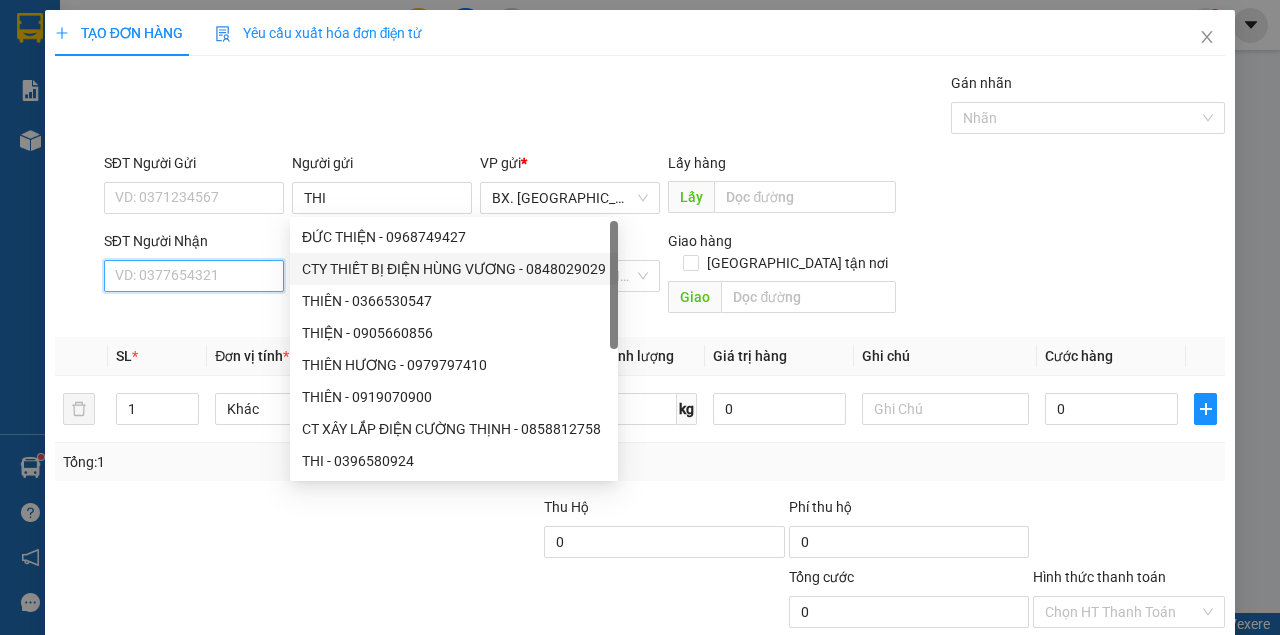 click on "SĐT Người Nhận" at bounding box center (194, 276) 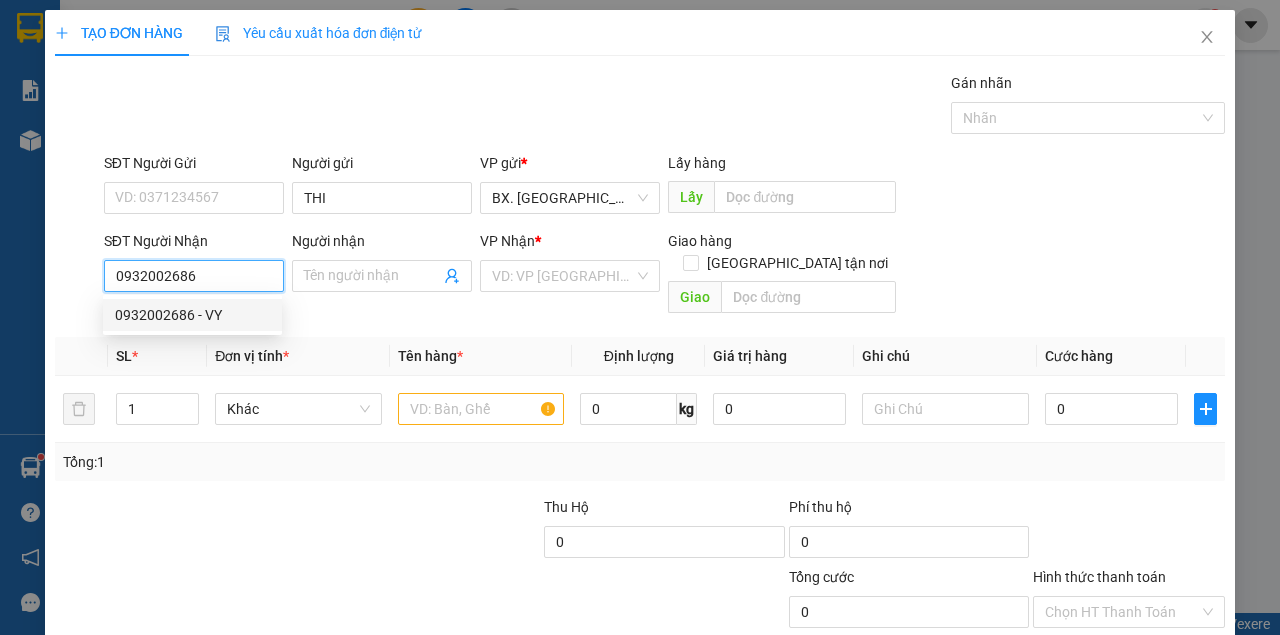 click on "0932002686 - VY" at bounding box center [192, 315] 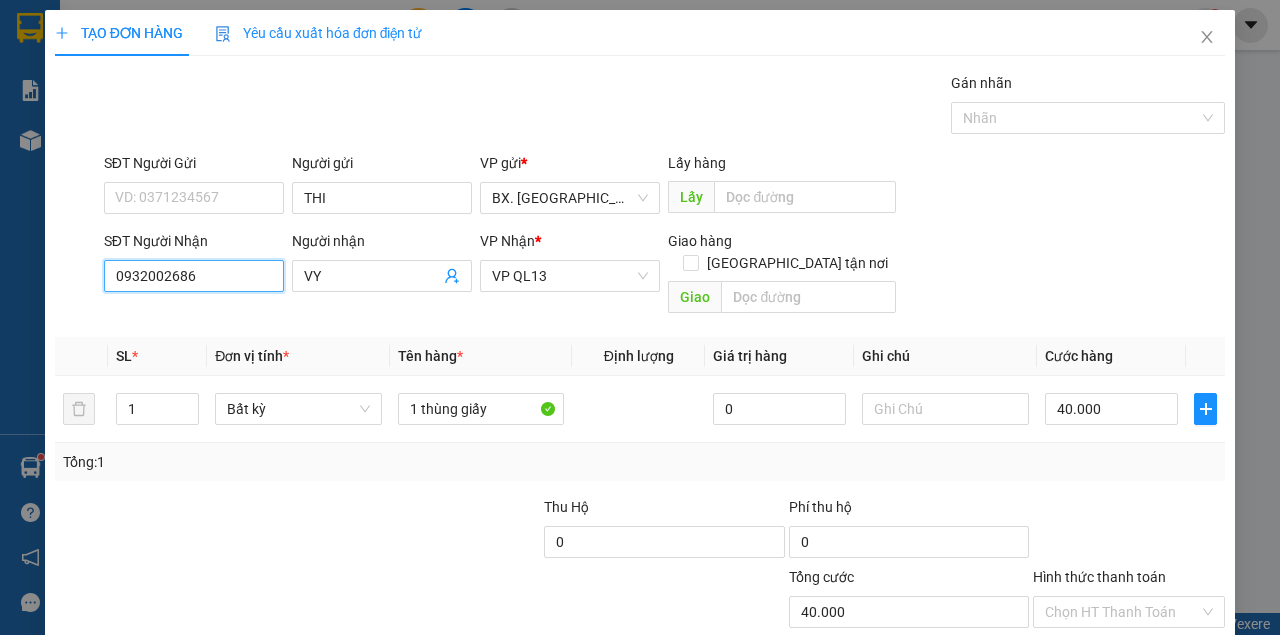 scroll, scrollTop: 66, scrollLeft: 0, axis: vertical 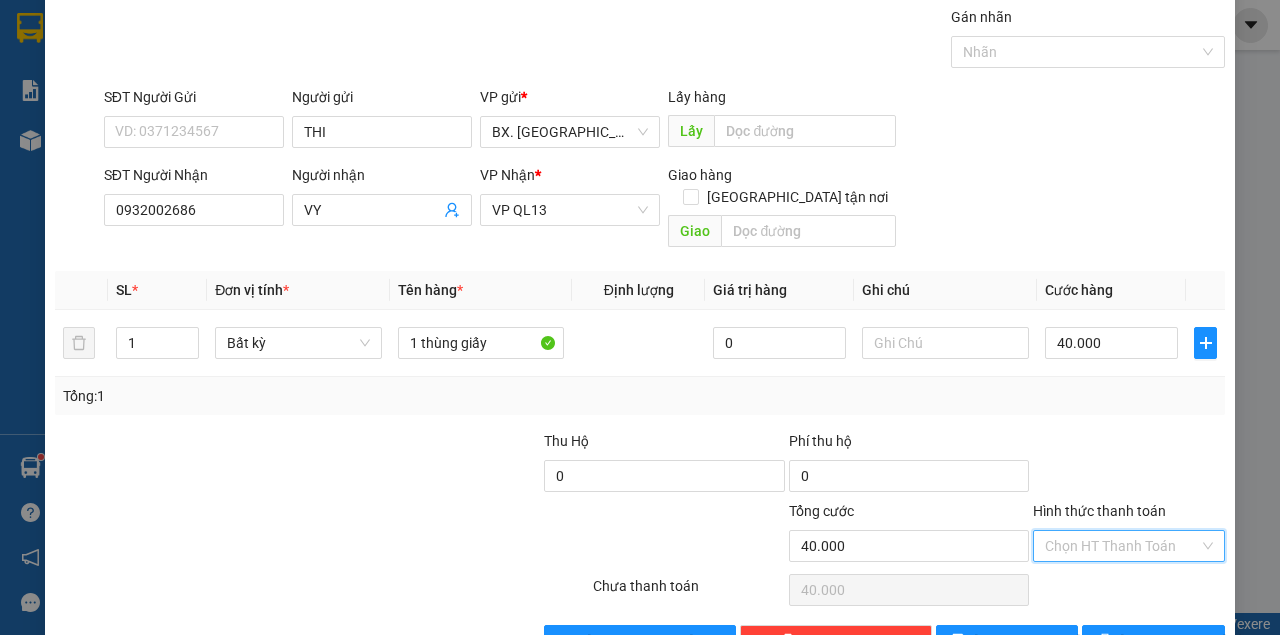click on "Hình thức thanh toán" at bounding box center (1122, 546) 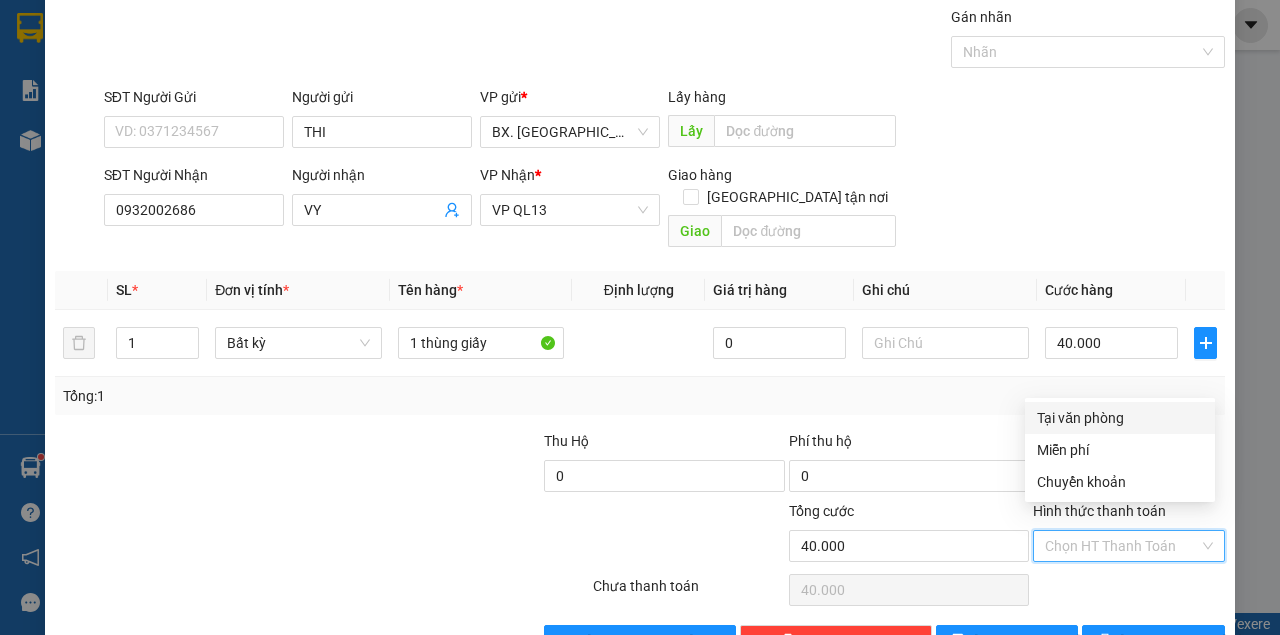 click on "Tại văn phòng" at bounding box center (1120, 418) 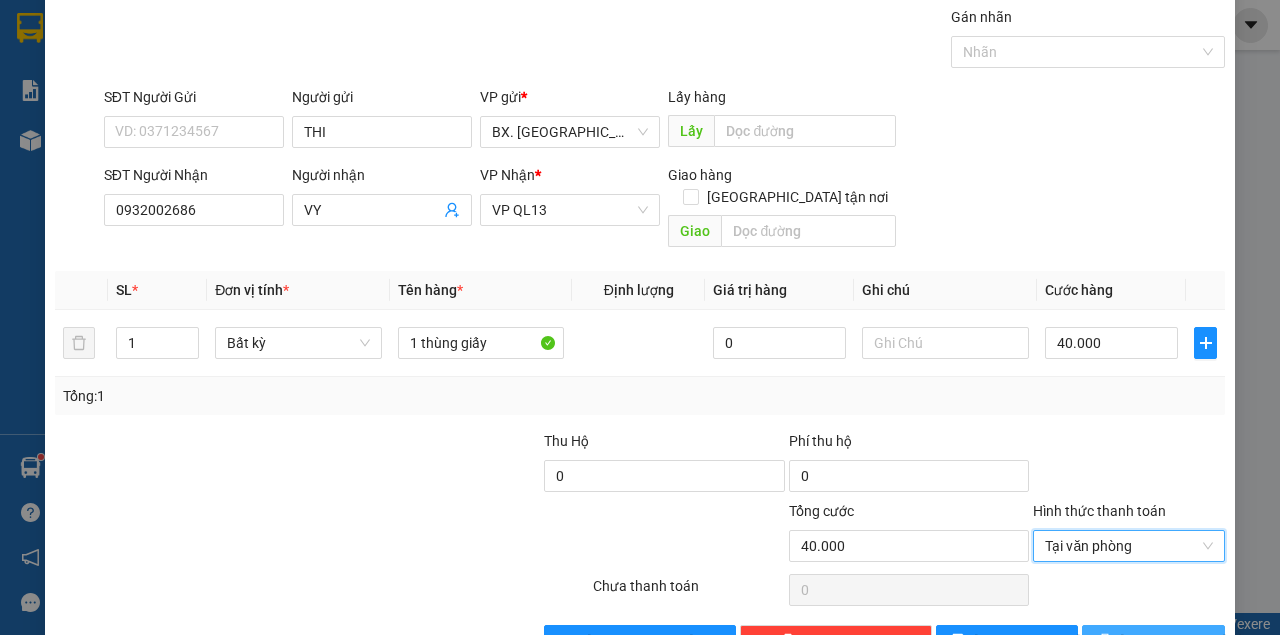 click on "[PERSON_NAME] và In" at bounding box center [1190, 641] 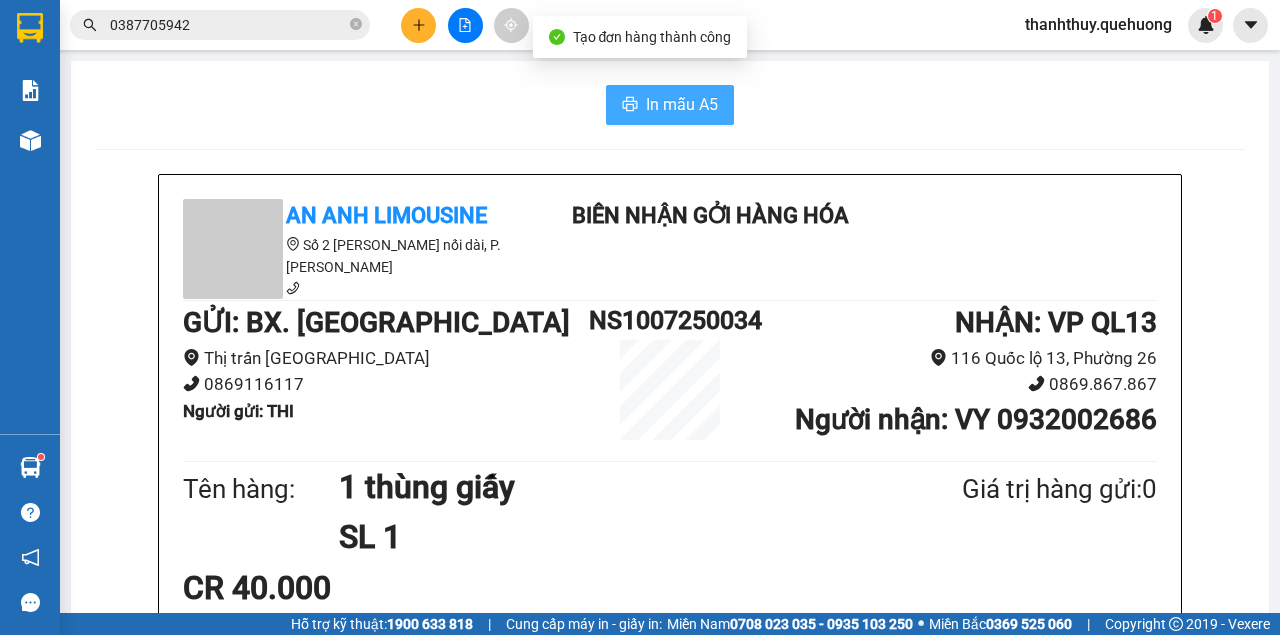 click on "In mẫu A5" at bounding box center (682, 104) 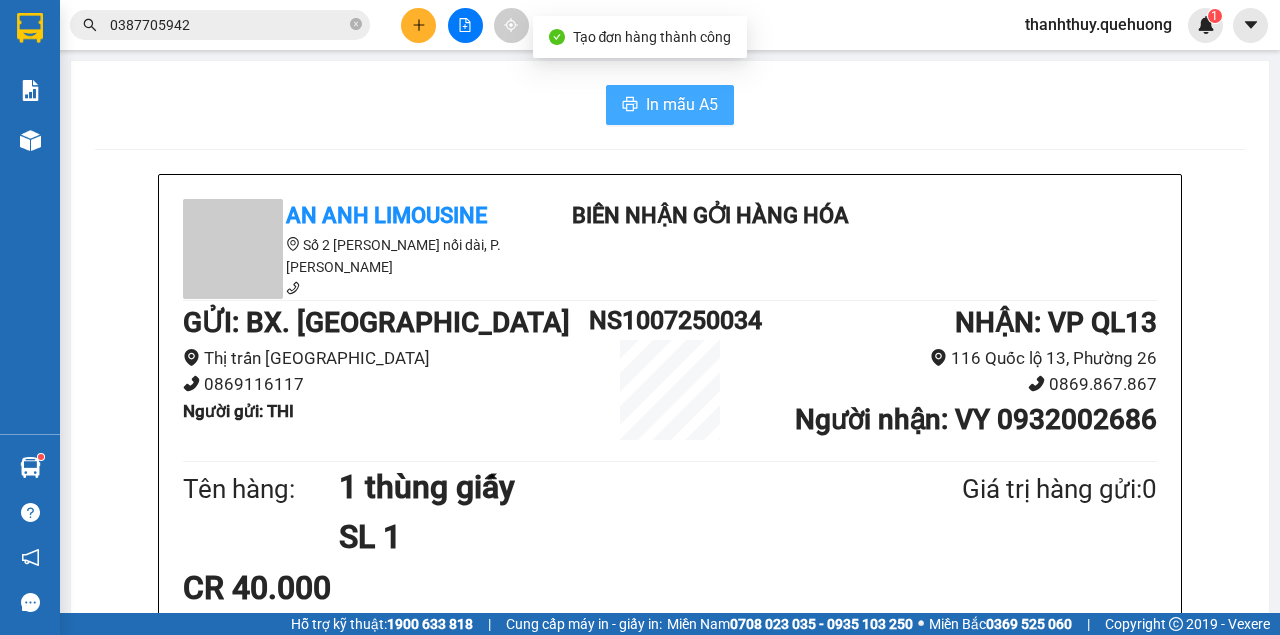 scroll, scrollTop: 0, scrollLeft: 0, axis: both 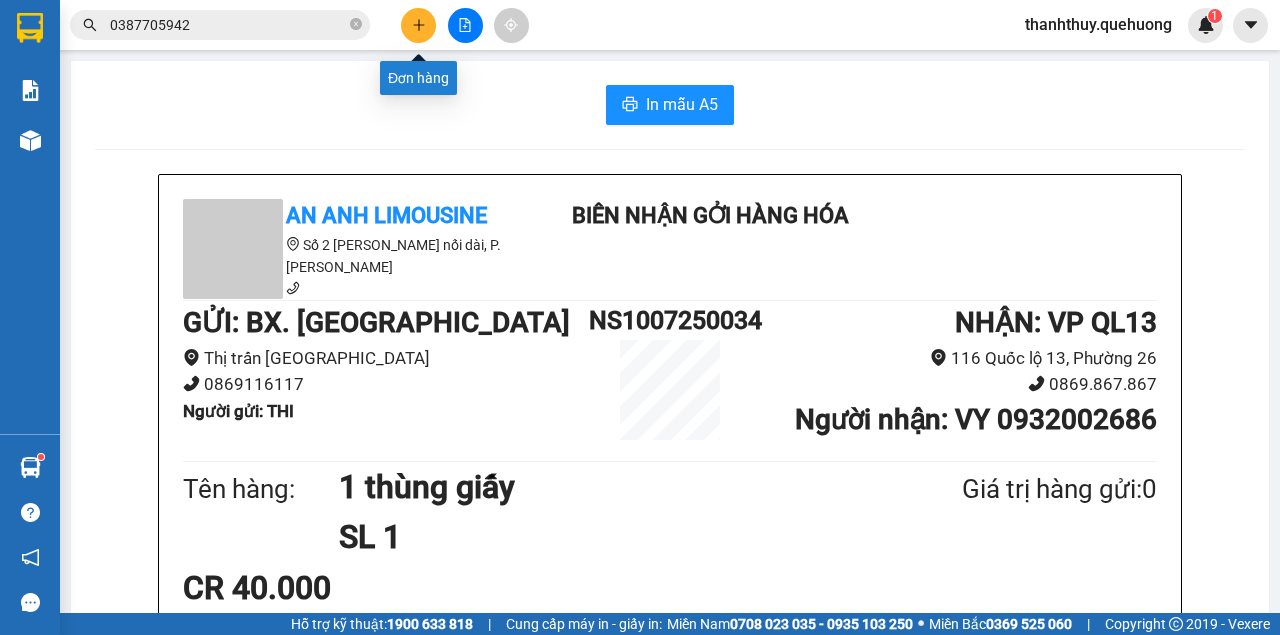 click 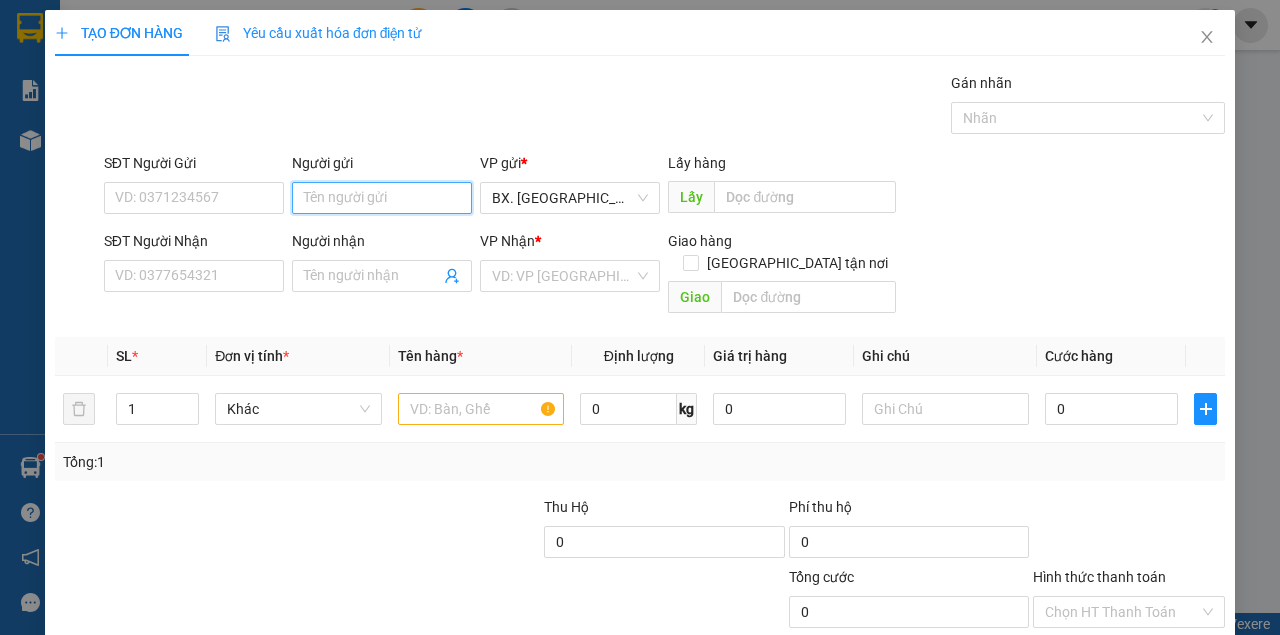 click on "Người gửi" at bounding box center (382, 198) 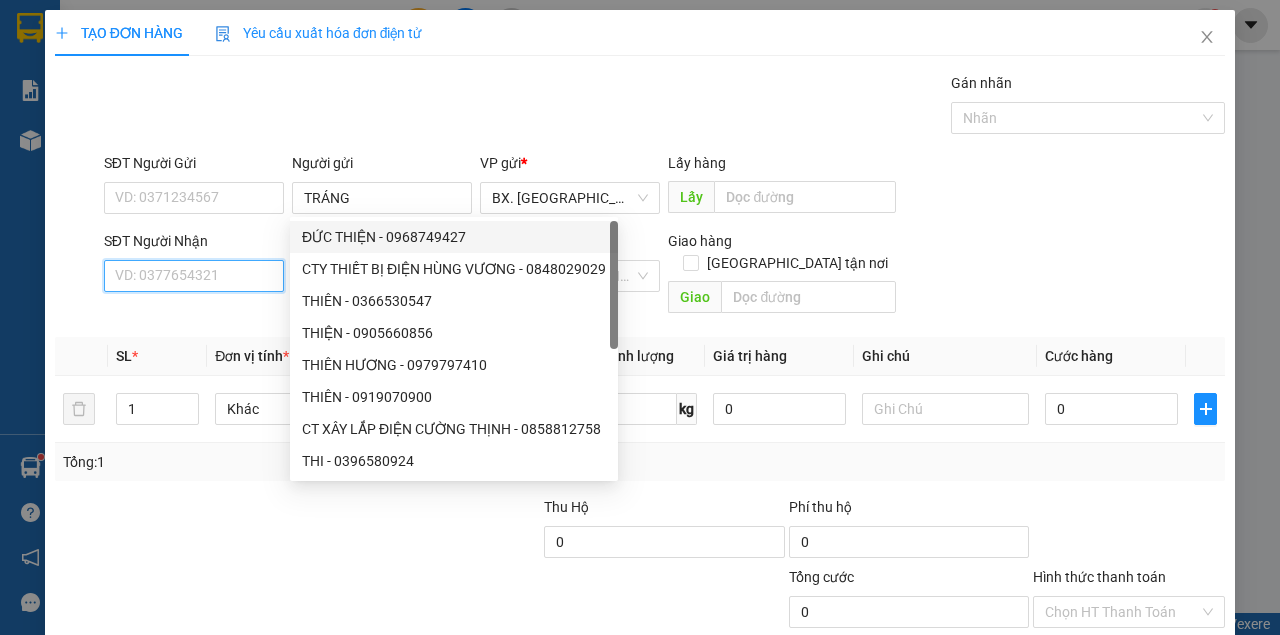 click on "SĐT Người Nhận" at bounding box center (194, 276) 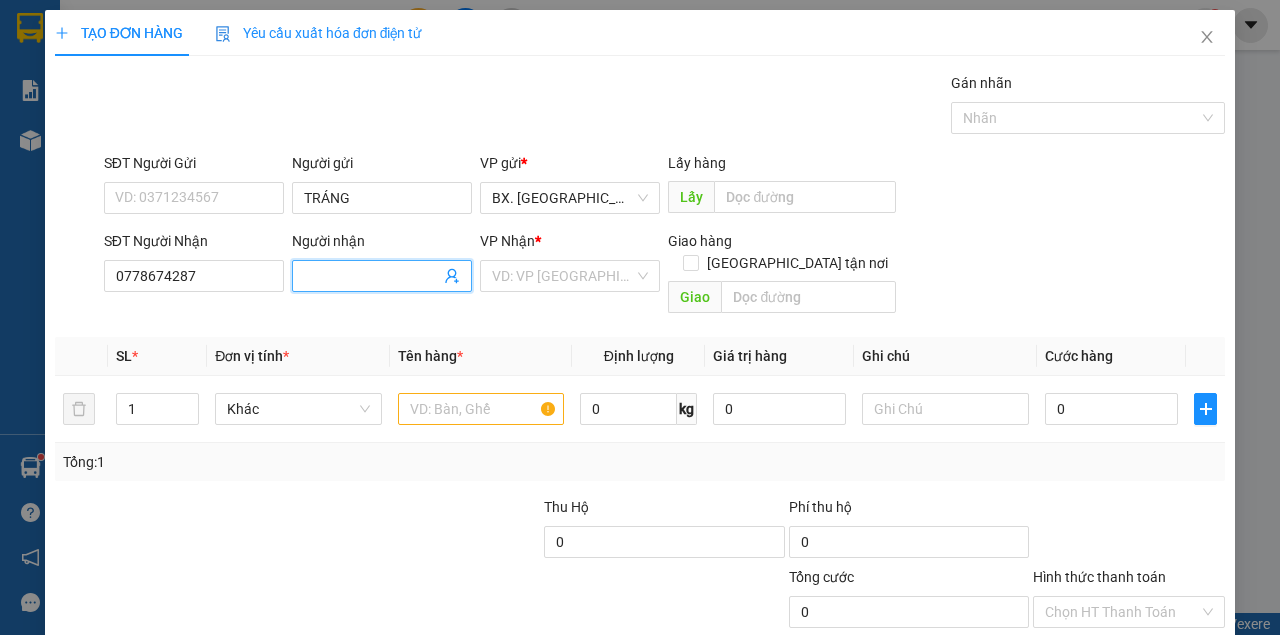 click on "Người nhận" at bounding box center [372, 276] 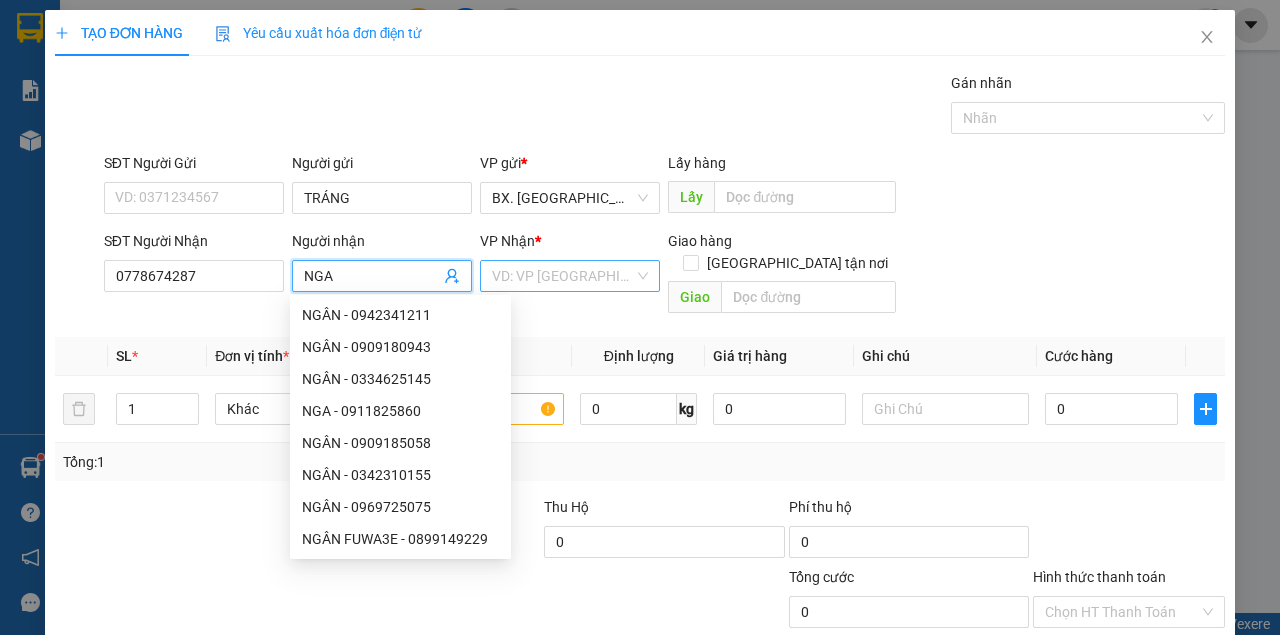 click at bounding box center (563, 276) 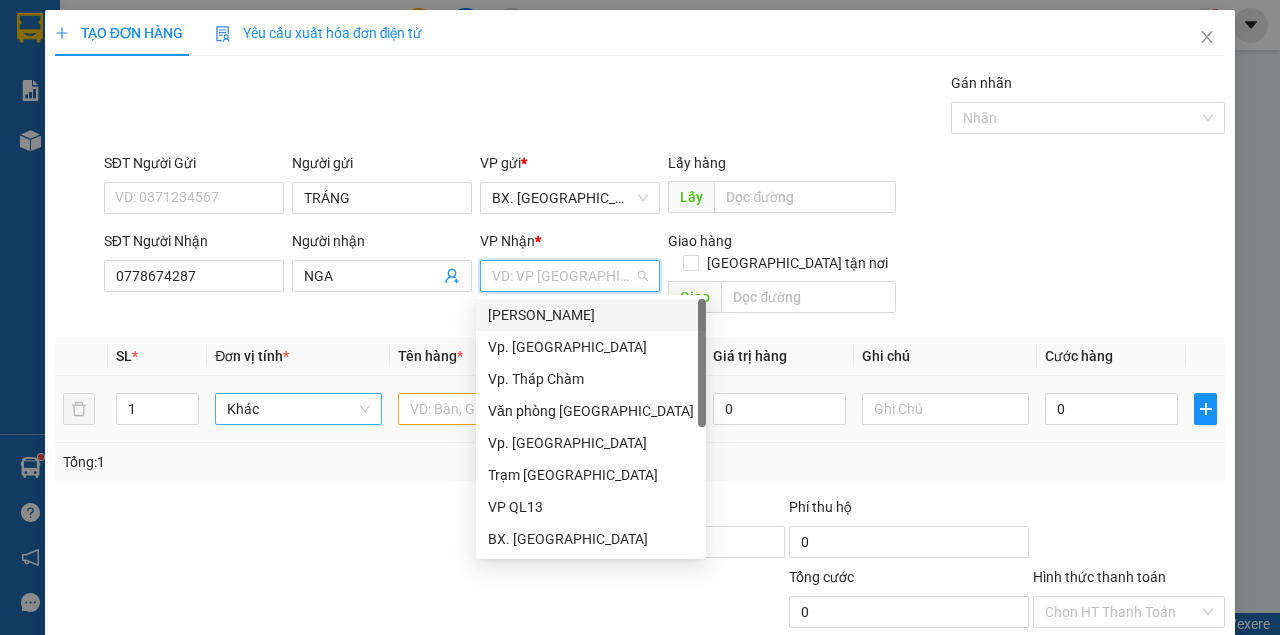drag, startPoint x: 575, startPoint y: 318, endPoint x: 364, endPoint y: 379, distance: 219.64061 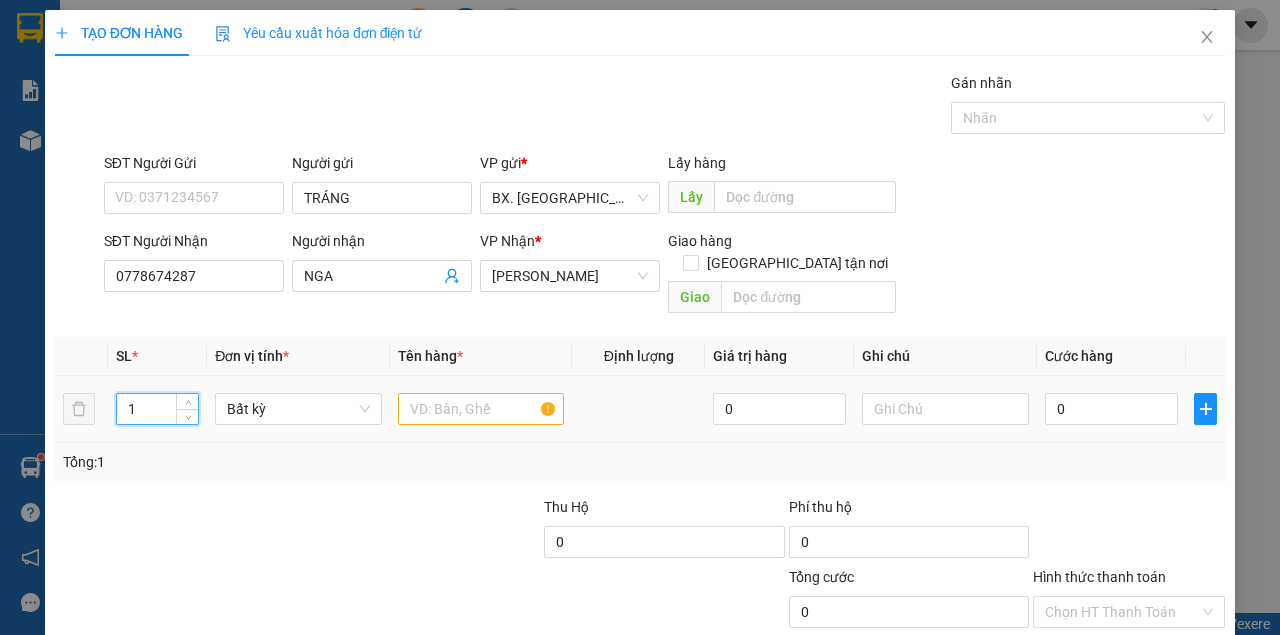 drag, startPoint x: 141, startPoint y: 389, endPoint x: 85, endPoint y: 403, distance: 57.72348 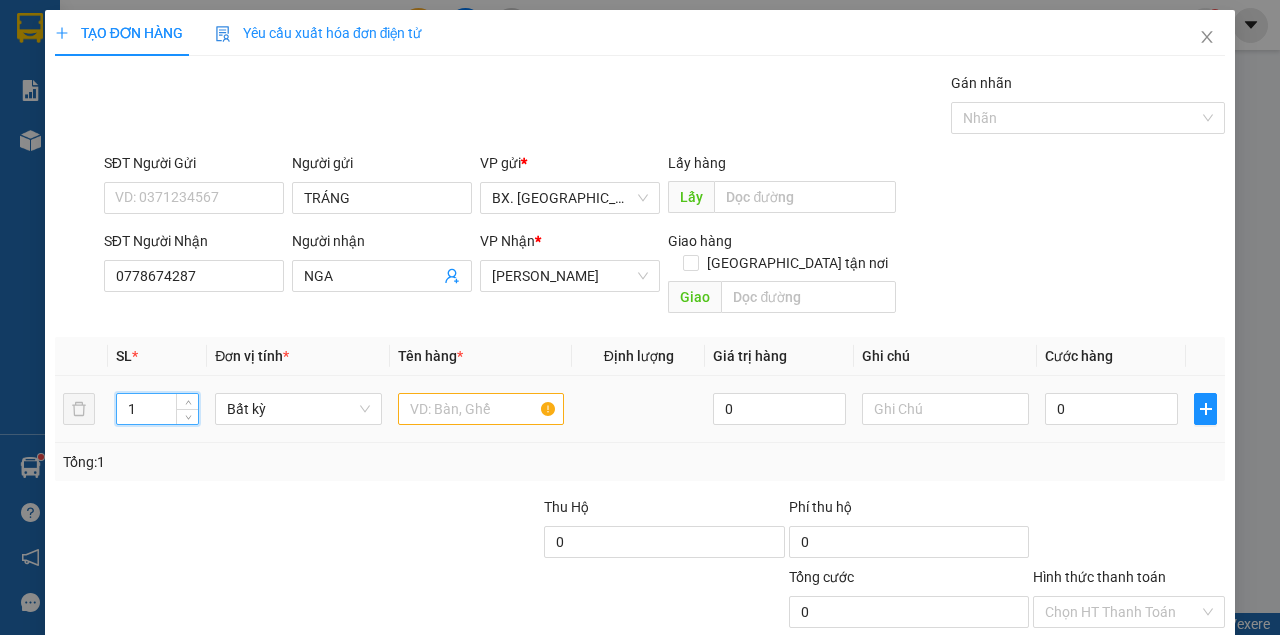 click on "1 Bất kỳ 0 0" at bounding box center (640, 409) 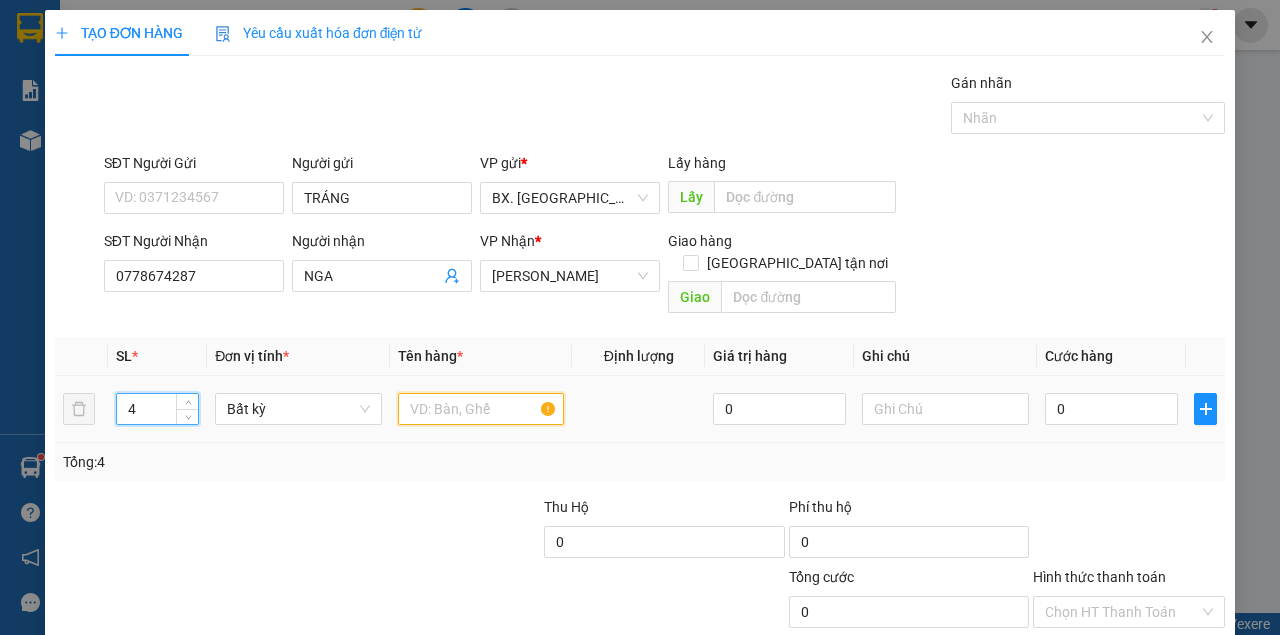 click at bounding box center (481, 409) 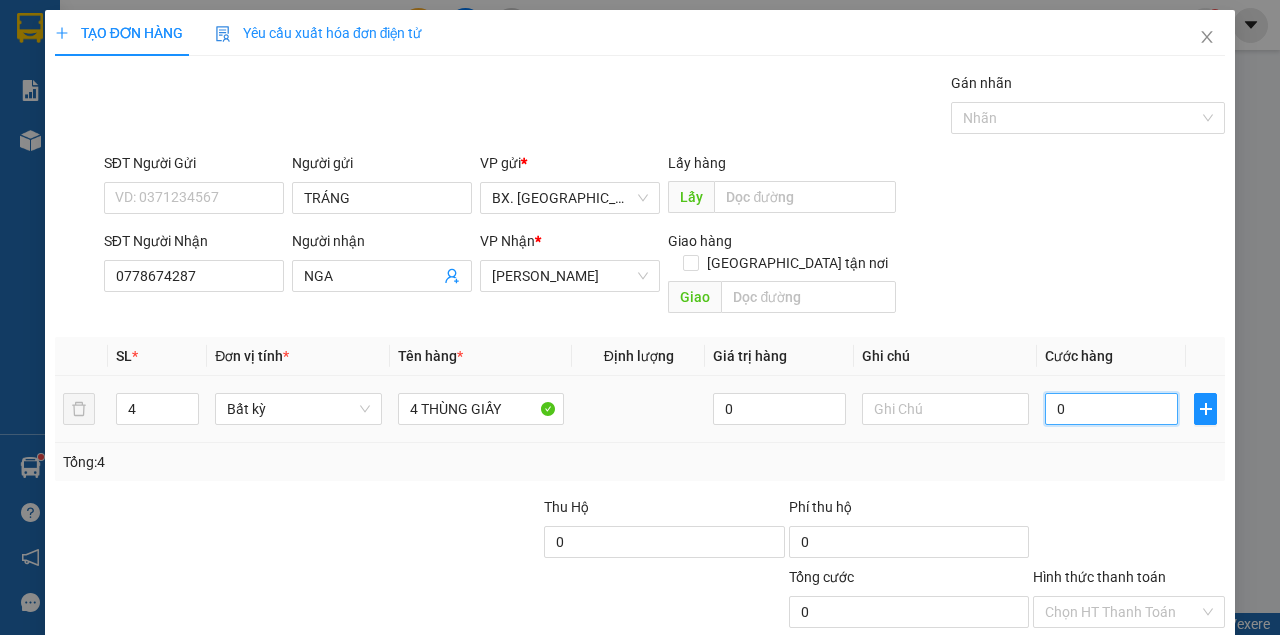 click on "0" at bounding box center [1111, 409] 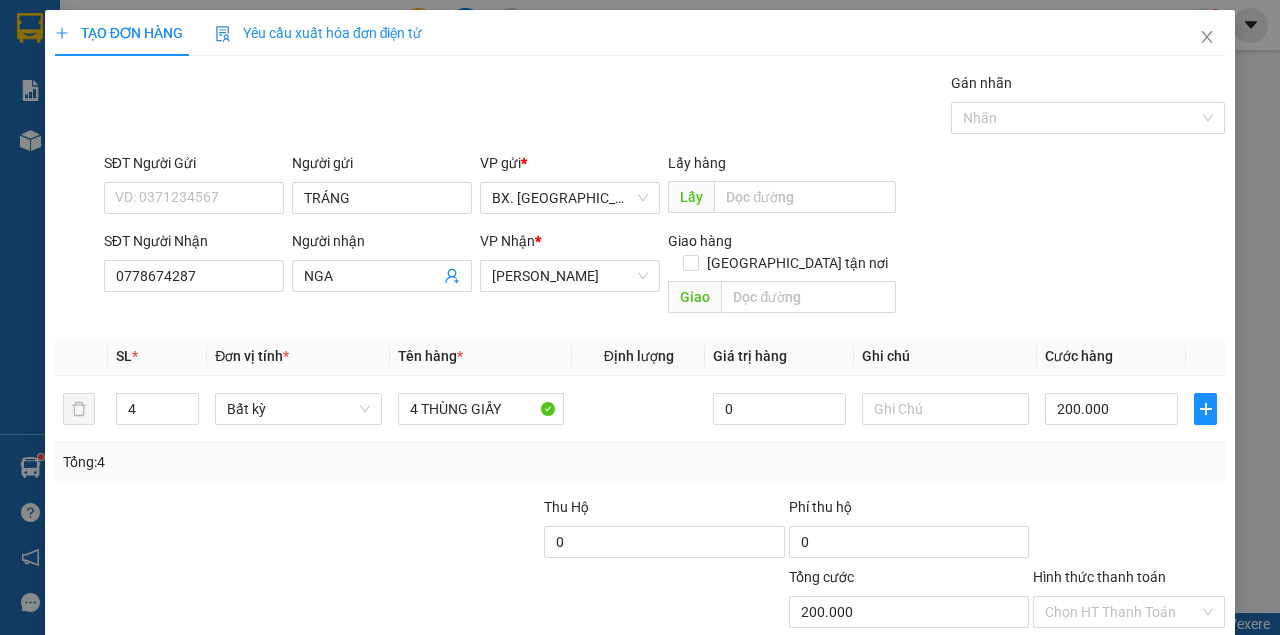 click on "SĐT Người Nhận 0778674287 Người nhận NGA VP Nhận  * [PERSON_NAME] hàng Giao tận nơi Giao" at bounding box center [664, 276] 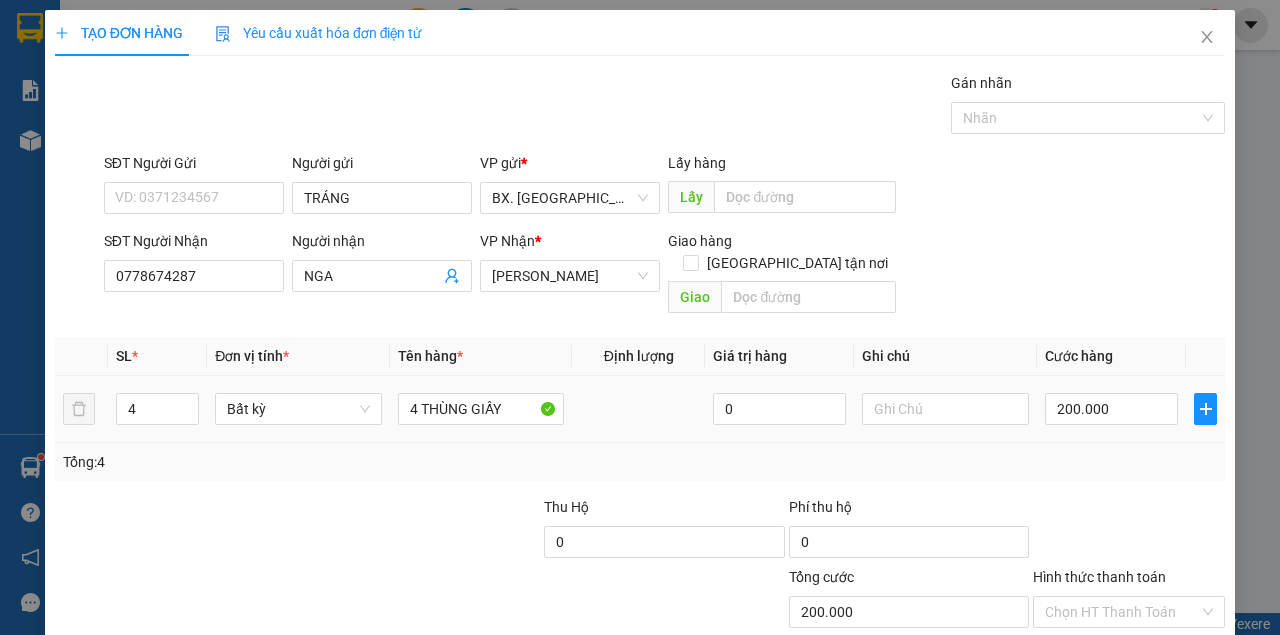 scroll, scrollTop: 102, scrollLeft: 0, axis: vertical 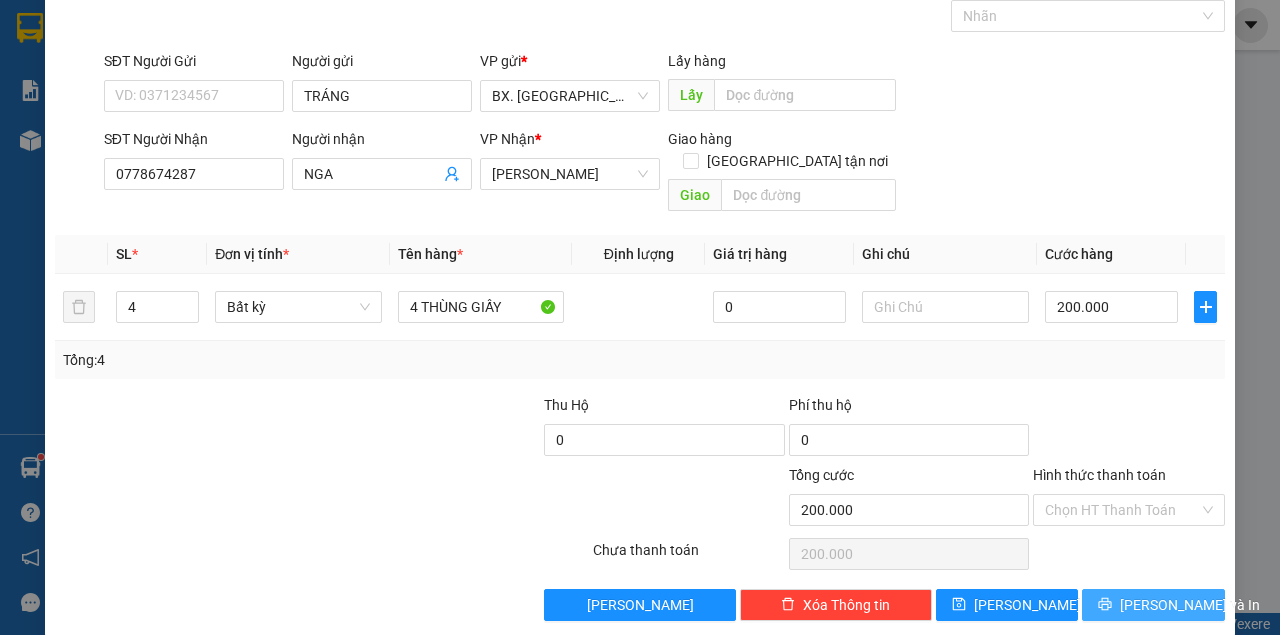 click 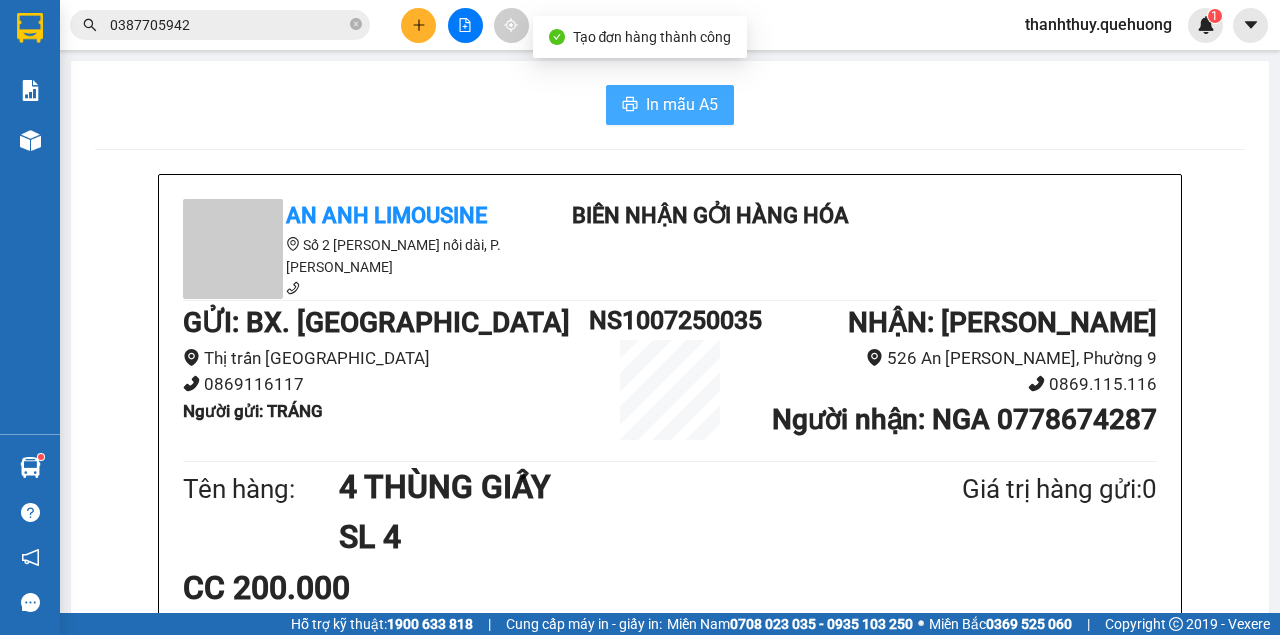 drag, startPoint x: 647, startPoint y: 106, endPoint x: 698, endPoint y: 142, distance: 62.425957 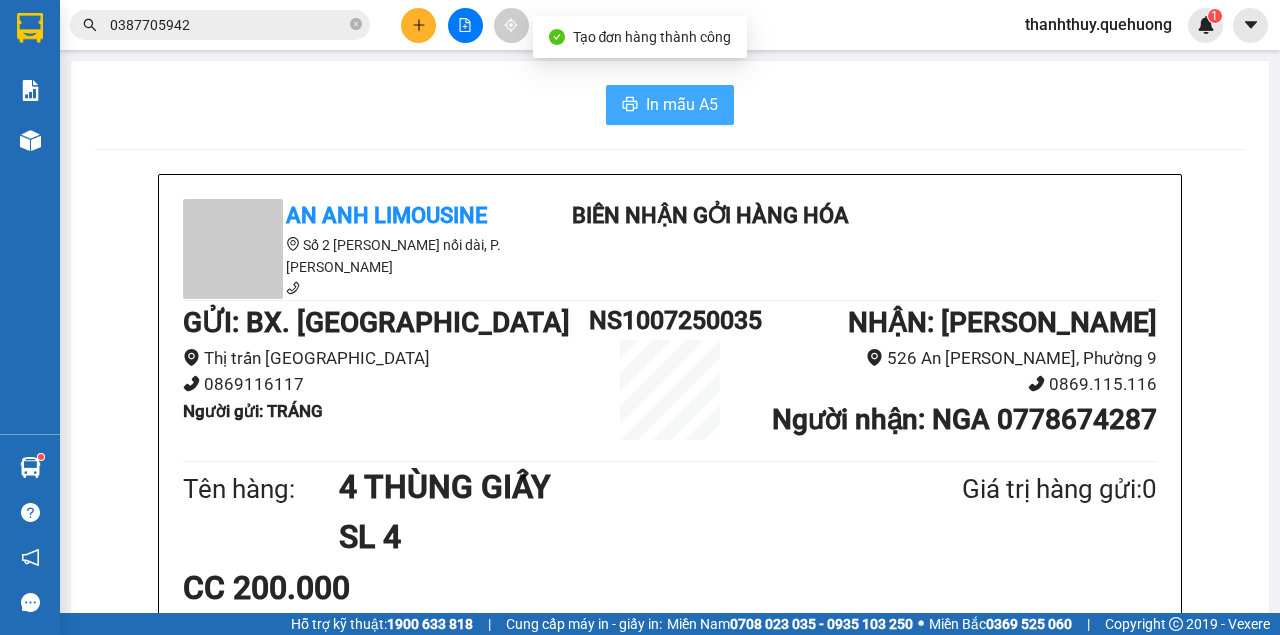 scroll, scrollTop: 0, scrollLeft: 0, axis: both 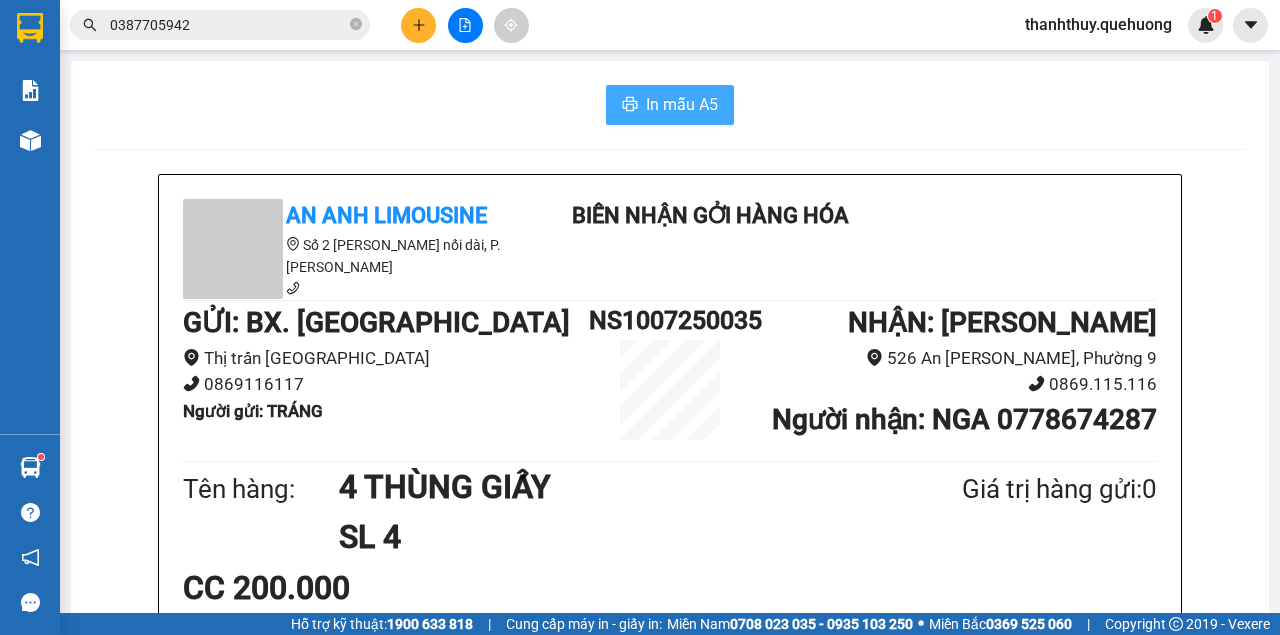 click on "In mẫu A5" at bounding box center (682, 104) 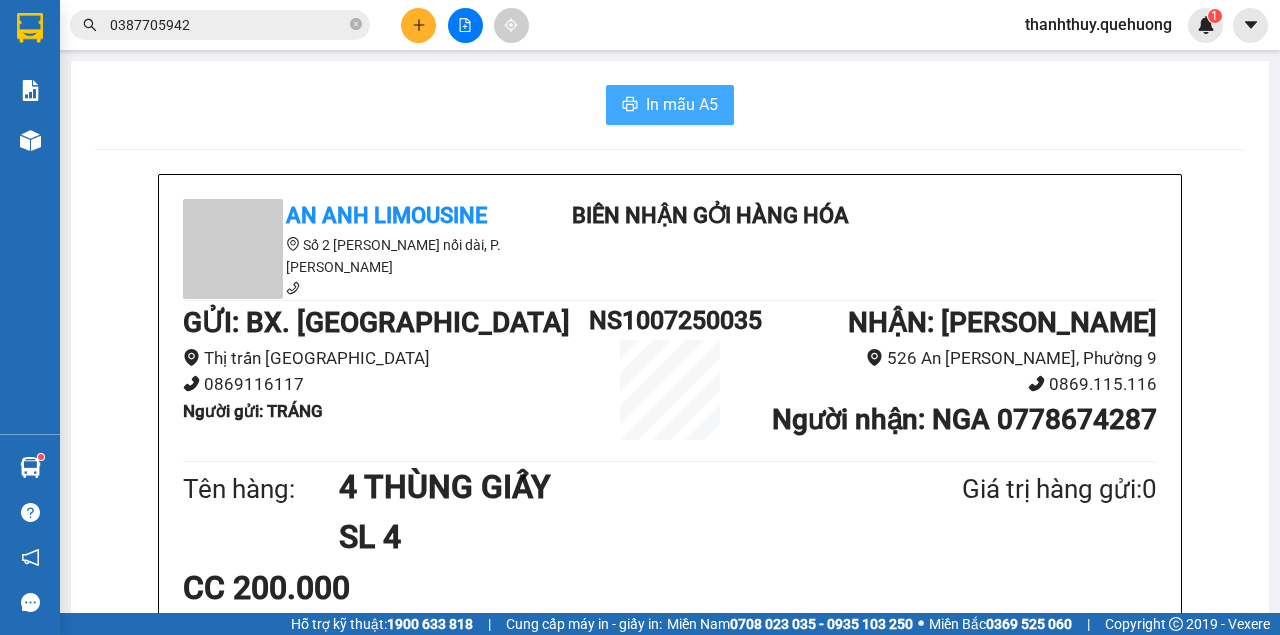scroll, scrollTop: 0, scrollLeft: 0, axis: both 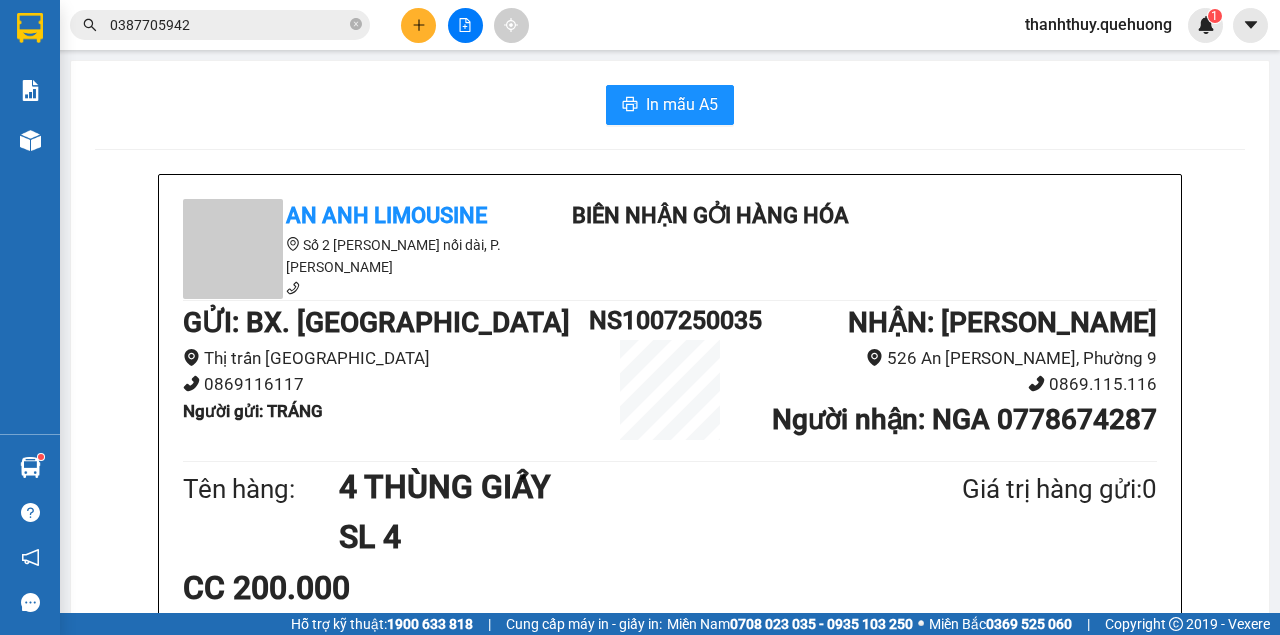 click on "0387705942" at bounding box center [228, 25] 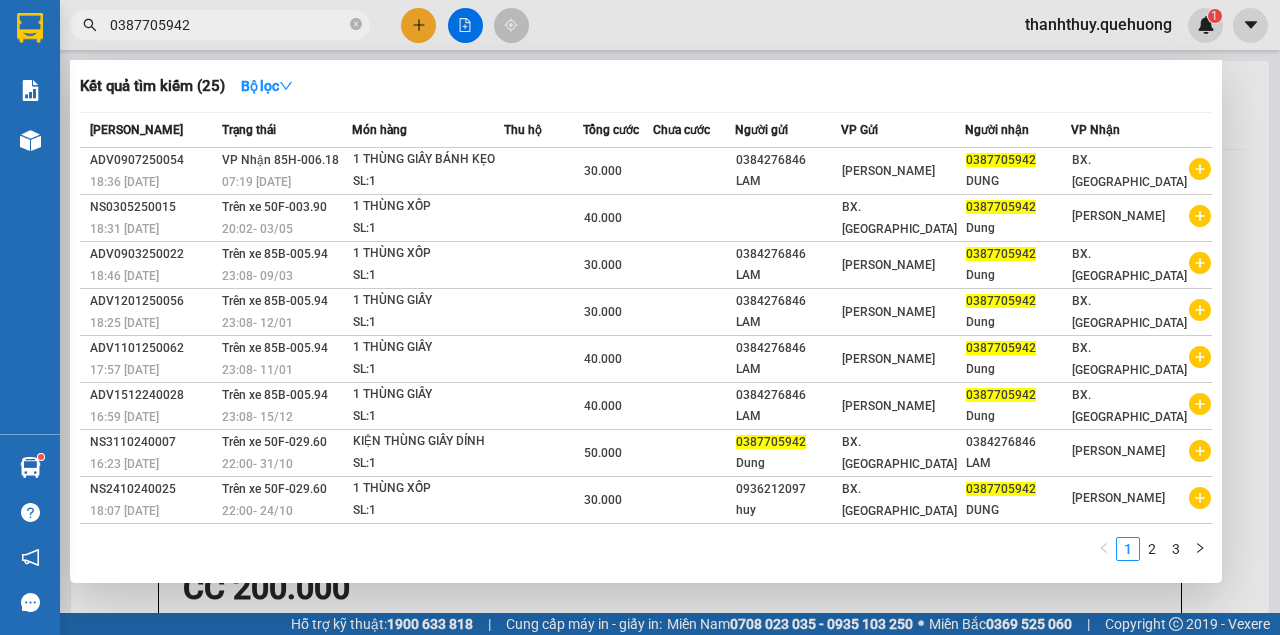 drag, startPoint x: 193, startPoint y: 24, endPoint x: 107, endPoint y: 58, distance: 92.47703 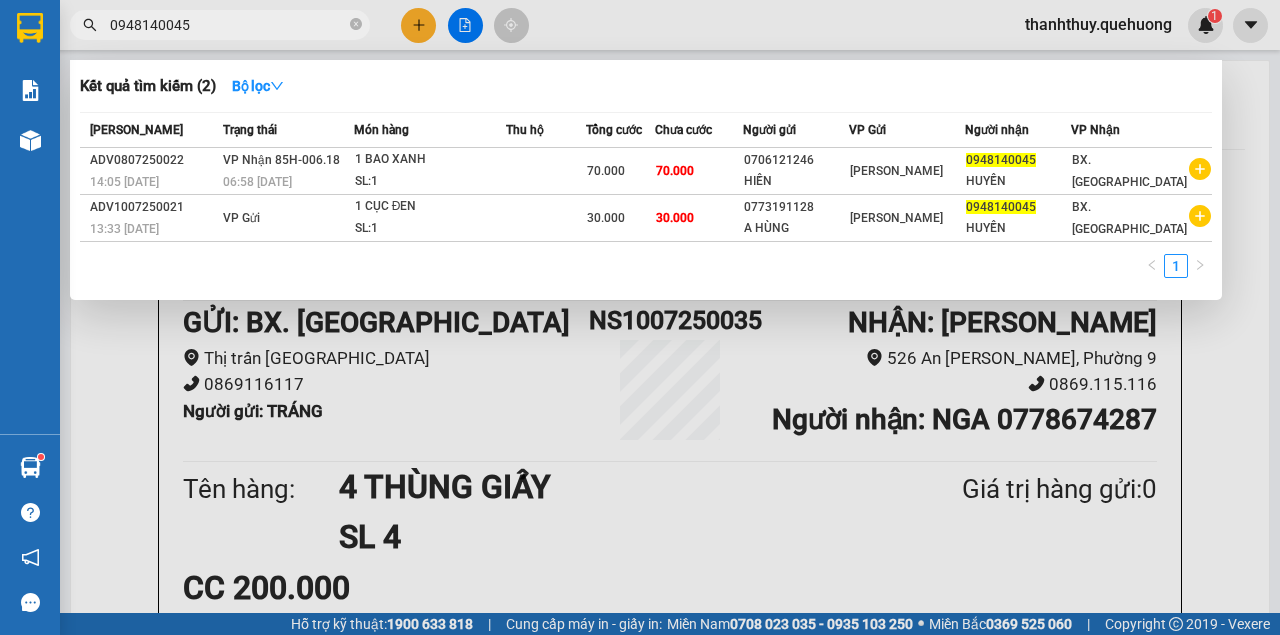 click at bounding box center (640, 317) 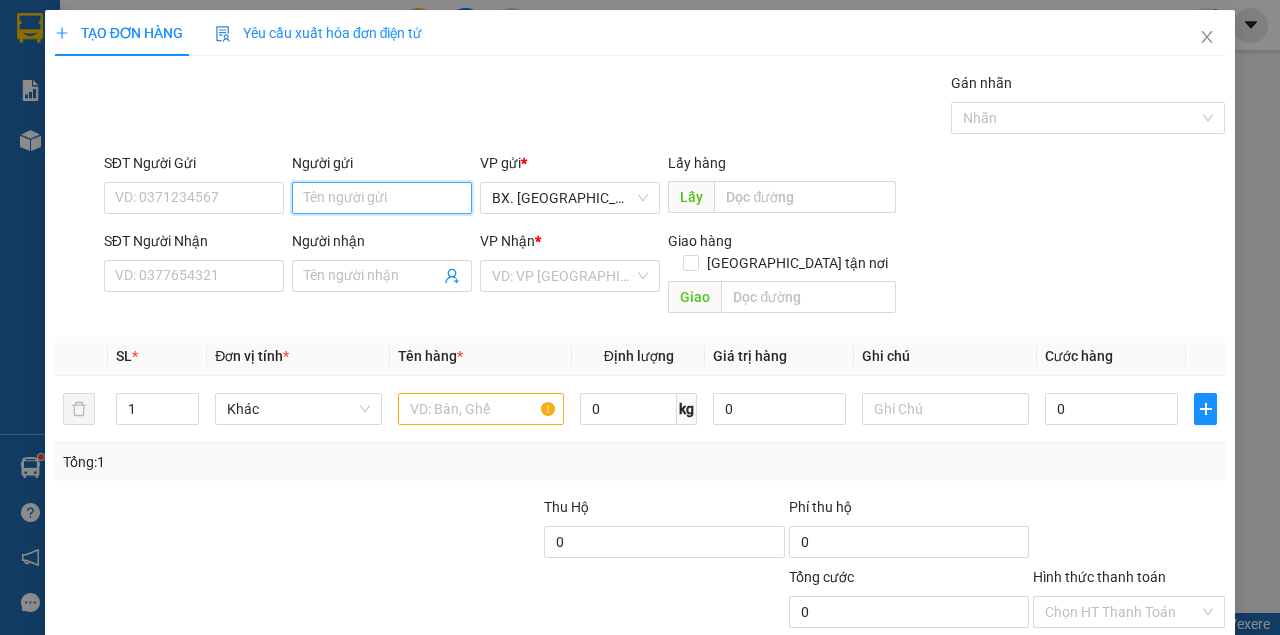 click on "Người gửi" at bounding box center [382, 198] 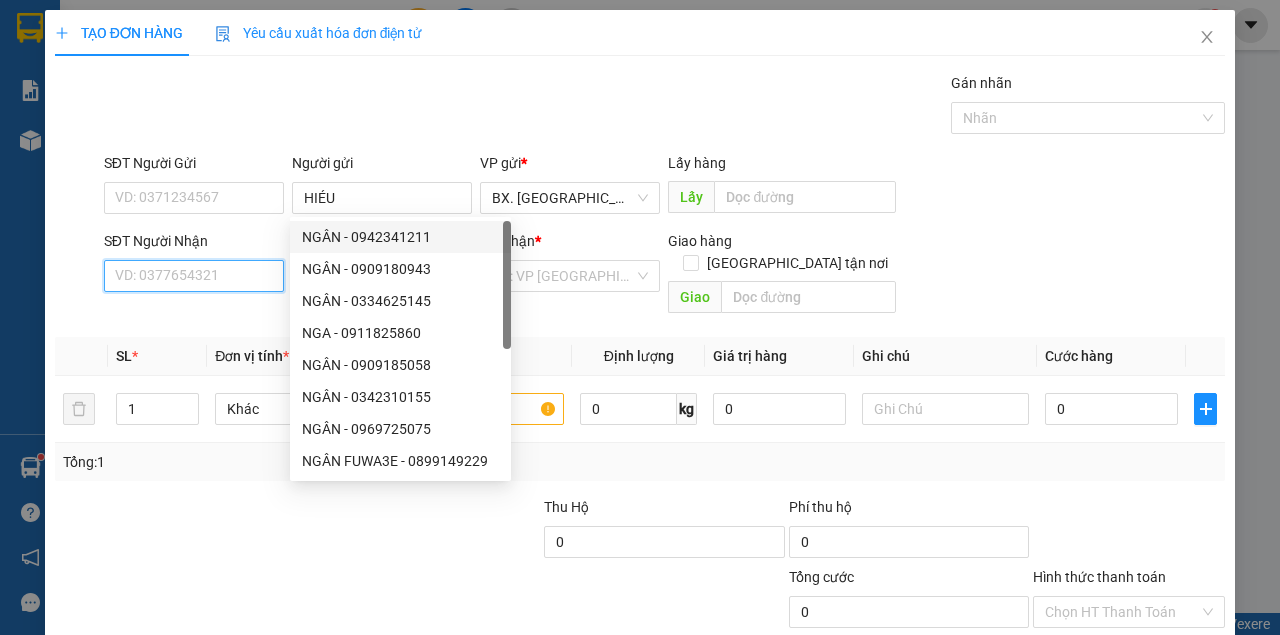 click on "SĐT Người Nhận" at bounding box center [194, 276] 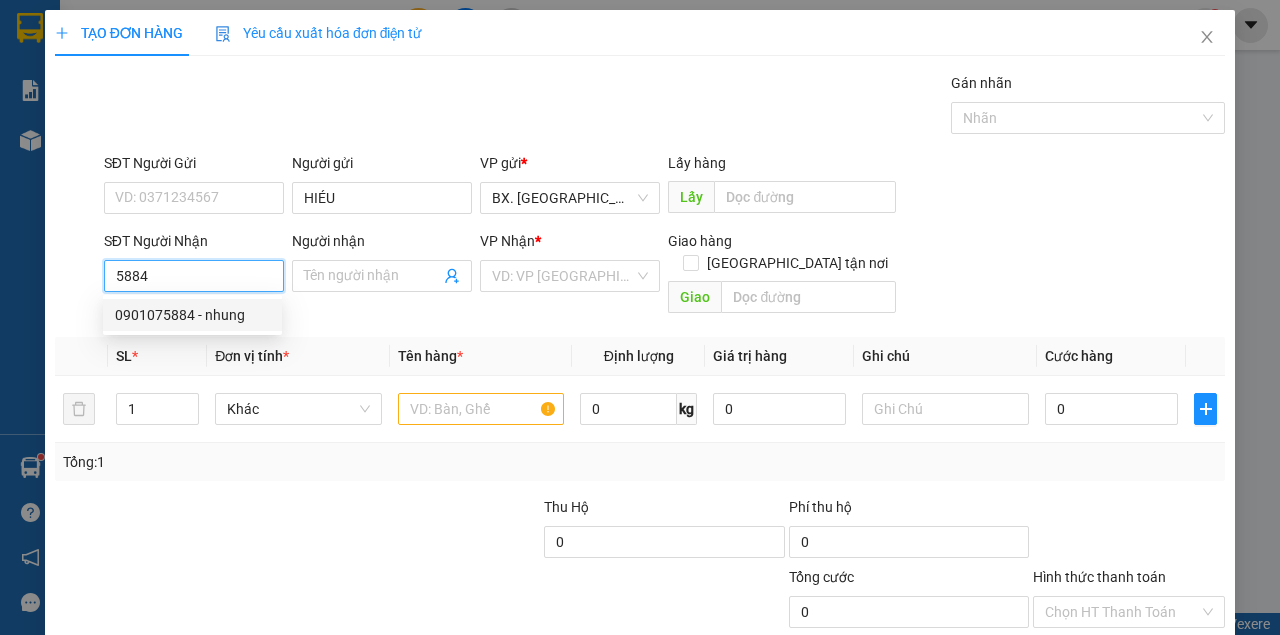 click on "0901075884 - nhung" at bounding box center [192, 315] 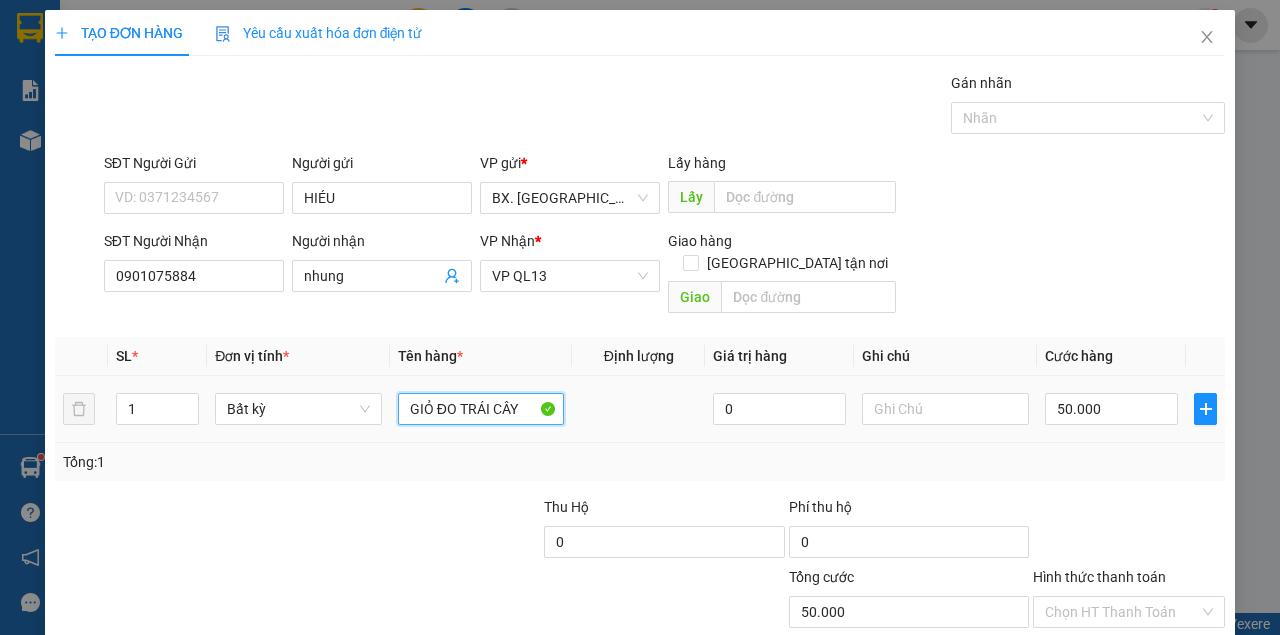 drag, startPoint x: 456, startPoint y: 386, endPoint x: 369, endPoint y: 404, distance: 88.84256 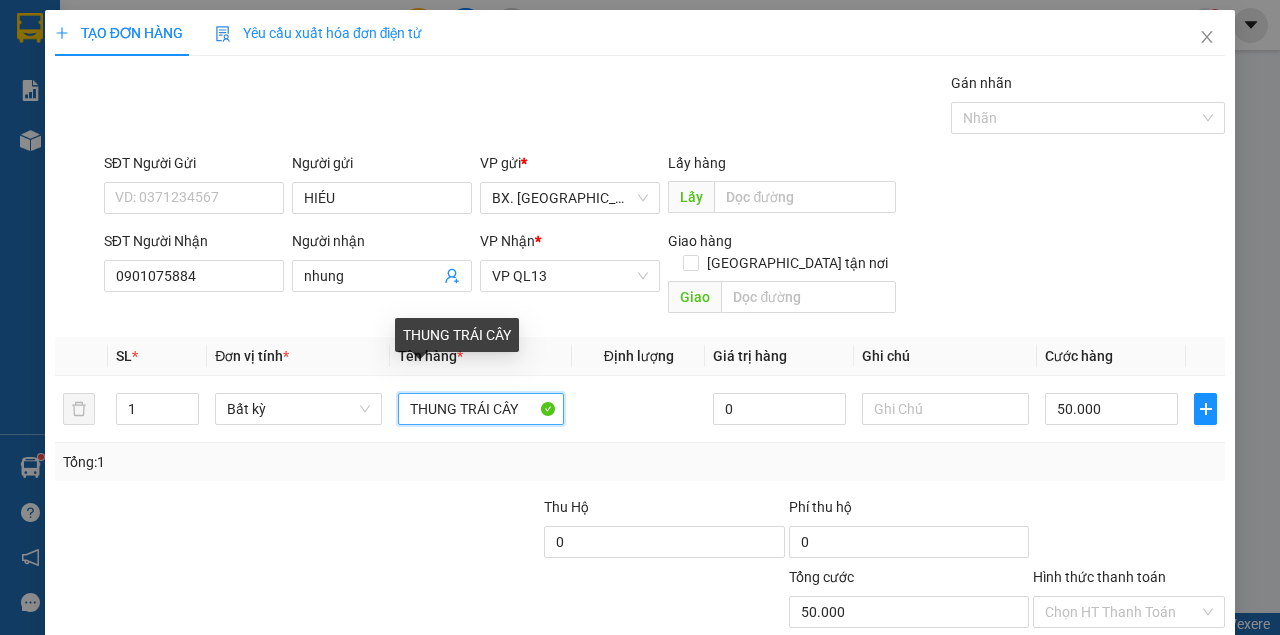 drag, startPoint x: 518, startPoint y: 389, endPoint x: 394, endPoint y: 437, distance: 132.96616 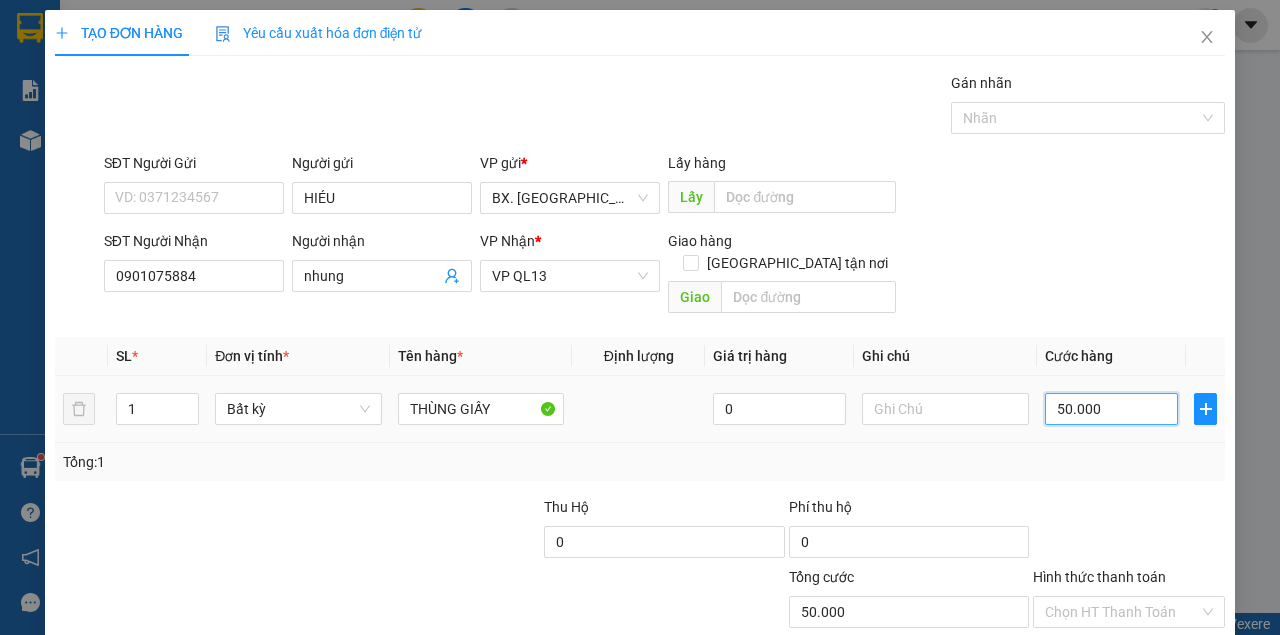 click on "50.000" at bounding box center [1111, 409] 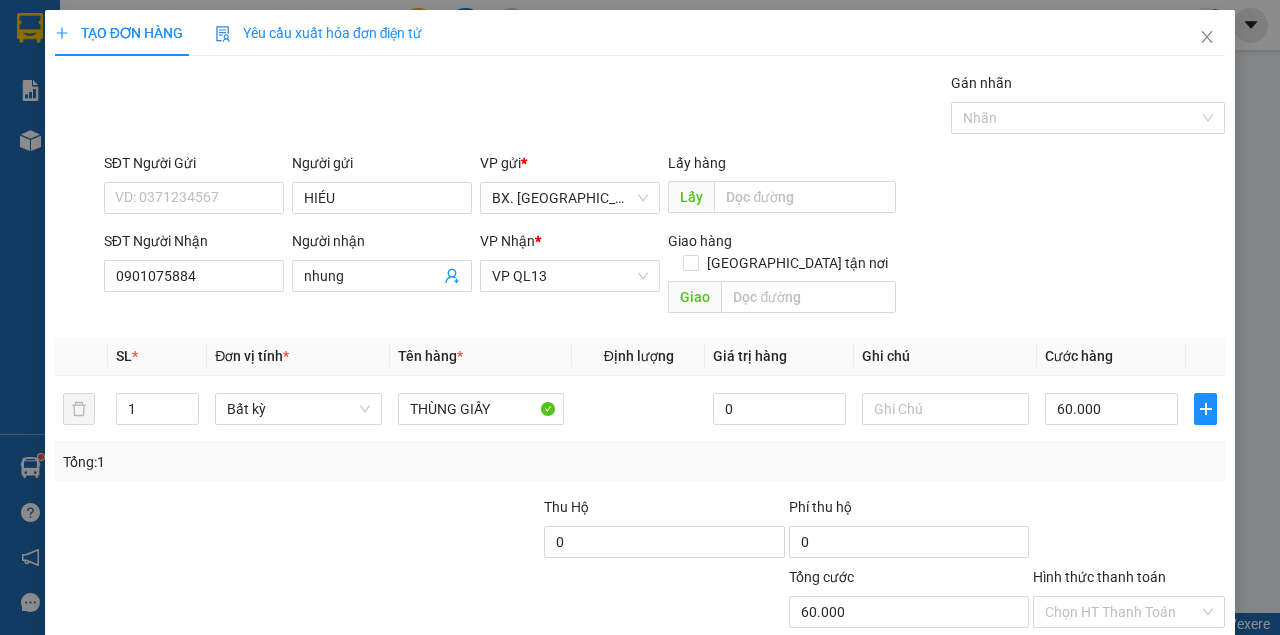 click on "SĐT Người Nhận 0901075884 Người nhận nhung VP Nhận  * VP QL13 Giao hàng Giao tận nơi [GEOGRAPHIC_DATA]" at bounding box center [664, 276] 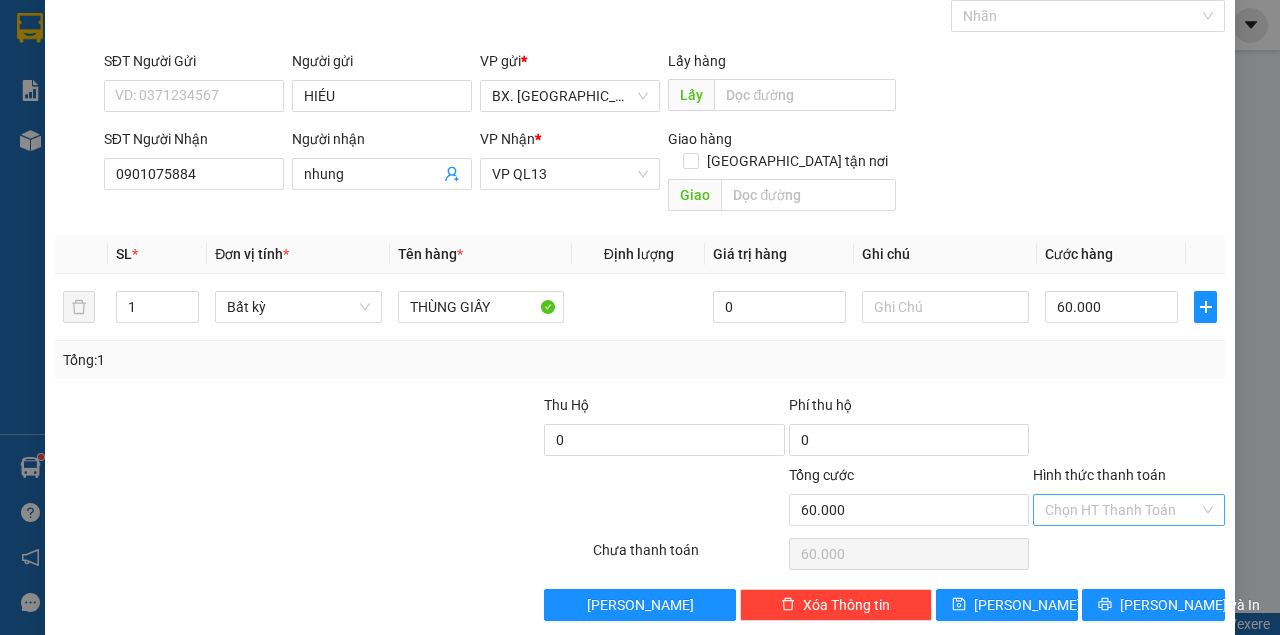 click on "Hình thức thanh toán" at bounding box center (1122, 510) 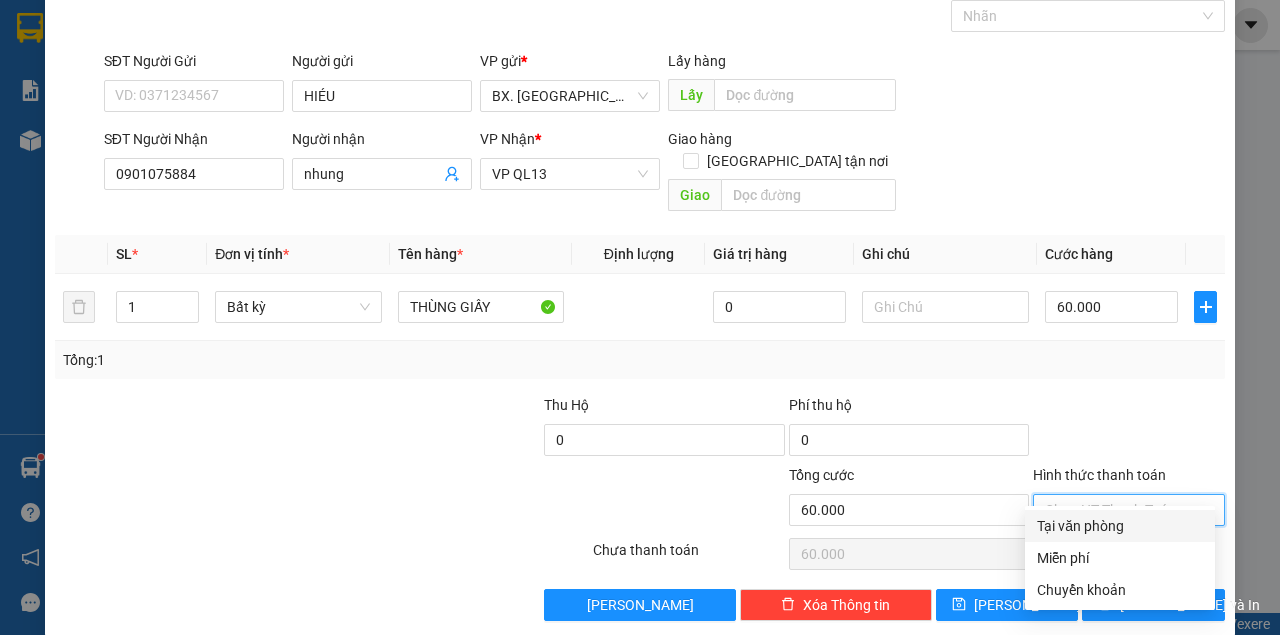 click on "Tại văn phòng" at bounding box center [1120, 526] 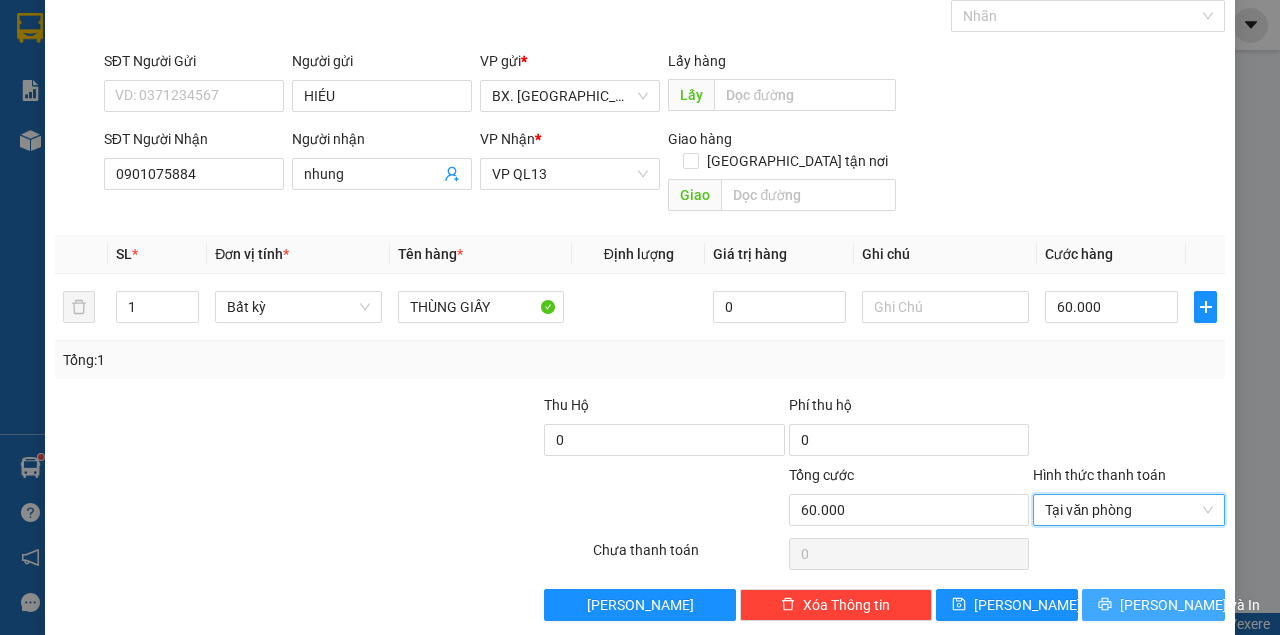 click 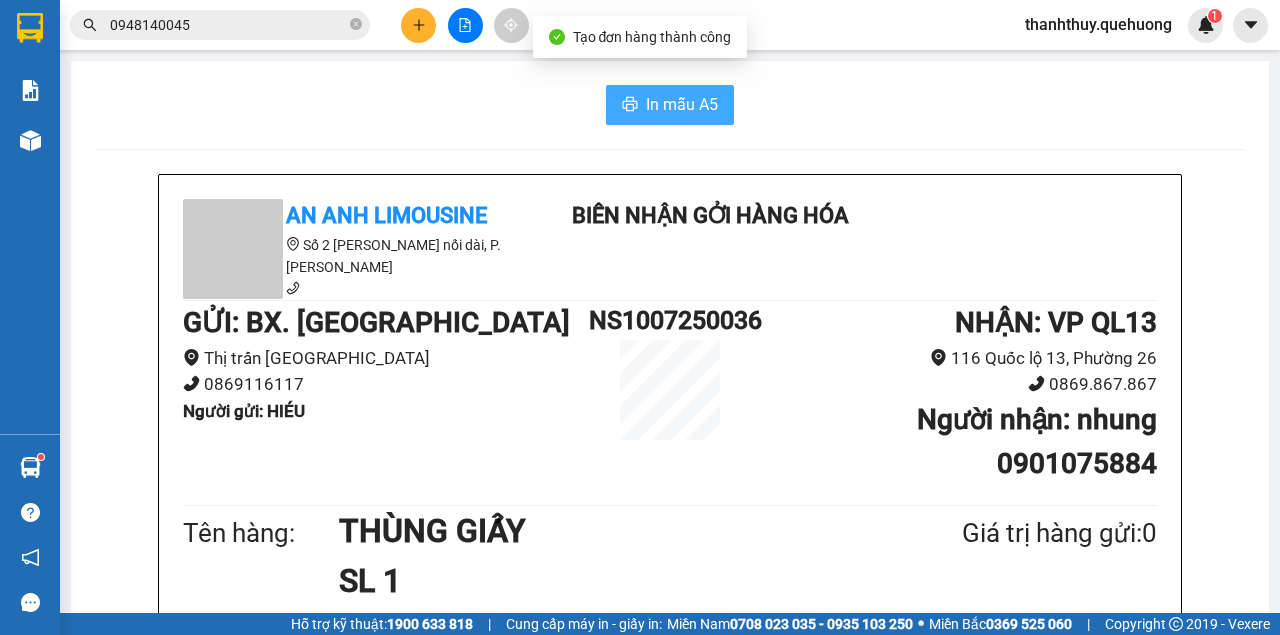 click on "In mẫu A5" at bounding box center [682, 104] 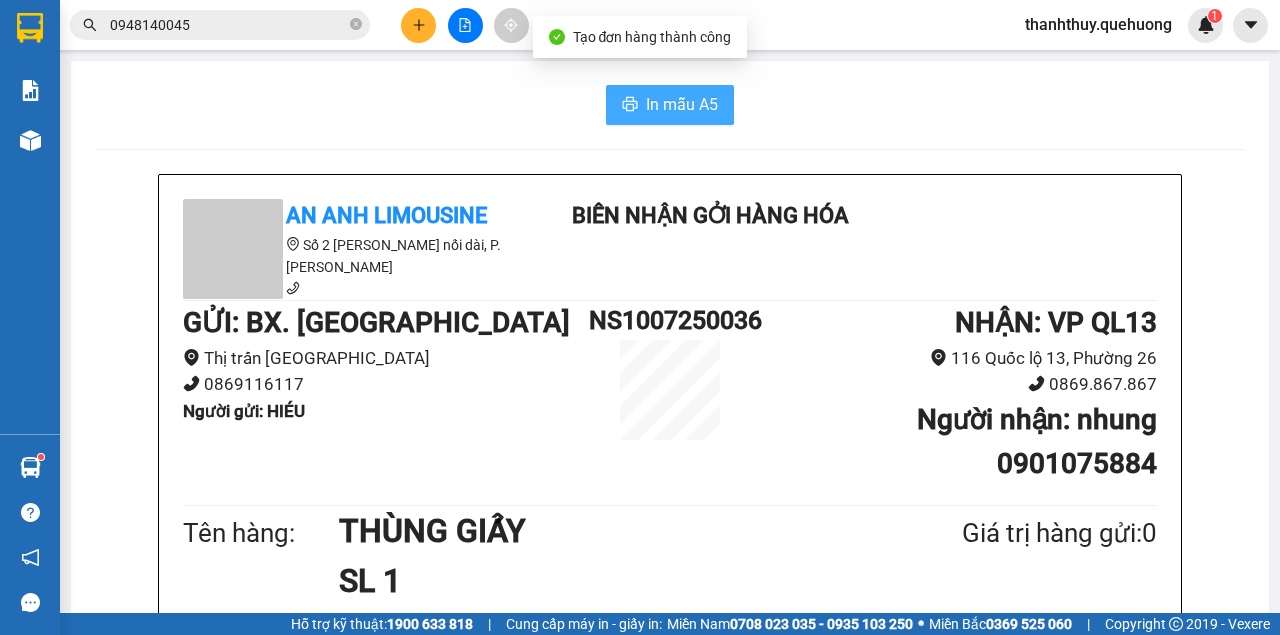 scroll, scrollTop: 0, scrollLeft: 0, axis: both 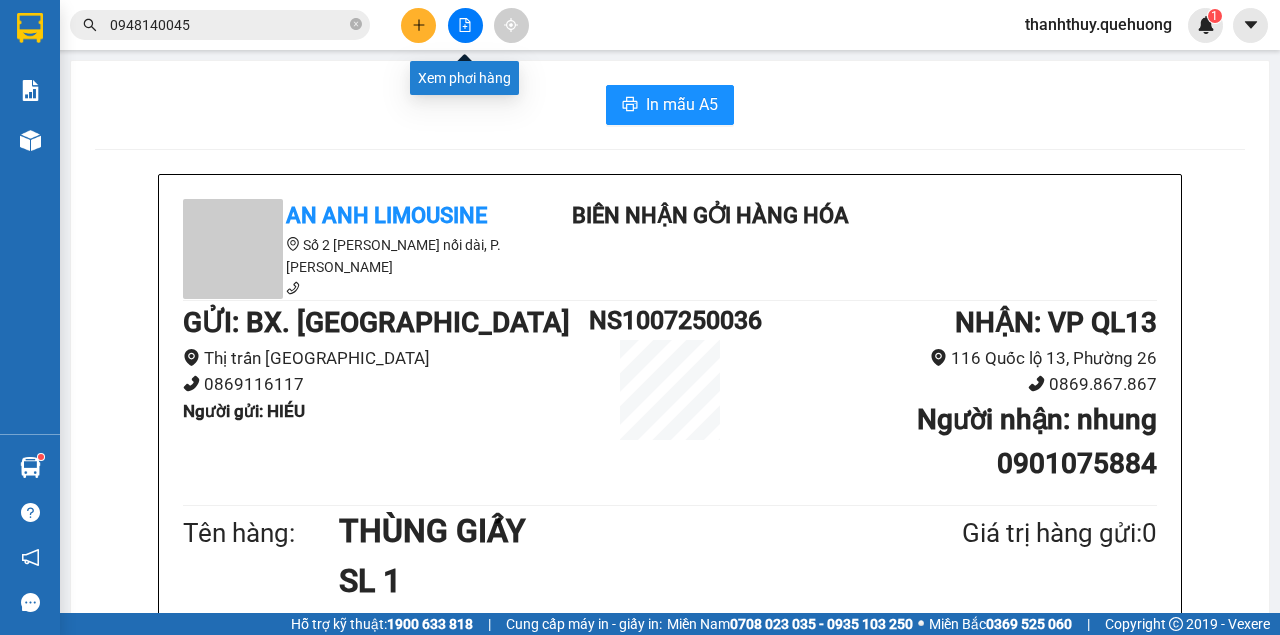 click at bounding box center (465, 25) 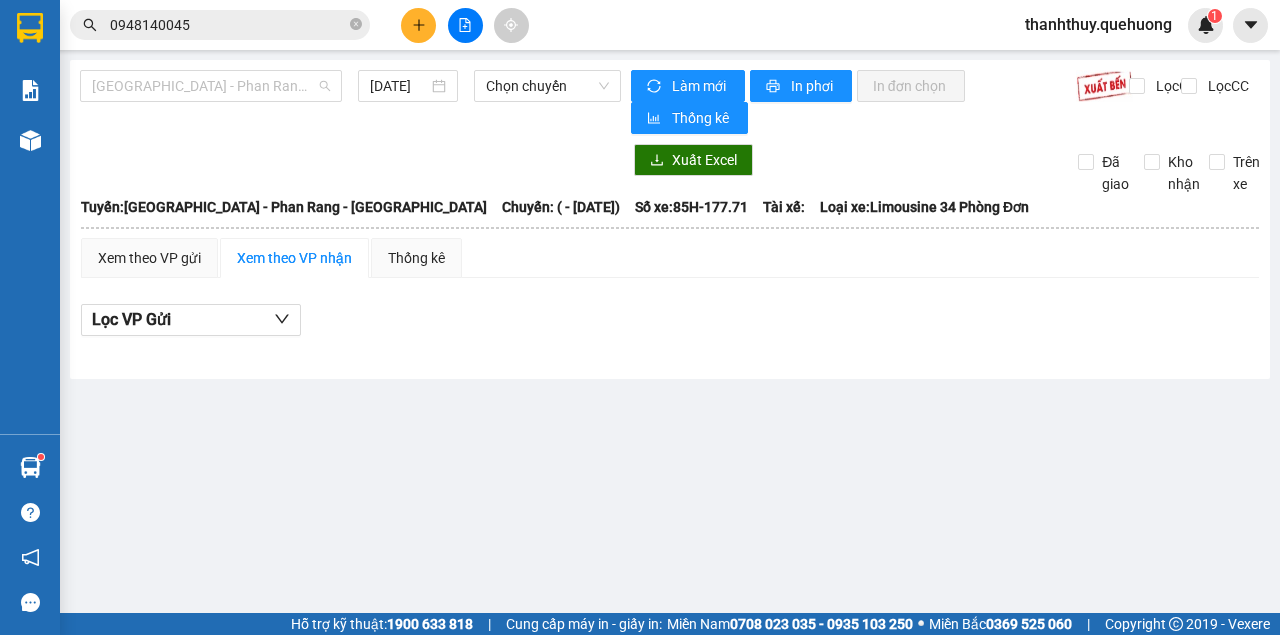 drag, startPoint x: 268, startPoint y: 89, endPoint x: 267, endPoint y: 136, distance: 47.010635 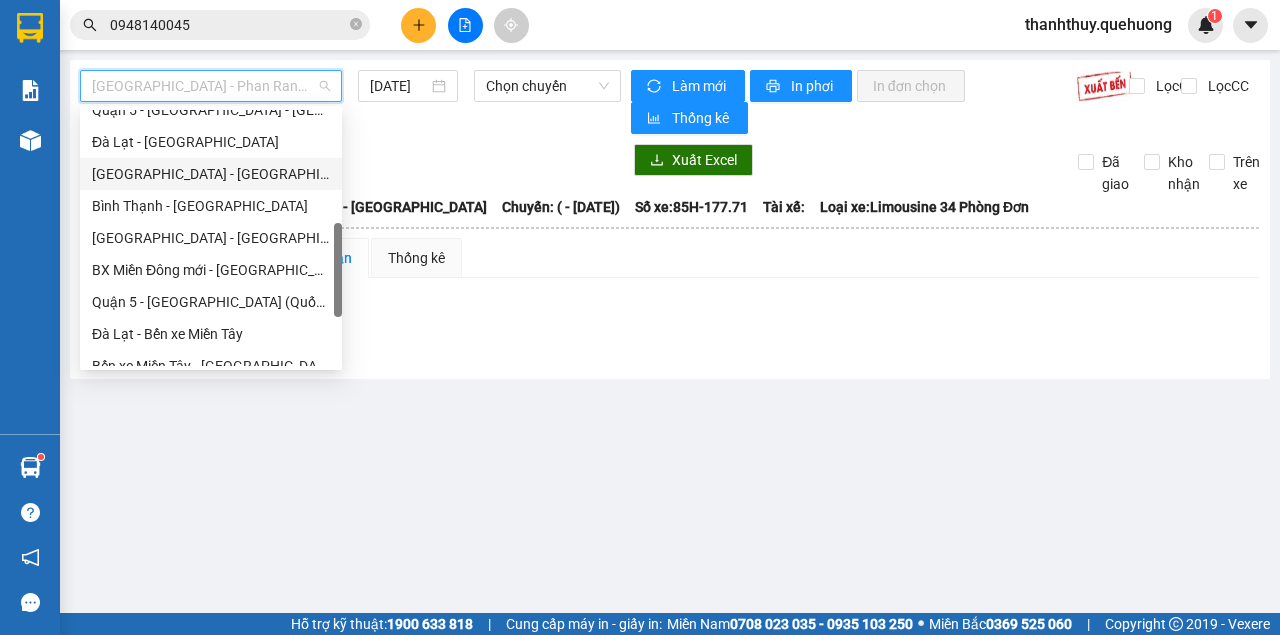scroll, scrollTop: 608, scrollLeft: 0, axis: vertical 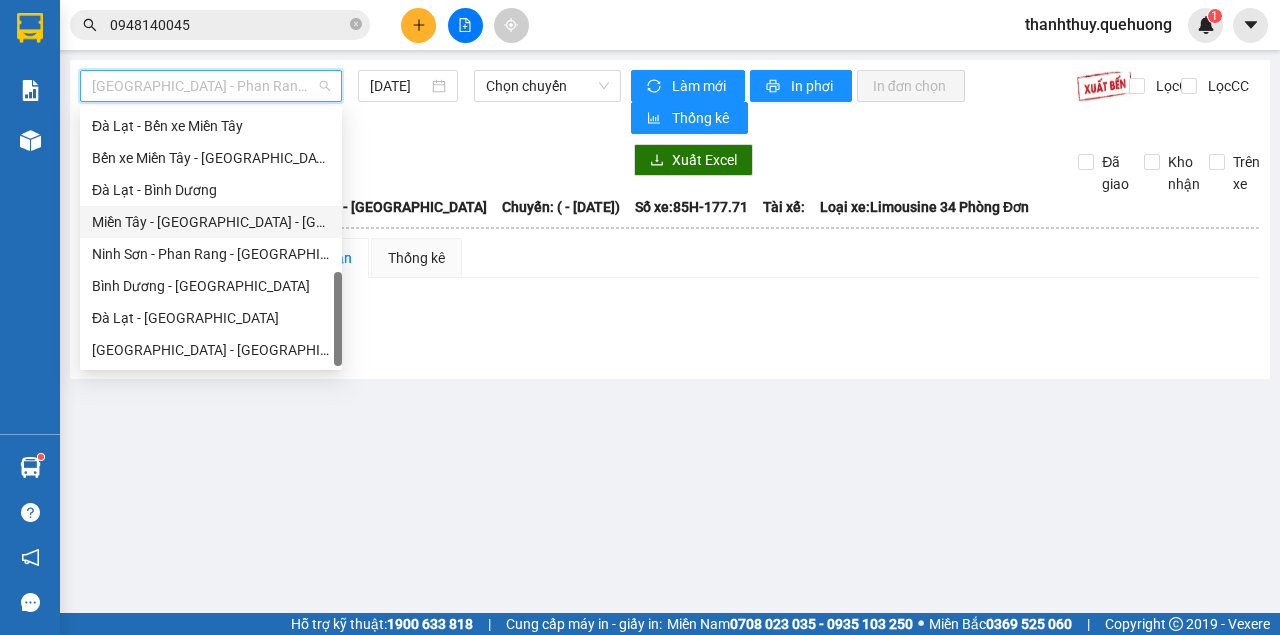 click on "Miền Tây - [GEOGRAPHIC_DATA] - [GEOGRAPHIC_DATA]" at bounding box center [211, 222] 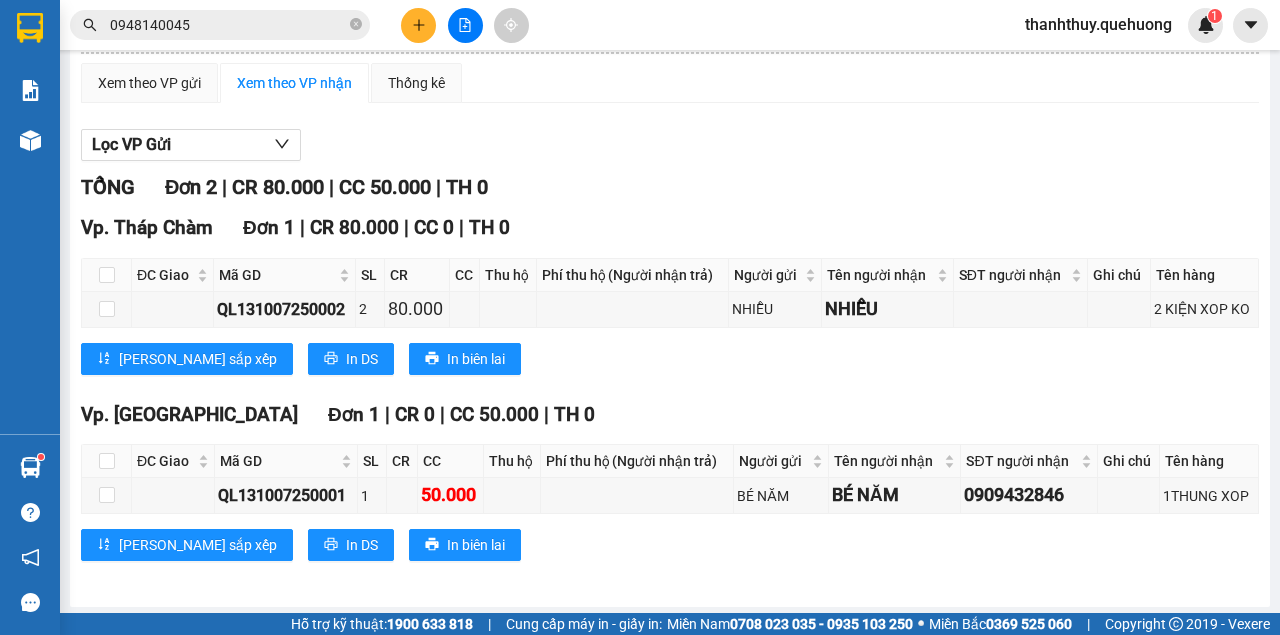 scroll, scrollTop: 0, scrollLeft: 0, axis: both 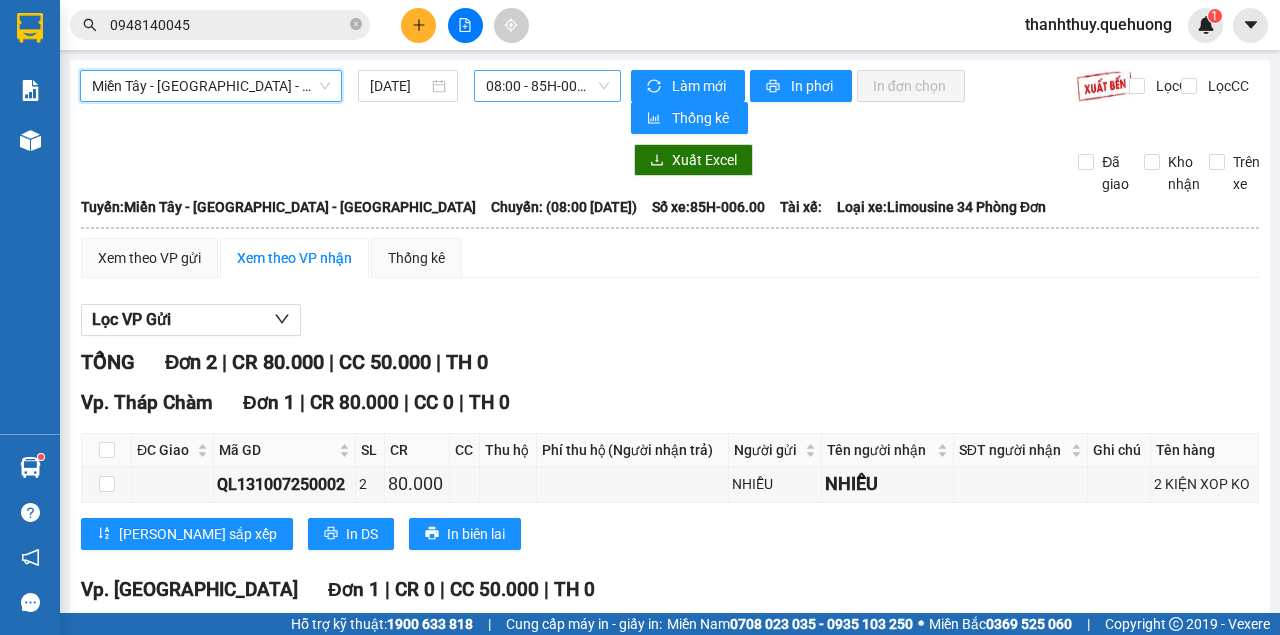 click on "08:00     - 85H-006.00" at bounding box center [547, 86] 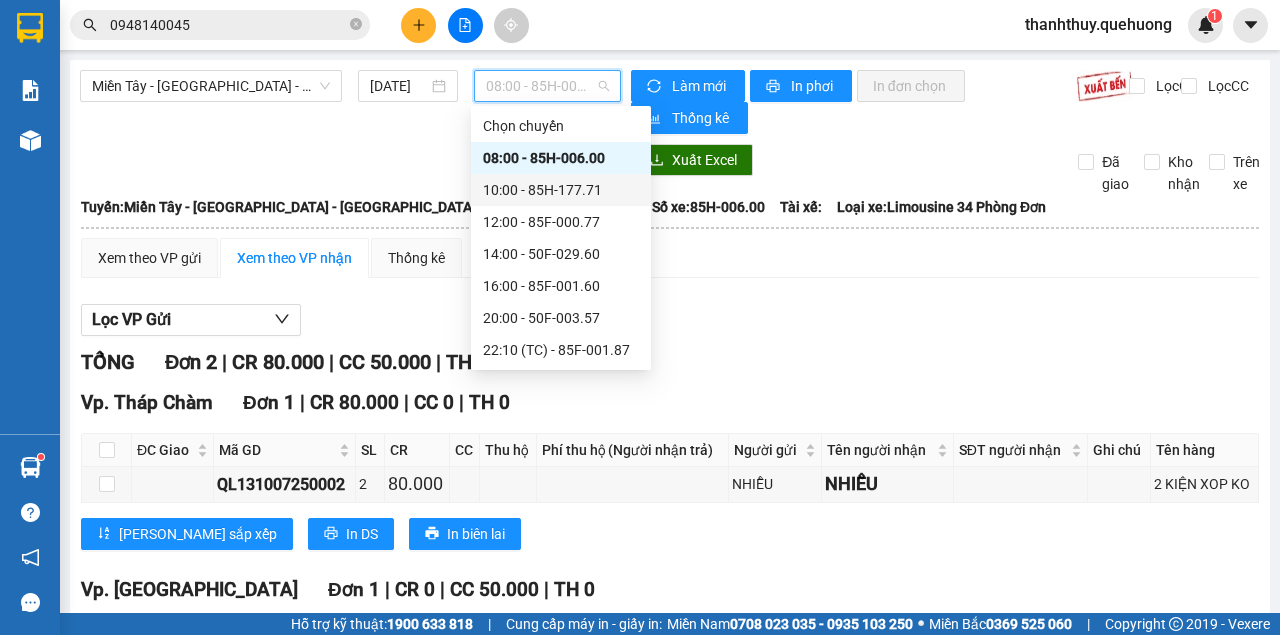 click on "10:00     - 85H-177.71" at bounding box center [561, 190] 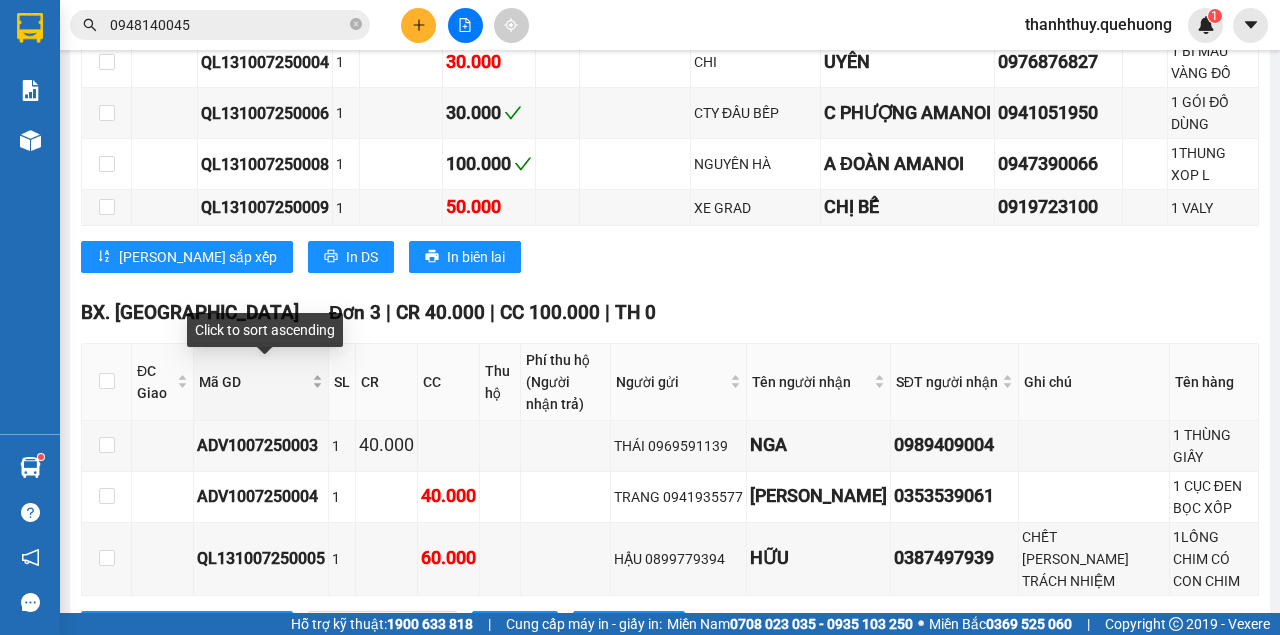 scroll, scrollTop: 866, scrollLeft: 0, axis: vertical 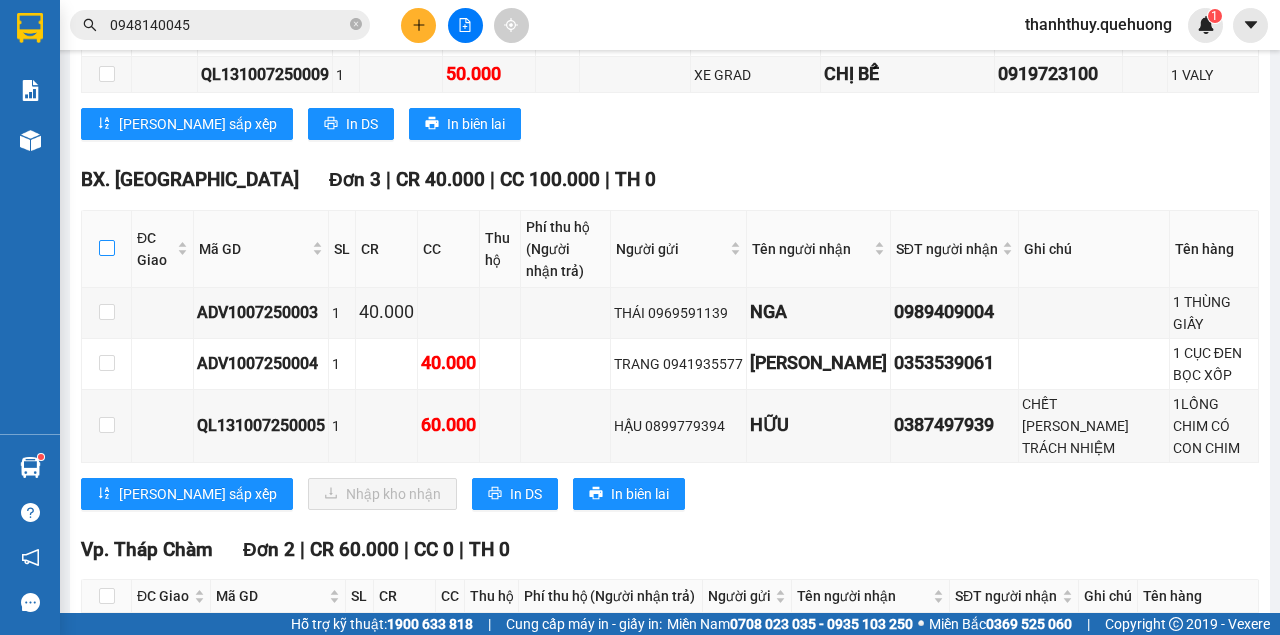 click at bounding box center (107, 248) 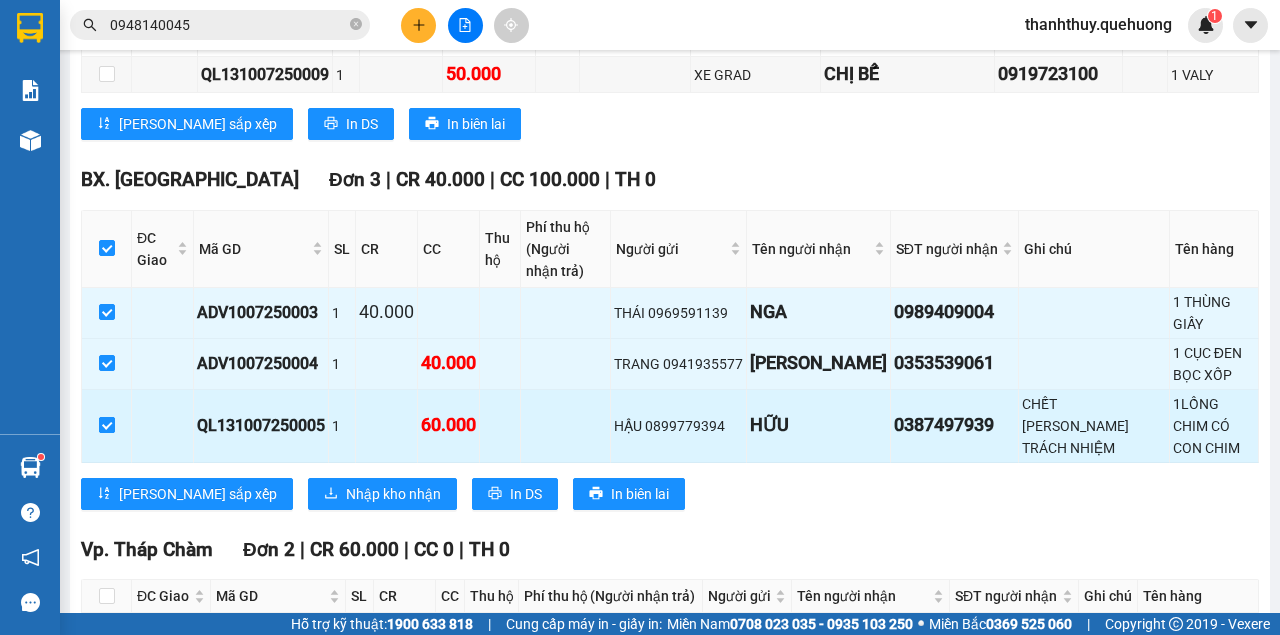 click at bounding box center (107, 425) 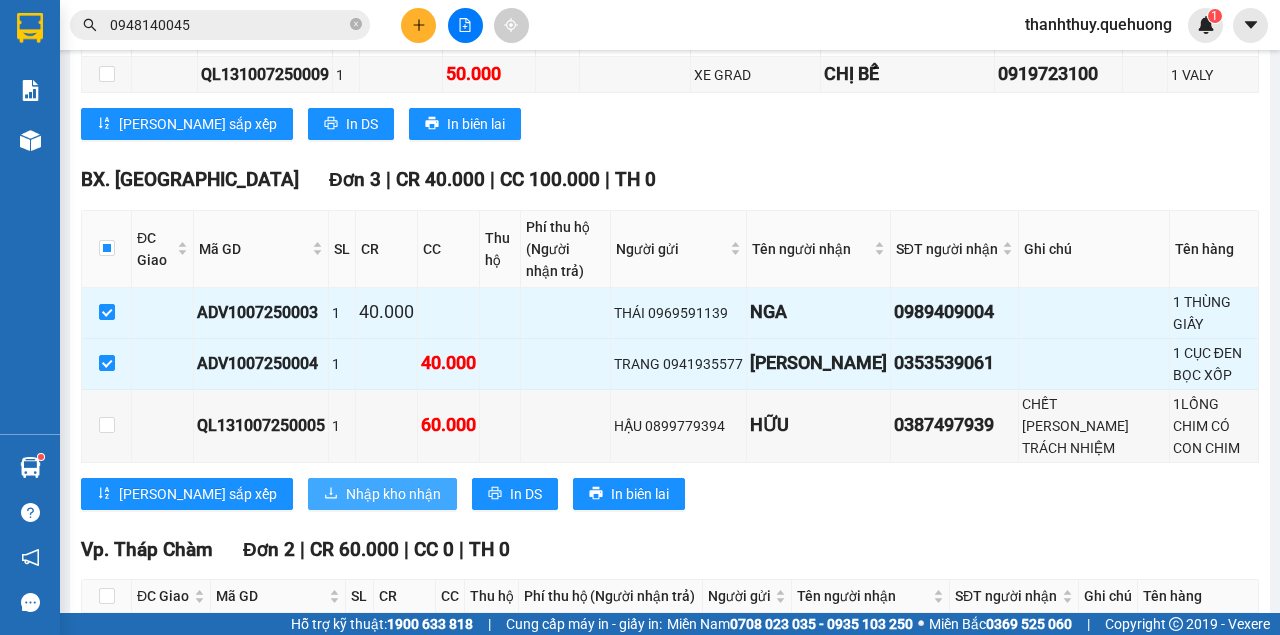 click on "Nhập kho nhận" at bounding box center (393, 494) 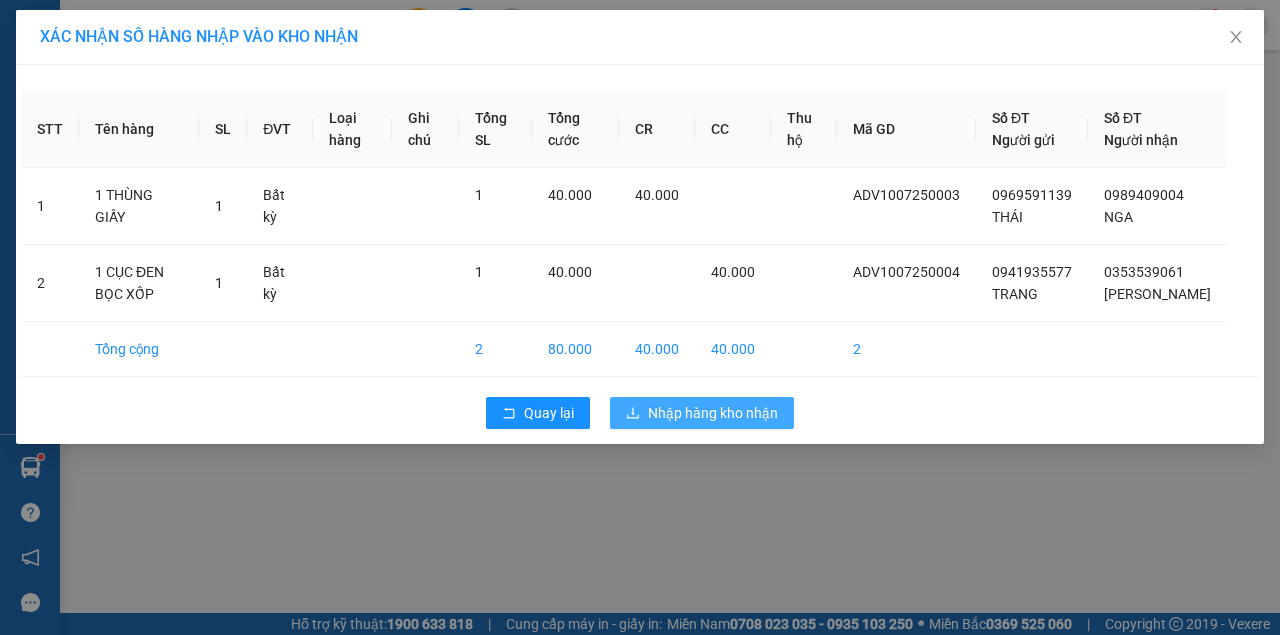 click on "Nhập hàng kho nhận" at bounding box center [713, 413] 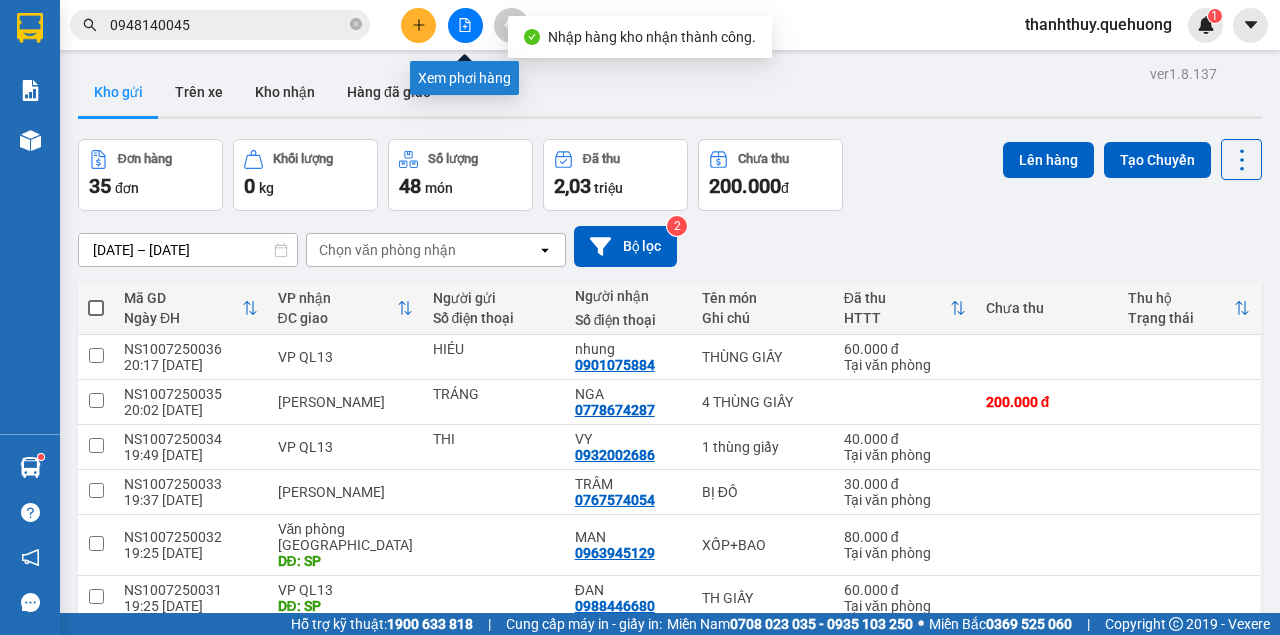 click 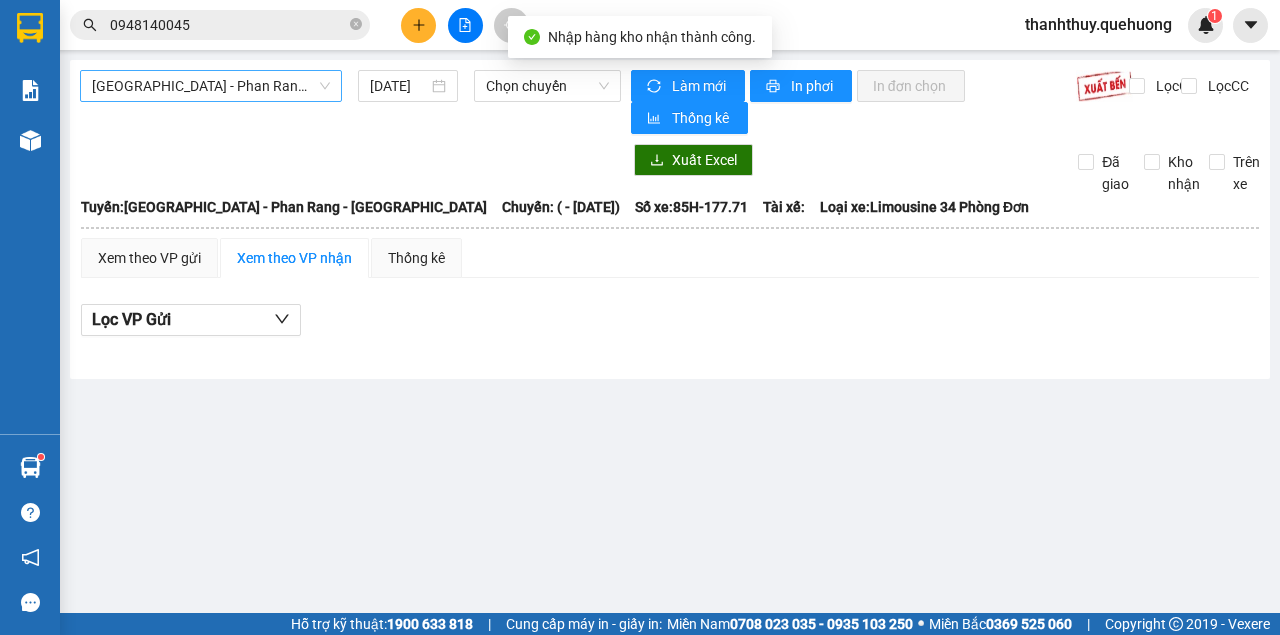click on "[GEOGRAPHIC_DATA] - Phan Rang - [GEOGRAPHIC_DATA]" at bounding box center (211, 86) 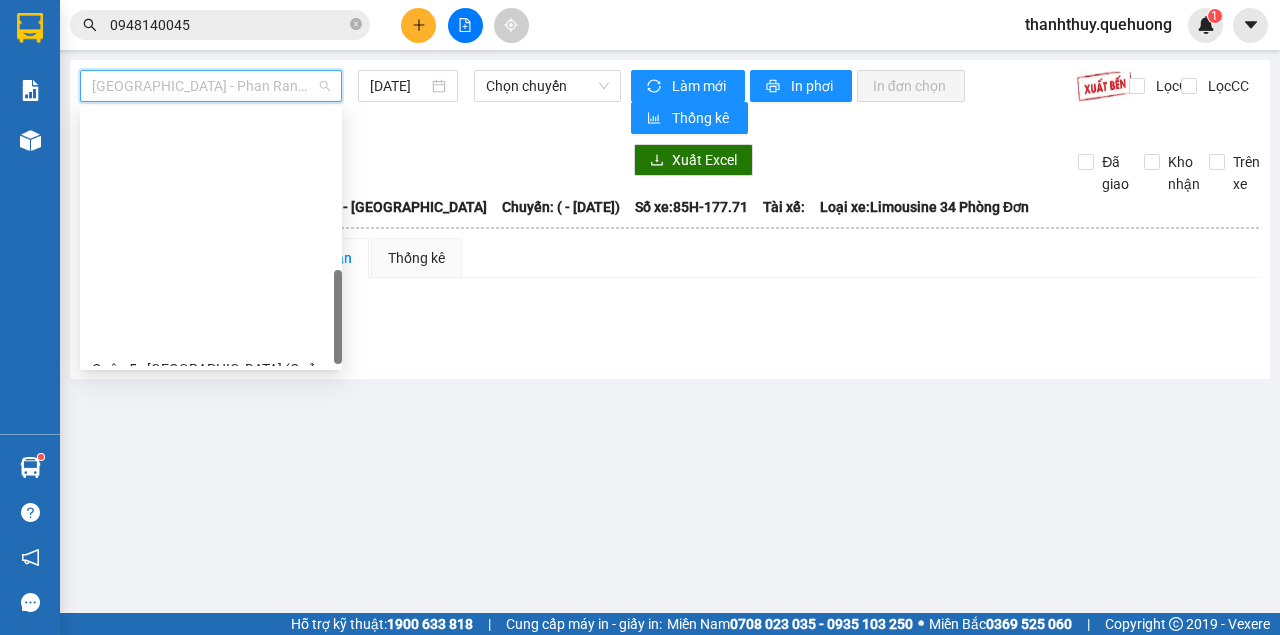 scroll, scrollTop: 600, scrollLeft: 0, axis: vertical 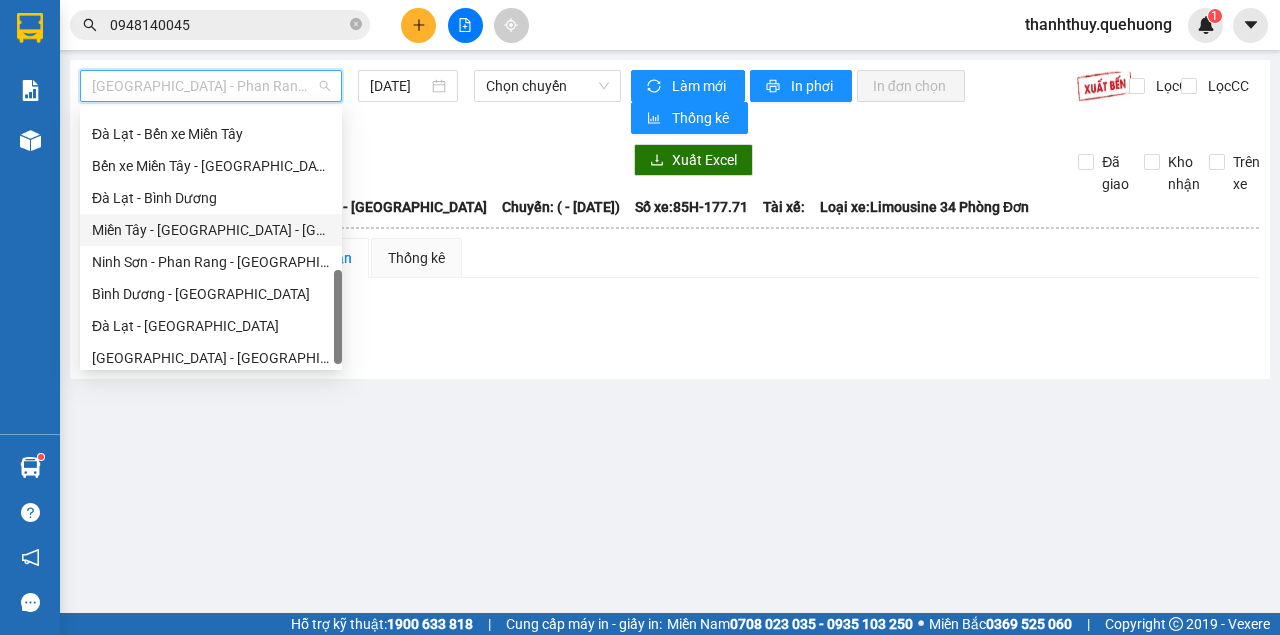 click on "Miền Tây - [GEOGRAPHIC_DATA] - [GEOGRAPHIC_DATA]" at bounding box center [211, 230] 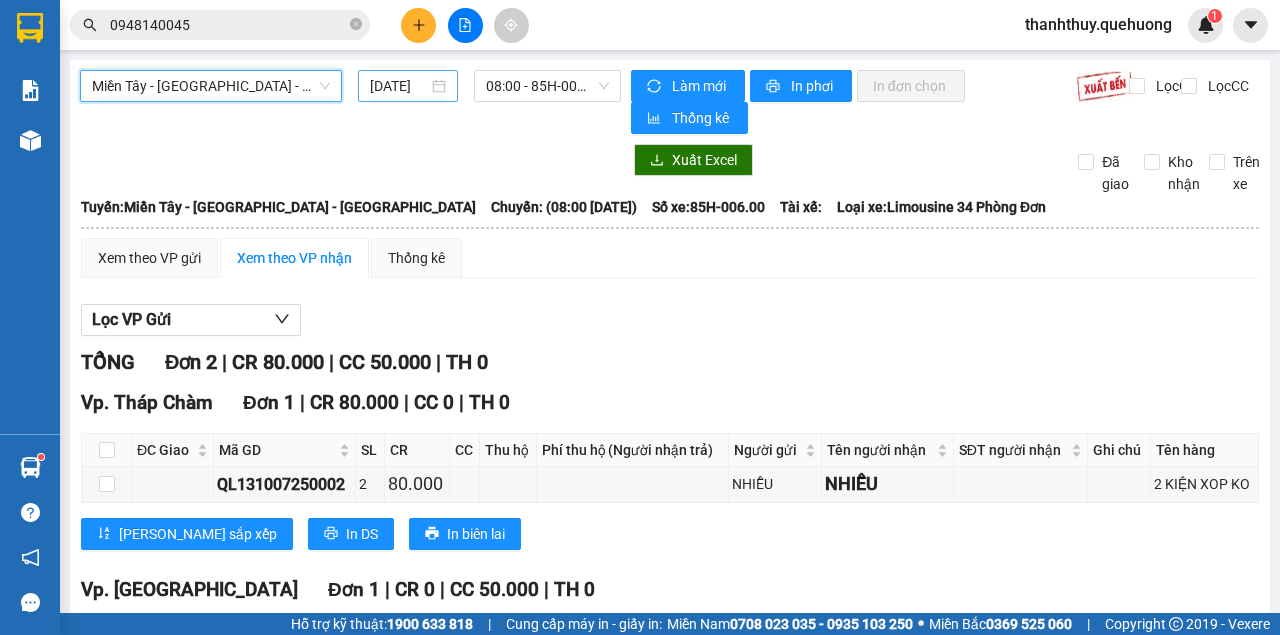 click on "[DATE]" at bounding box center (399, 86) 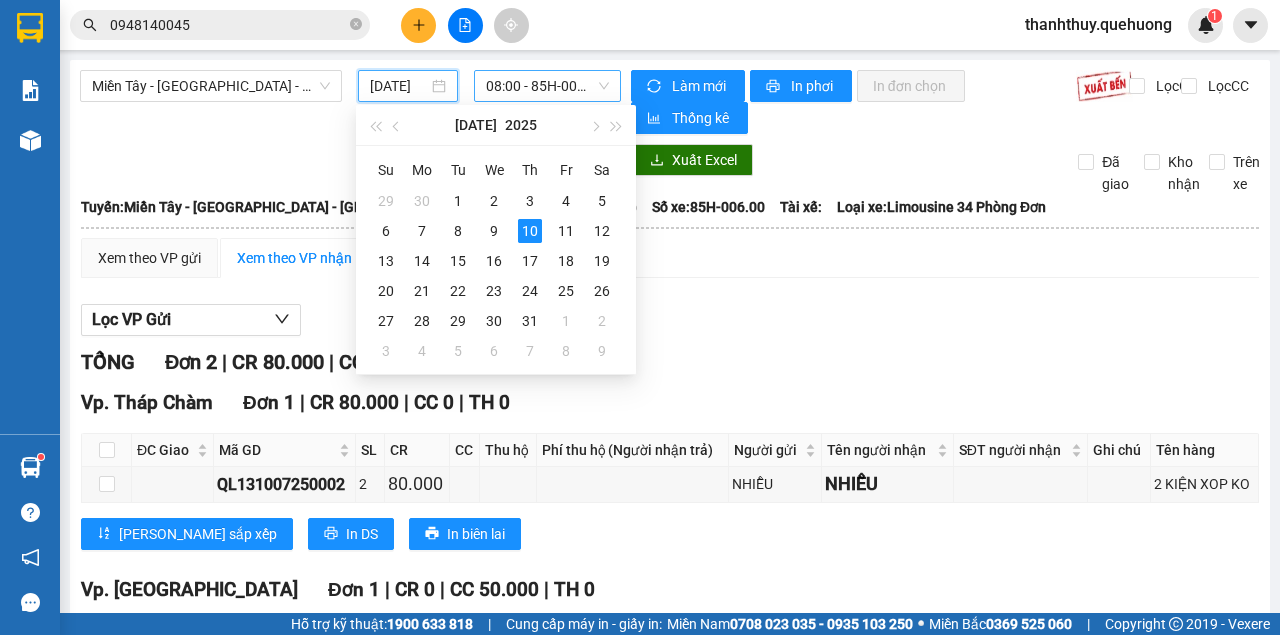 click on "08:00     - 85H-006.00" at bounding box center [547, 86] 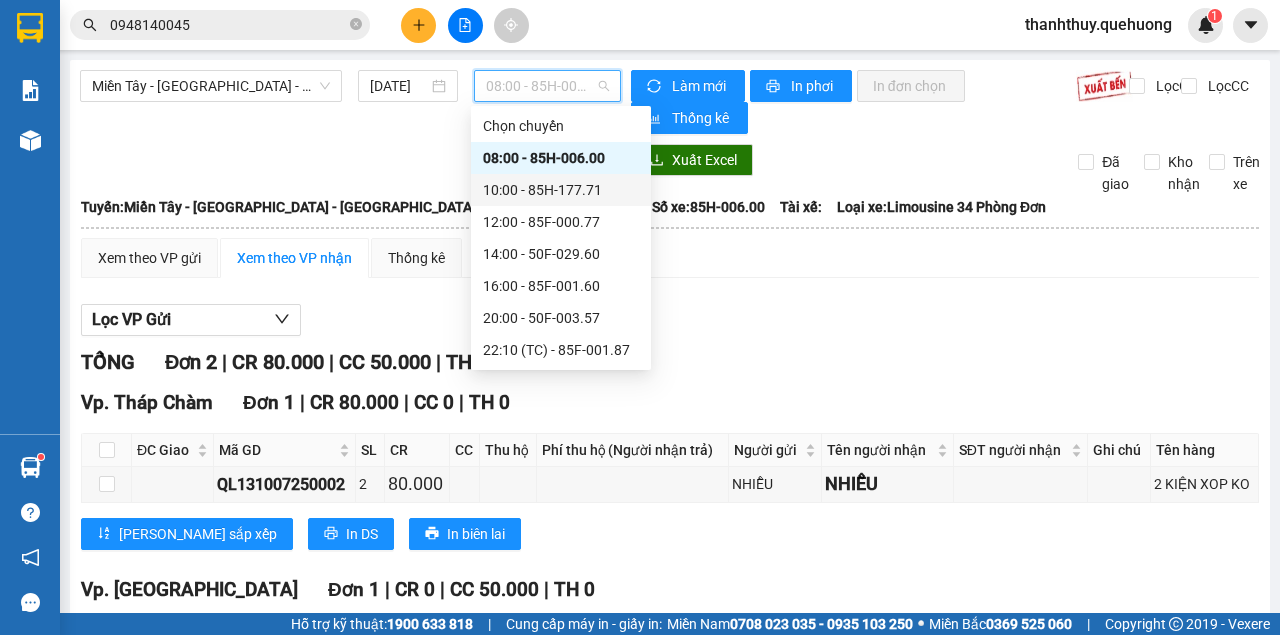 click on "10:00     - 85H-177.71" at bounding box center (561, 190) 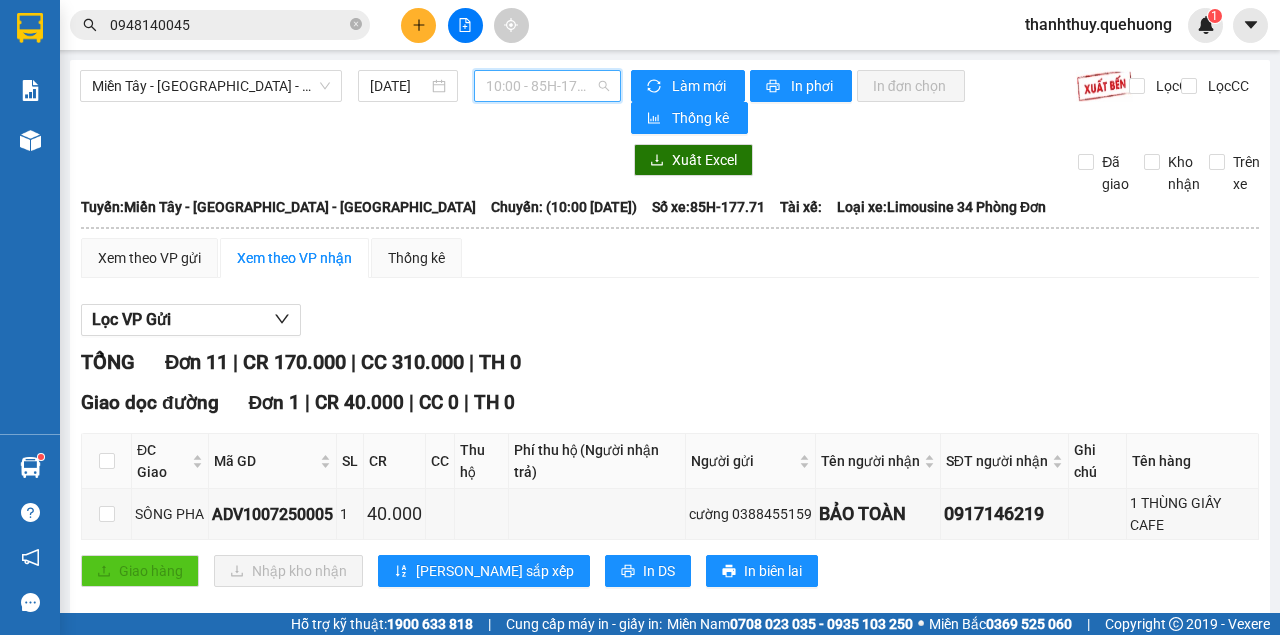 click on "10:00     - 85H-177.71" at bounding box center (547, 86) 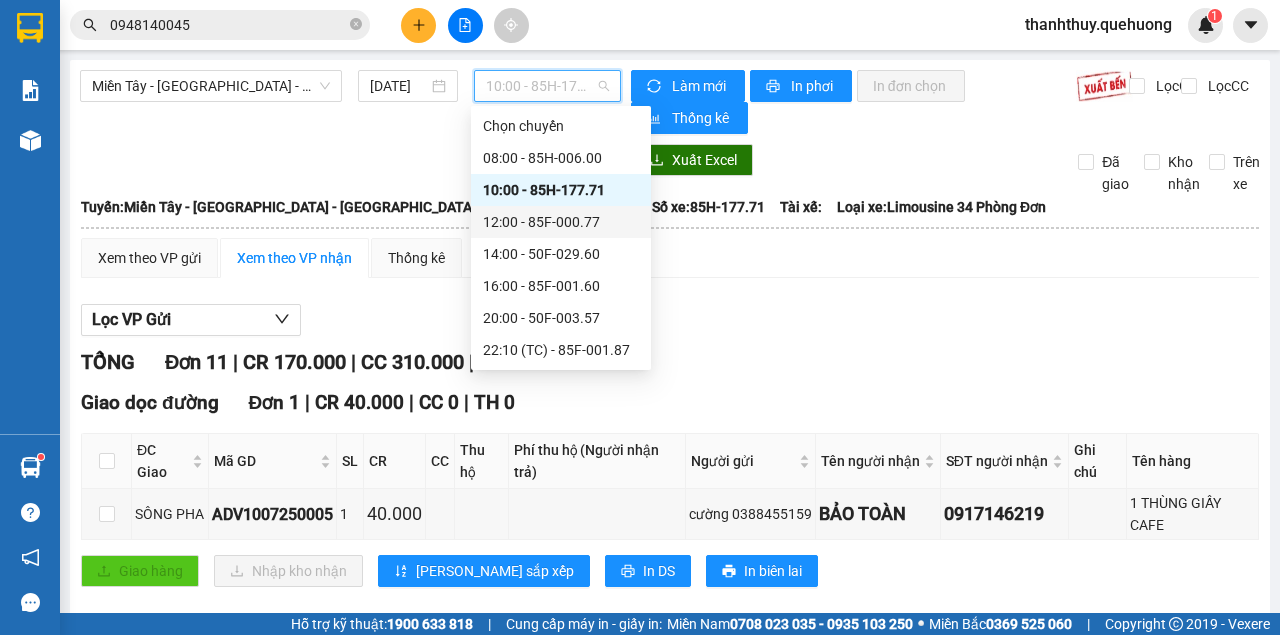 click on "12:00     - 85F-000.77" at bounding box center [561, 222] 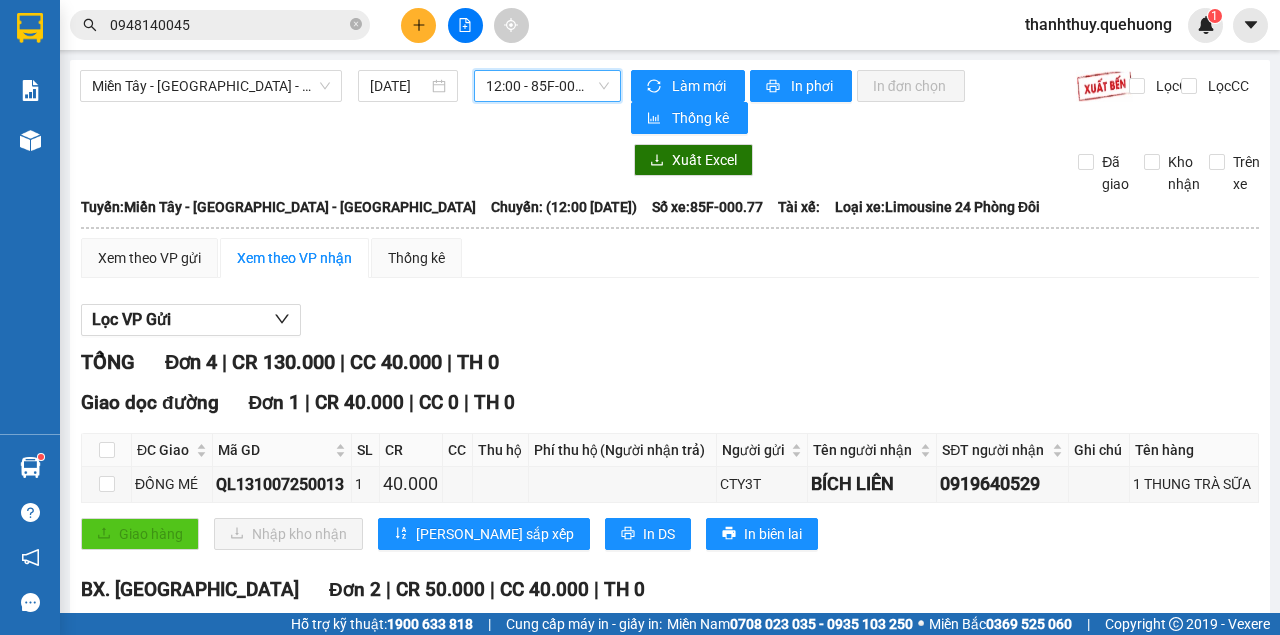 click on "0948140045" at bounding box center [228, 25] 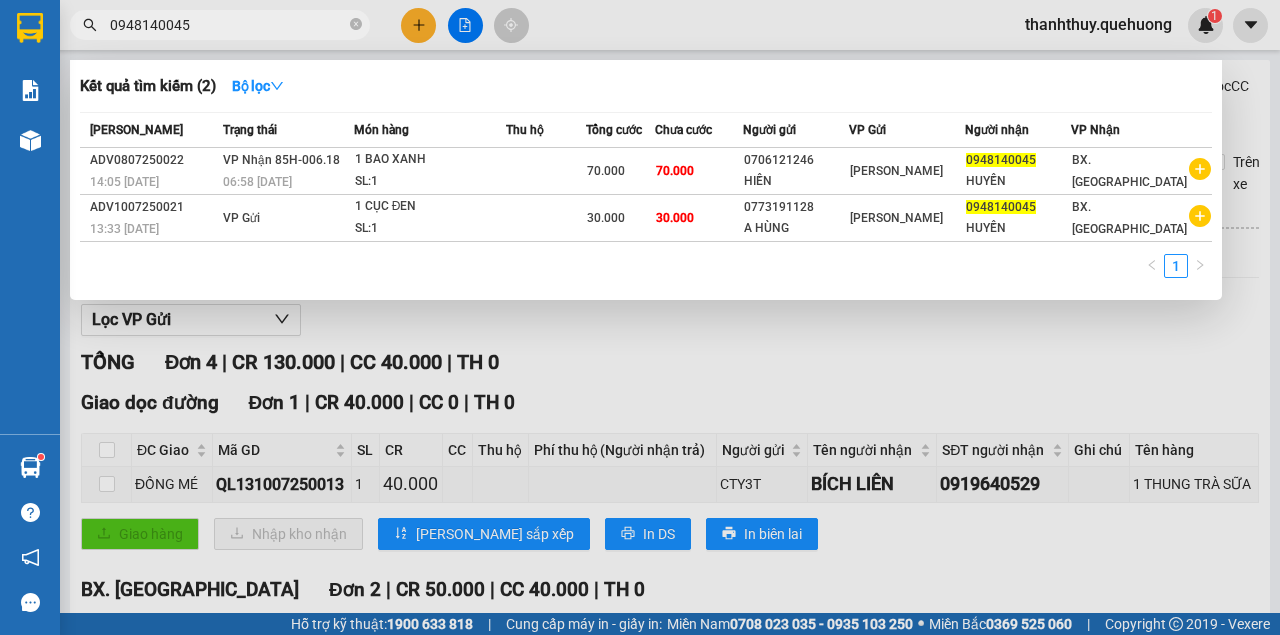 click at bounding box center [640, 317] 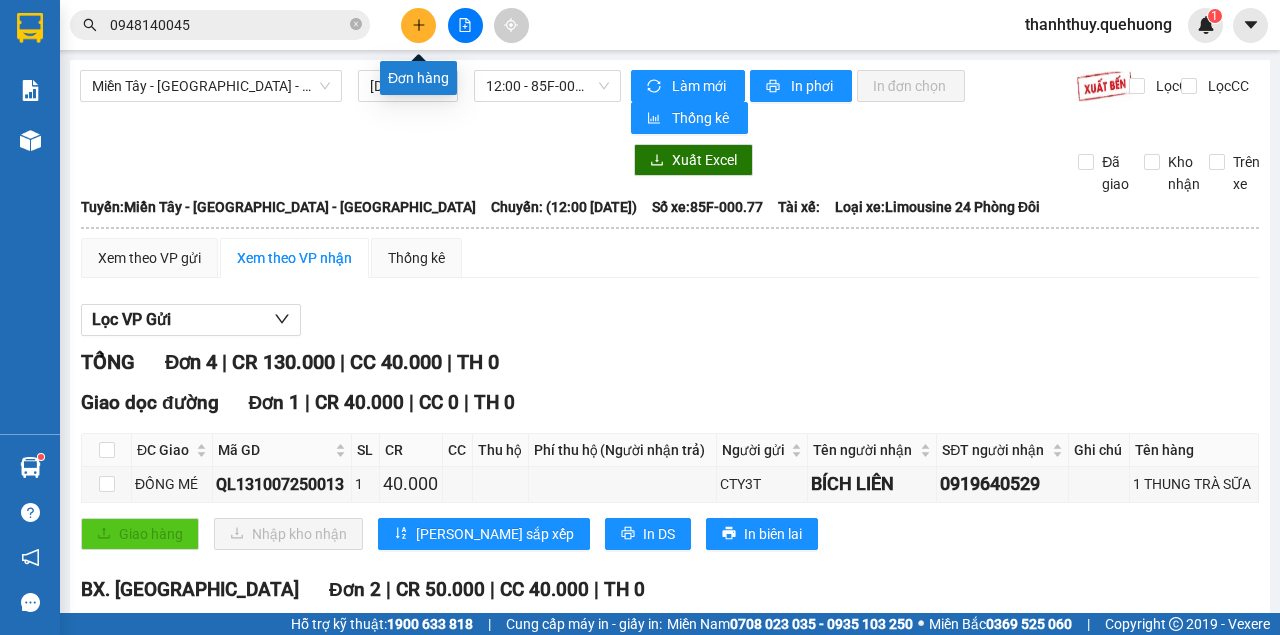 click at bounding box center (418, 25) 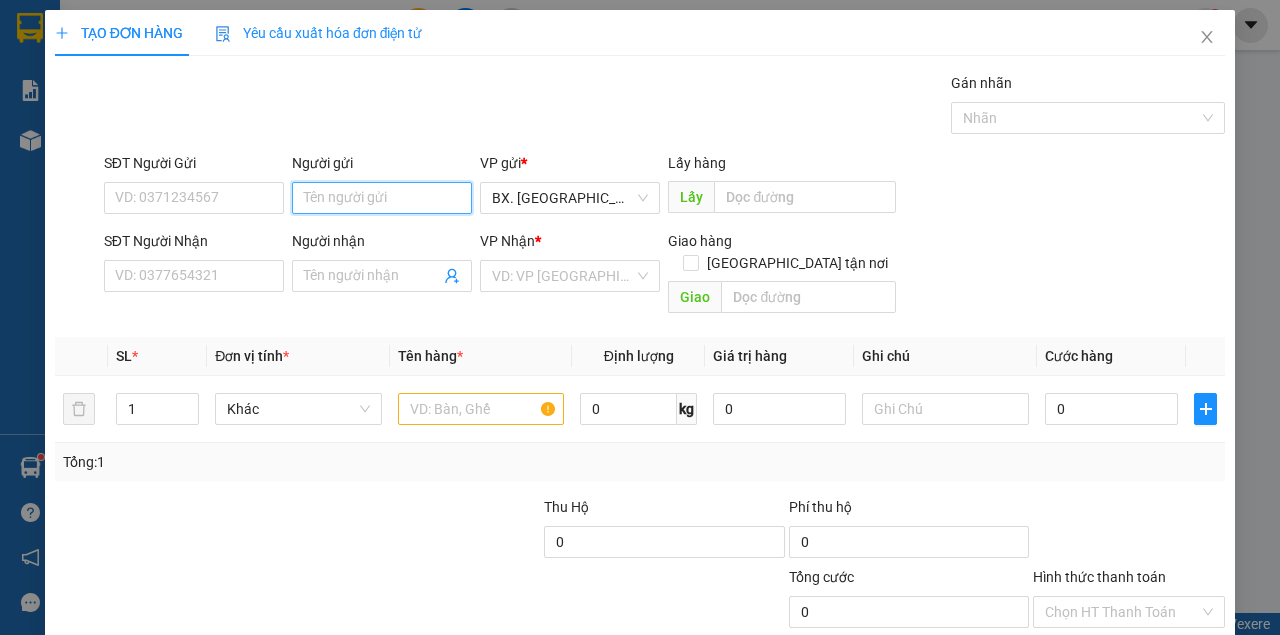 click on "Người gửi" at bounding box center (382, 198) 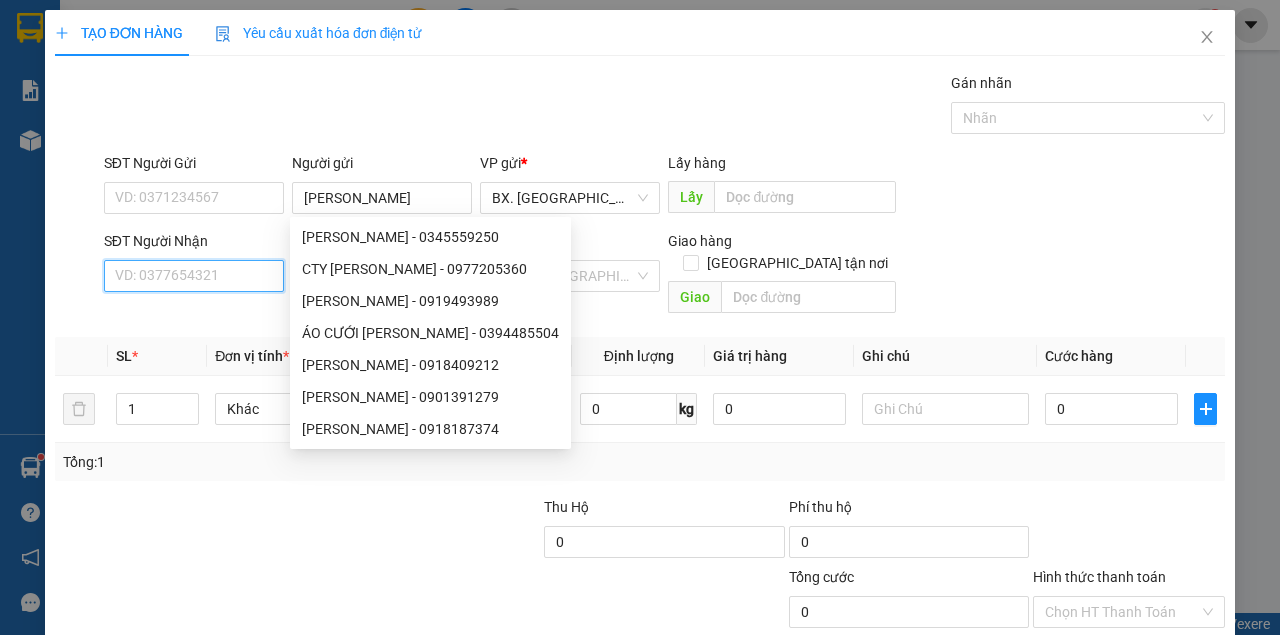click on "SĐT Người Nhận" at bounding box center (194, 276) 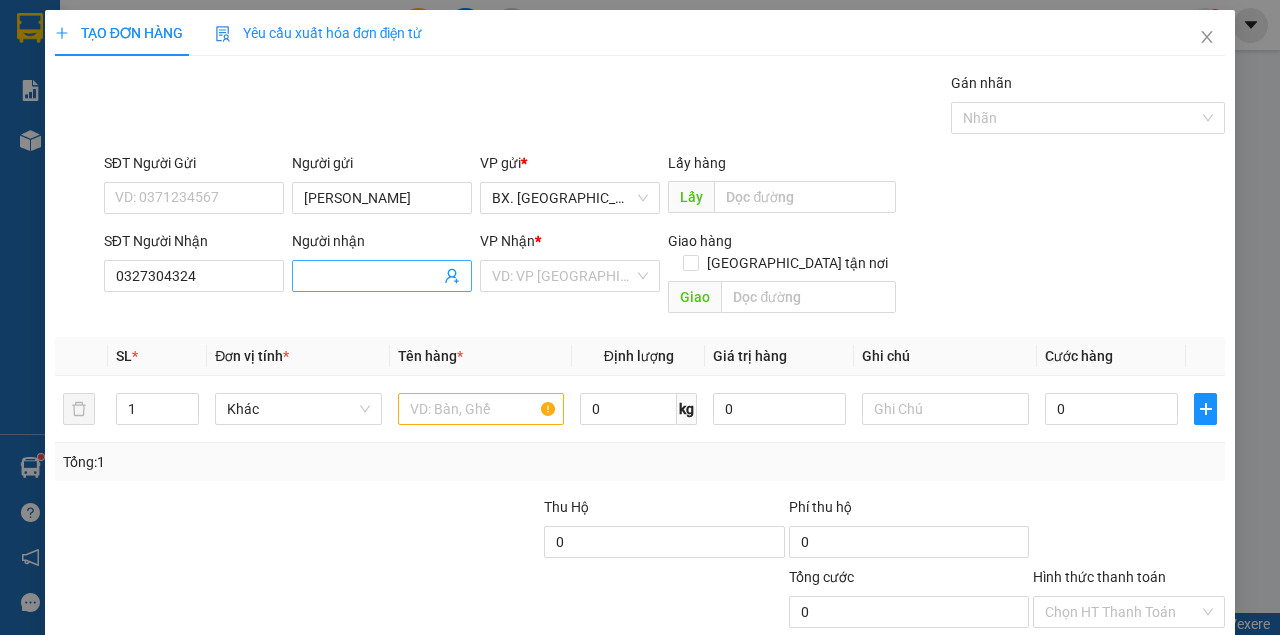 click on "Người nhận" at bounding box center (372, 276) 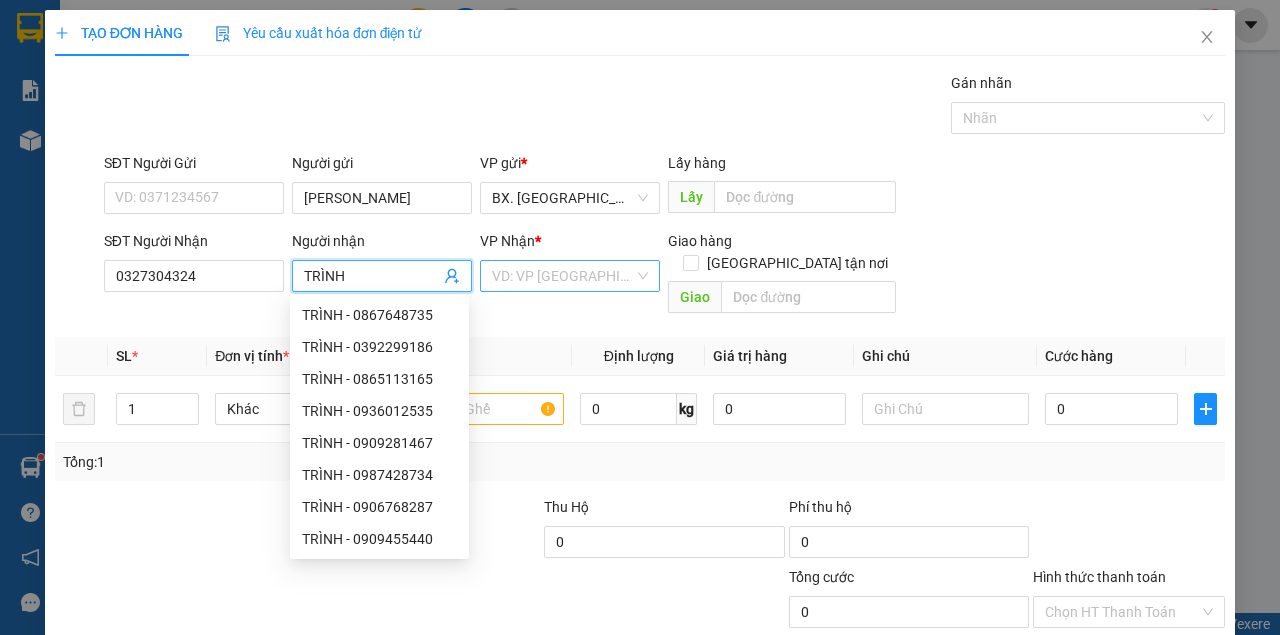 click at bounding box center (563, 276) 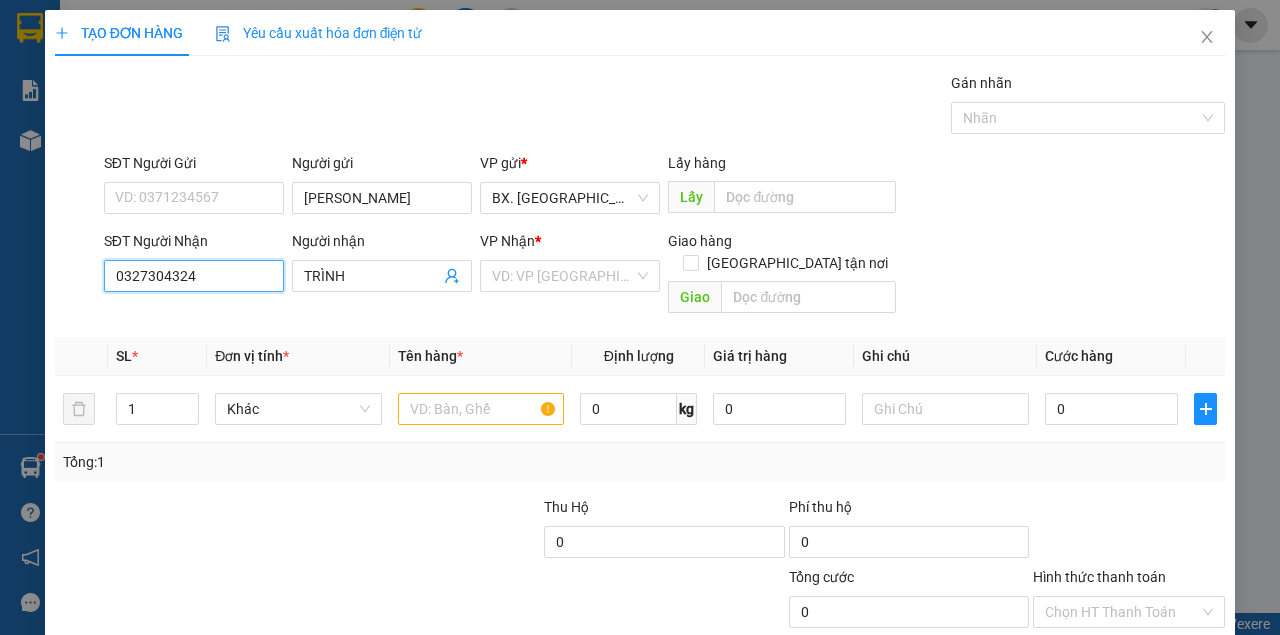 click on "0327304324" at bounding box center [194, 276] 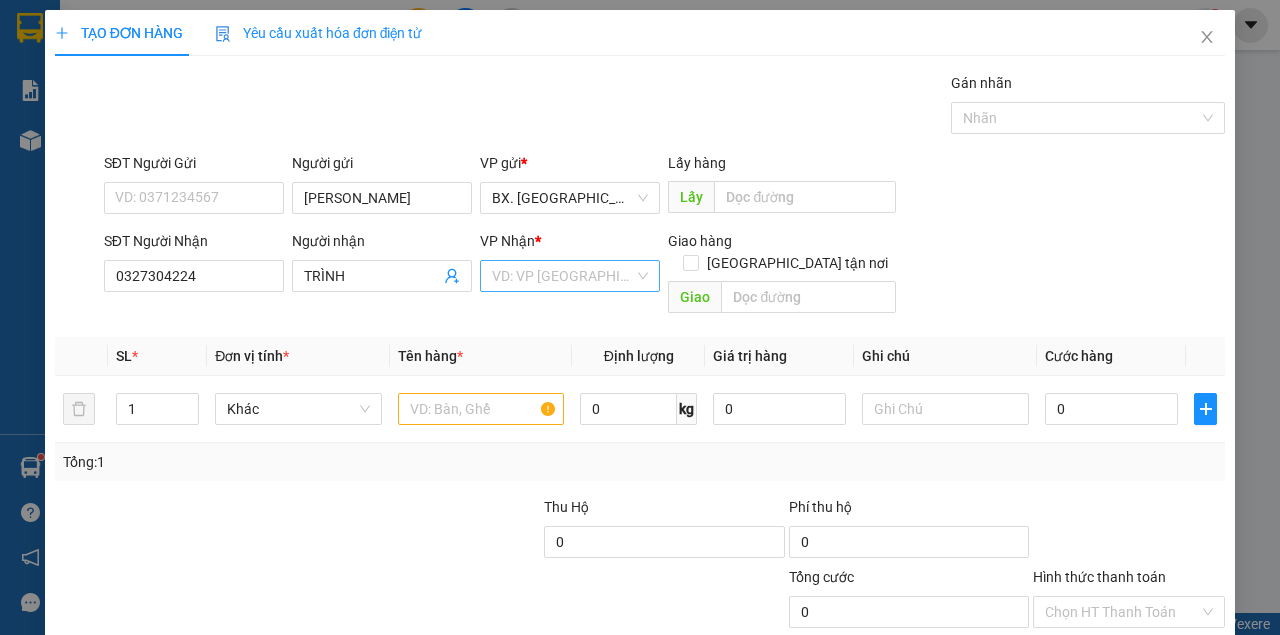 click at bounding box center (563, 276) 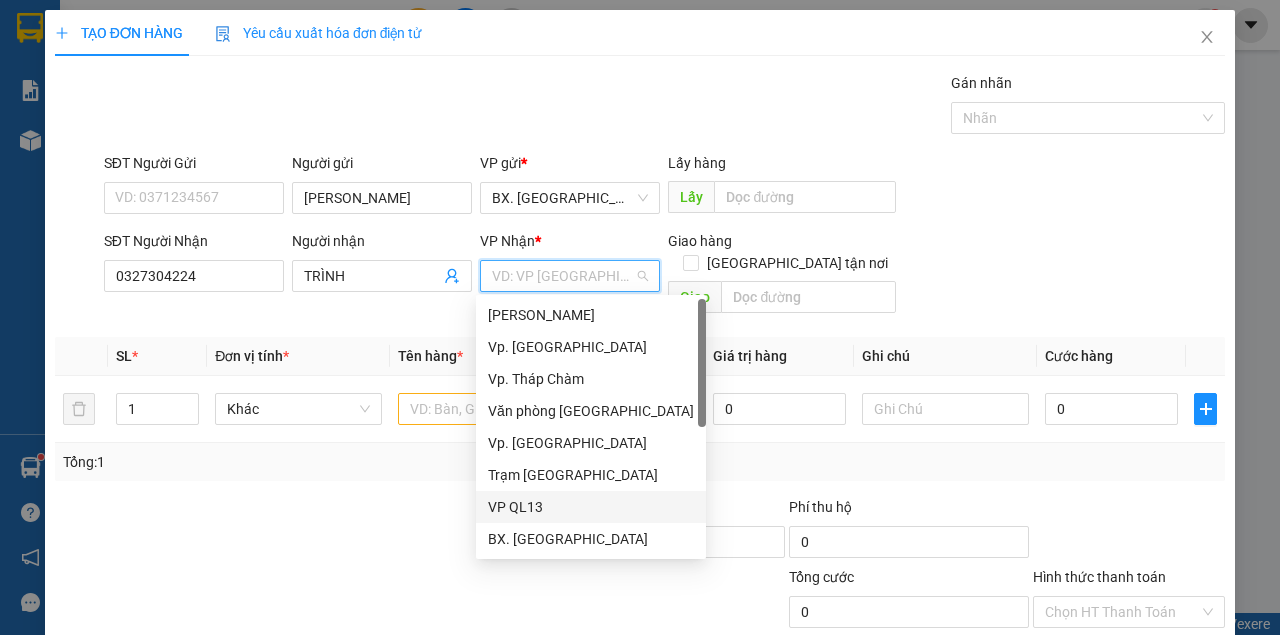 click on "VP QL13" at bounding box center (591, 507) 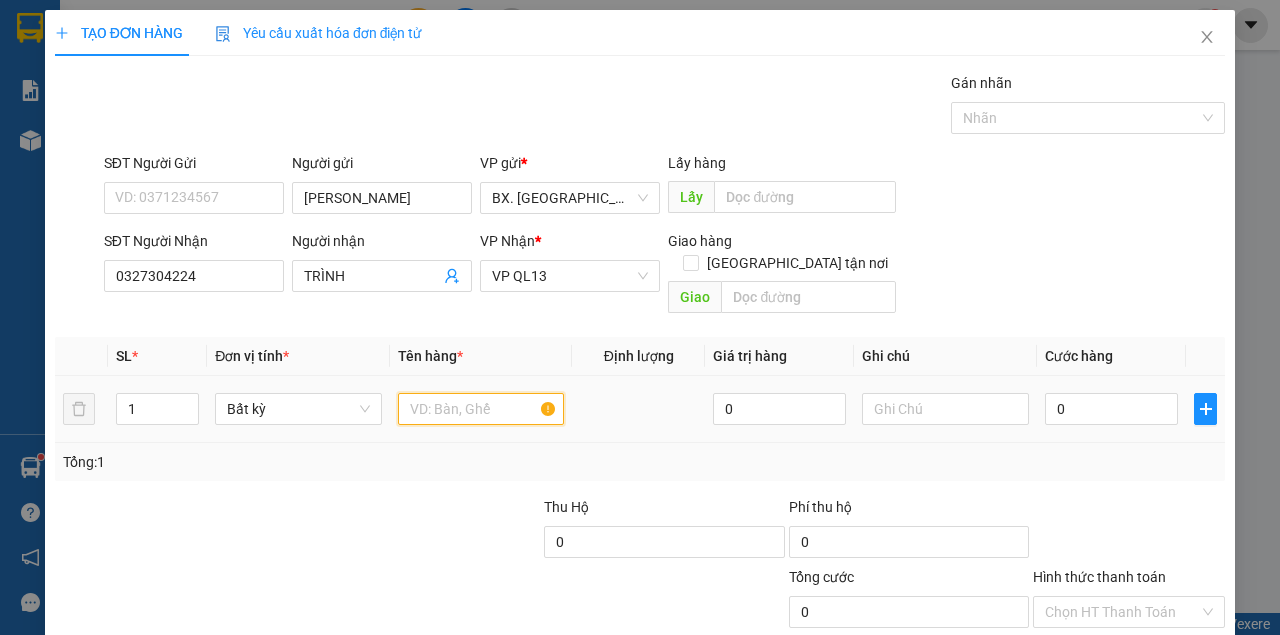 click at bounding box center [481, 409] 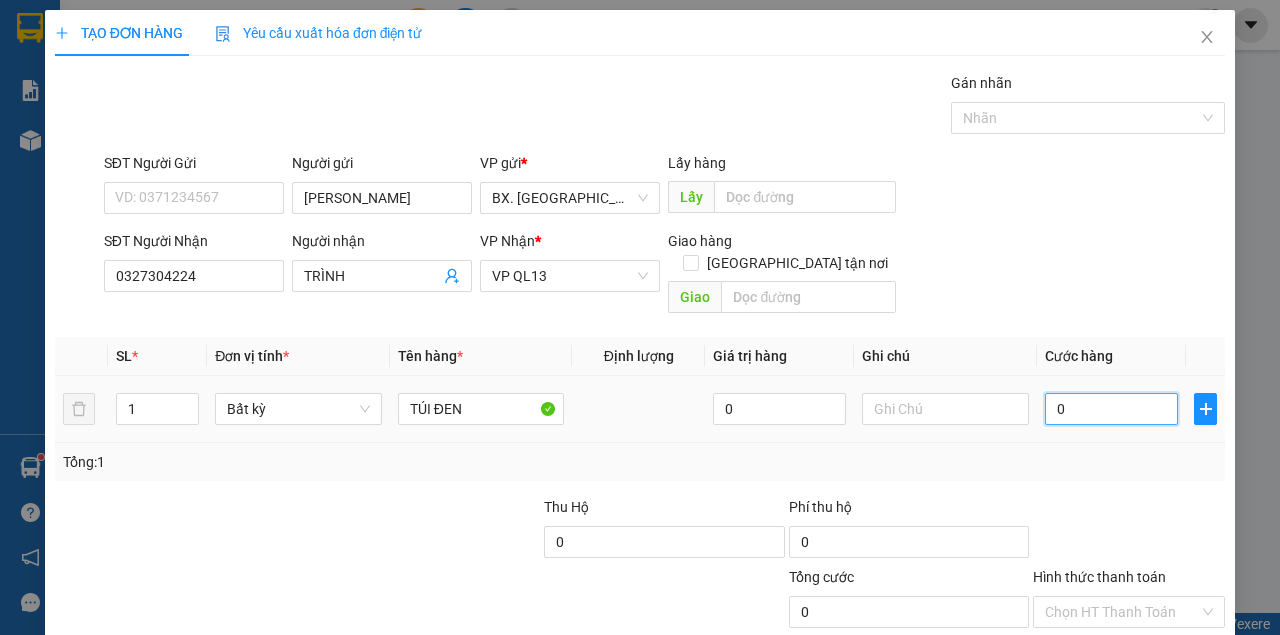 click on "0" at bounding box center (1111, 409) 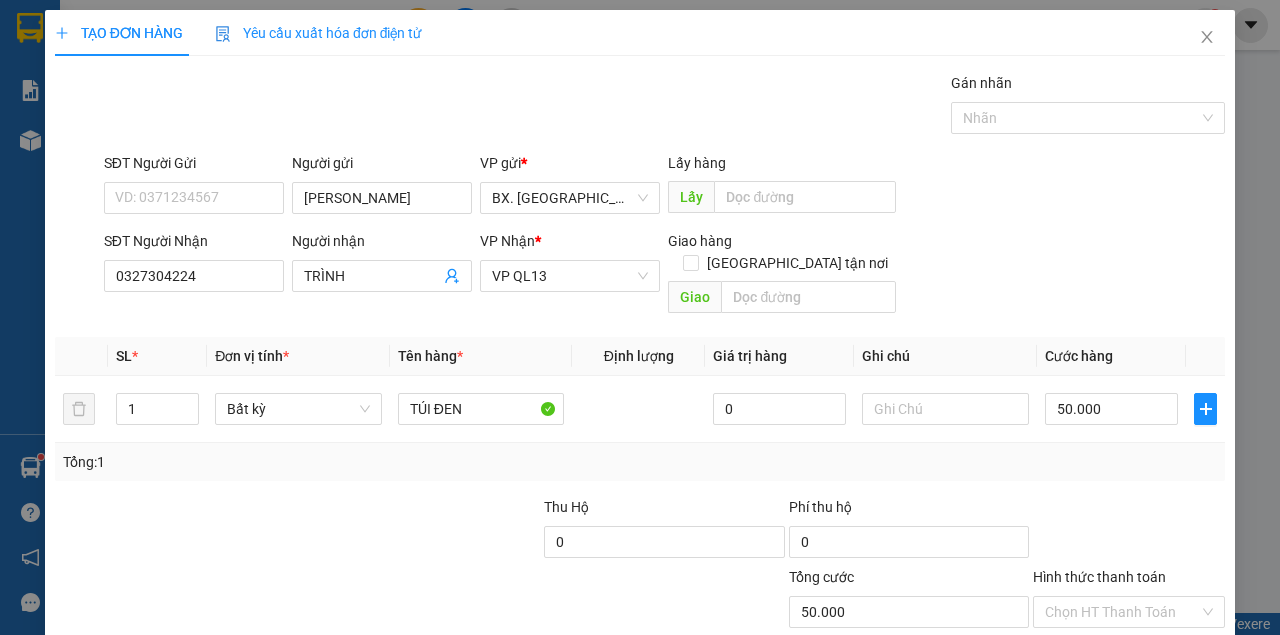 click on "SĐT Người Nhận 0327304224 Người nhận TRÌNH VP Nhận  * VP QL13 Giao hàng Giao tận nơi Giao" at bounding box center [664, 276] 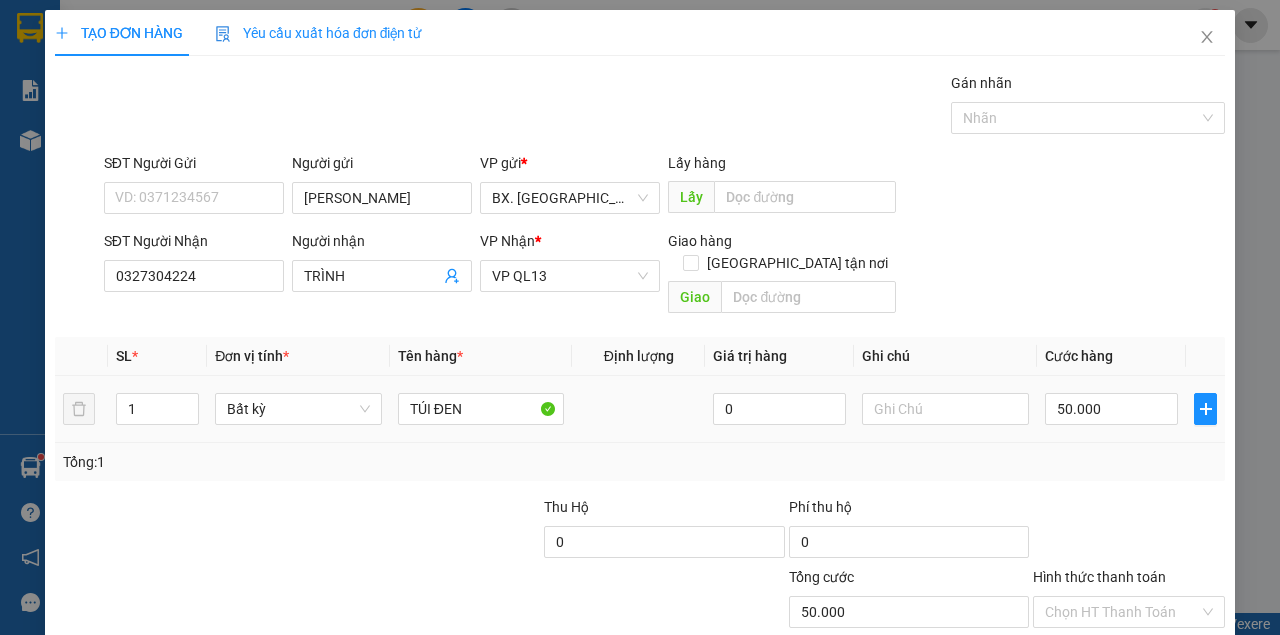 scroll, scrollTop: 102, scrollLeft: 0, axis: vertical 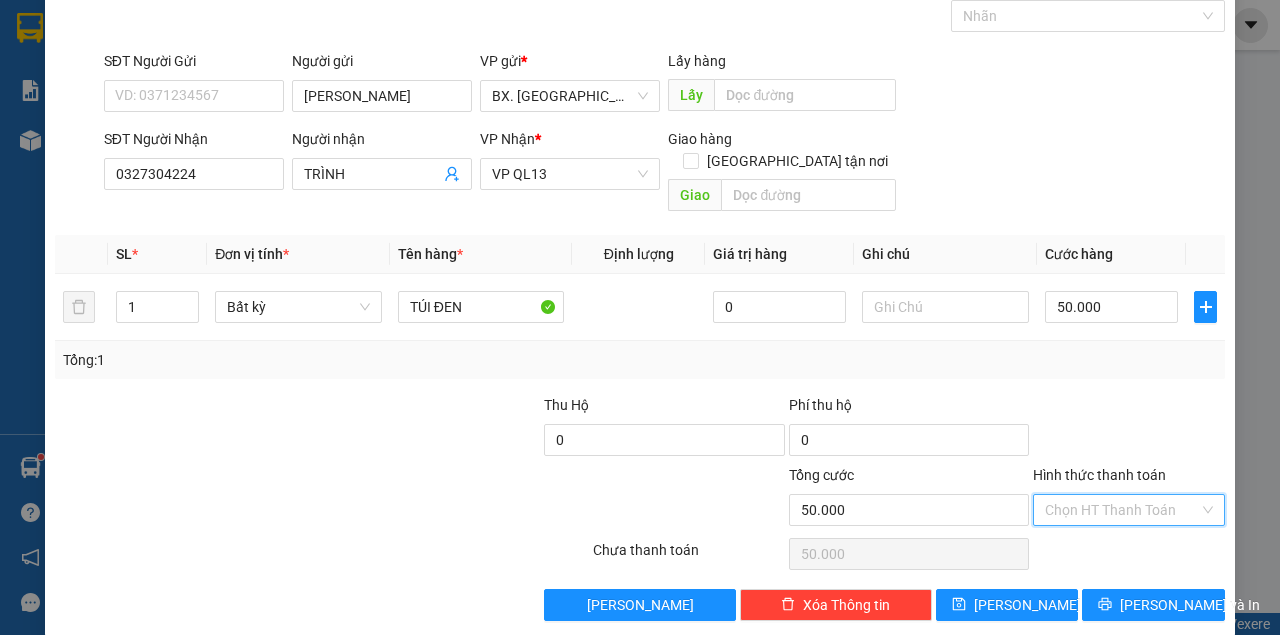 click on "Hình thức thanh toán" at bounding box center (1122, 510) 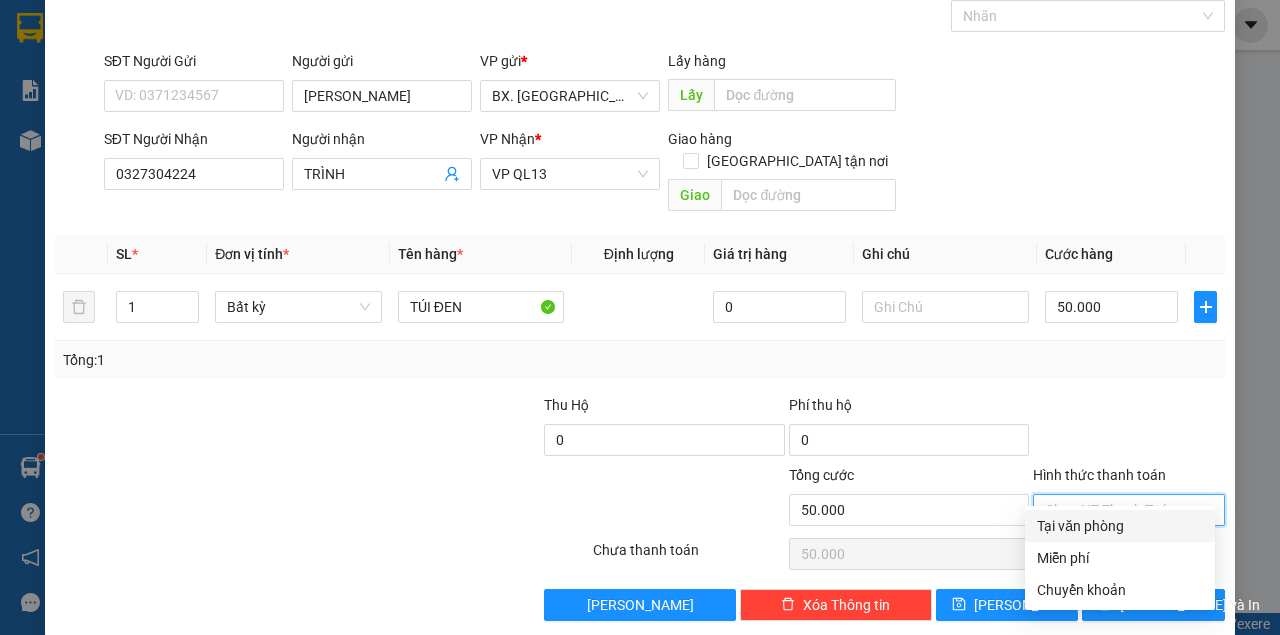 click on "Tại văn phòng" at bounding box center [1120, 526] 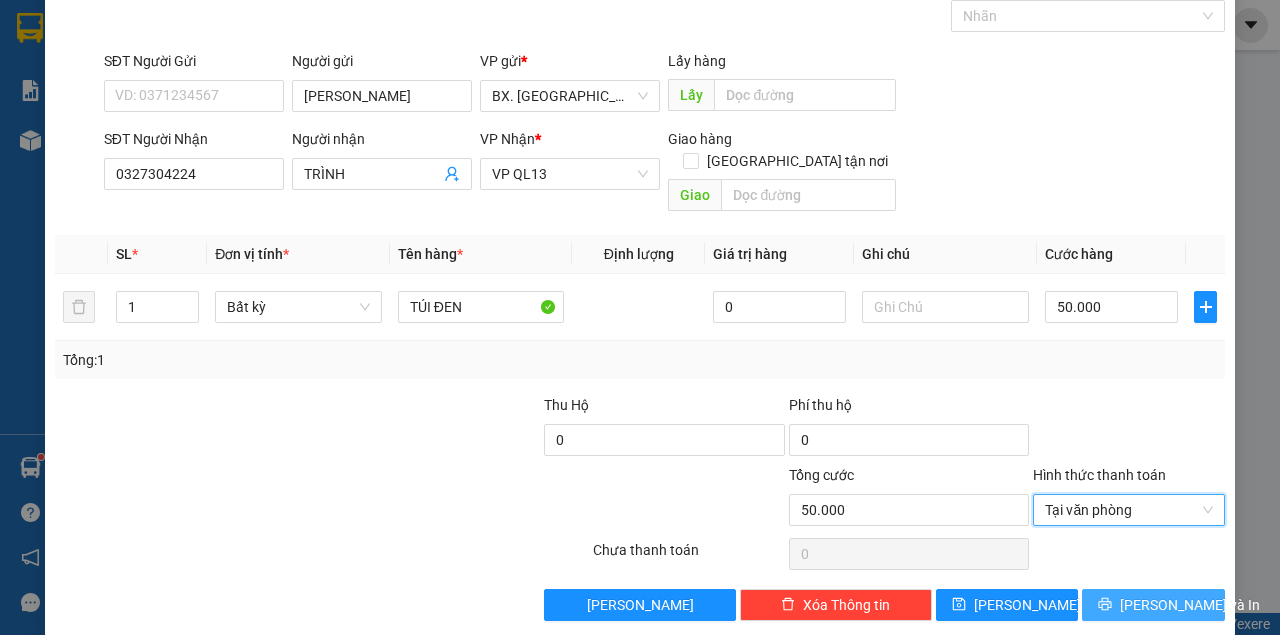 click on "[PERSON_NAME] và In" at bounding box center (1153, 605) 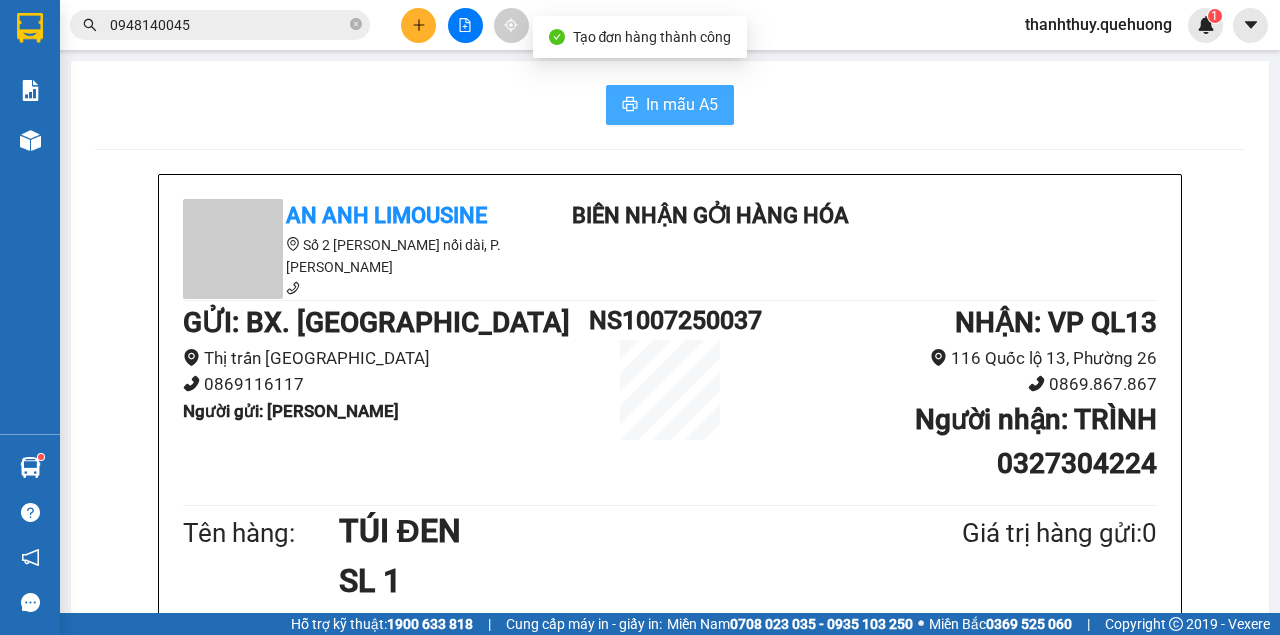 click on "In mẫu A5" at bounding box center [682, 104] 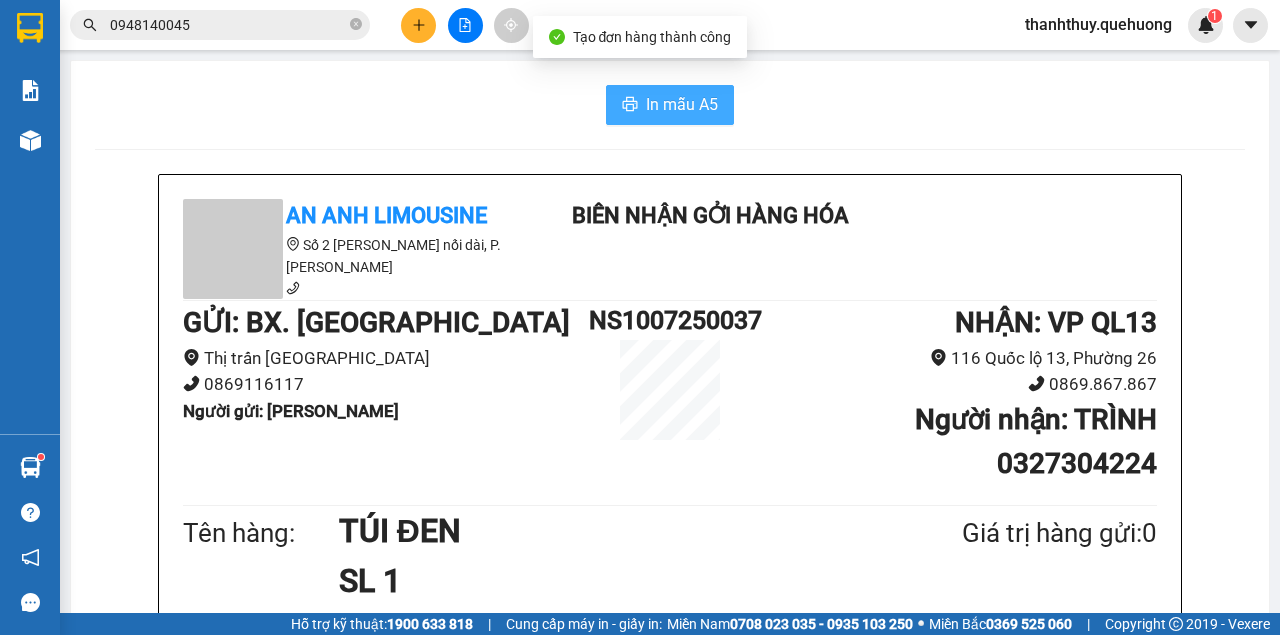 scroll, scrollTop: 0, scrollLeft: 0, axis: both 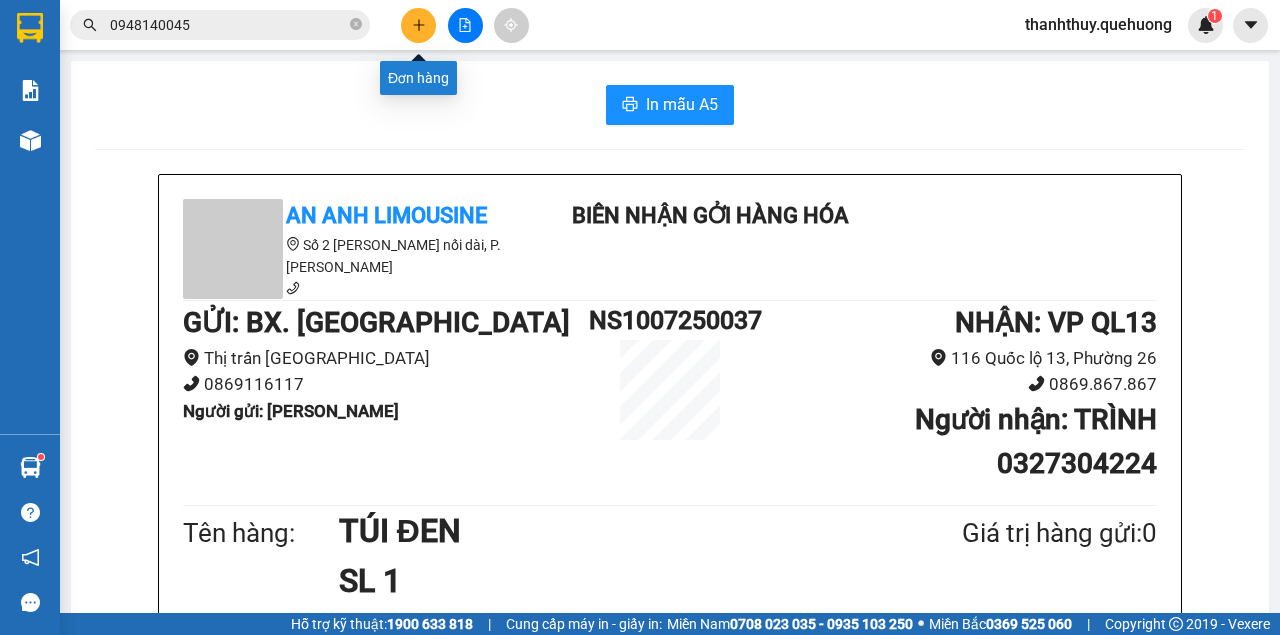 click 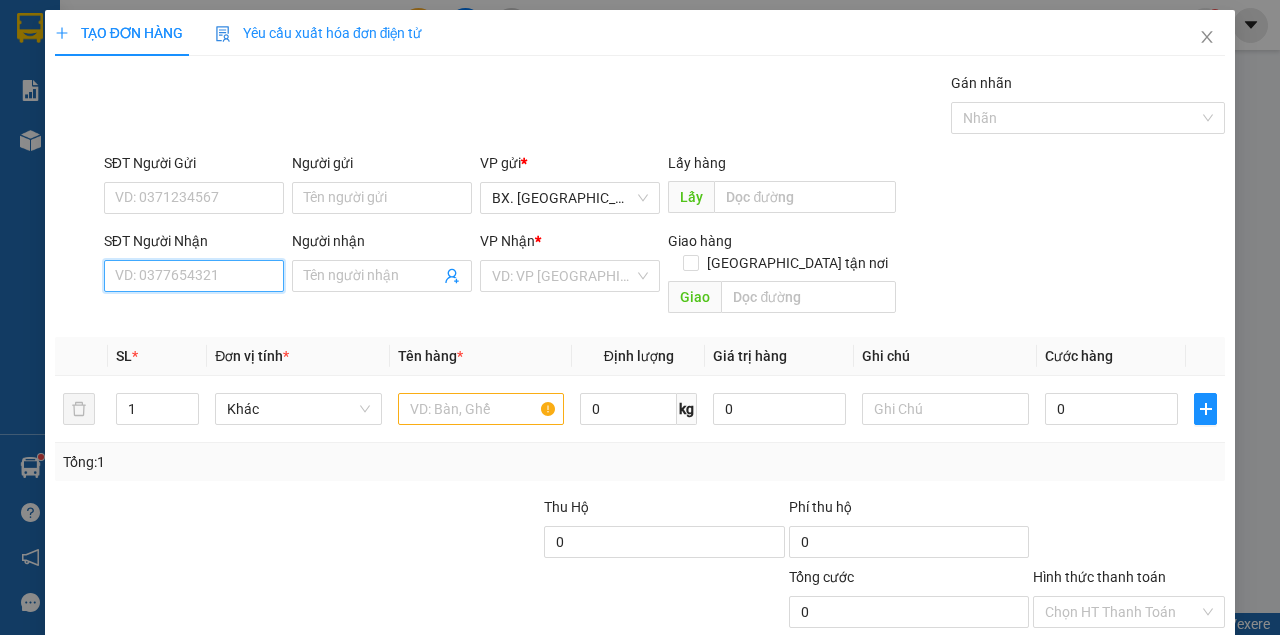 click on "SĐT Người Nhận" at bounding box center (194, 276) 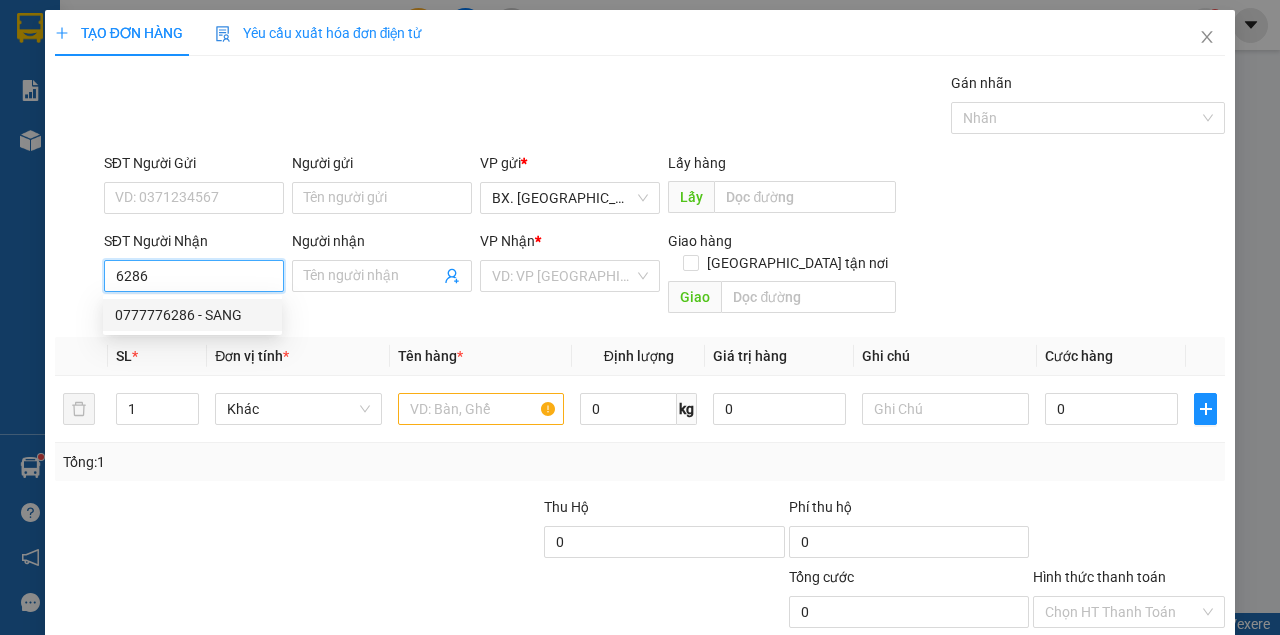 click on "0777776286 - SANG" at bounding box center [192, 315] 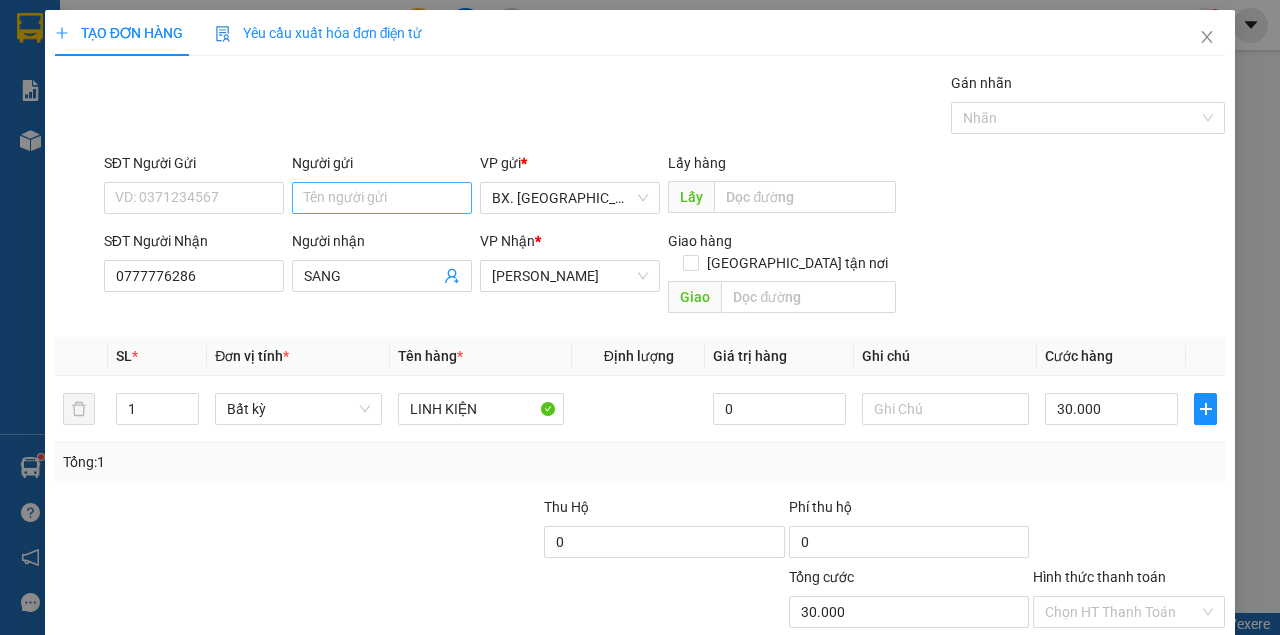 drag, startPoint x: 340, startPoint y: 171, endPoint x: 332, endPoint y: 192, distance: 22.472204 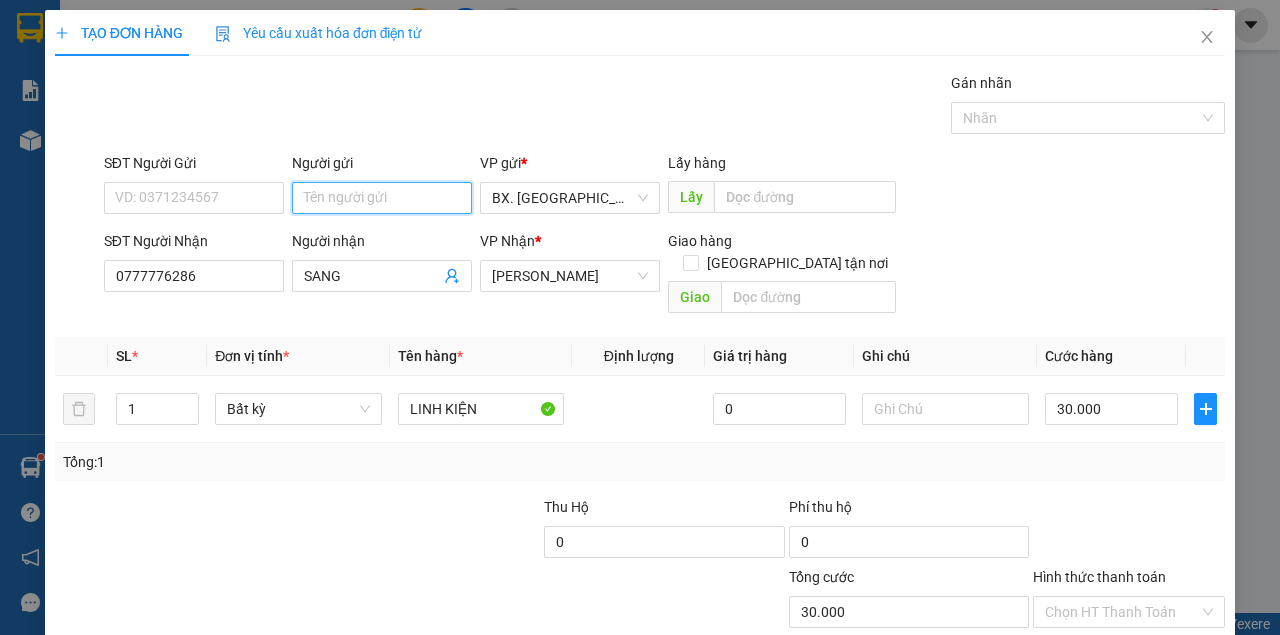 click on "Người gửi" at bounding box center [382, 198] 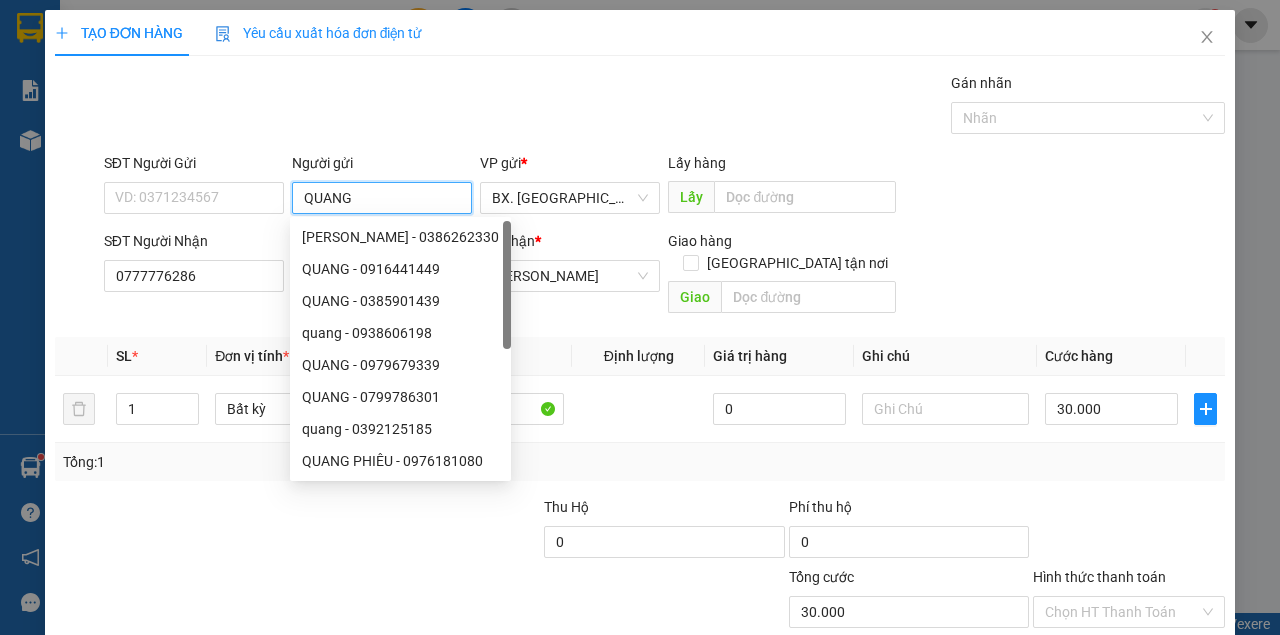 scroll, scrollTop: 102, scrollLeft: 0, axis: vertical 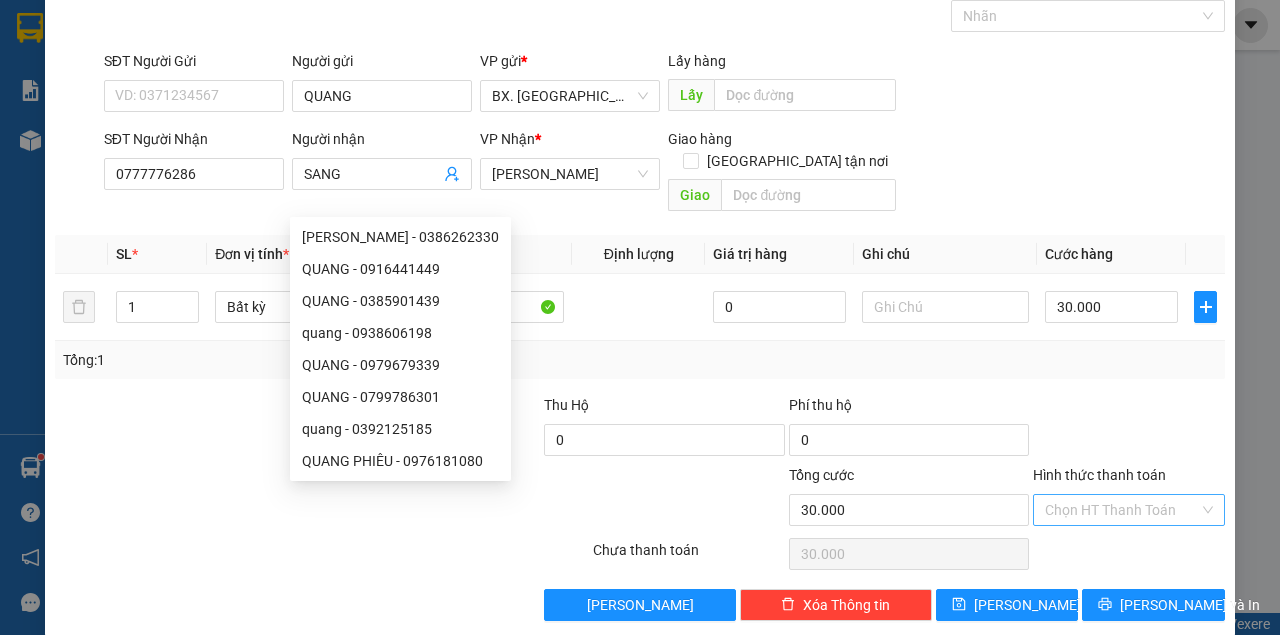 click on "Hình thức thanh toán" at bounding box center (1122, 510) 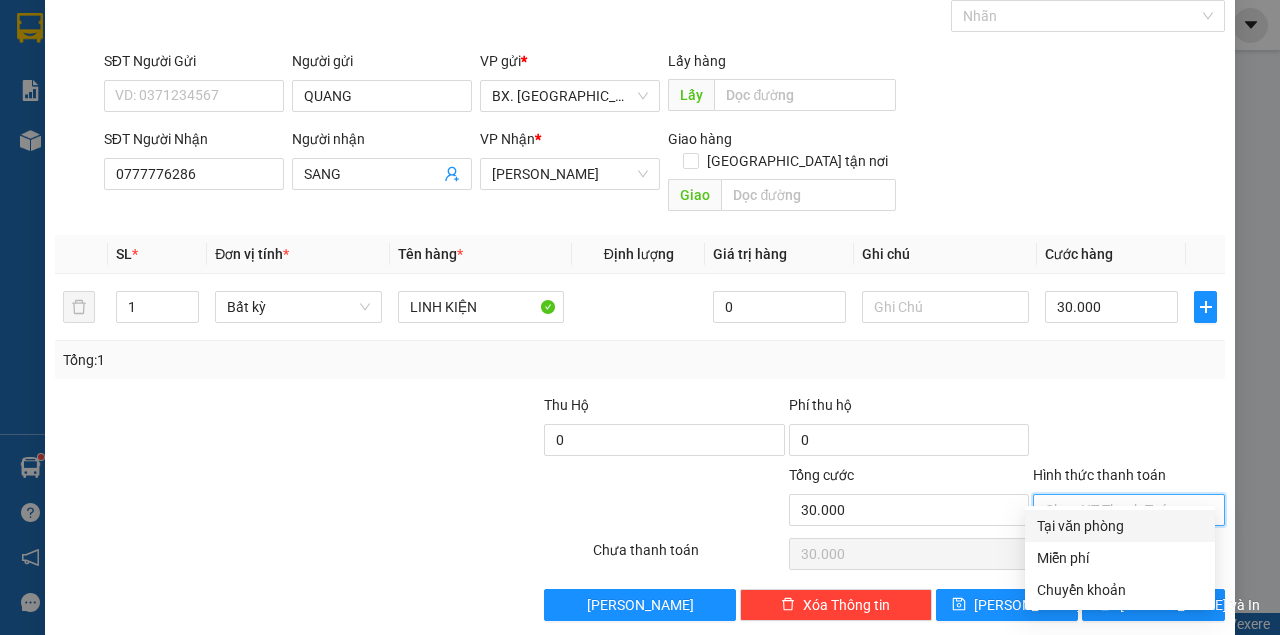 click on "Tại văn phòng" at bounding box center [1120, 526] 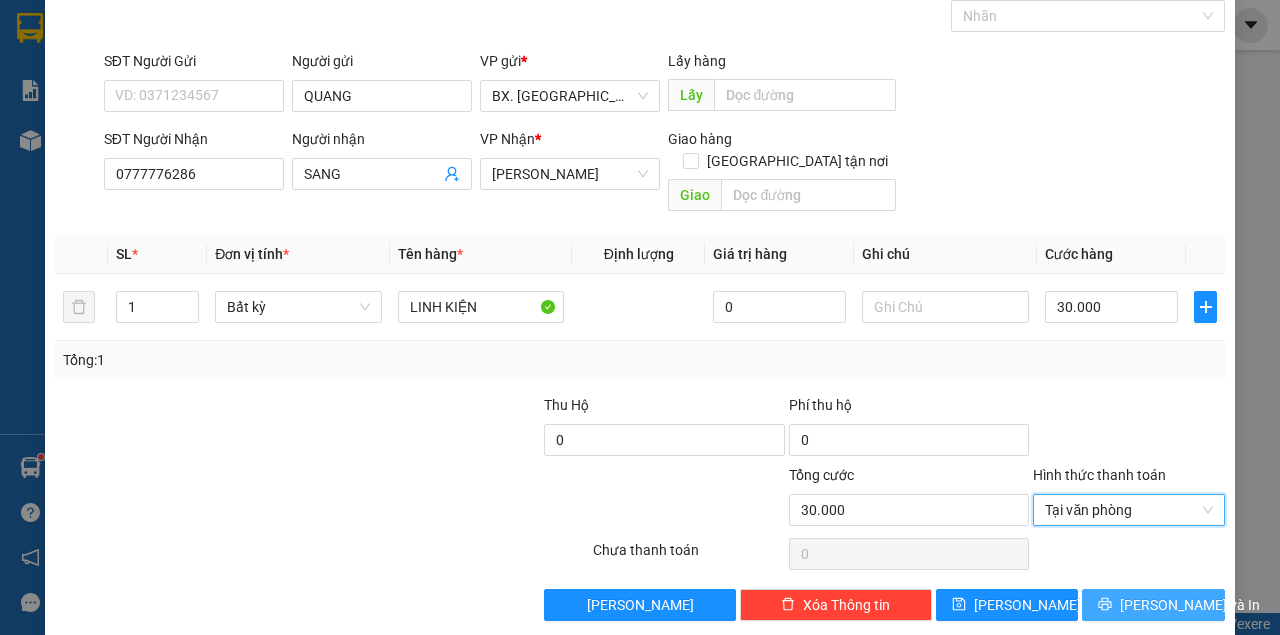 click on "[PERSON_NAME] và In" at bounding box center (1153, 605) 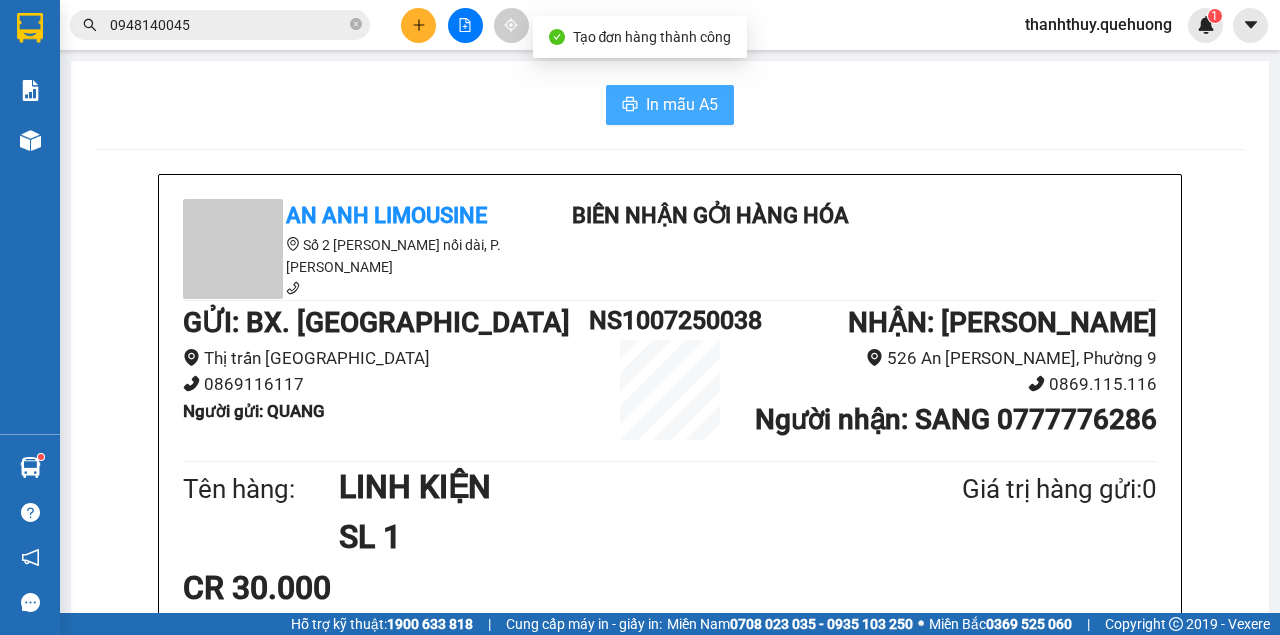 click on "In mẫu A5" at bounding box center (682, 104) 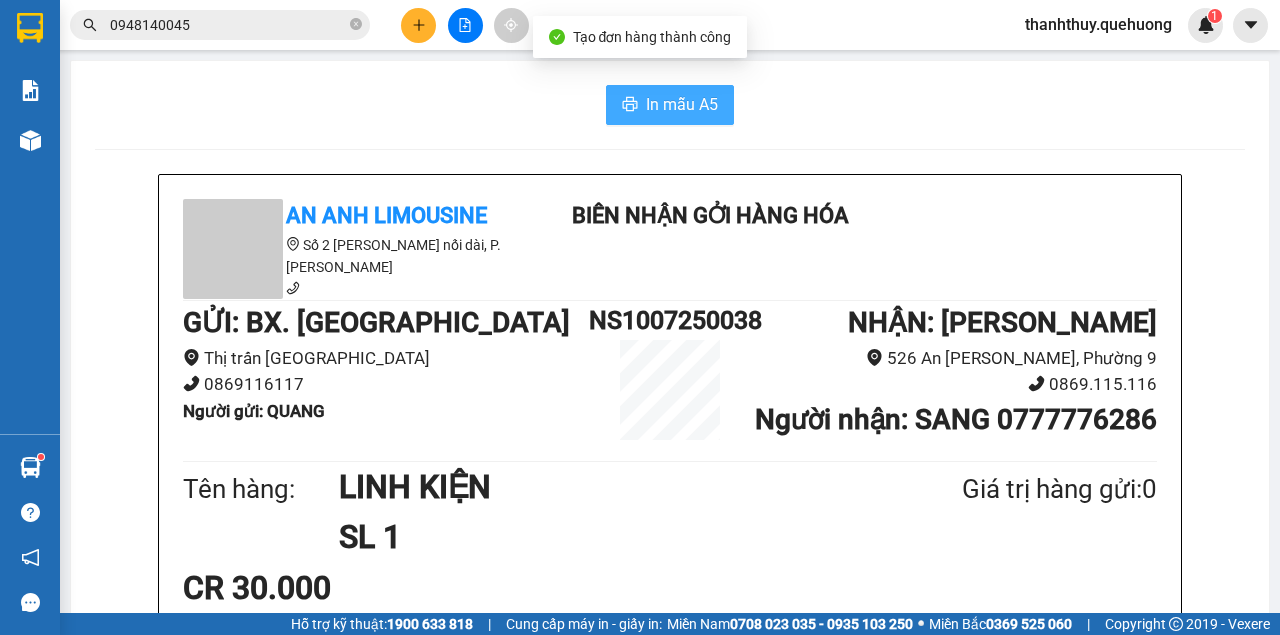 scroll, scrollTop: 0, scrollLeft: 0, axis: both 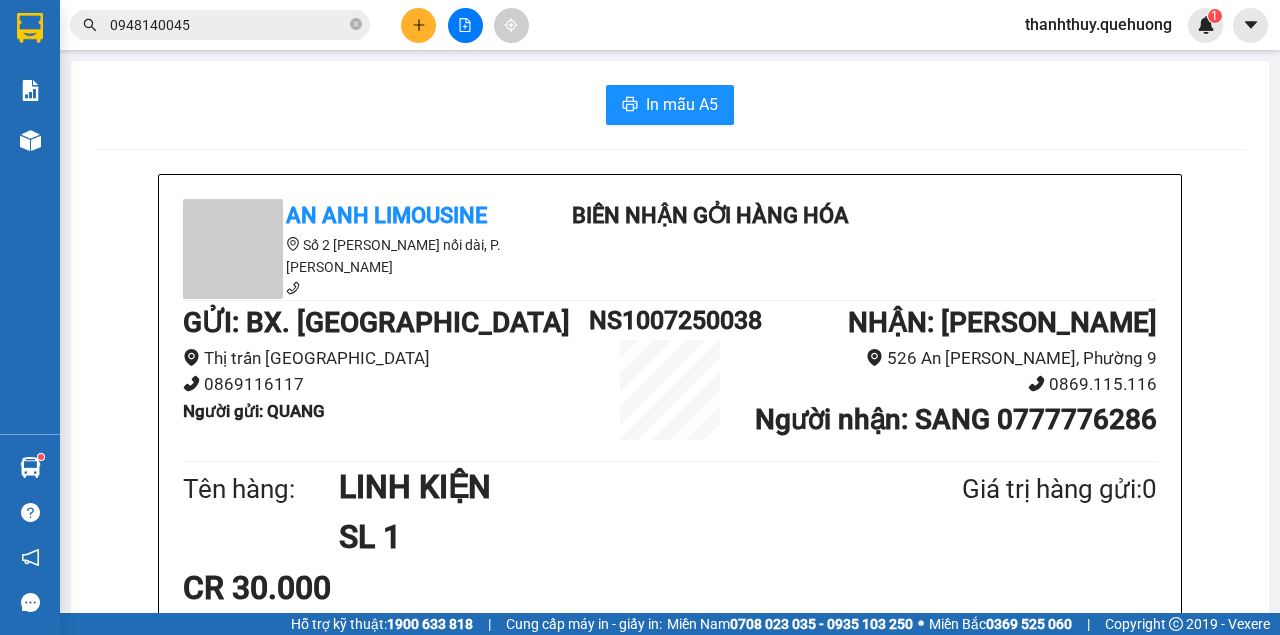 click on "0948140045" at bounding box center [228, 25] 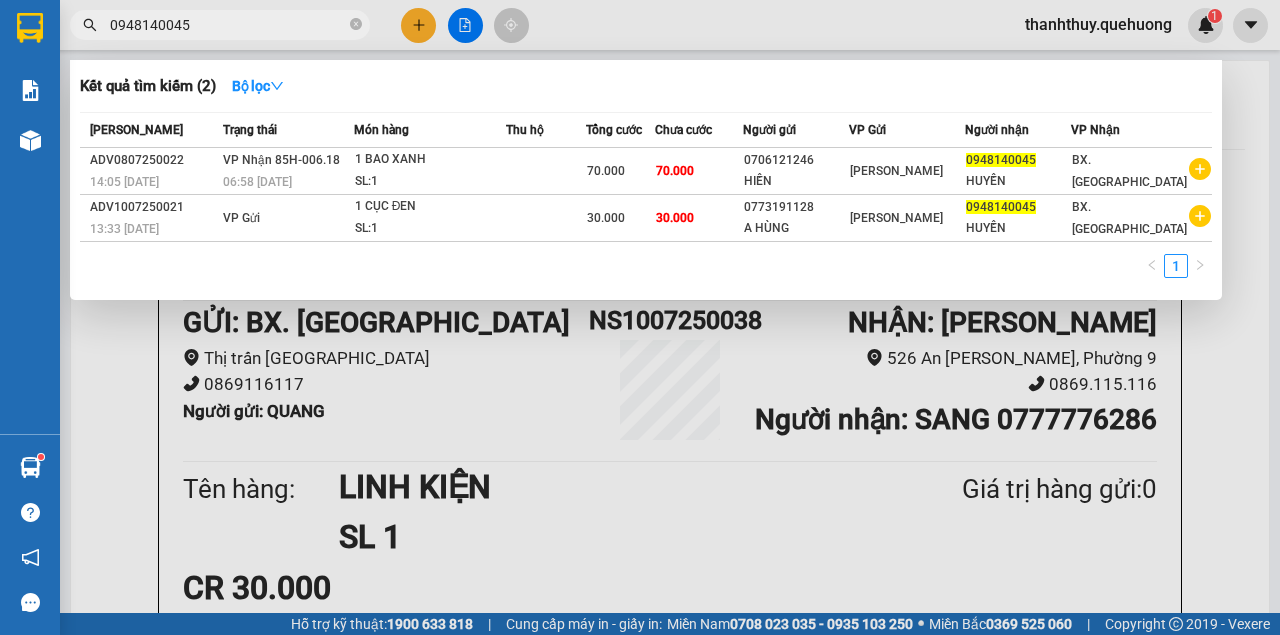 click at bounding box center (640, 317) 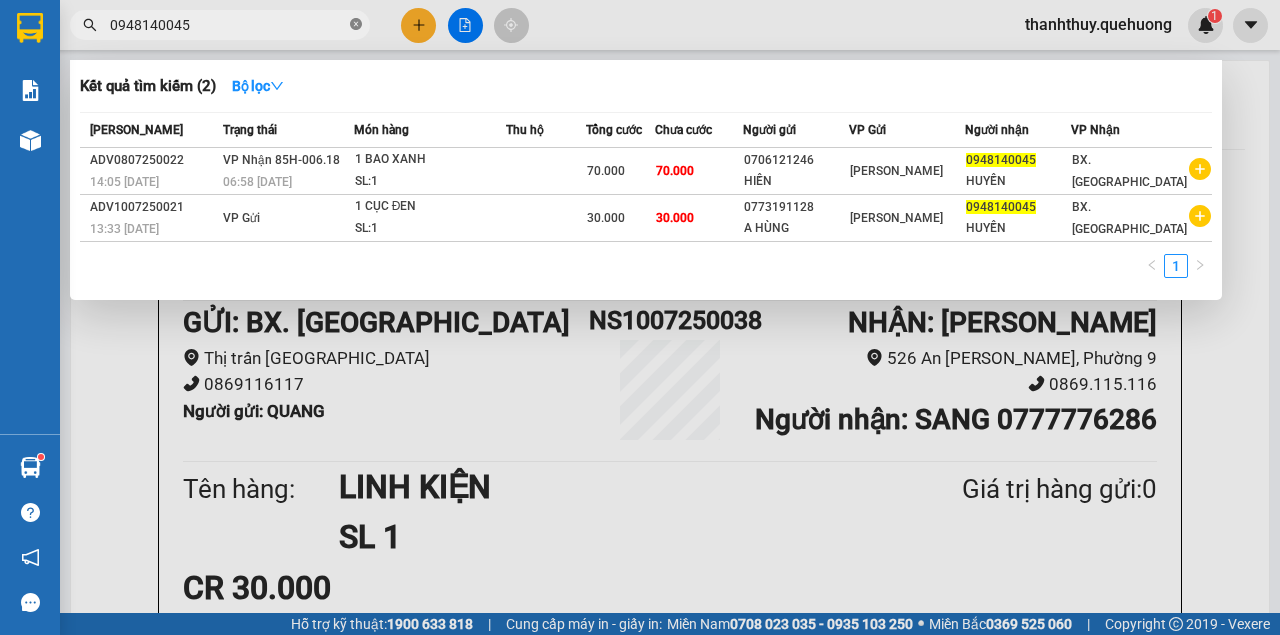 click 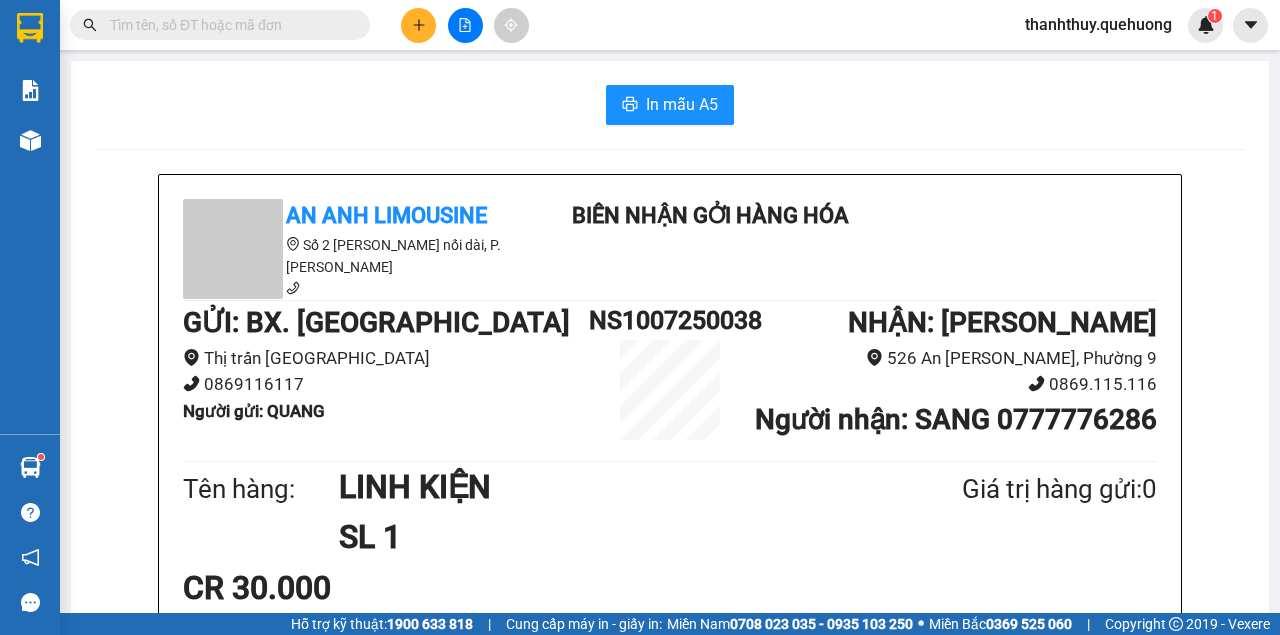 click 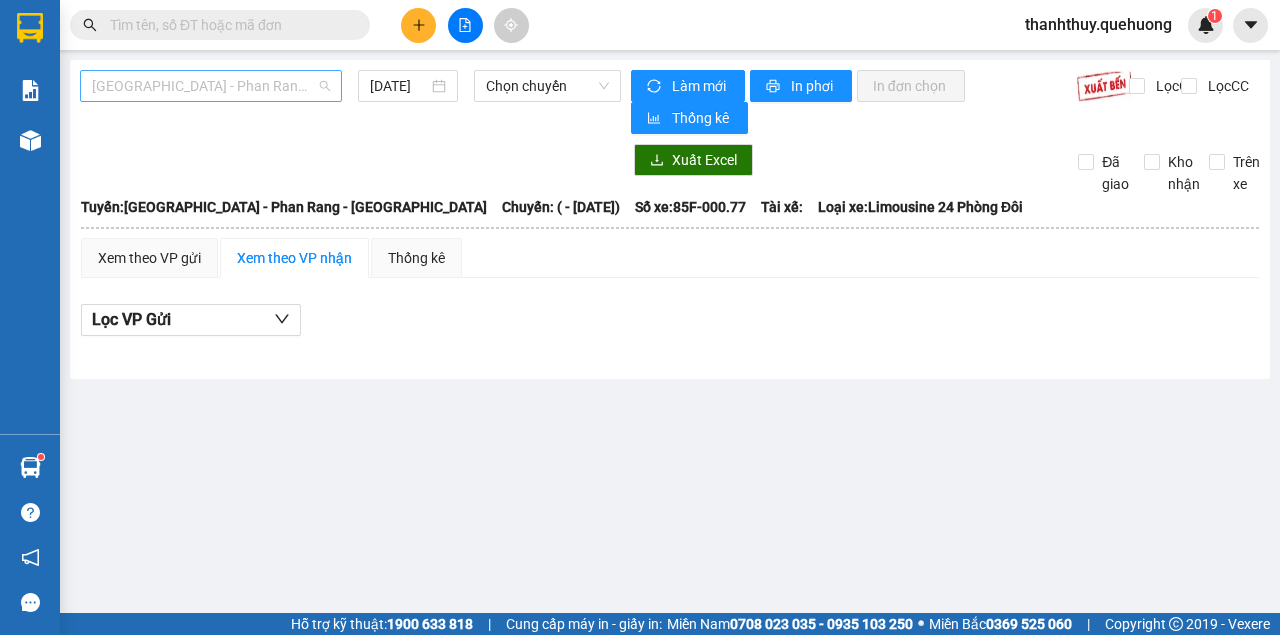click on "[GEOGRAPHIC_DATA] - Phan Rang - [GEOGRAPHIC_DATA]" at bounding box center [211, 86] 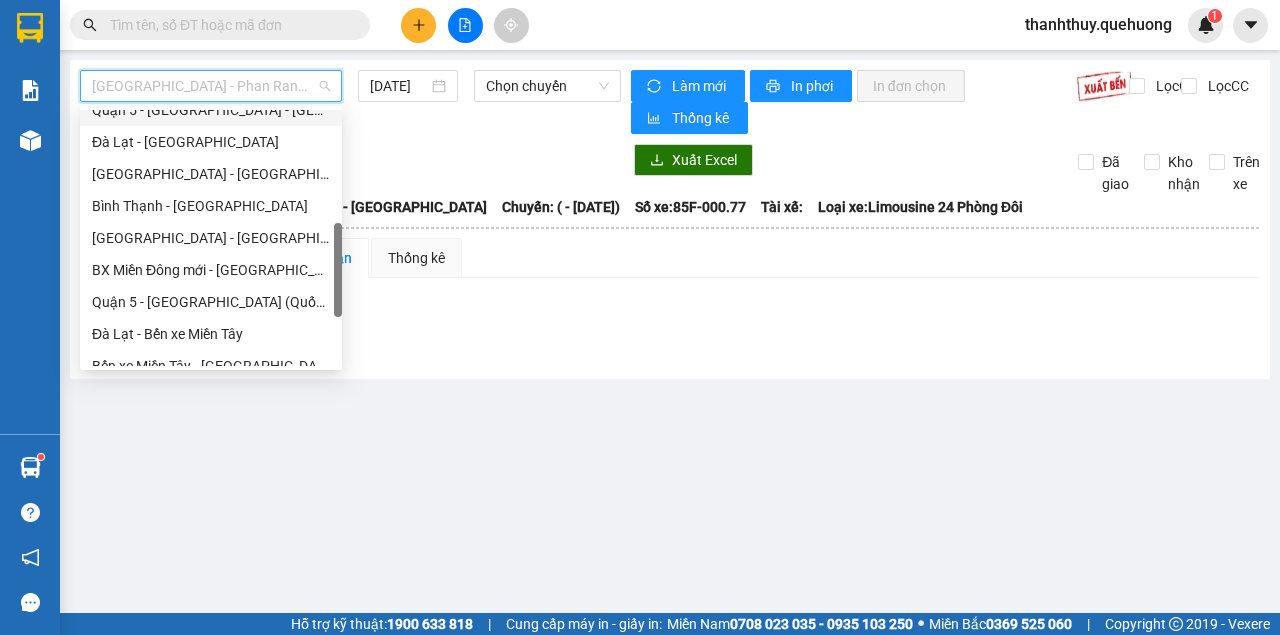 scroll, scrollTop: 608, scrollLeft: 0, axis: vertical 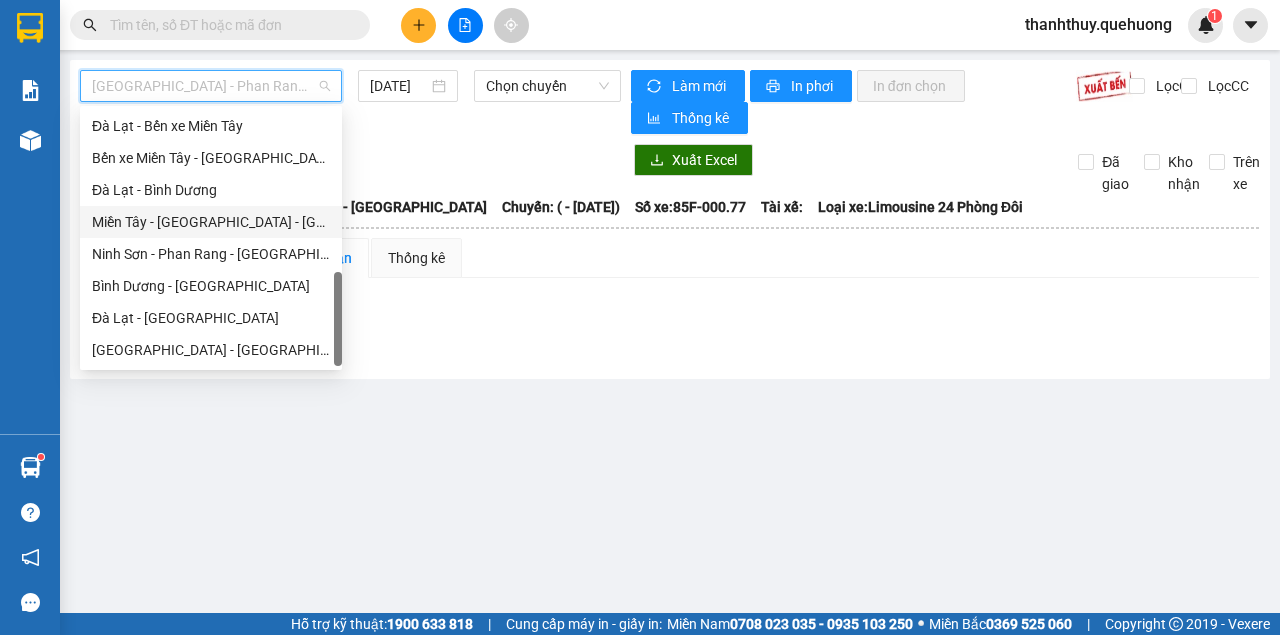click on "Miền Tây - [GEOGRAPHIC_DATA] - [GEOGRAPHIC_DATA]" at bounding box center (211, 222) 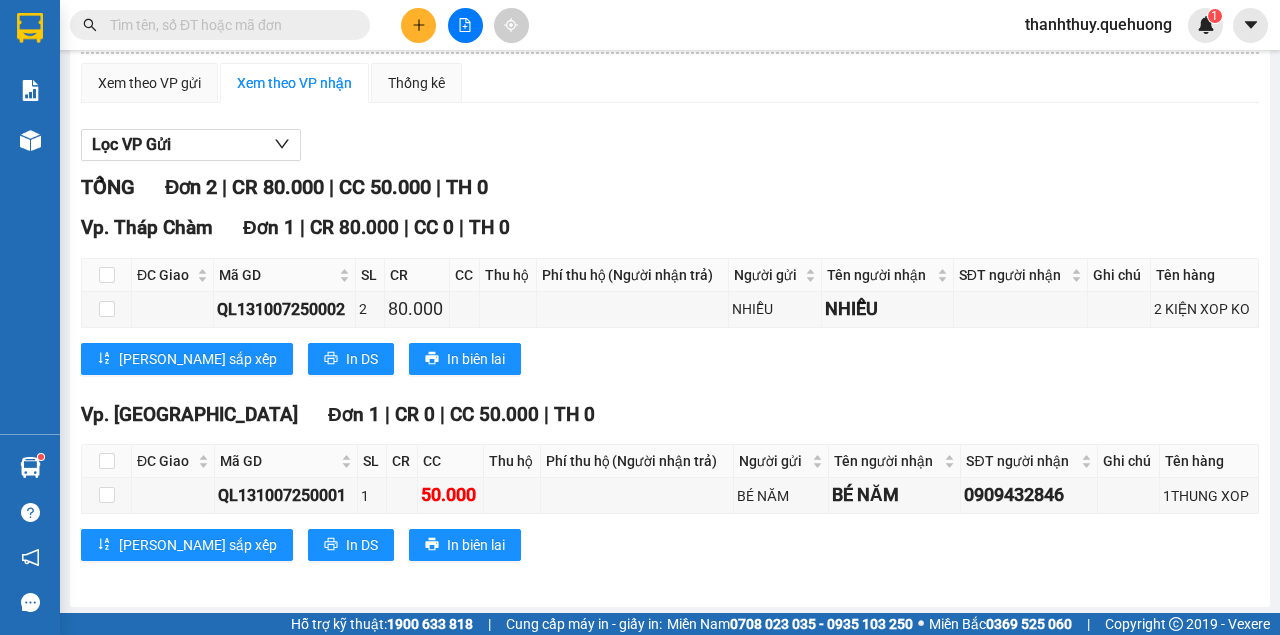 scroll, scrollTop: 0, scrollLeft: 0, axis: both 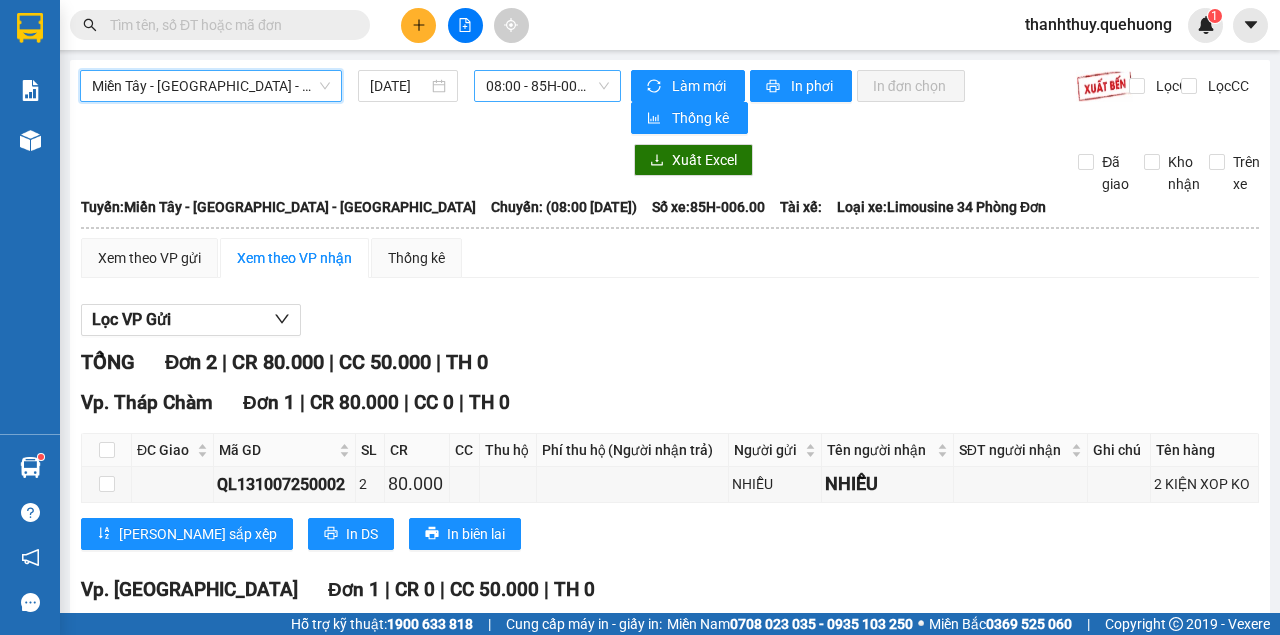 click on "08:00     - 85H-006.00" at bounding box center (547, 86) 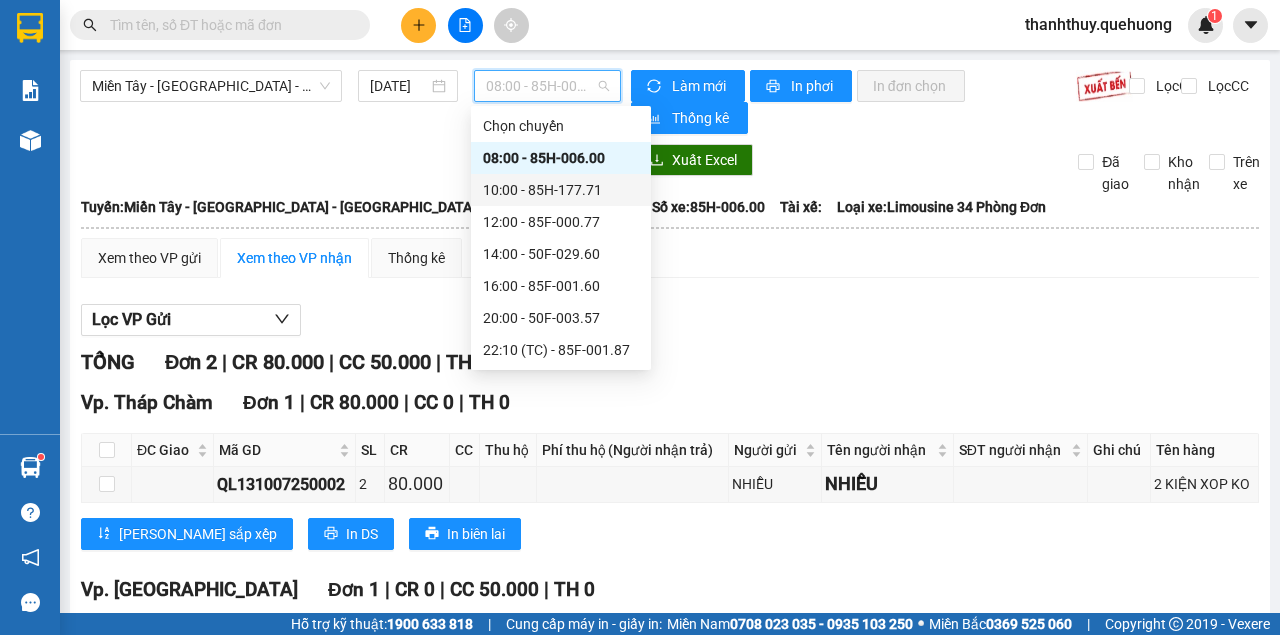 click on "10:00     - 85H-177.71" at bounding box center [561, 190] 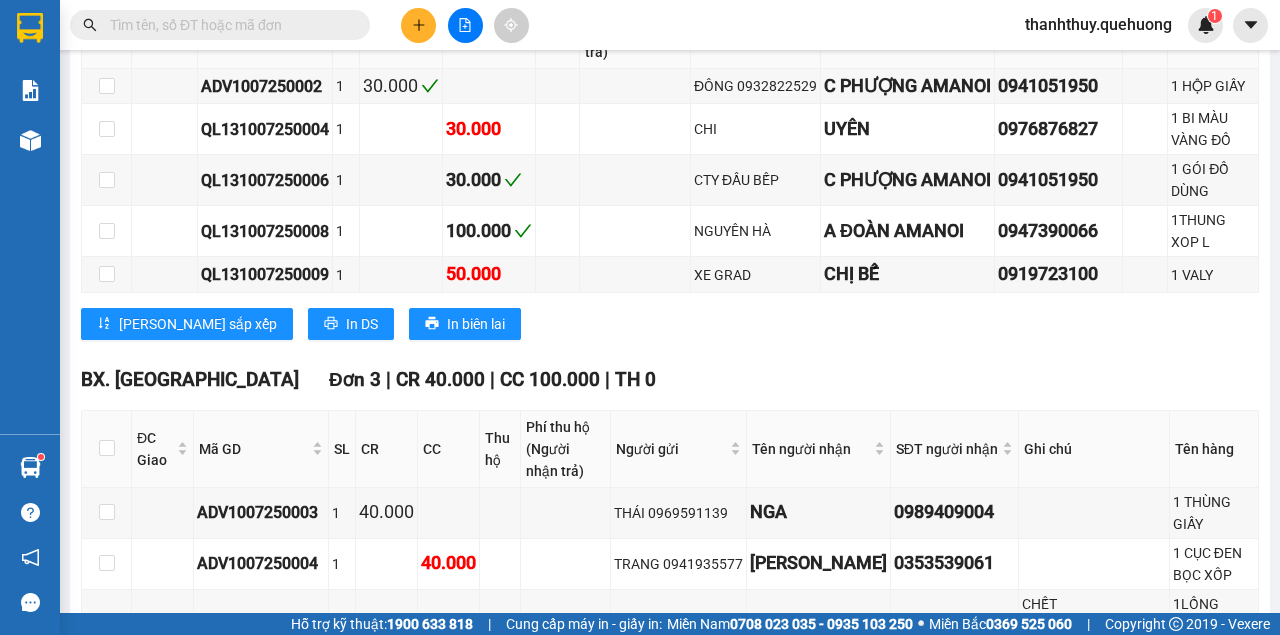 scroll, scrollTop: 1000, scrollLeft: 0, axis: vertical 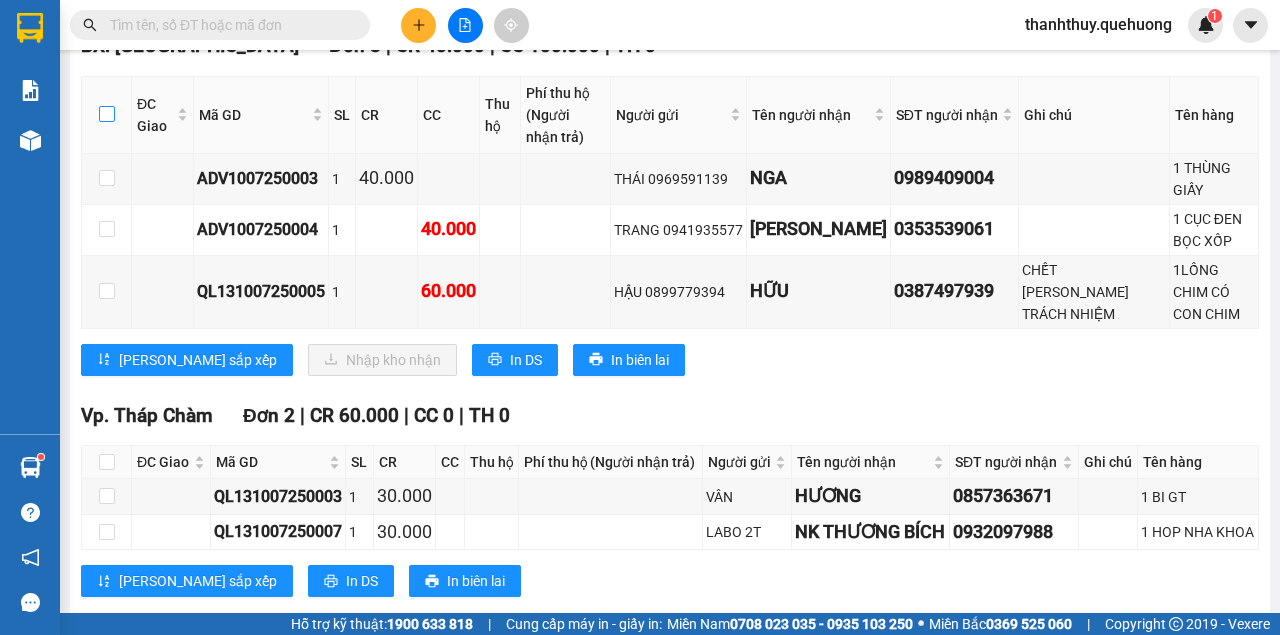 click at bounding box center [107, 114] 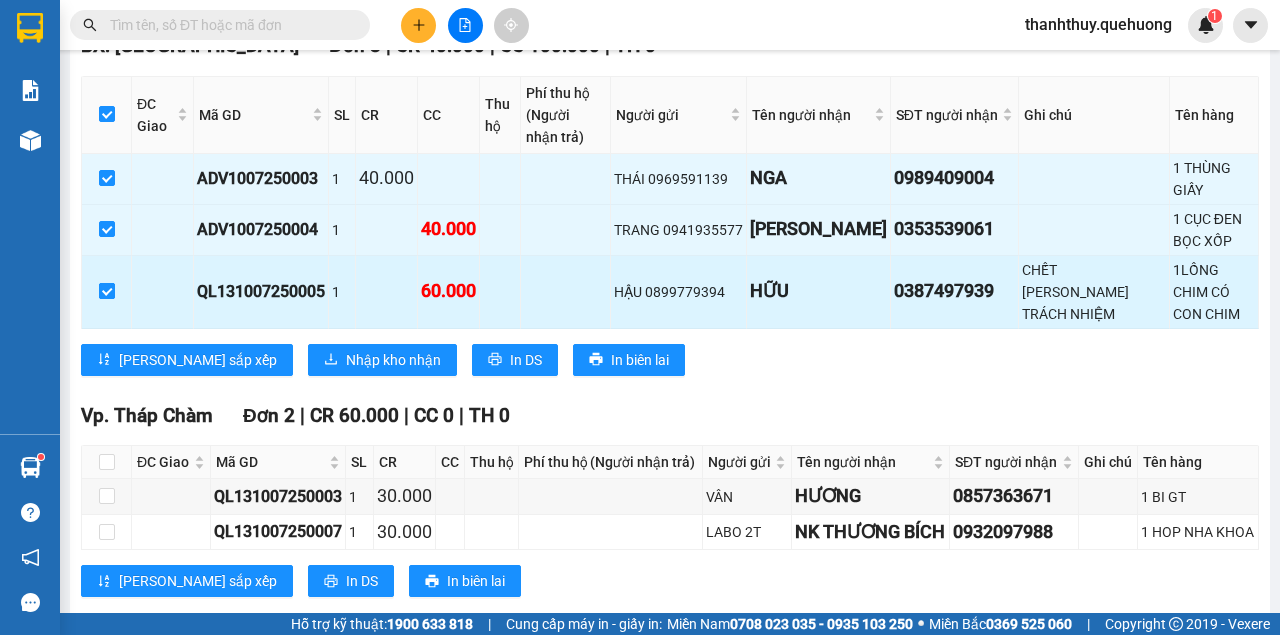 click at bounding box center (107, 291) 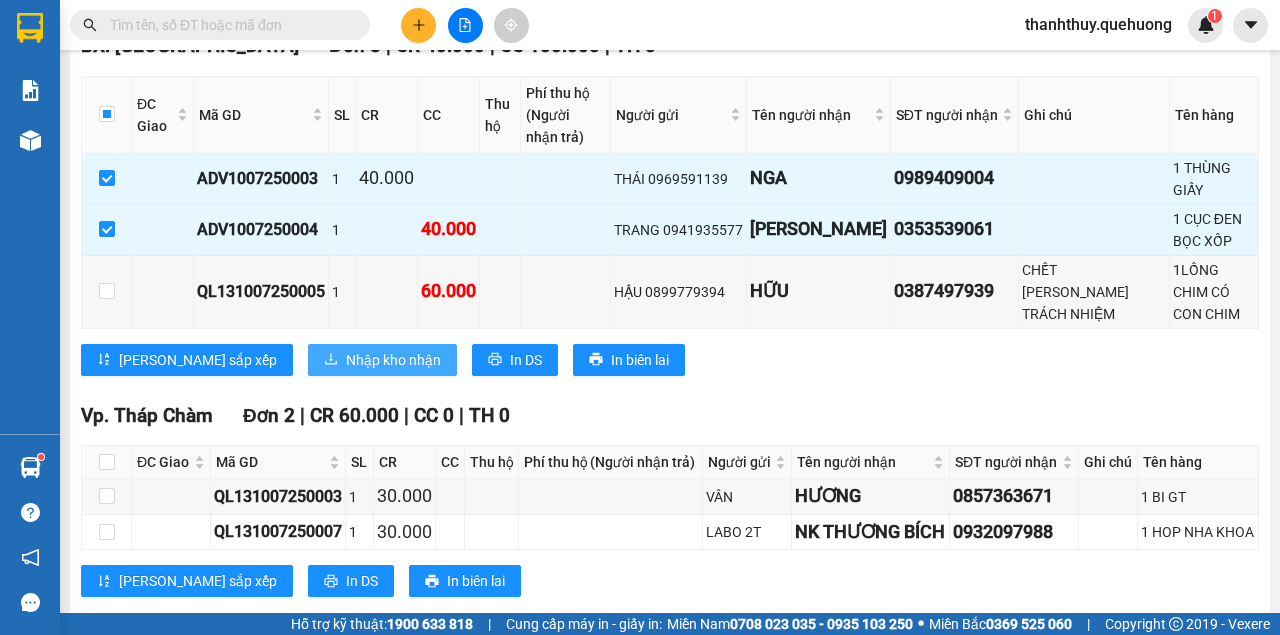 click on "Nhập kho nhận" at bounding box center [393, 360] 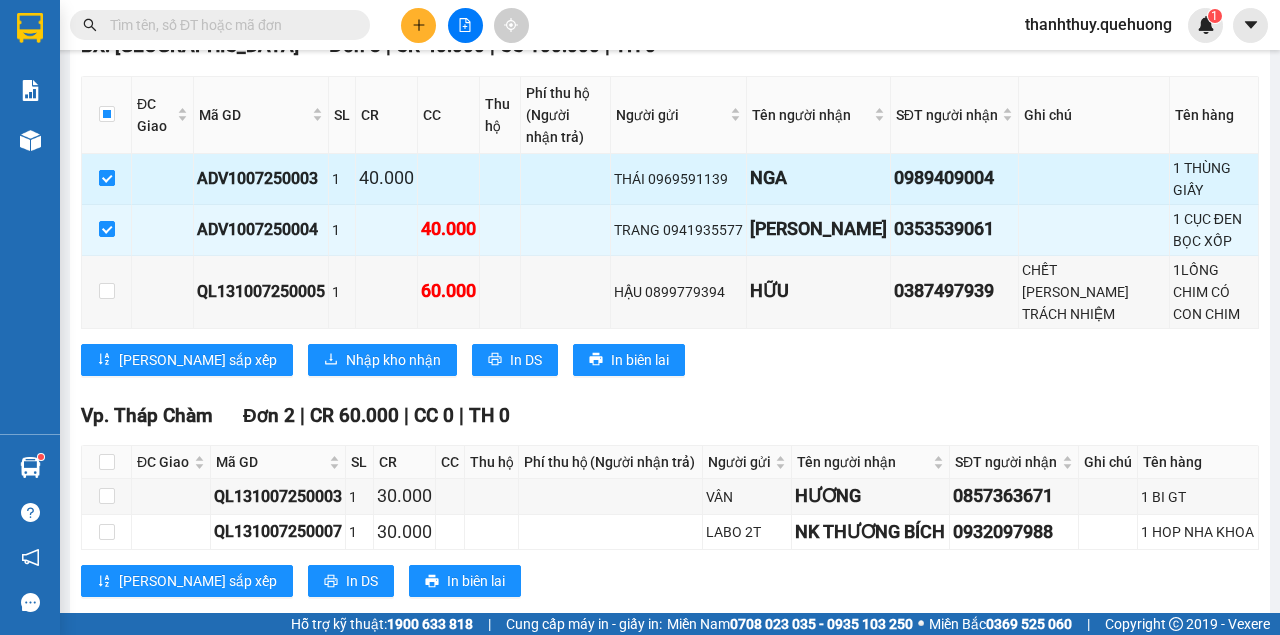 click at bounding box center [107, 178] 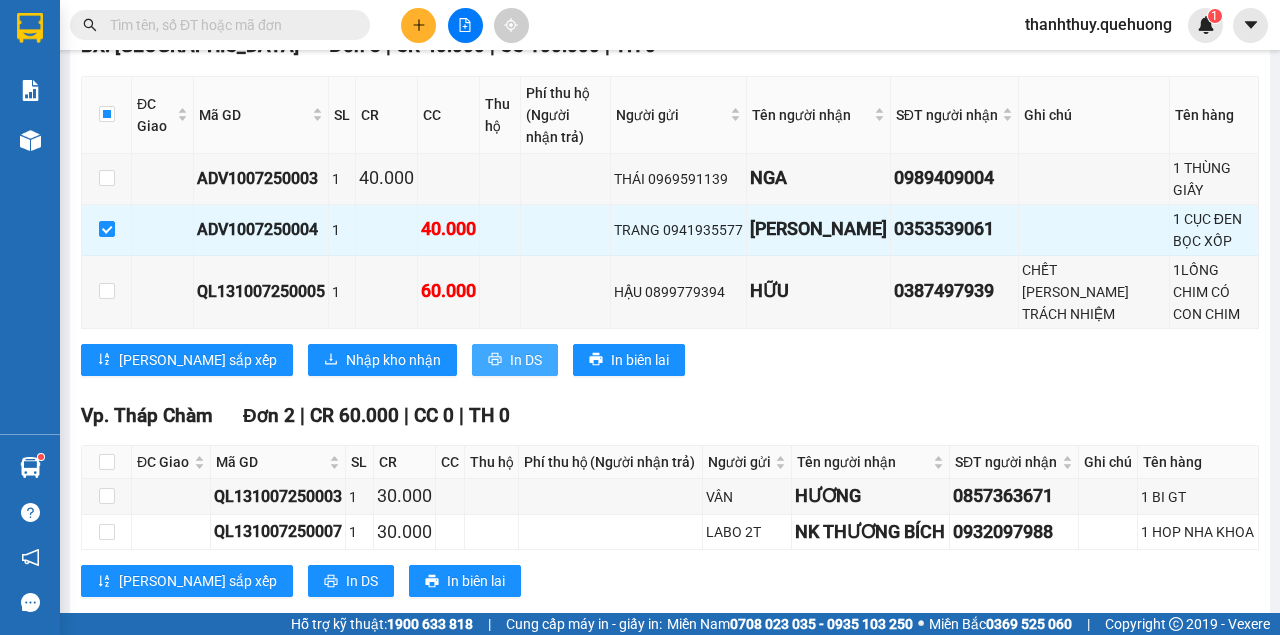 click on "In DS" at bounding box center [526, 360] 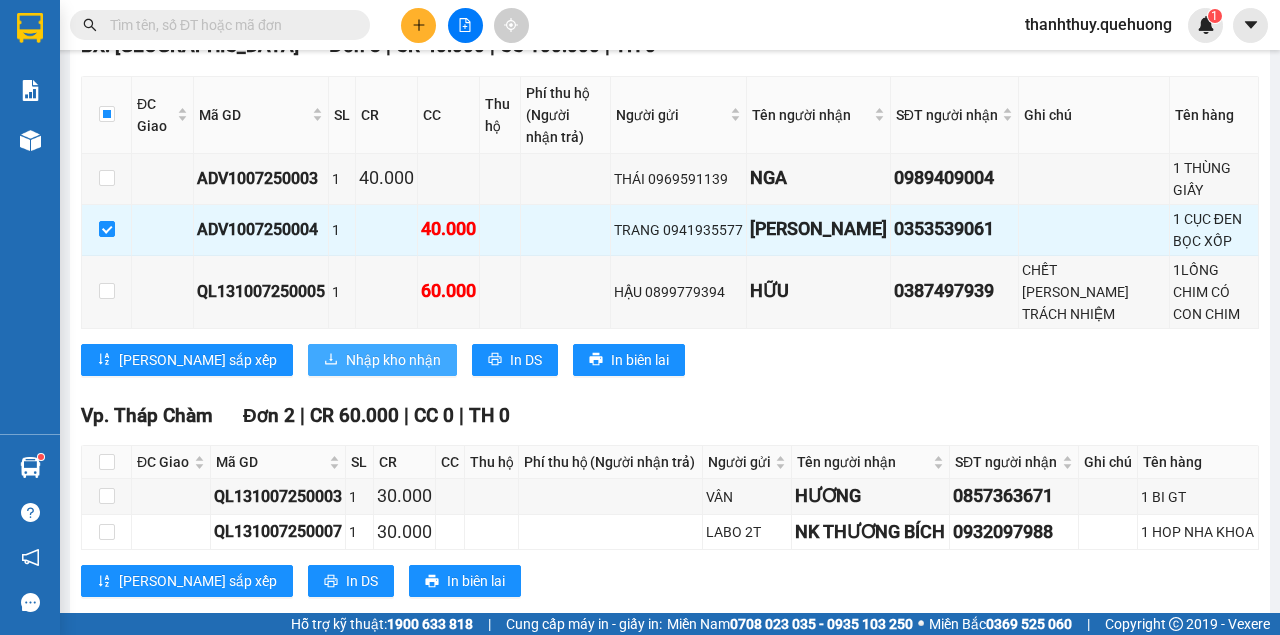 click on "Nhập kho nhận" at bounding box center [393, 360] 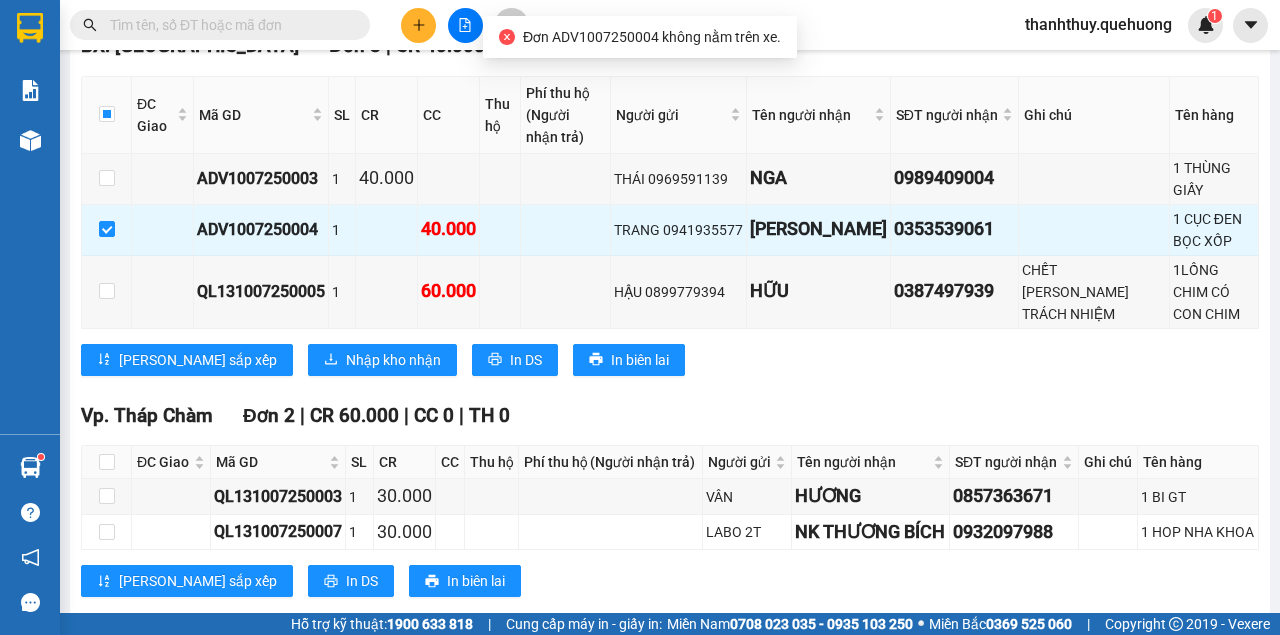 click on "[PERSON_NAME] sắp xếp Nhập kho nhận In DS In biên lai" at bounding box center [670, 360] 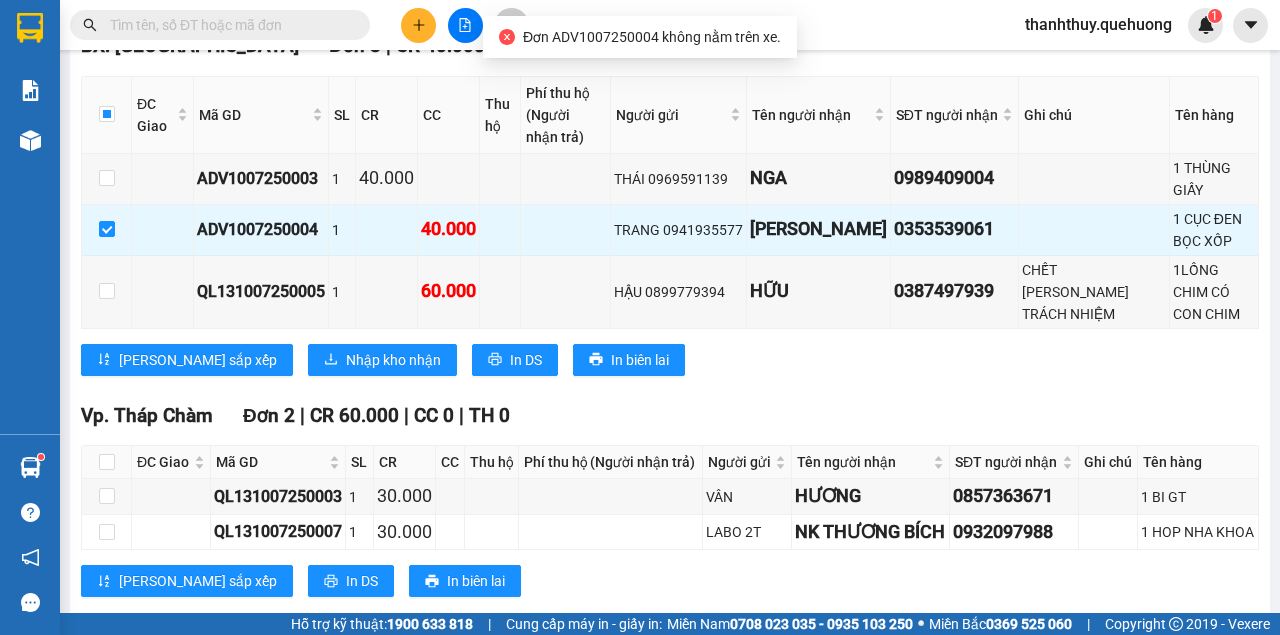 click on "10:00     - 85H-177.71" at bounding box center (547, -914) 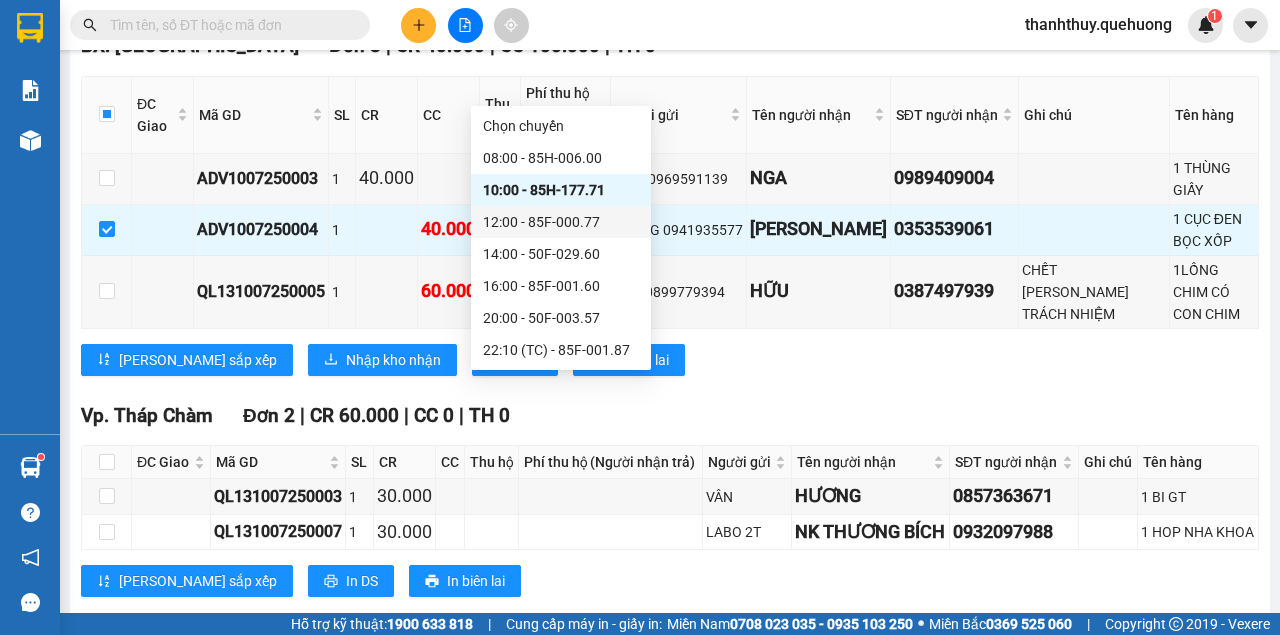 click on "12:00     - 85F-000.77" at bounding box center [561, 222] 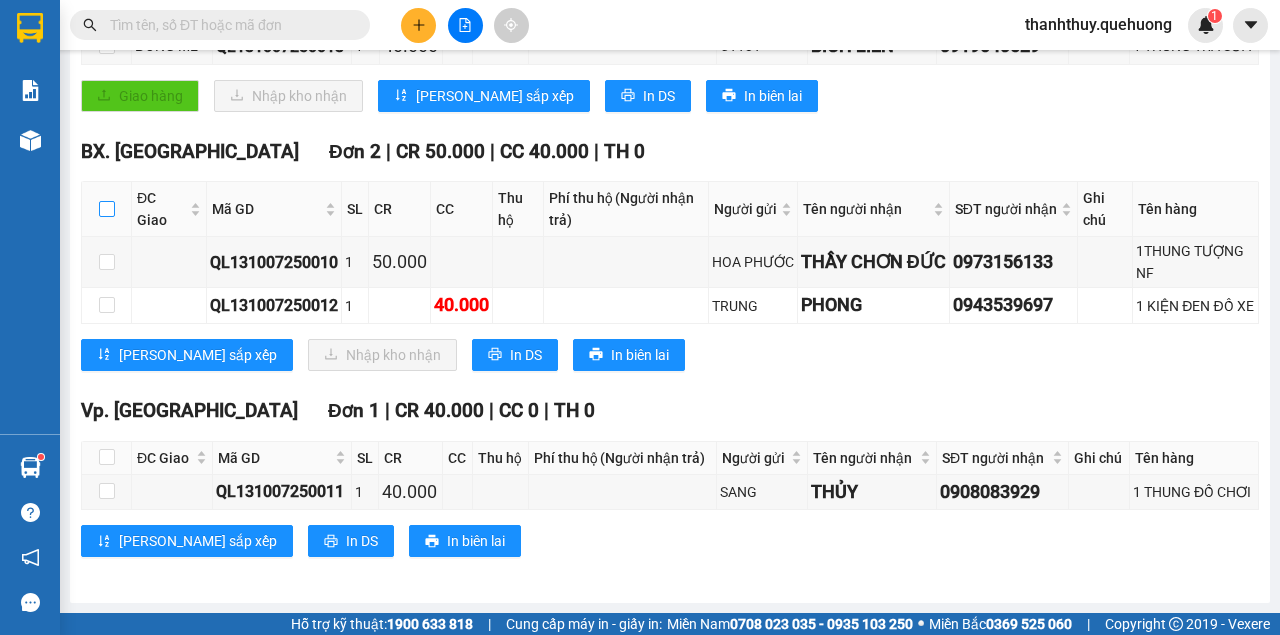 click at bounding box center [107, 209] 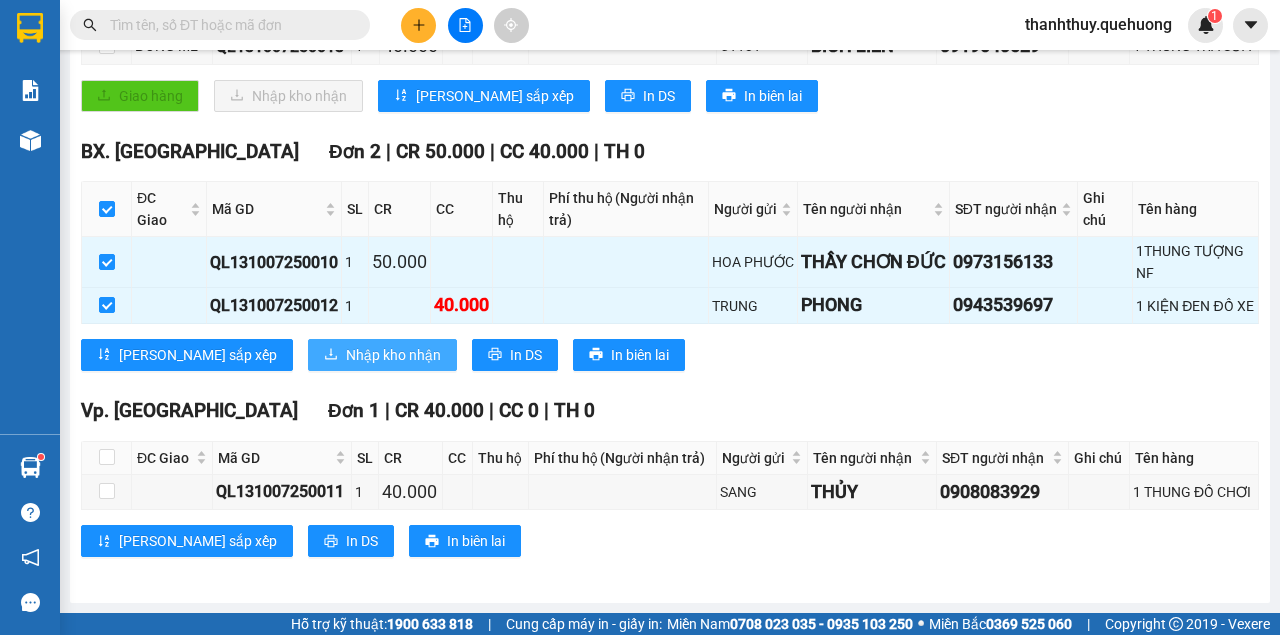 click on "Nhập kho nhận" at bounding box center [393, 355] 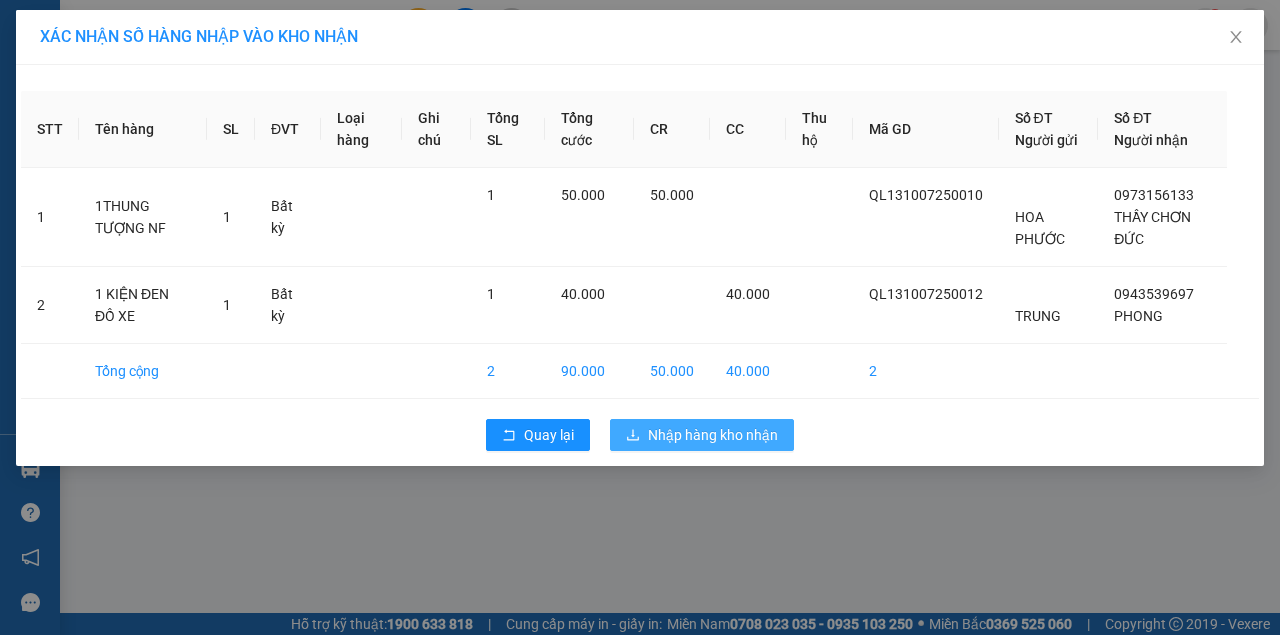 click on "Nhập hàng kho nhận" at bounding box center [713, 435] 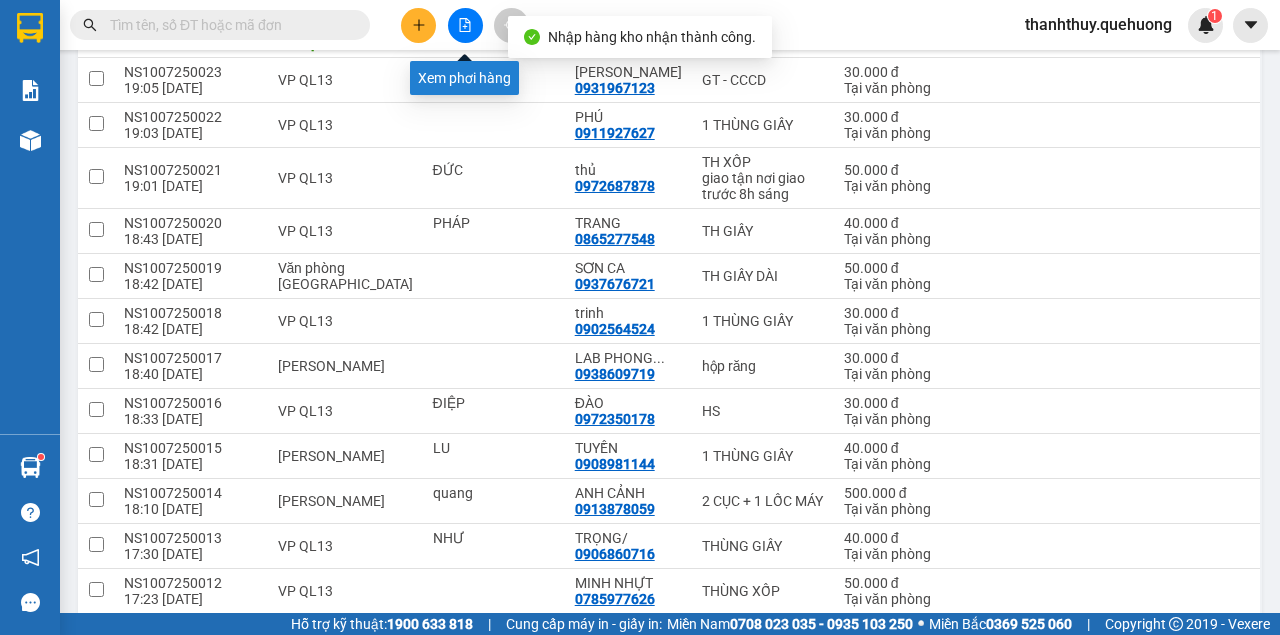 click 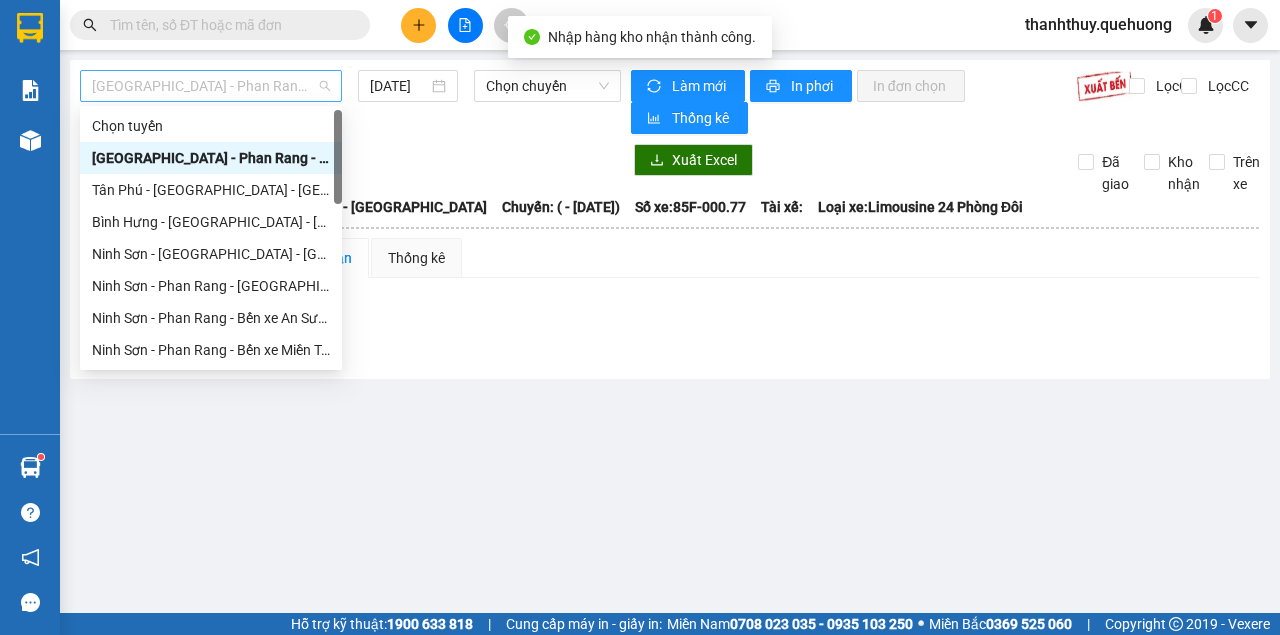 click on "[GEOGRAPHIC_DATA] - Phan Rang - [GEOGRAPHIC_DATA]" at bounding box center [211, 86] 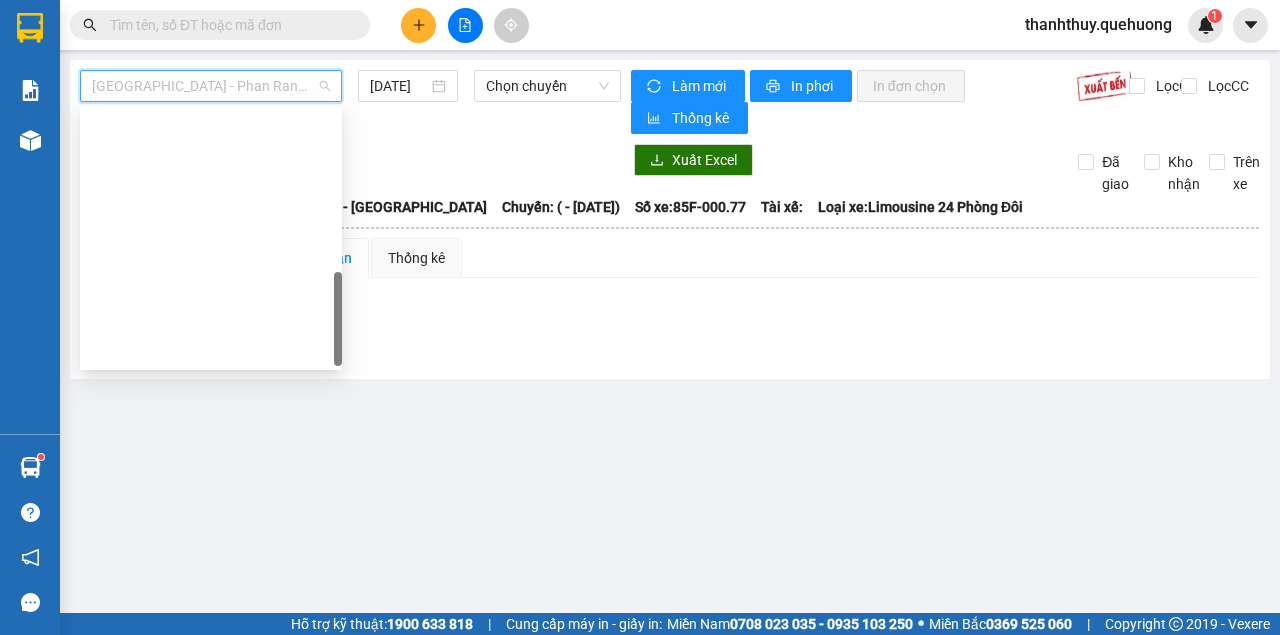 click on "Miền Tây - [GEOGRAPHIC_DATA] - [GEOGRAPHIC_DATA]" at bounding box center (211, 830) 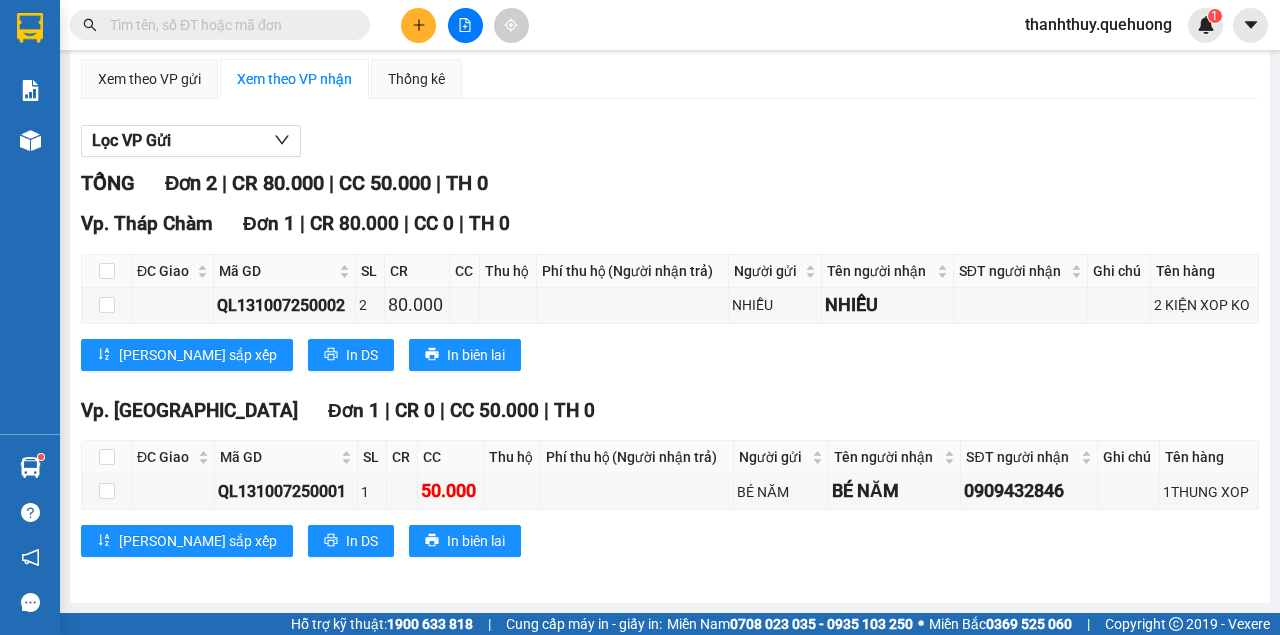 click on "08:00     - 85H-006.00" at bounding box center [547, -93] 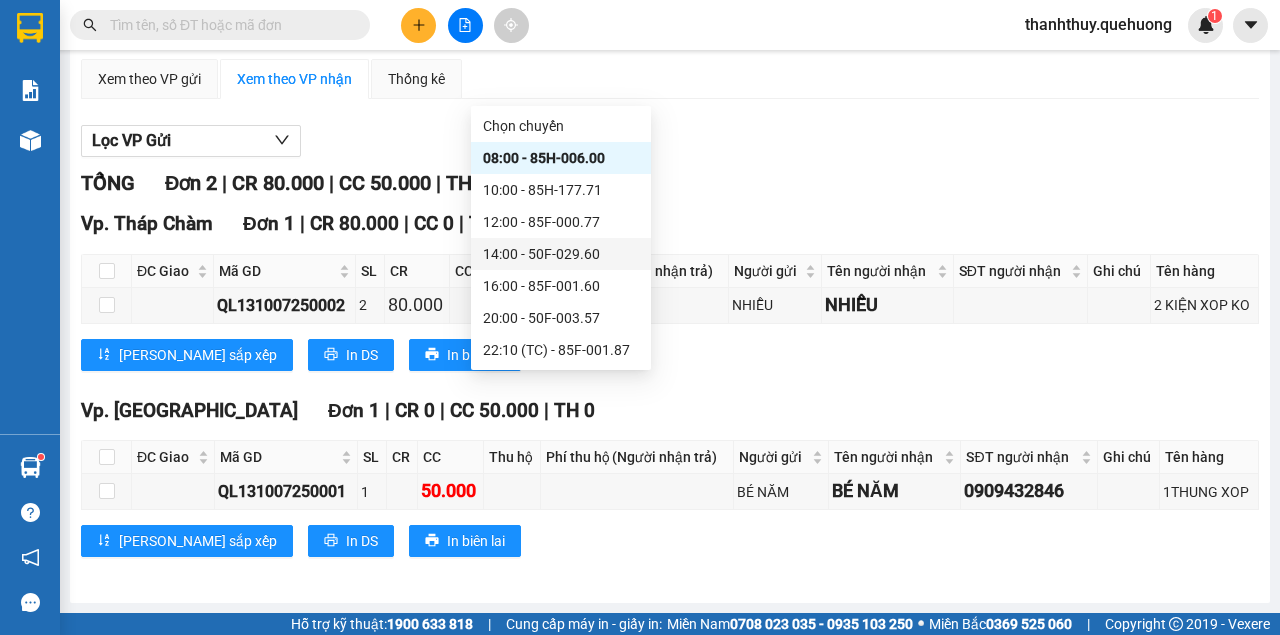 click on "14:00     - 50F-029.60" at bounding box center [561, 254] 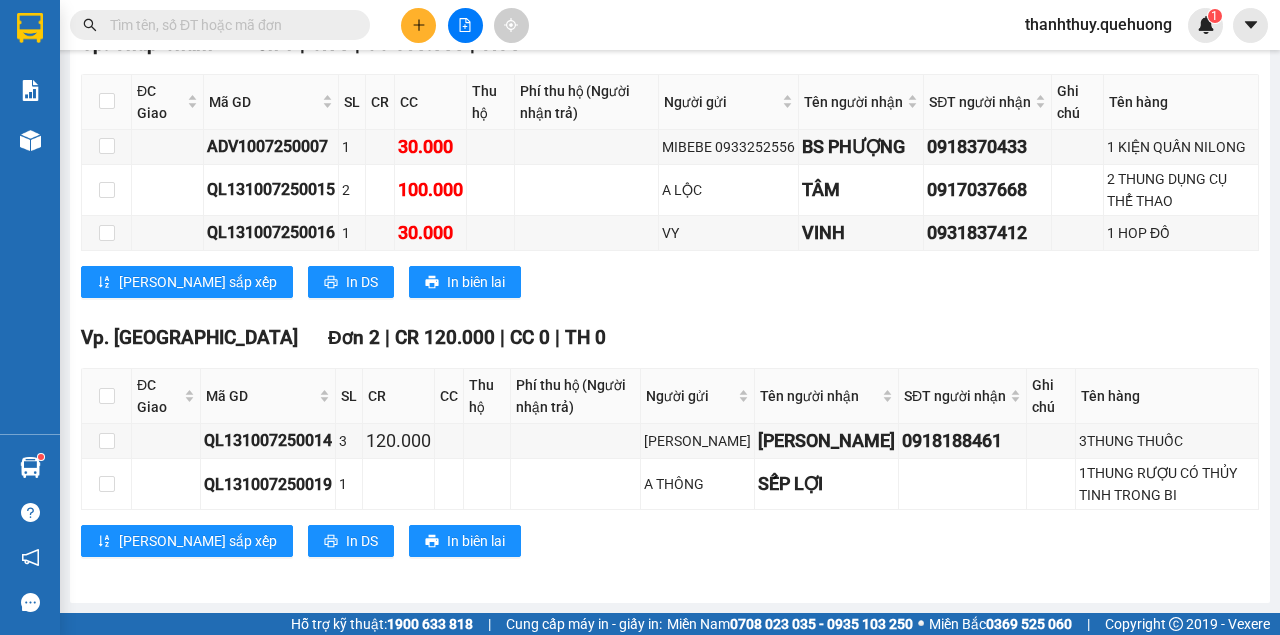 drag, startPoint x: 98, startPoint y: 252, endPoint x: 104, endPoint y: 241, distance: 12.529964 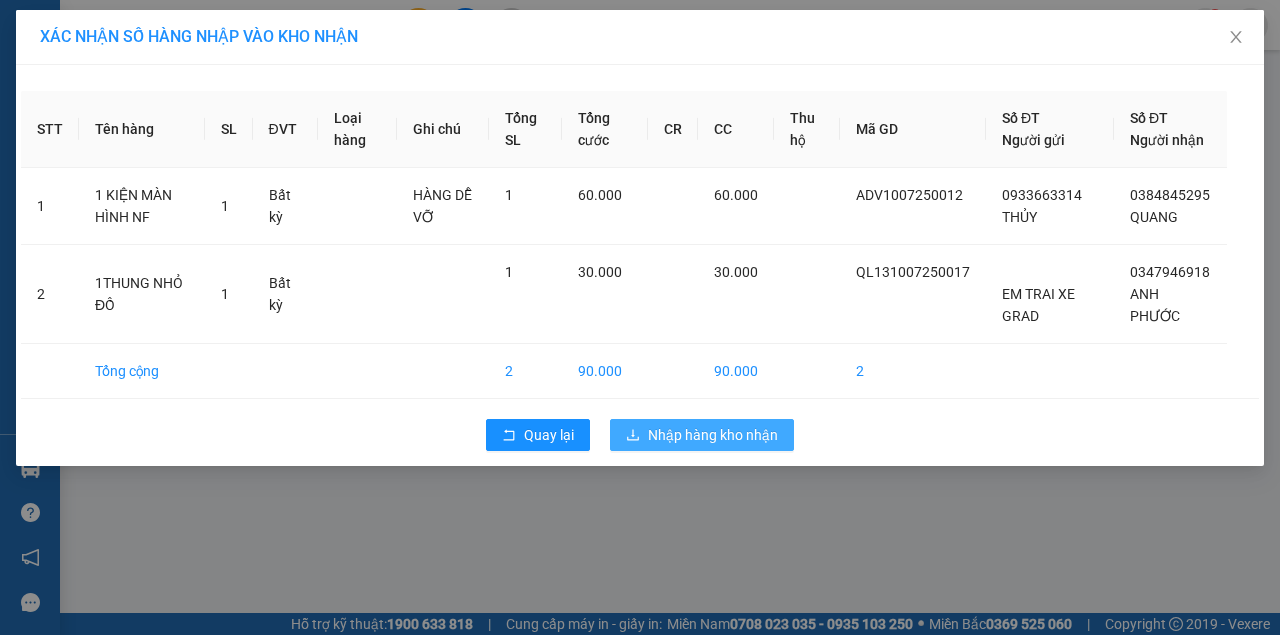 click on "Nhập hàng kho nhận" at bounding box center (713, 435) 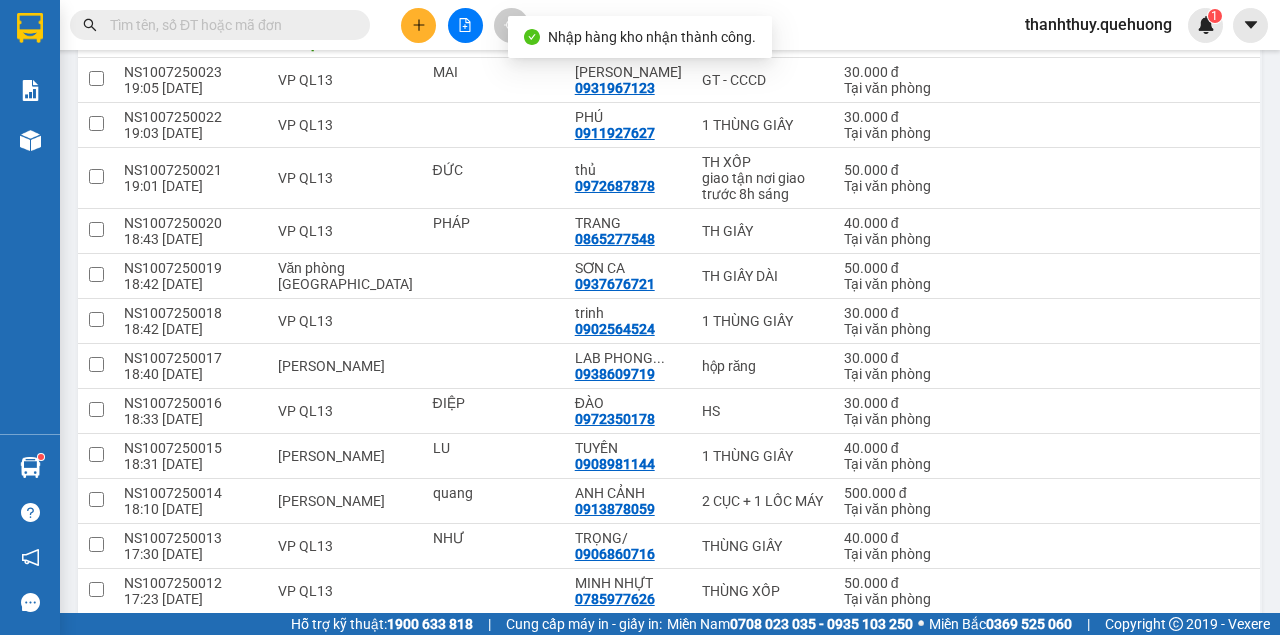 click 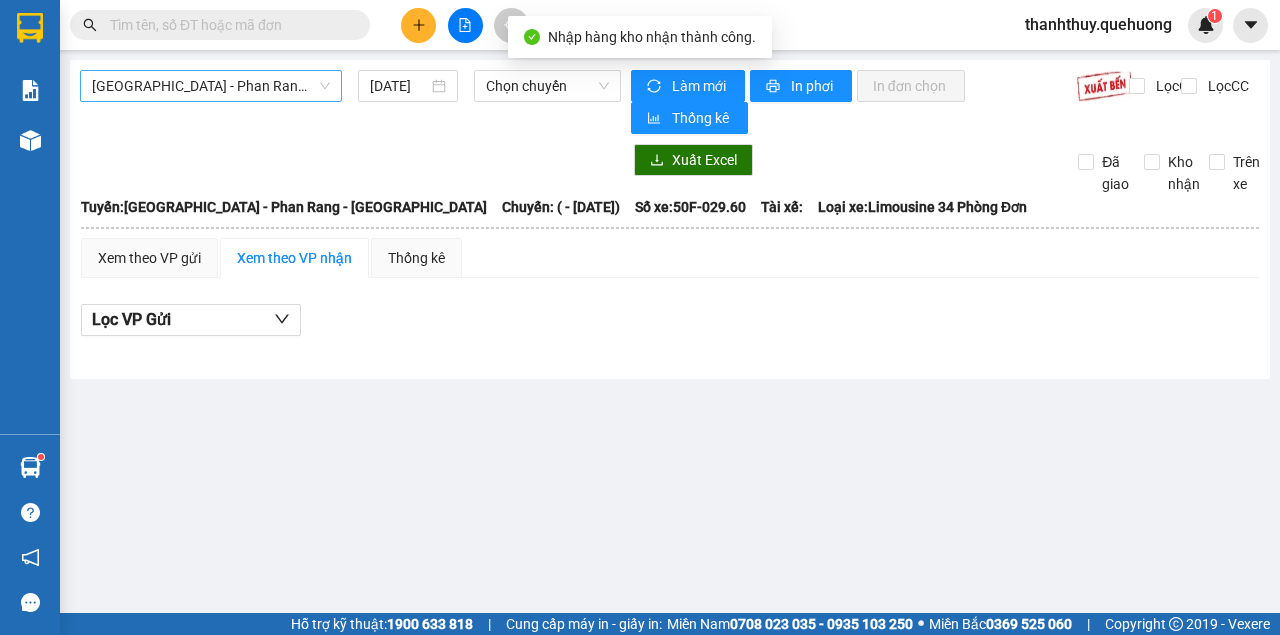 click on "[GEOGRAPHIC_DATA] - Phan Rang - [GEOGRAPHIC_DATA]" at bounding box center (211, 86) 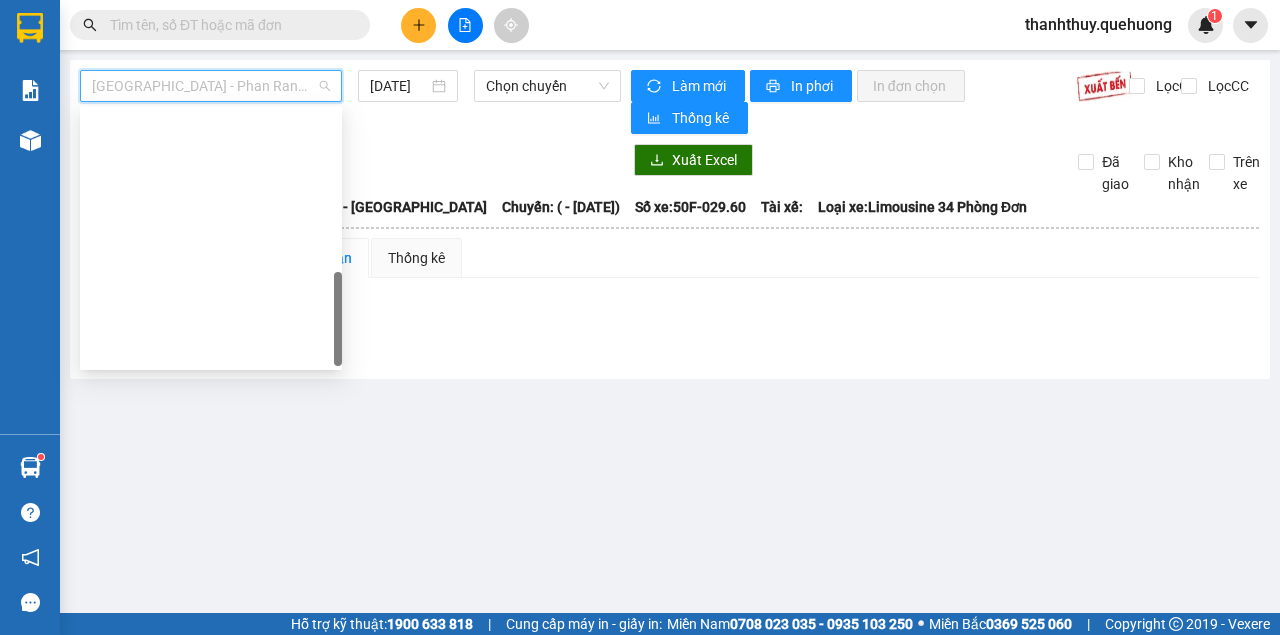click on "Miền Tây - [GEOGRAPHIC_DATA] - [GEOGRAPHIC_DATA]" at bounding box center (211, 830) 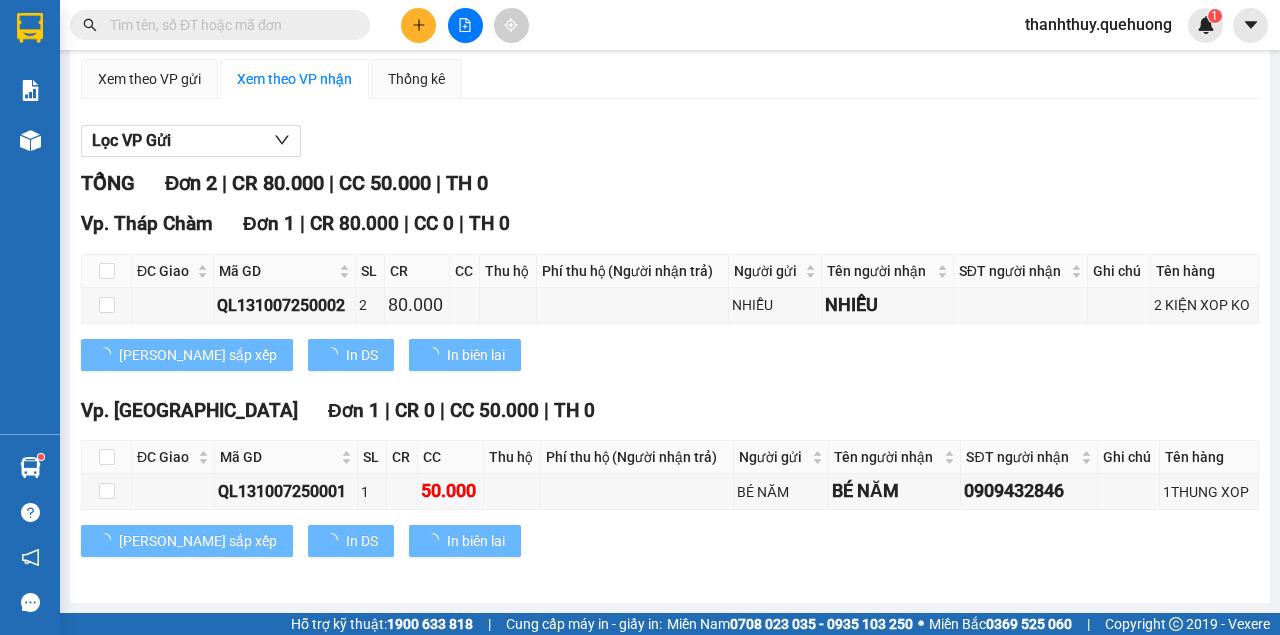 click on "08:00     - 85H-006.00" at bounding box center [547, -93] 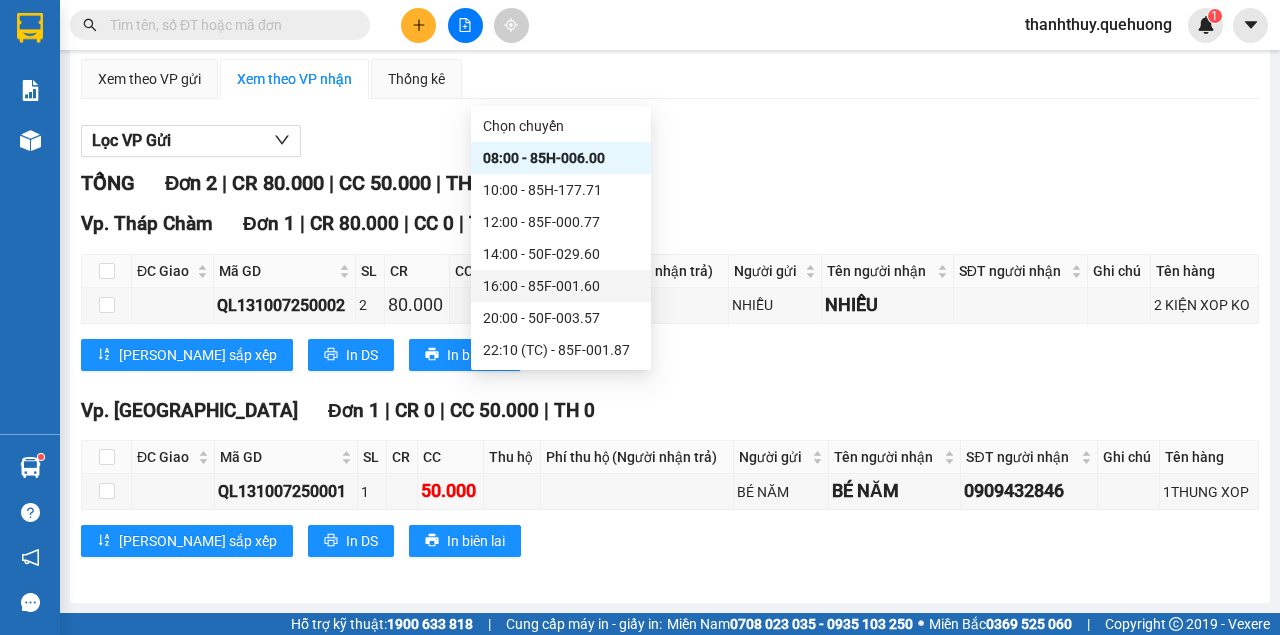 click on "16:00     - 85F-001.60" at bounding box center (561, 286) 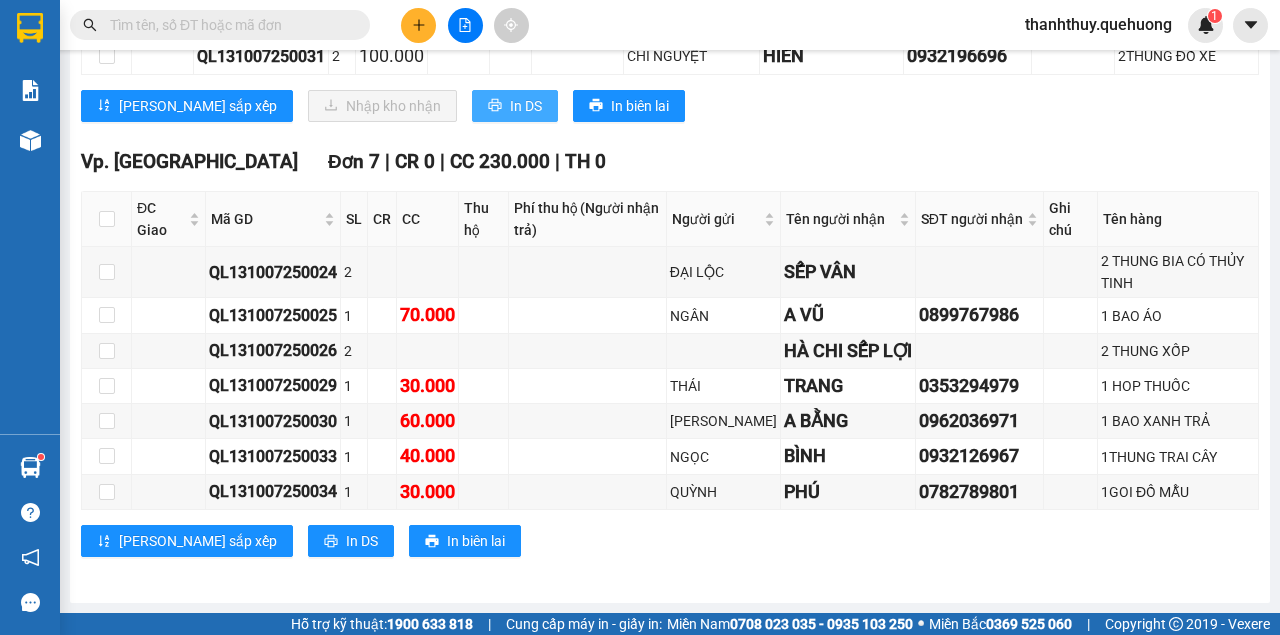 click on "In DS" at bounding box center (526, 106) 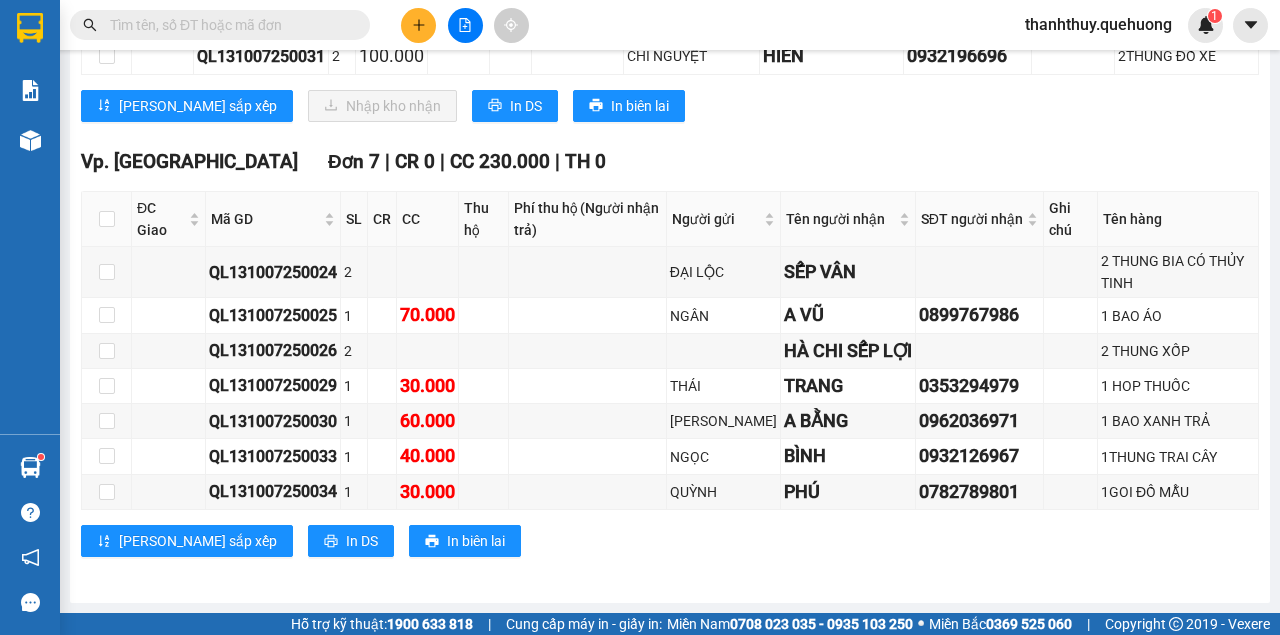 click on "16:00     - 85F-001.60" at bounding box center (547, -780) 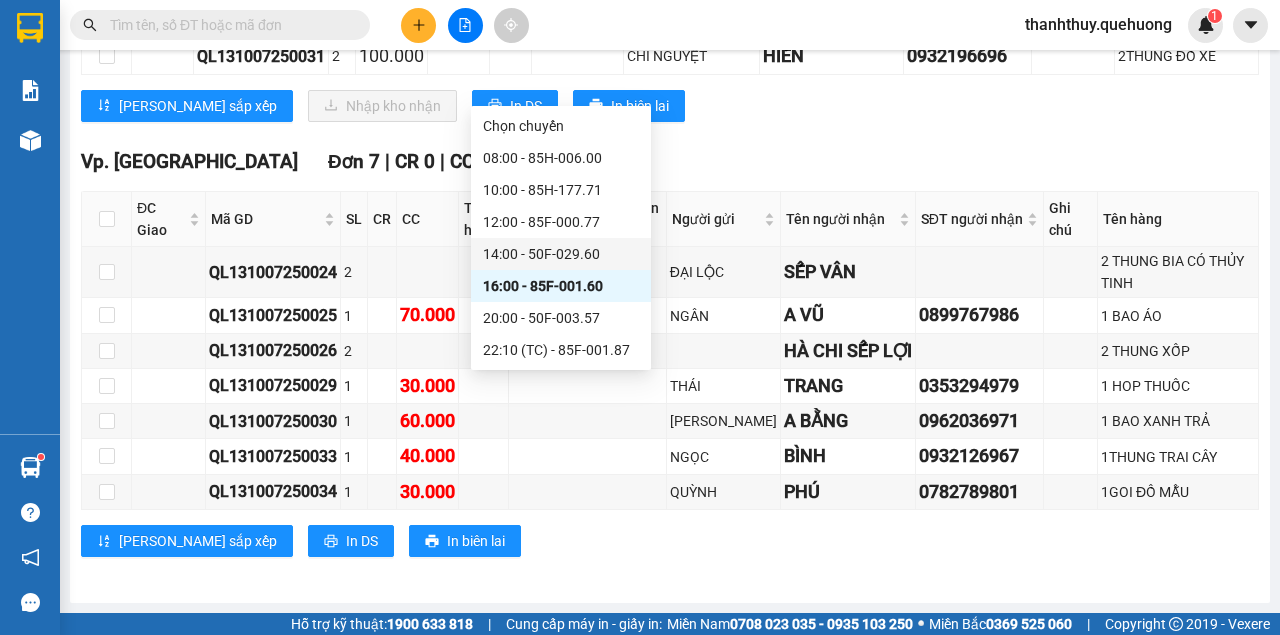 click on "14:00     - 50F-029.60" at bounding box center [561, 254] 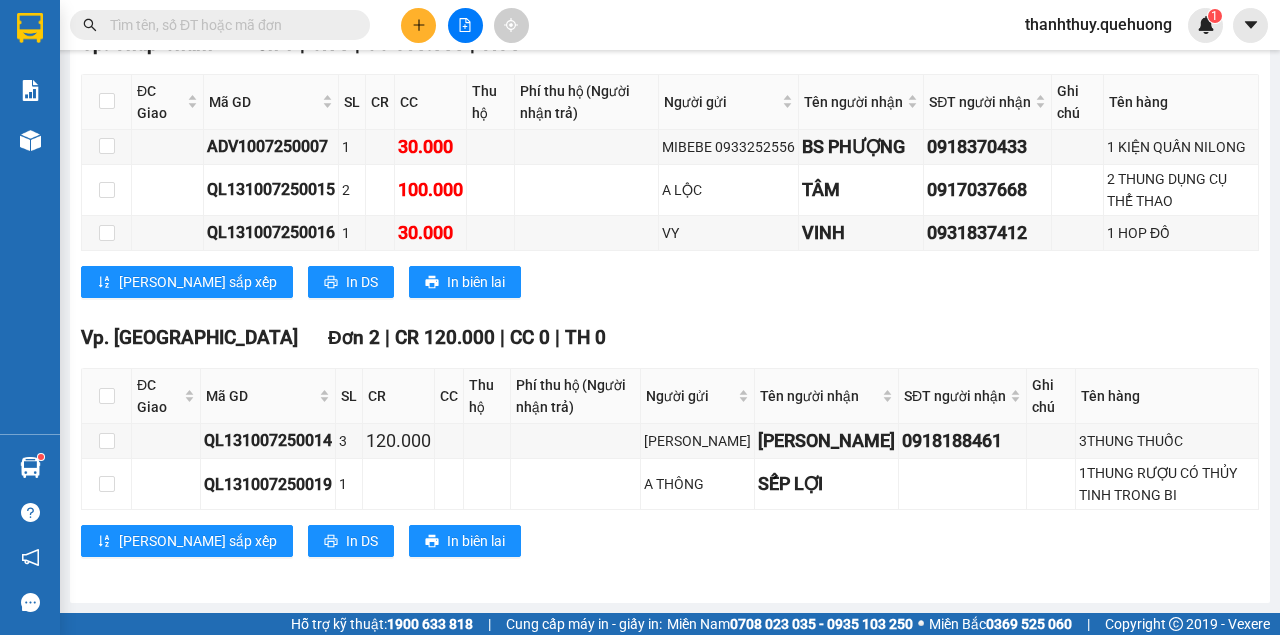 click on "In DS" at bounding box center (526, -12) 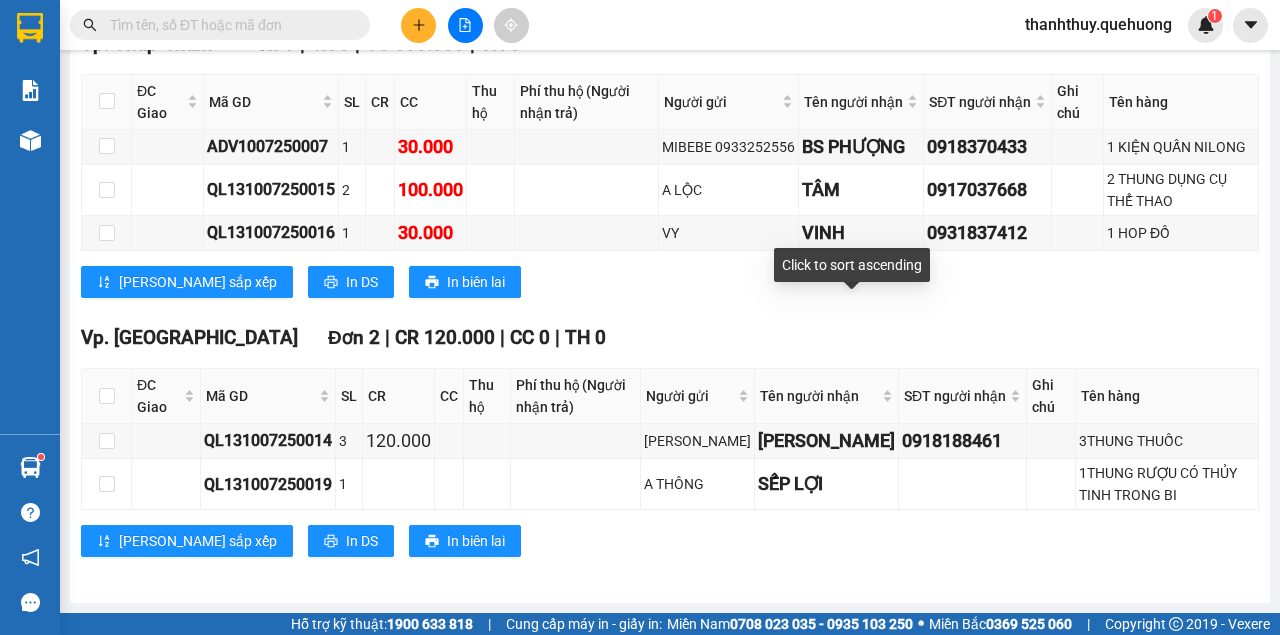 click on "14:00     - 50F-029.60" at bounding box center (547, -770) 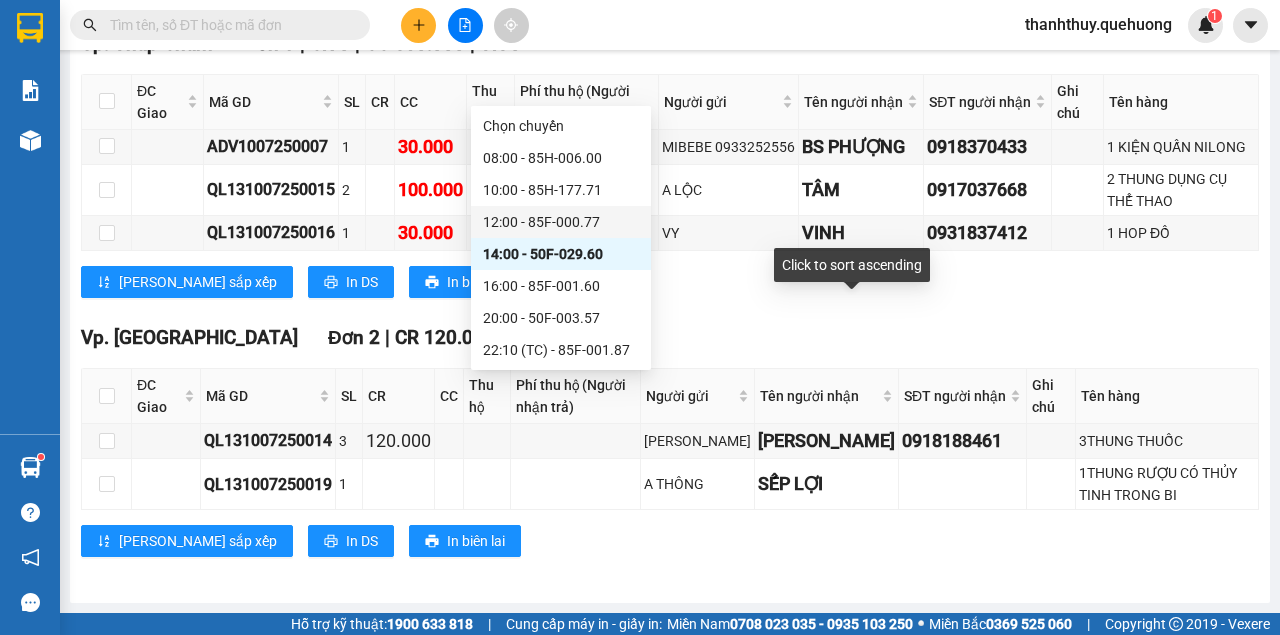 click on "12:00     - 85F-000.77" at bounding box center (561, 222) 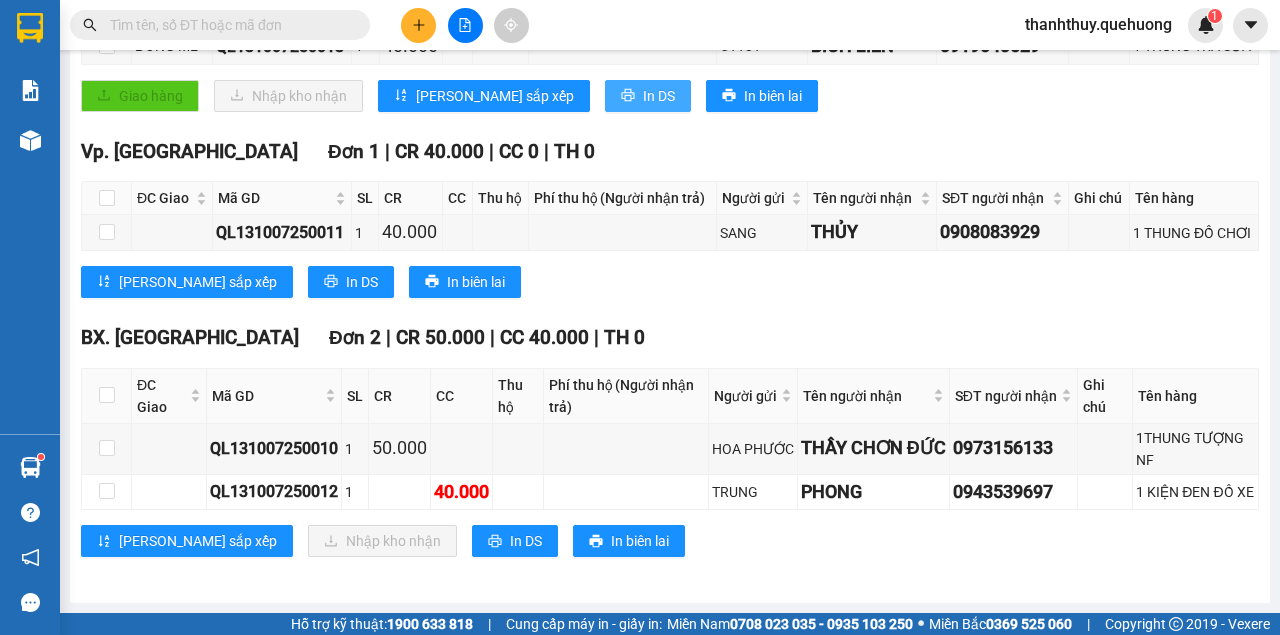 click on "In DS" at bounding box center [659, 96] 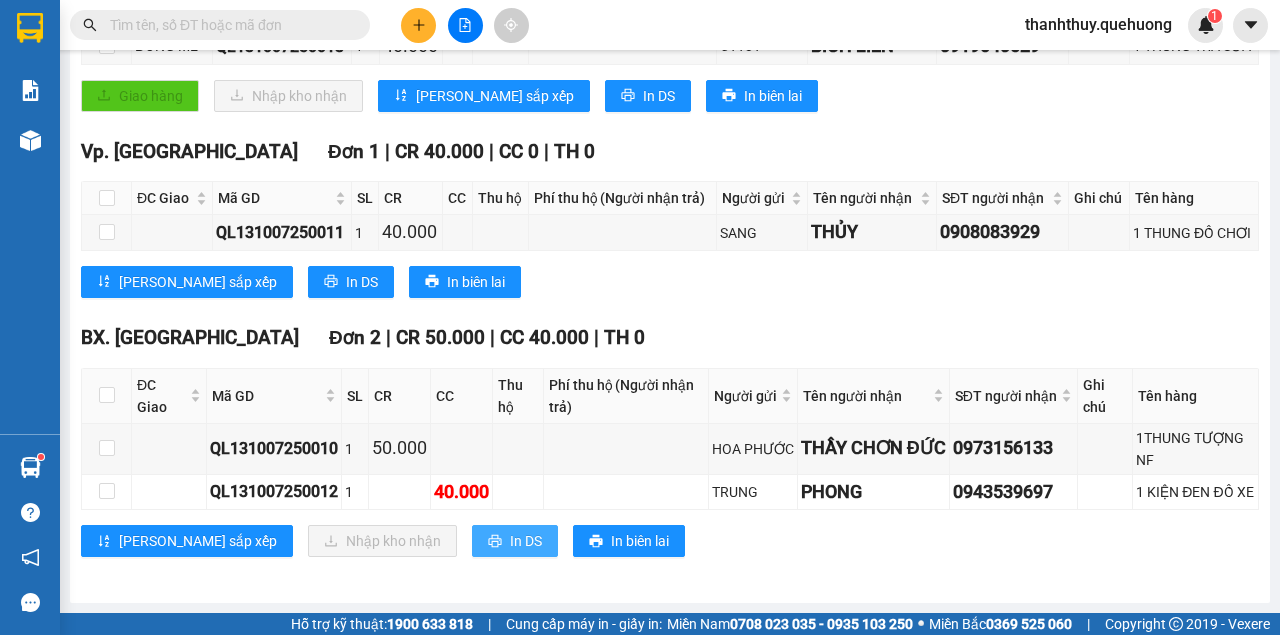 click on "In DS" at bounding box center (526, 541) 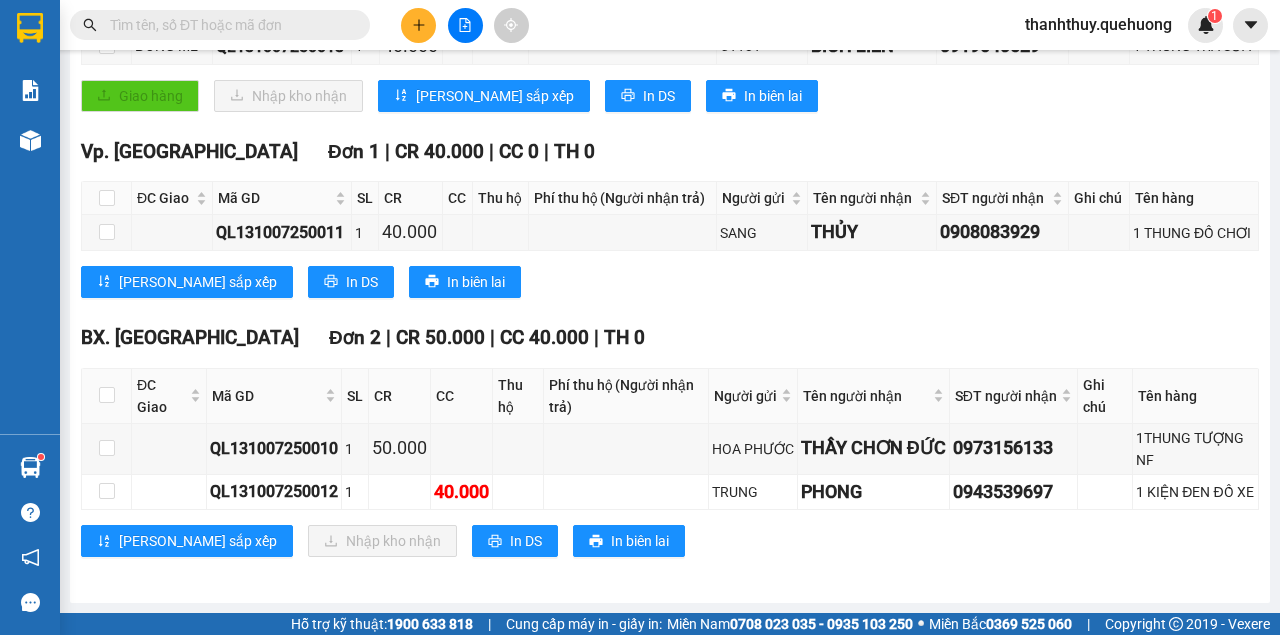 click on "12:00     - 85F-000.77" at bounding box center [547, -352] 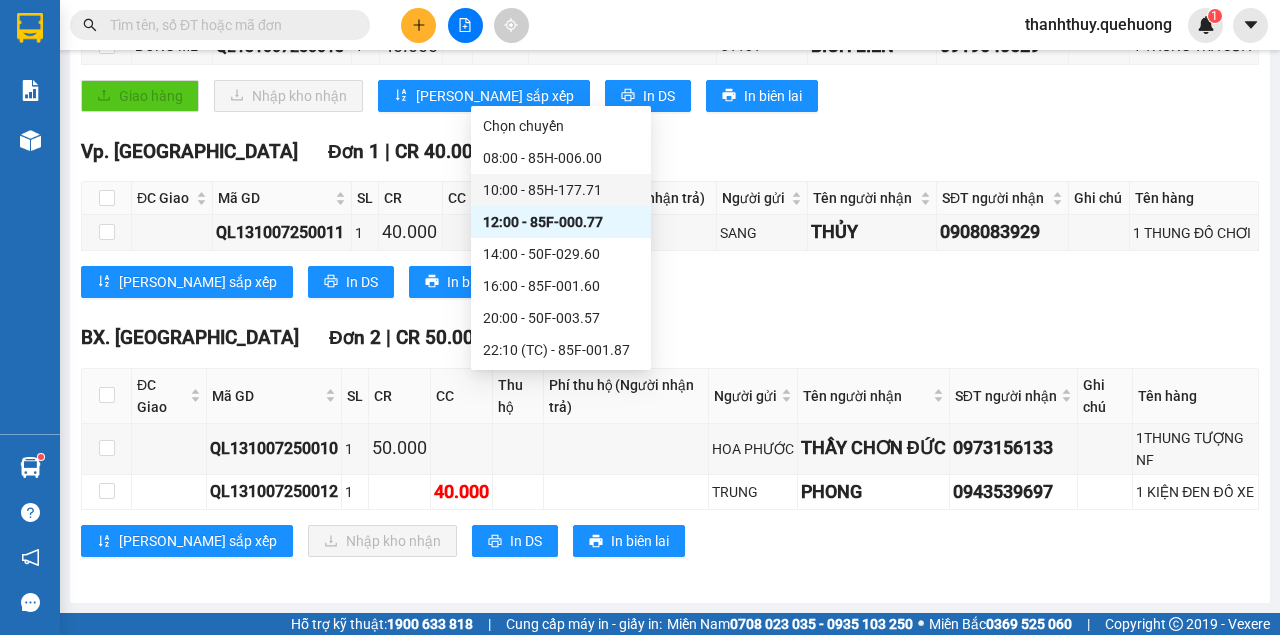click on "10:00     - 85H-177.71" at bounding box center (561, 190) 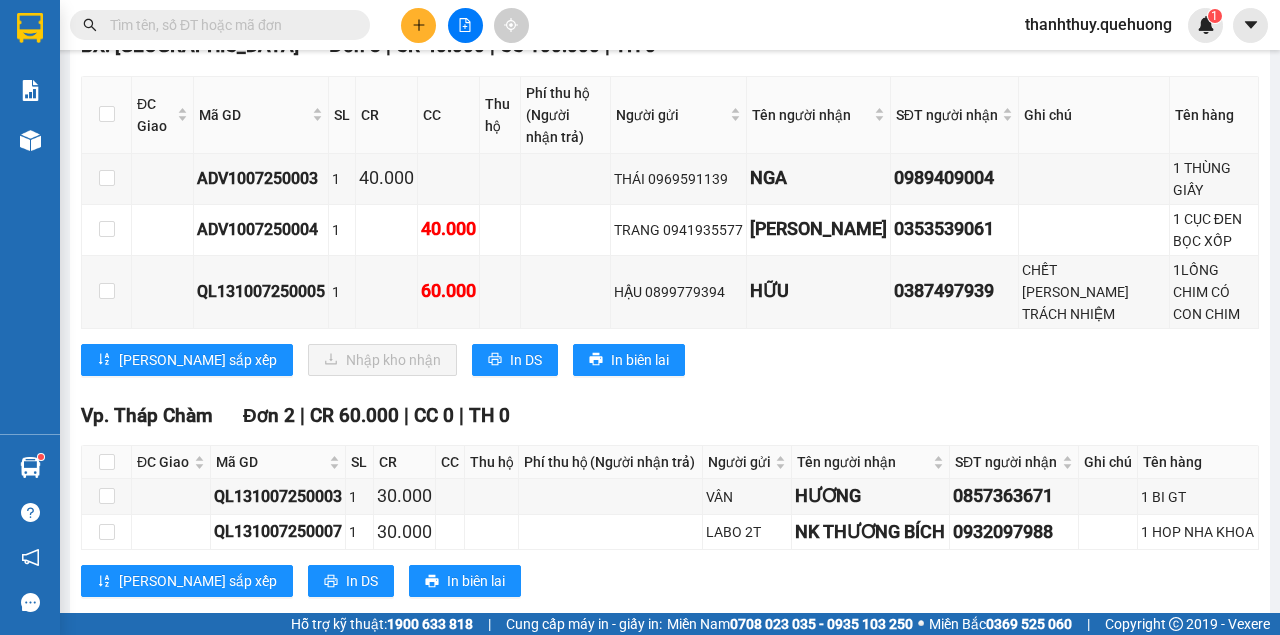 click on "In DS" at bounding box center [659, -429] 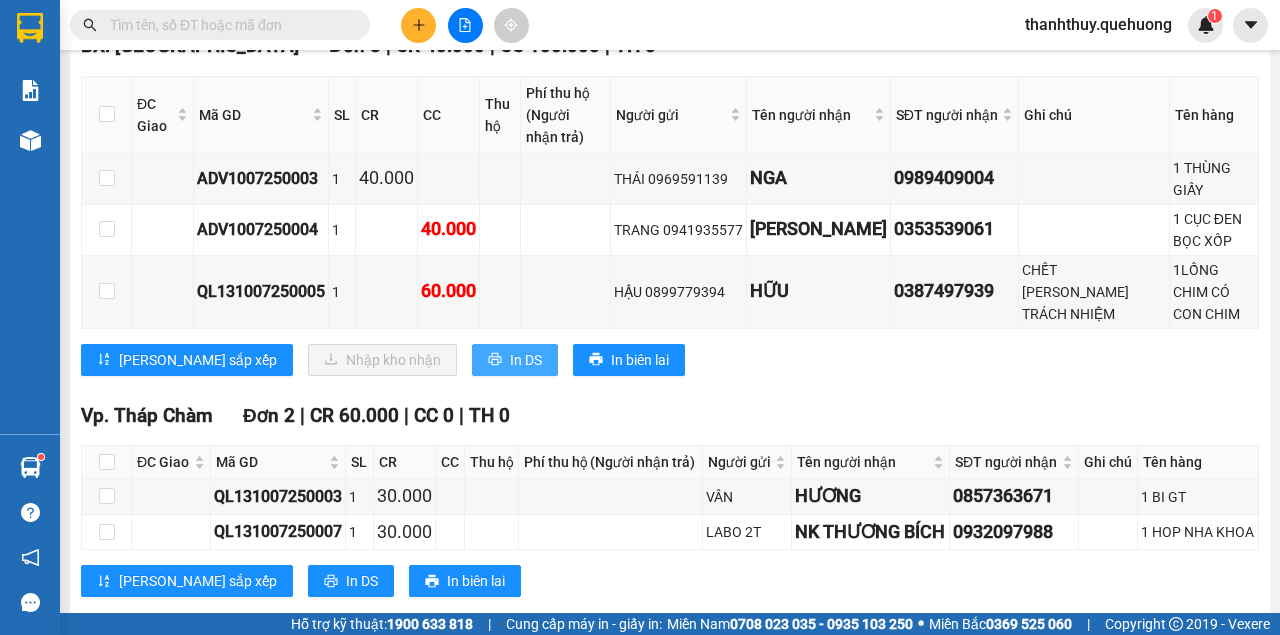 click on "In DS" at bounding box center (526, 360) 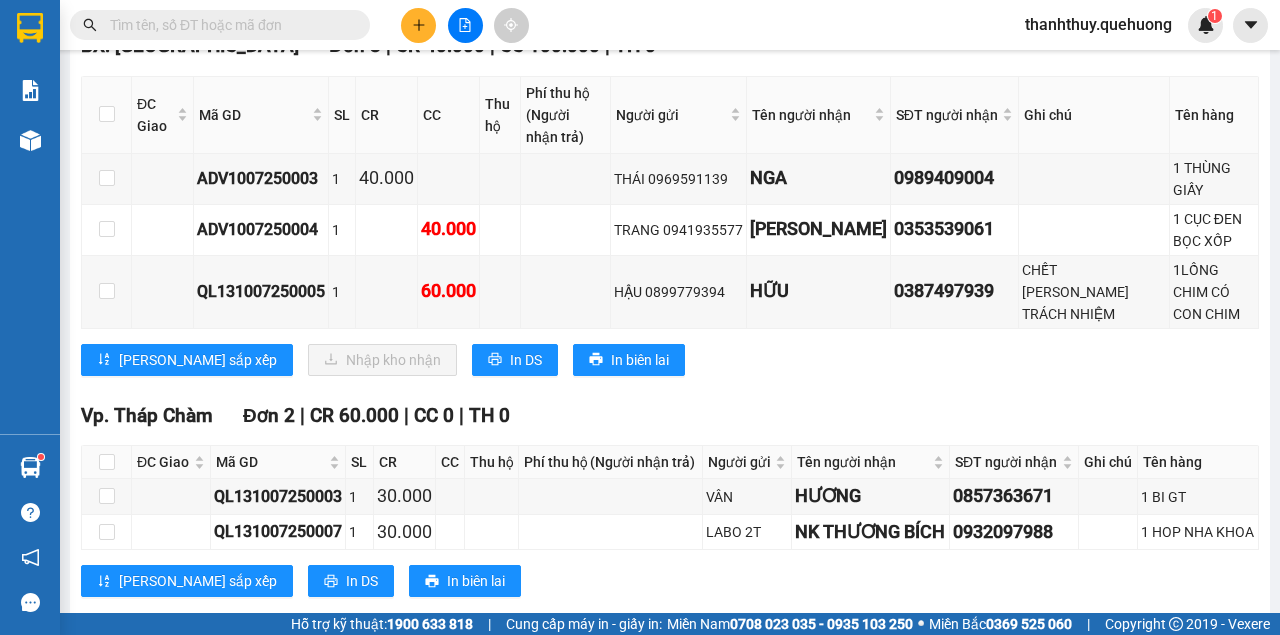 click on "10:00     - 85H-177.71" at bounding box center (547, -914) 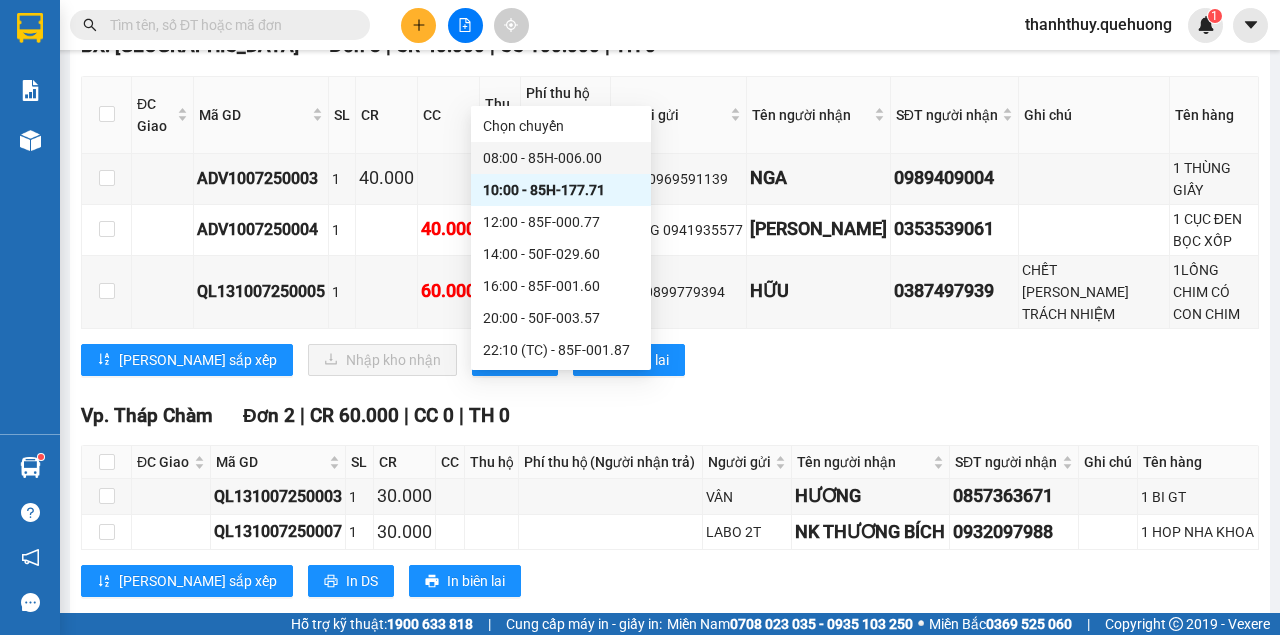 click on "08:00     - 85H-006.00" at bounding box center (561, 158) 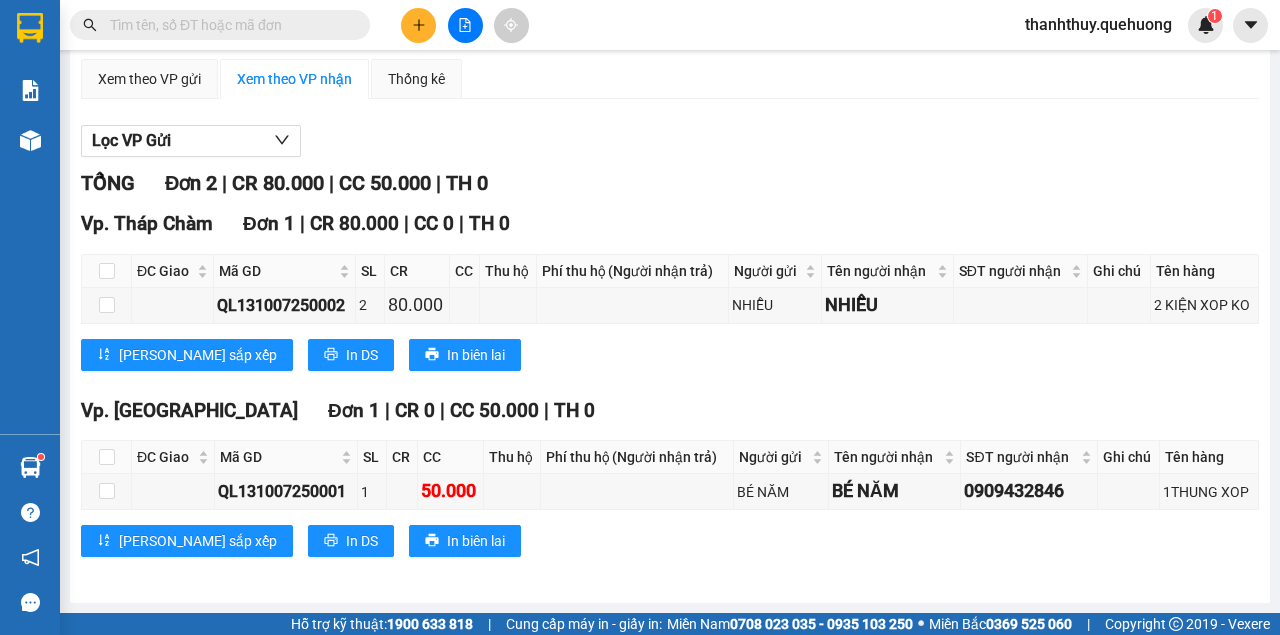 click at bounding box center (228, 25) 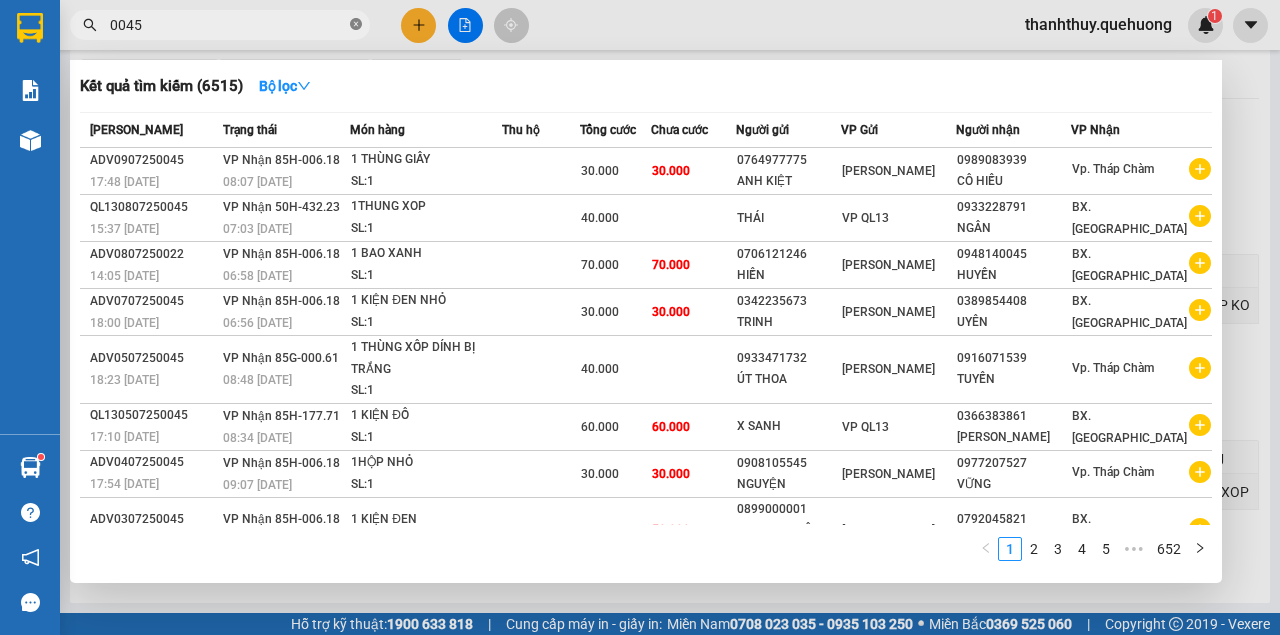 click 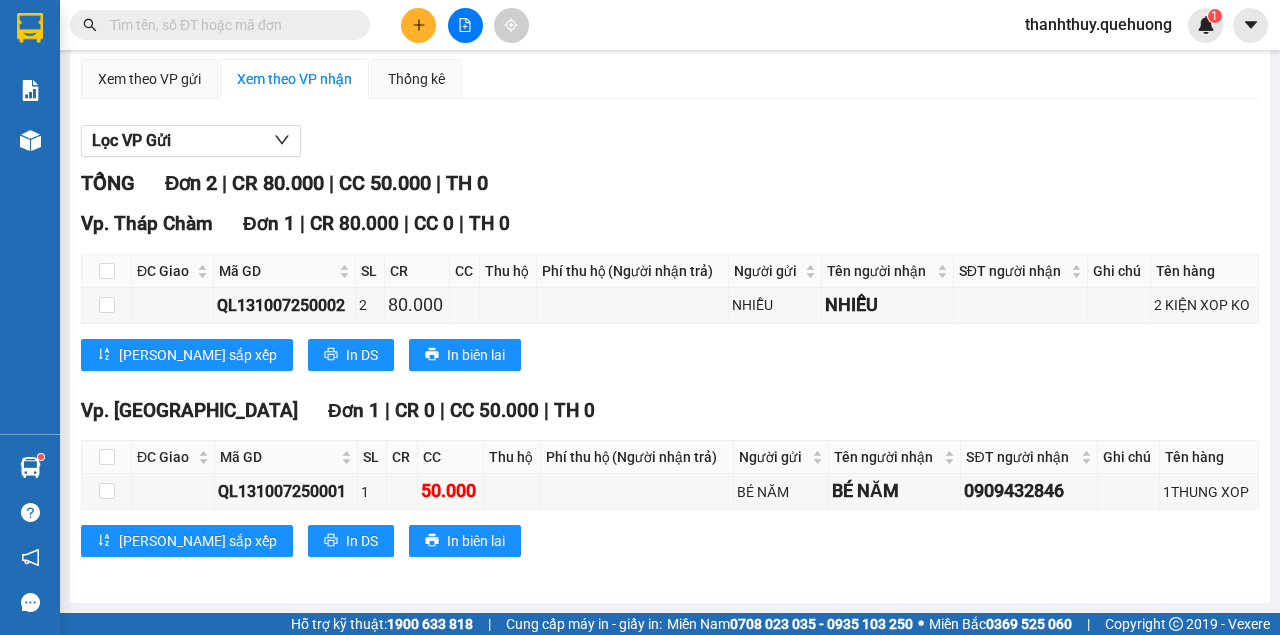click 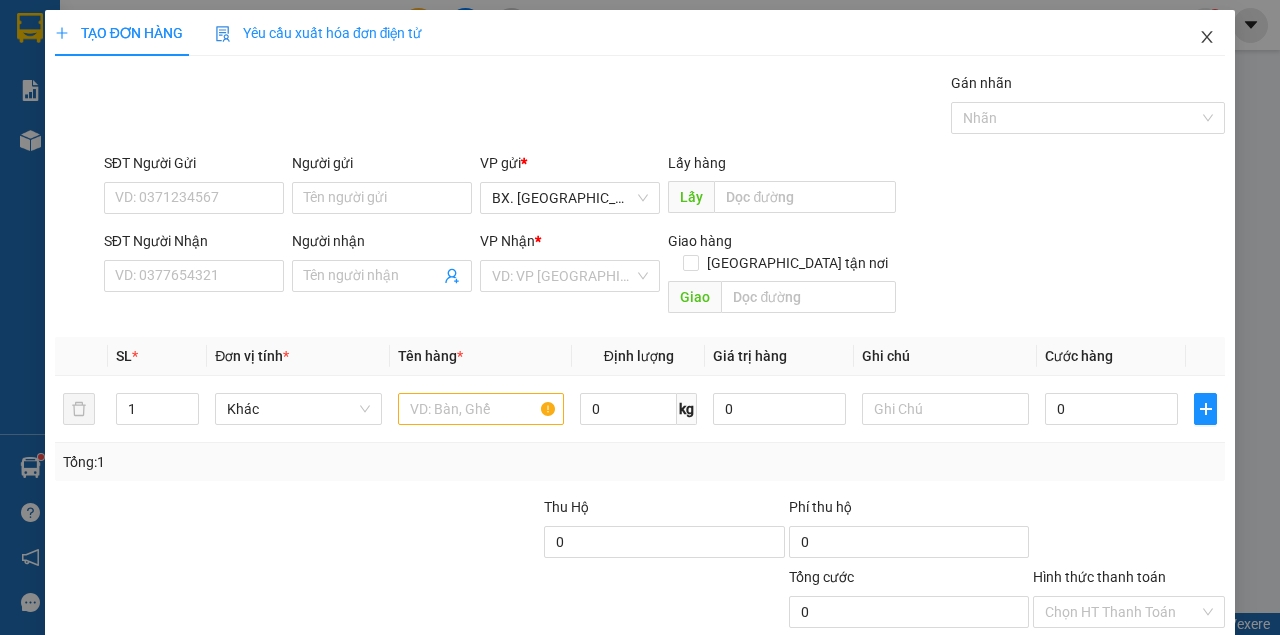click 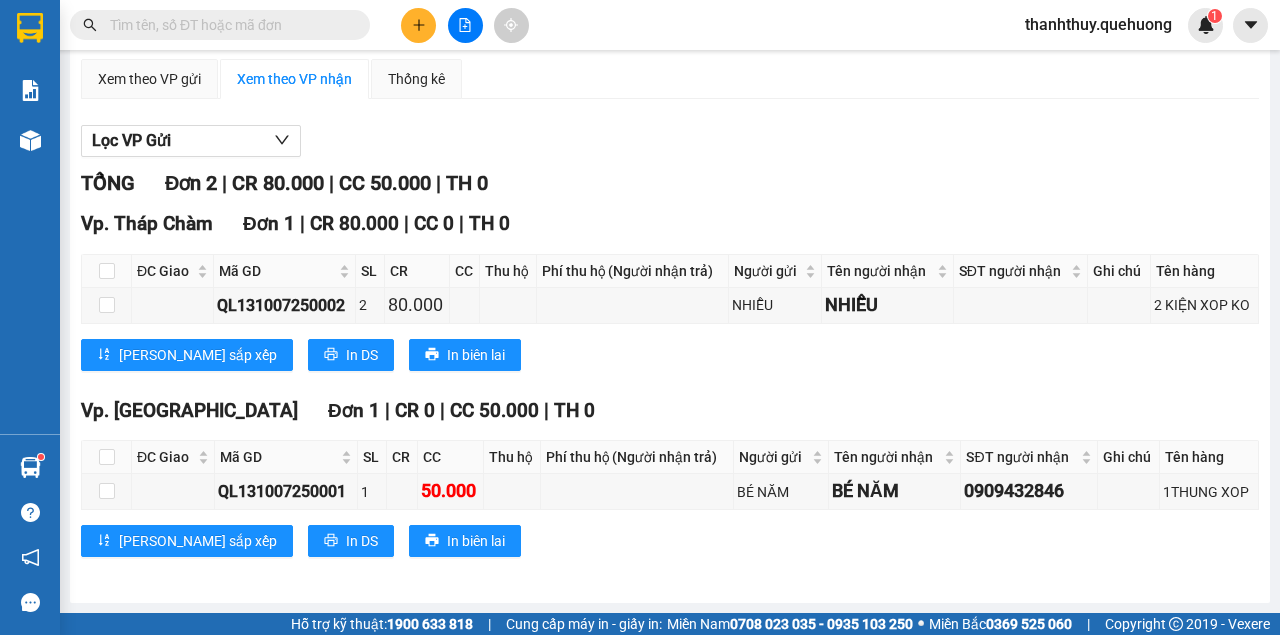 click on "[DATE]" at bounding box center (399, -93) 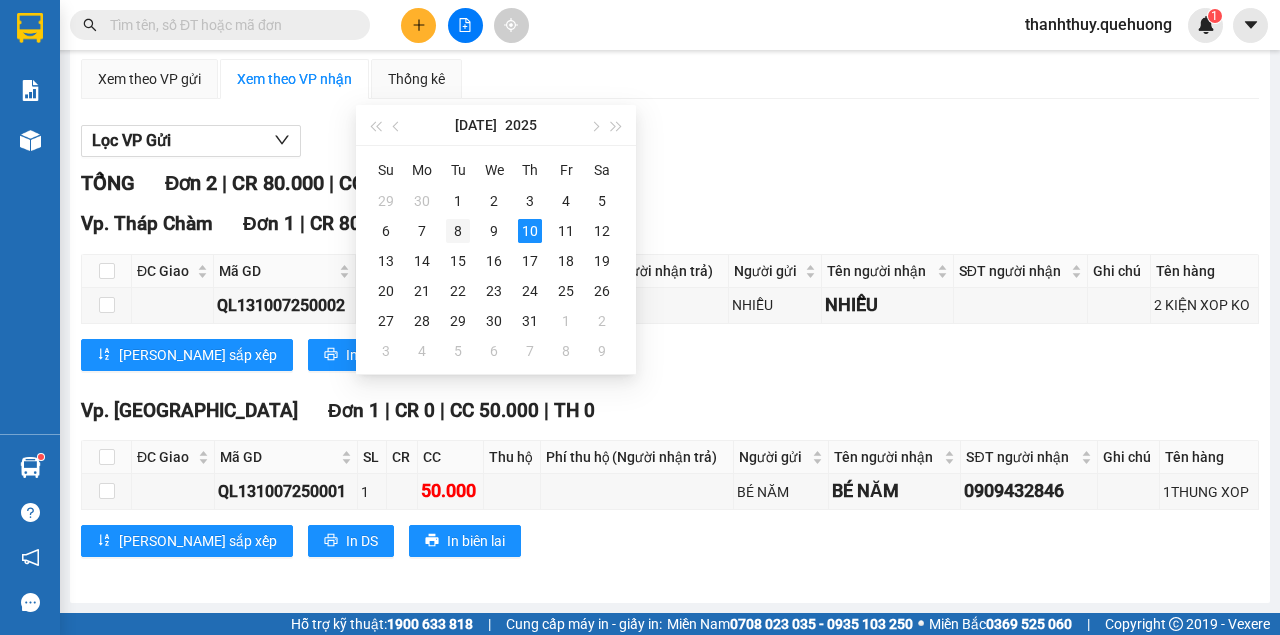 click on "8" at bounding box center (458, 231) 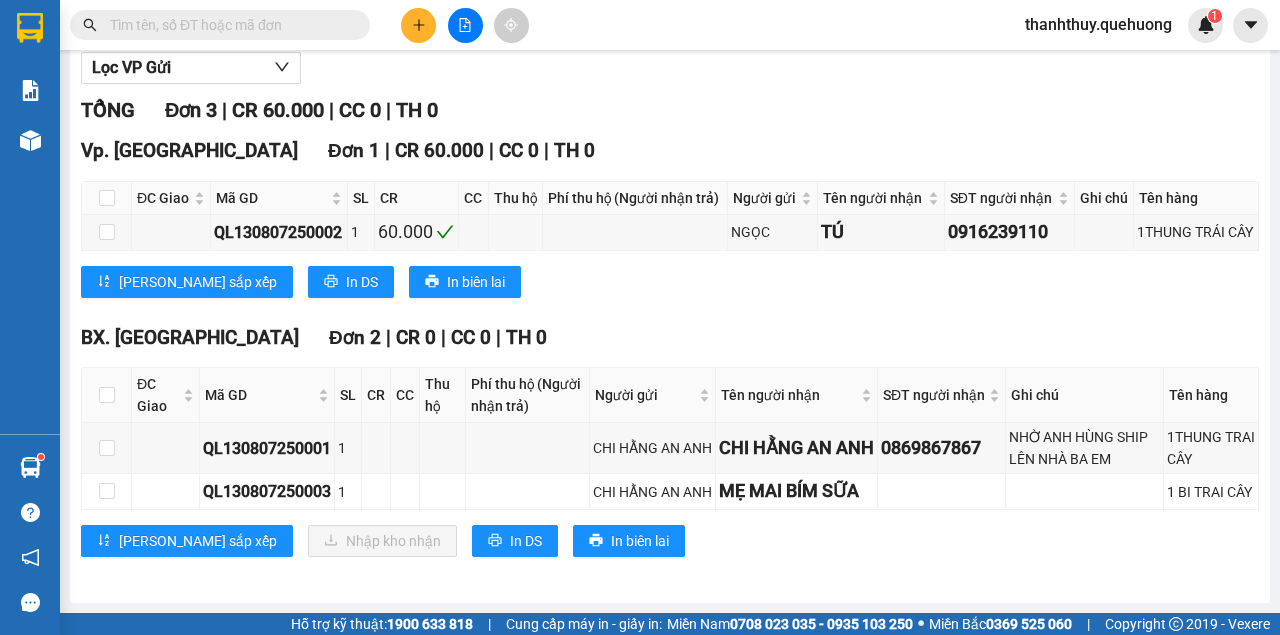 click on "08:00     - 85H-006.00" at bounding box center [547, -166] 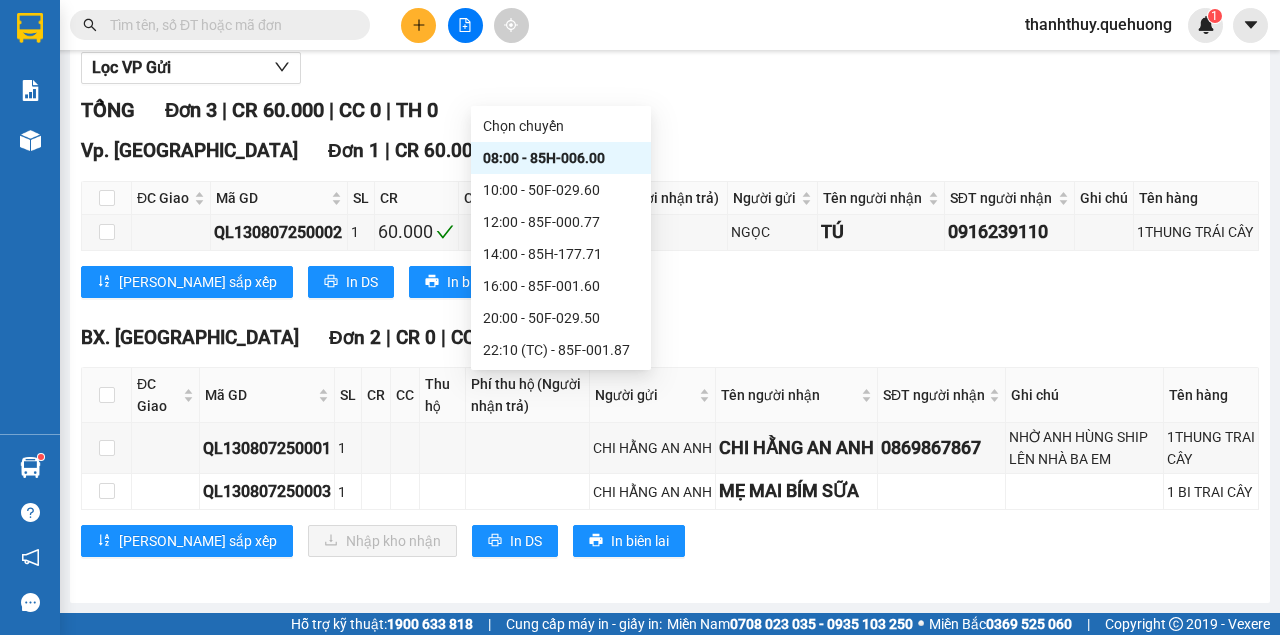click at bounding box center [350, -92] 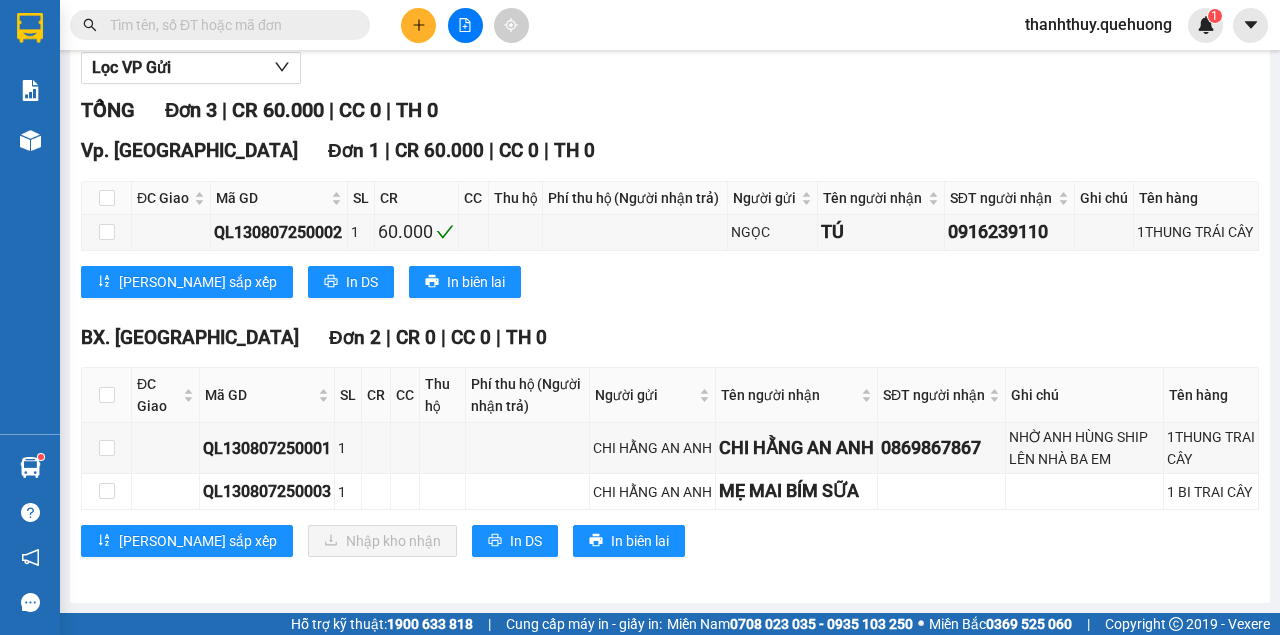 click at bounding box center (228, 25) 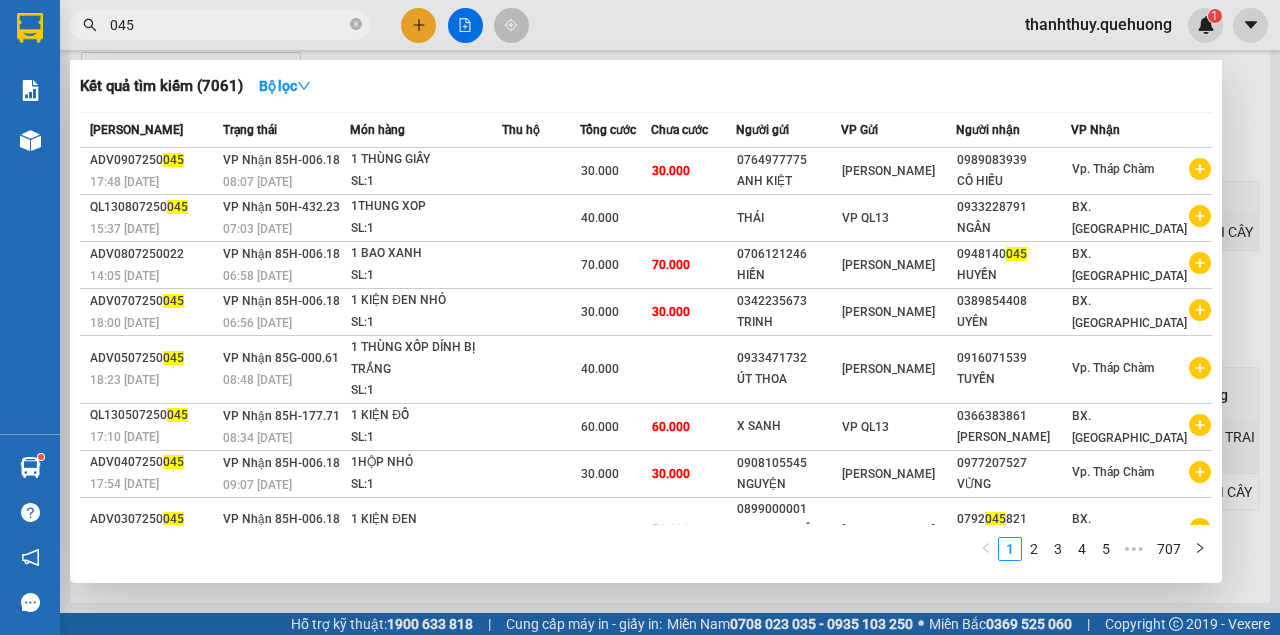 click at bounding box center [640, 317] 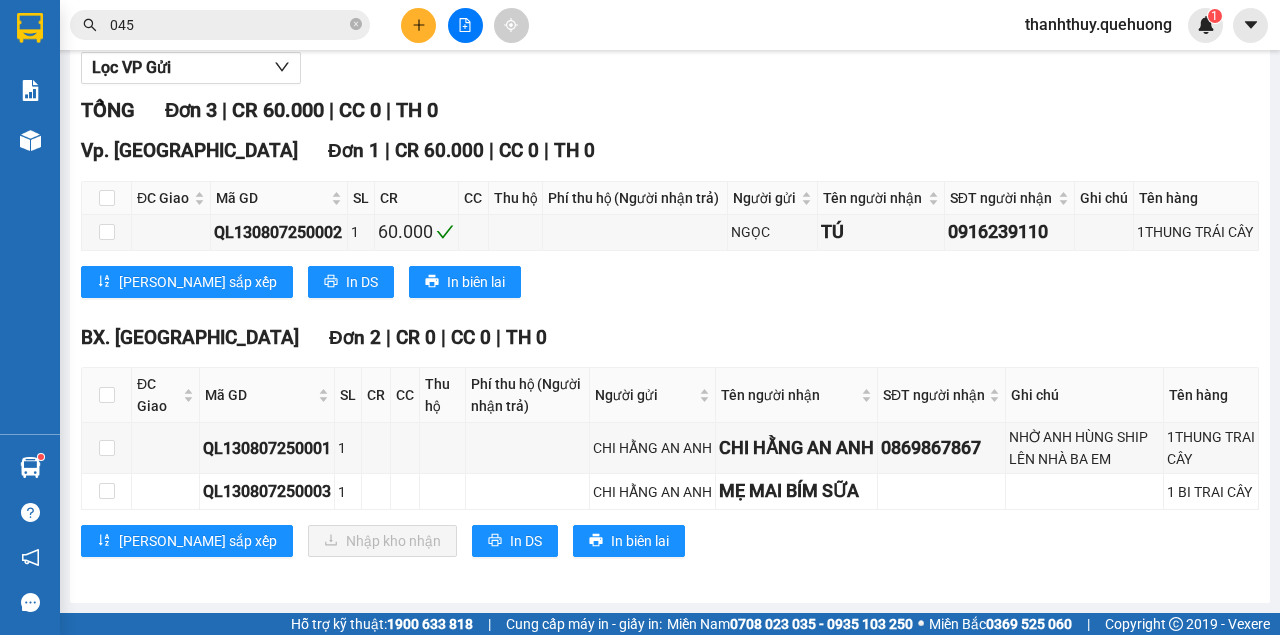 click on "08:00     - 85H-006.00" at bounding box center (547, -166) 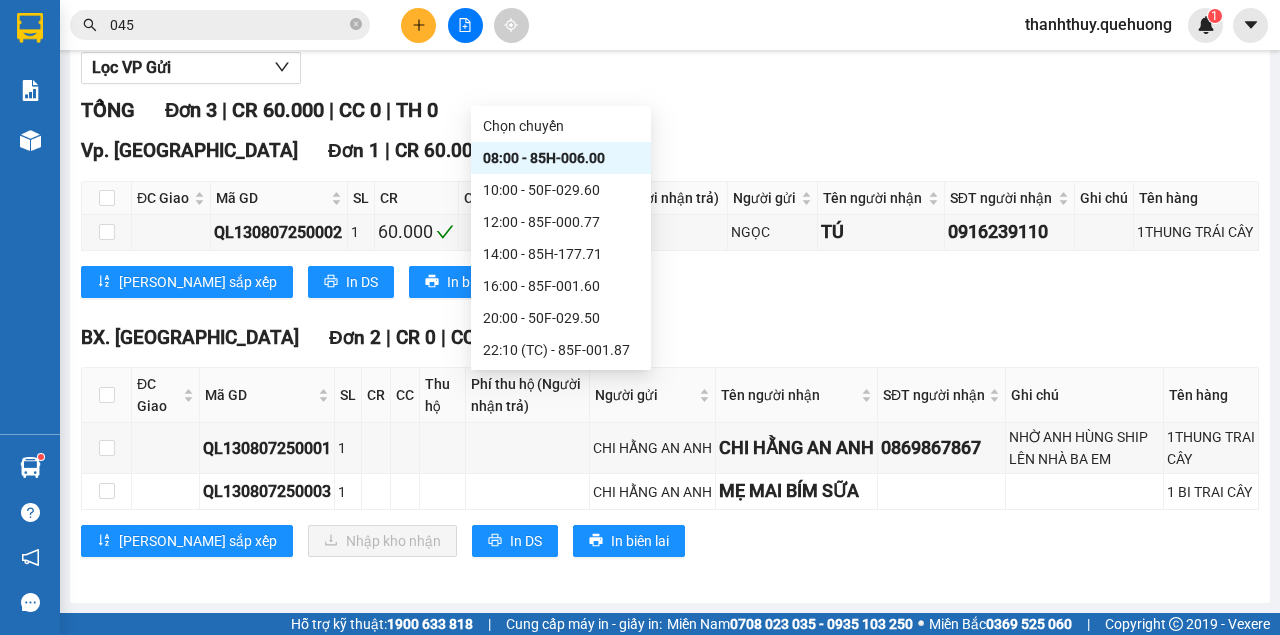 click on "Kết quả tìm kiếm ( 7061 )  Bộ lọc  Mã ĐH Trạng thái Món hàng Thu hộ Tổng cước Chưa cước Người gửi VP Gửi Người nhận VP Nhận ADV0907250 045 17:48 [DATE] VP Nhận   85H-006.18 08:07 [DATE] 1 THÙNG GIẤY SL:  1 30.000 30.000 0764977775 ANH KIỆT An [PERSON_NAME] 0989083939 CÔ HIẾU Vp. Tháp Chàm QL130807250 045 15:37 [DATE] VP Nhận   50H-432.23 07:03 [DATE] 1THUNG XOP SL:  1 40.000 THÁI VP QL13 0933228791 NGÂN BX. [PERSON_NAME] ADV0807250022 14:05 [DATE] VP Nhận   85H-006.18 06:58 [DATE] 1 BAO XANH SL:  1 70.000 70.000 0706121246 HIỀN An [PERSON_NAME] 0948140 045 HUYỀN BX. [PERSON_NAME][GEOGRAPHIC_DATA] 045 18:00 [DATE] VP Nhận   85H-006.18 06:56 [DATE] 1 KIỆN ĐEN NHỎ SL:  1 30.000 30.000 0342235673 TRINH An [PERSON_NAME] 0389854408 UYÊN BX. [GEOGRAPHIC_DATA] 045 18:23 [DATE] VP Nhận   85G-000.61 08:48 [DATE] 1 THÙNG XỐP DÍNH BỊ TRẮNG SL:  1 40.000 0933471732 ÚT [GEOGRAPHIC_DATA][PERSON_NAME] 0916071539 TUYẾN Vp. Tháp Chàm 045   1" at bounding box center [640, 25] 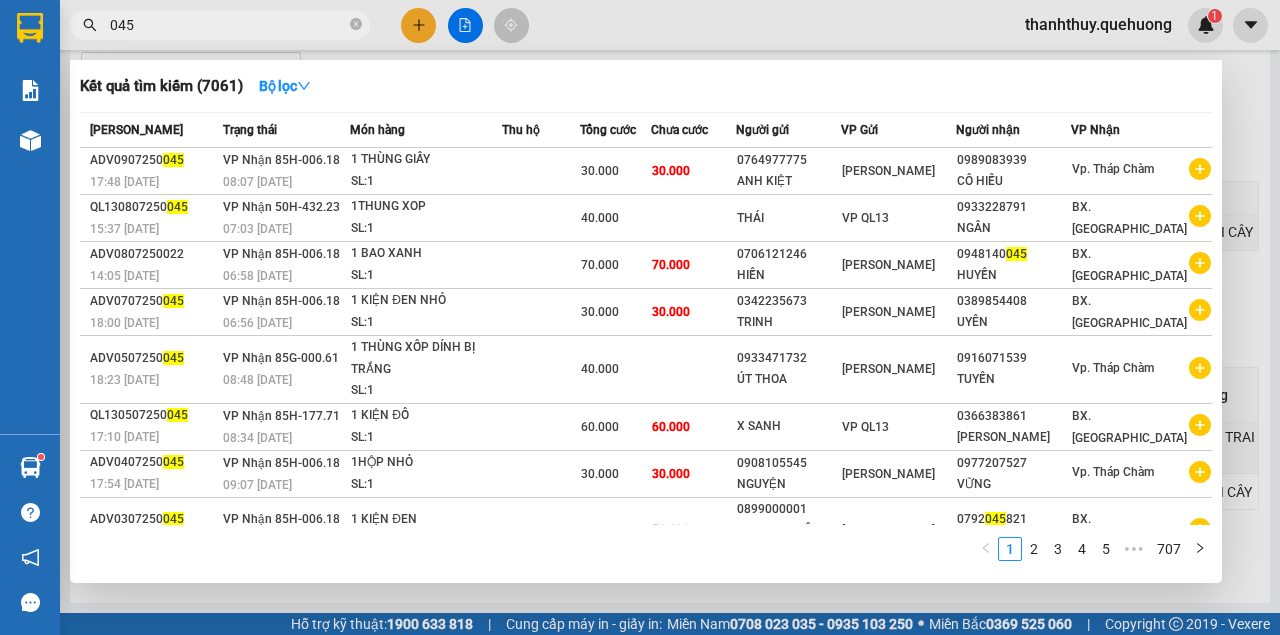 drag, startPoint x: 156, startPoint y: 39, endPoint x: 166, endPoint y: 29, distance: 14.142136 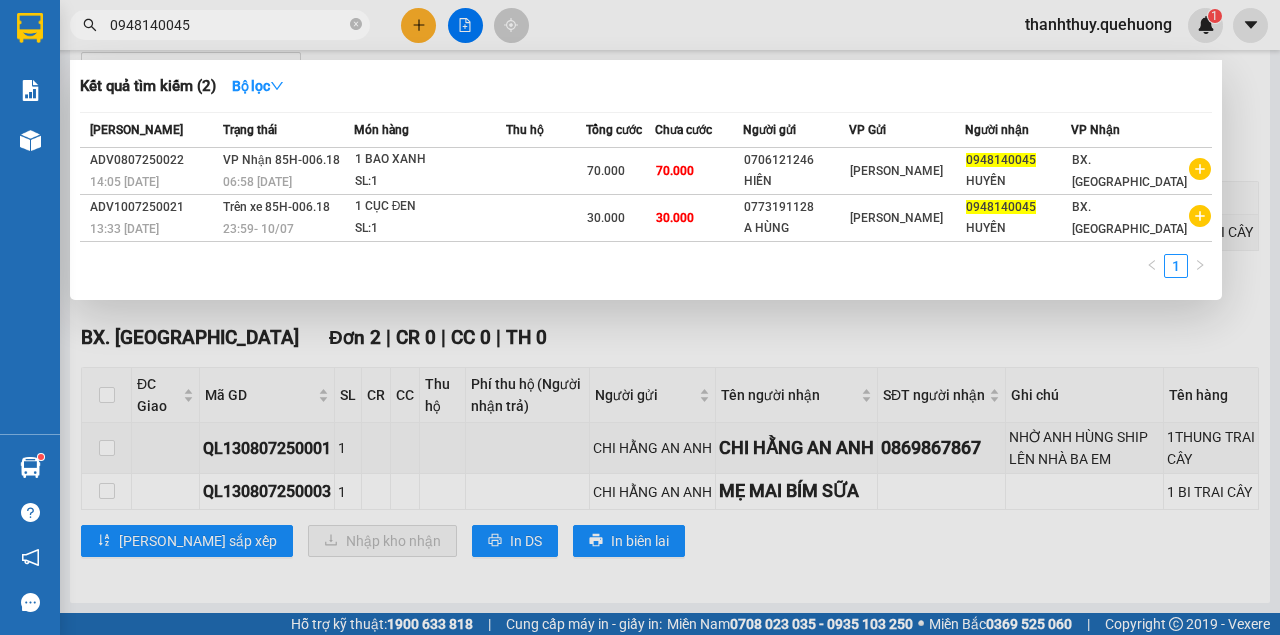 drag, startPoint x: 1064, startPoint y: 324, endPoint x: 1279, endPoint y: 293, distance: 217.22339 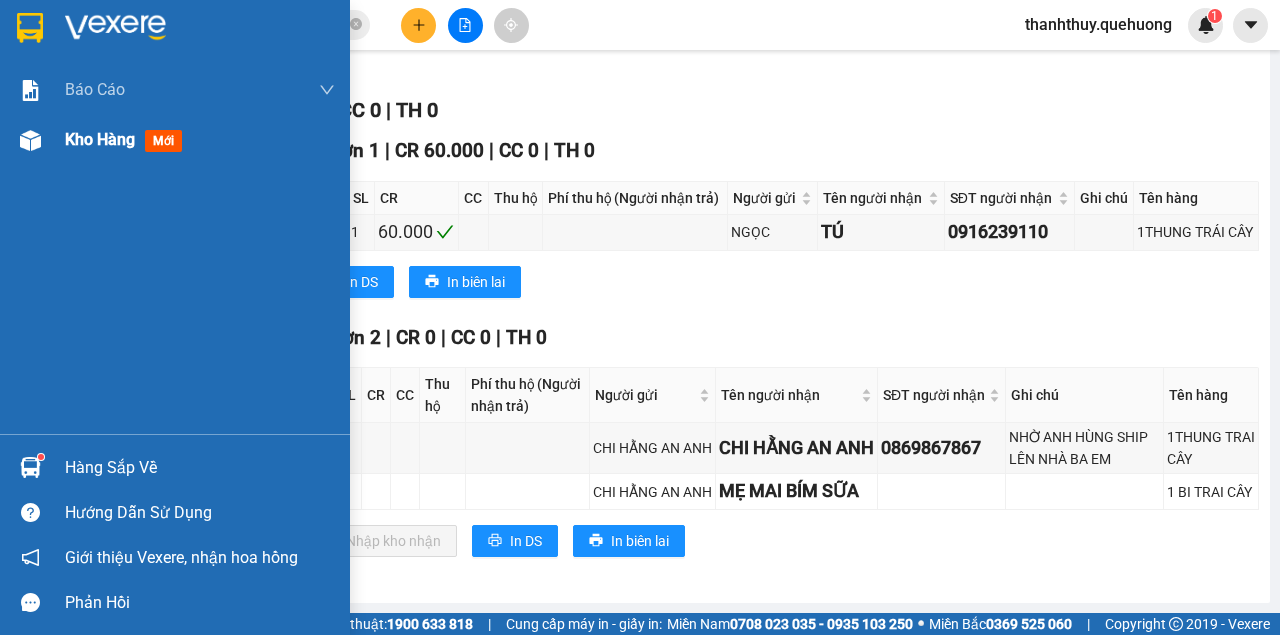 click on "Kho hàng" at bounding box center [100, 139] 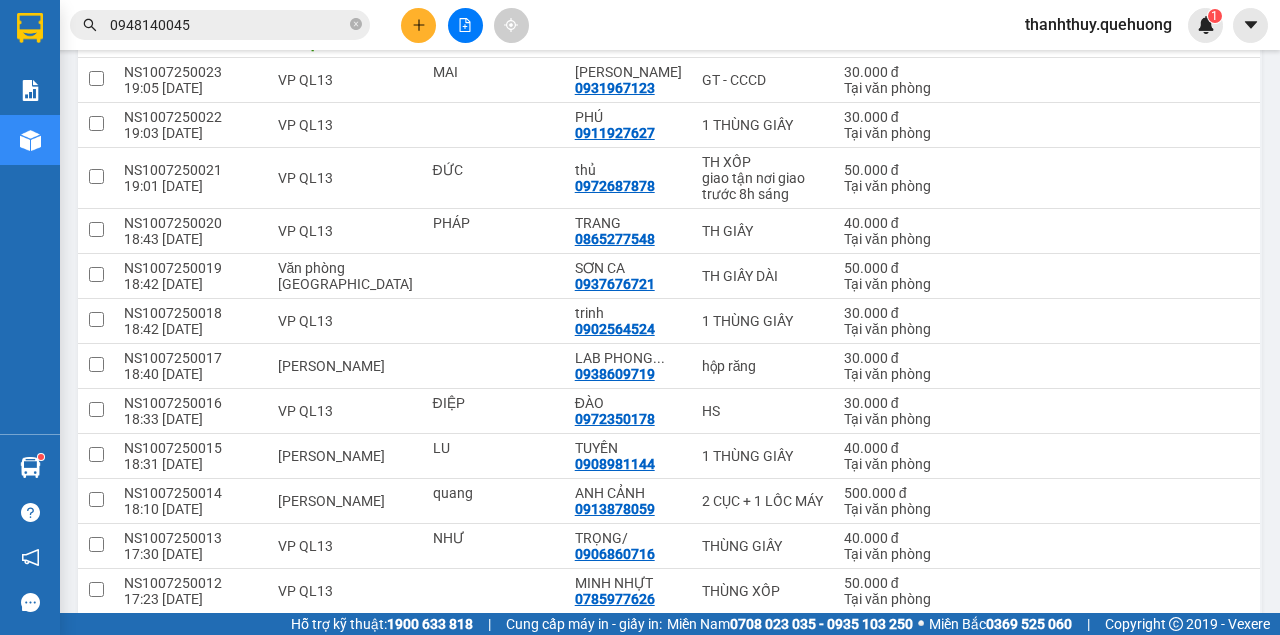 click at bounding box center [96, -692] 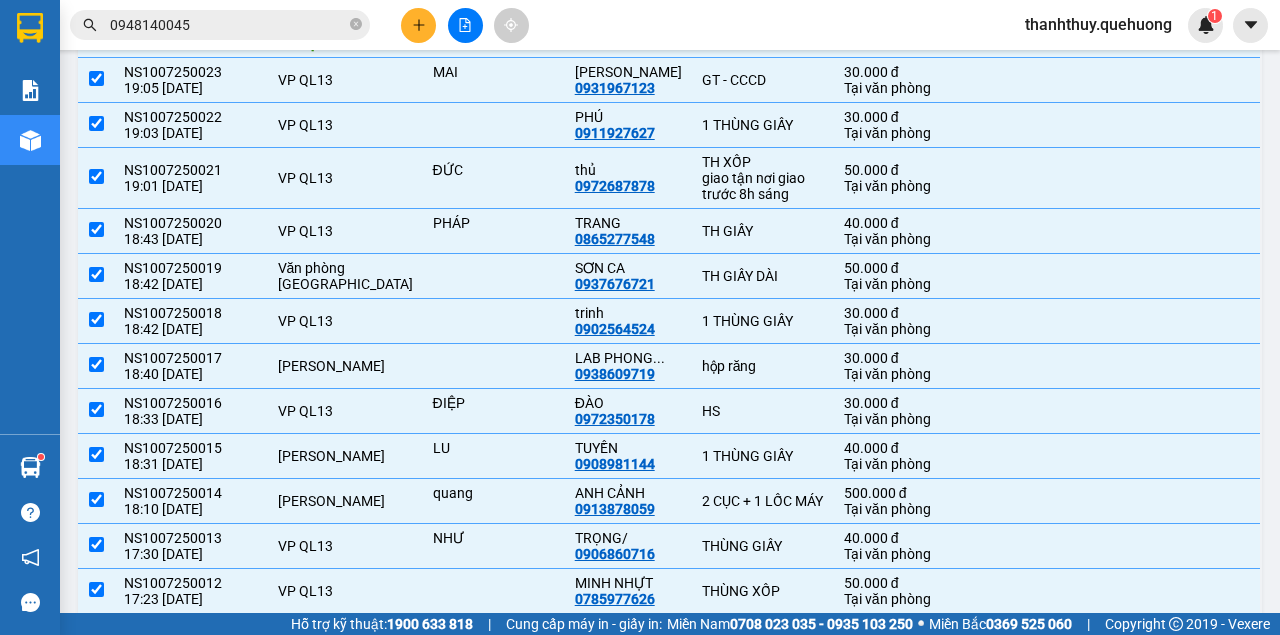 click on "Lên hàng" at bounding box center [1048, -840] 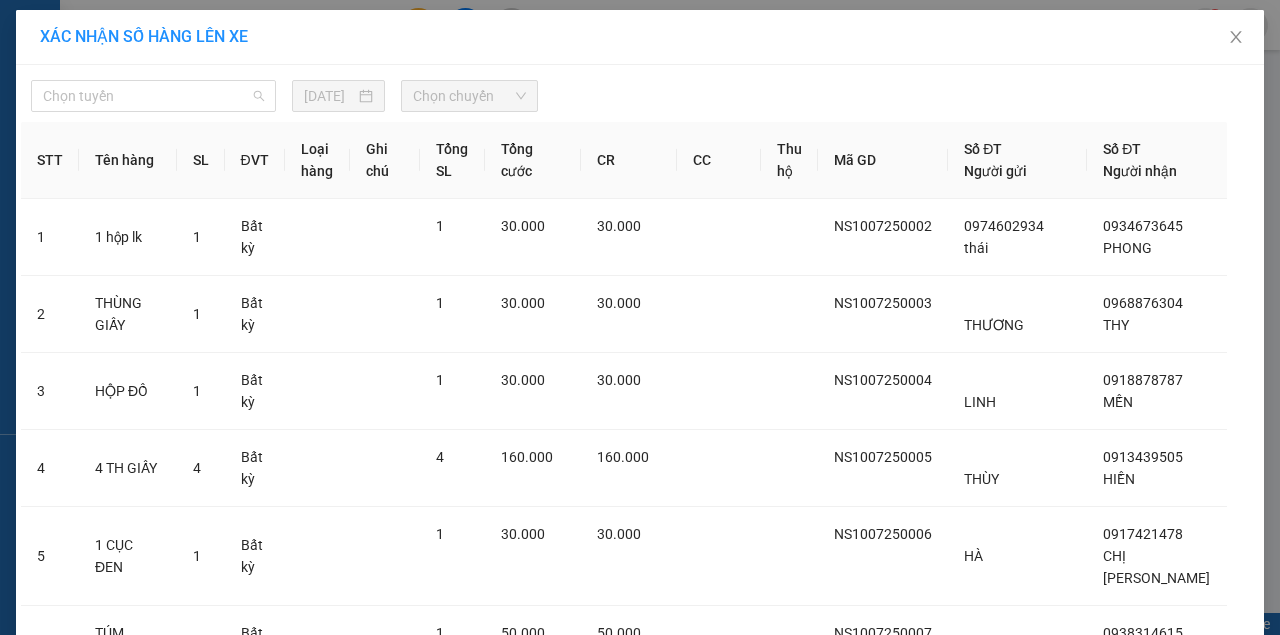 drag, startPoint x: 128, startPoint y: 103, endPoint x: 125, endPoint y: 148, distance: 45.099888 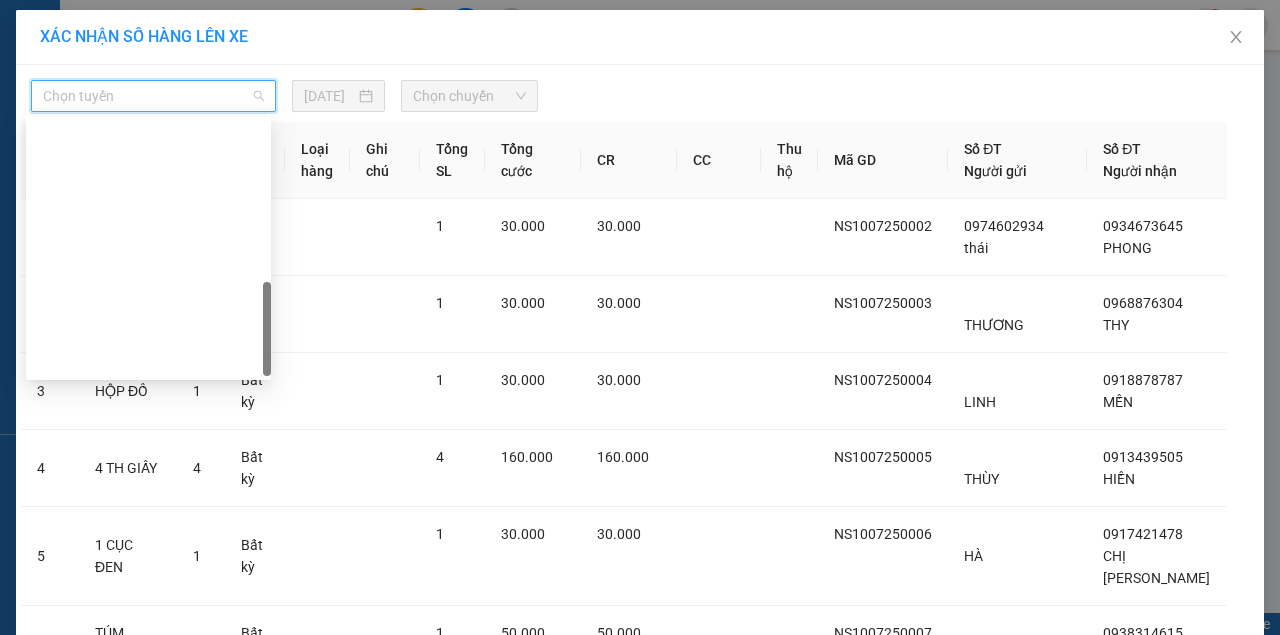 click on "Ninh Sơn - Phan Rang - [GEOGRAPHIC_DATA]" at bounding box center [148, 872] 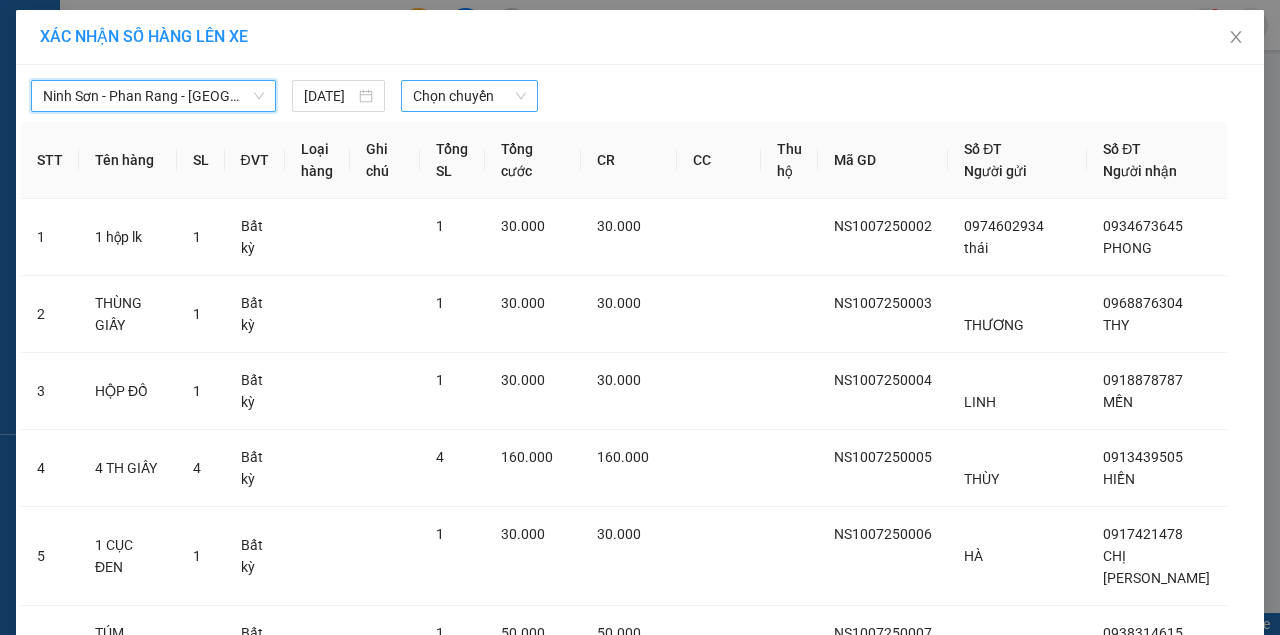 click on "Chọn chuyến" at bounding box center (469, 96) 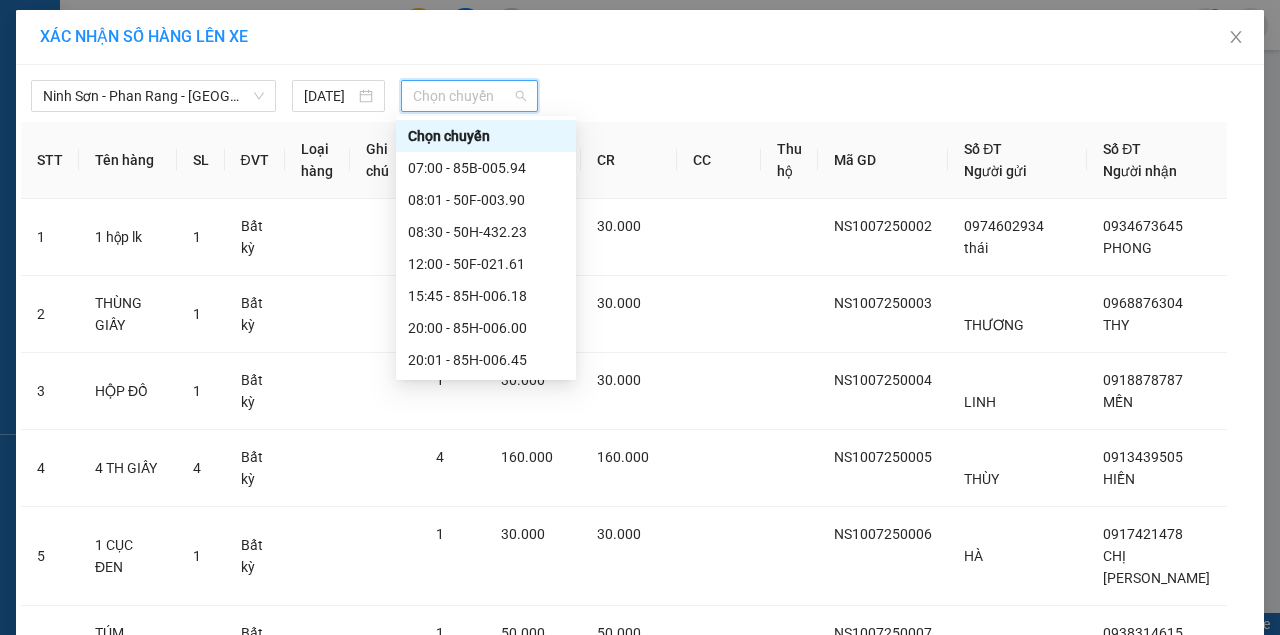 click on "23:00     - 85F-001.60" at bounding box center [486, 584] 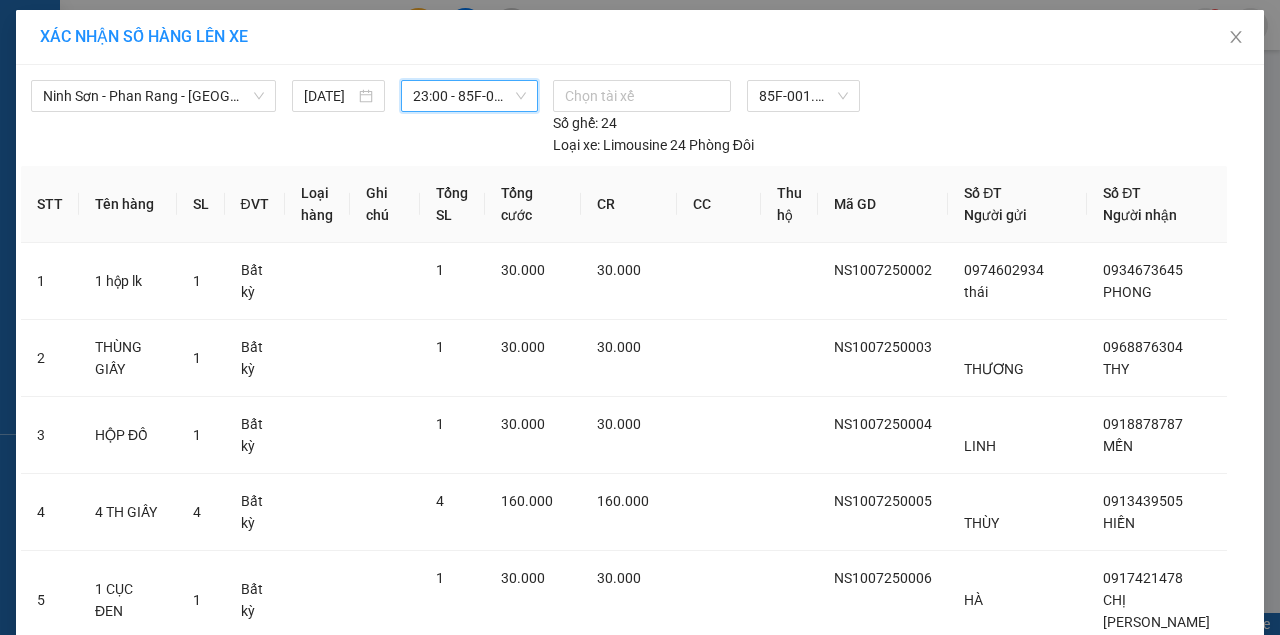 click on "Lên hàng" at bounding box center (713, 3337) 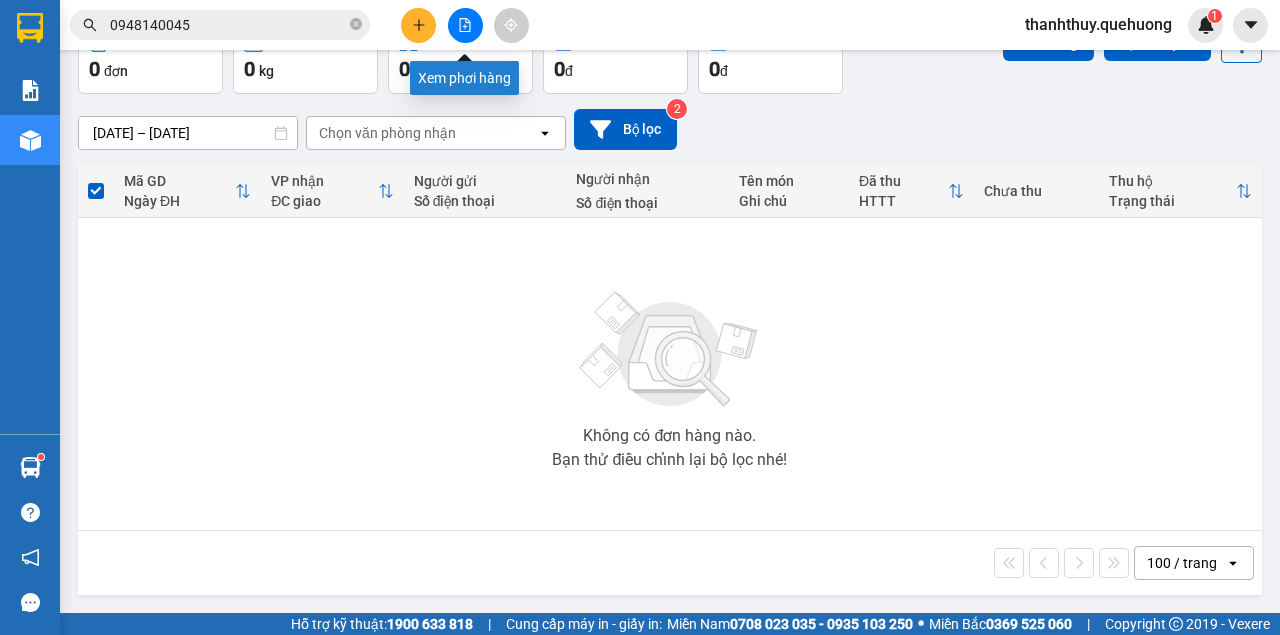 click 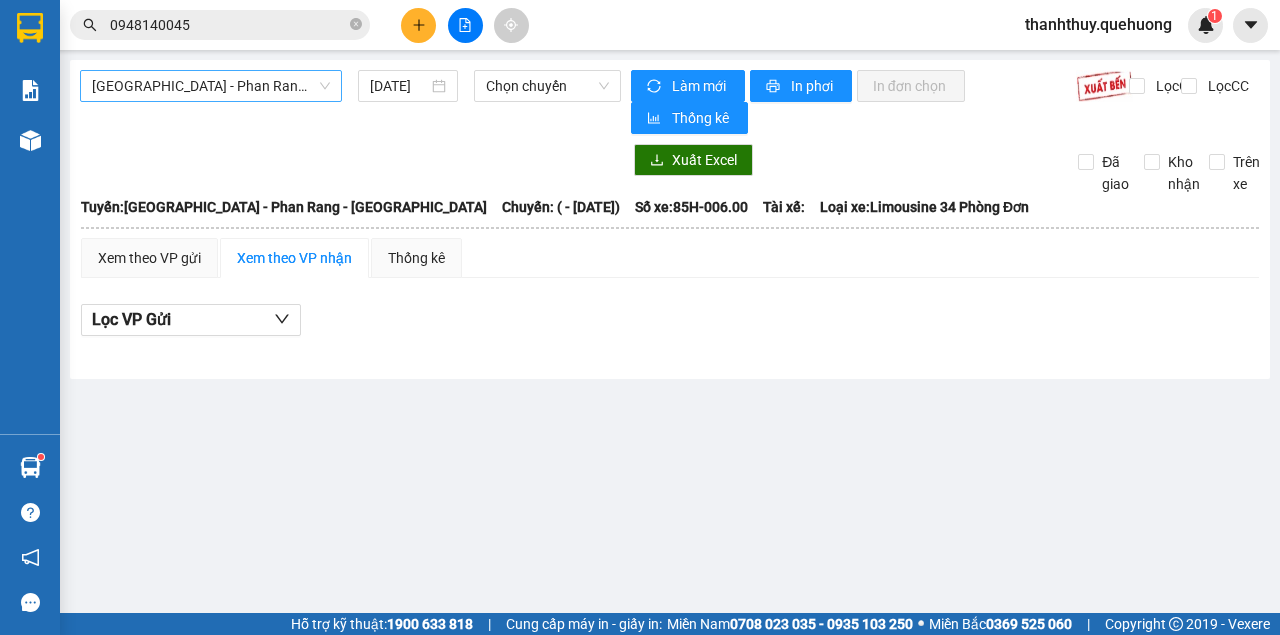 click on "[GEOGRAPHIC_DATA] - Phan Rang - [GEOGRAPHIC_DATA]" at bounding box center (211, 86) 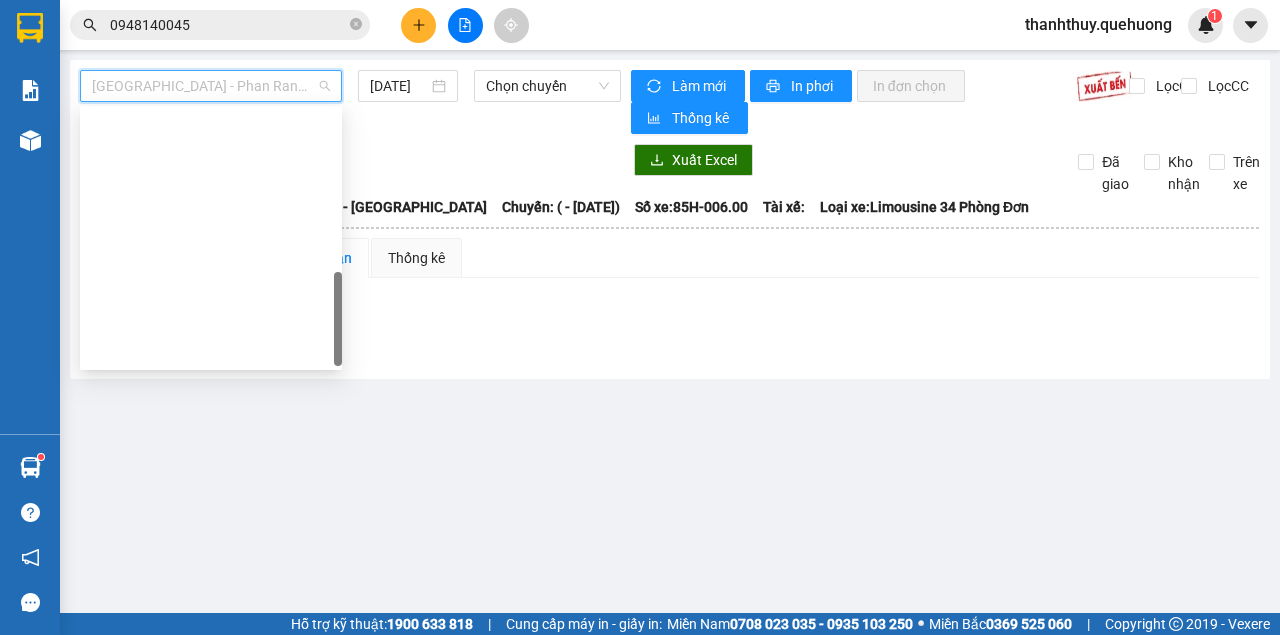 click on "Ninh Sơn - Phan Rang - [GEOGRAPHIC_DATA]" at bounding box center (211, 862) 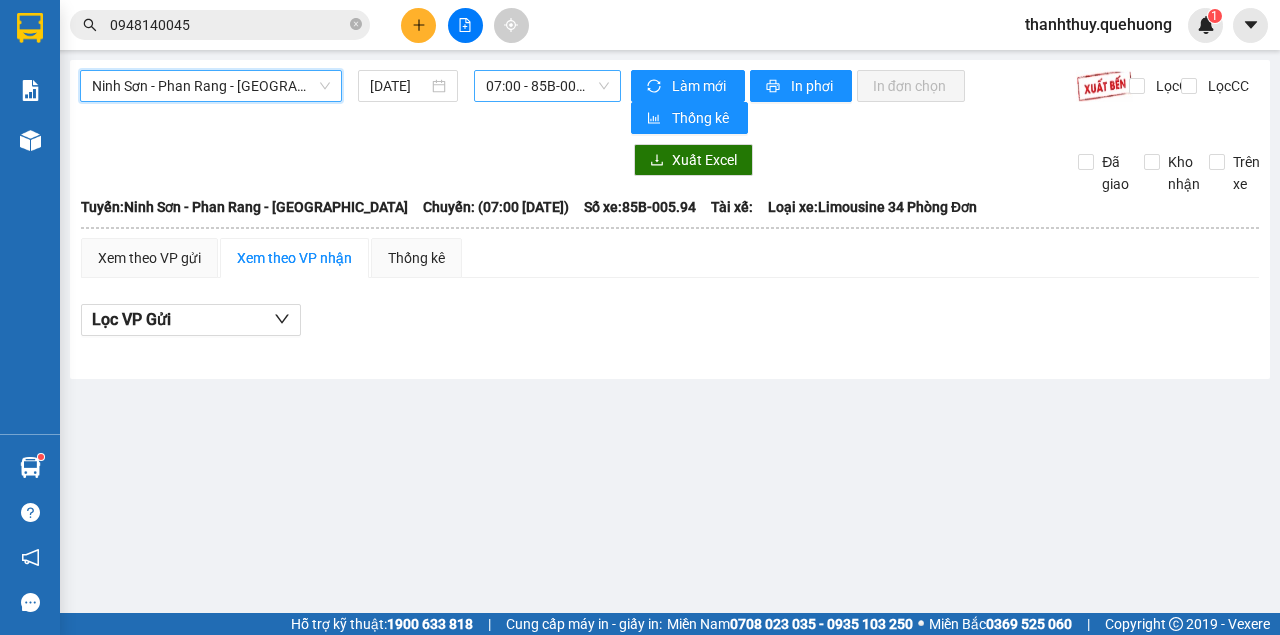 click on "07:00     - 85B-005.94" at bounding box center (547, 86) 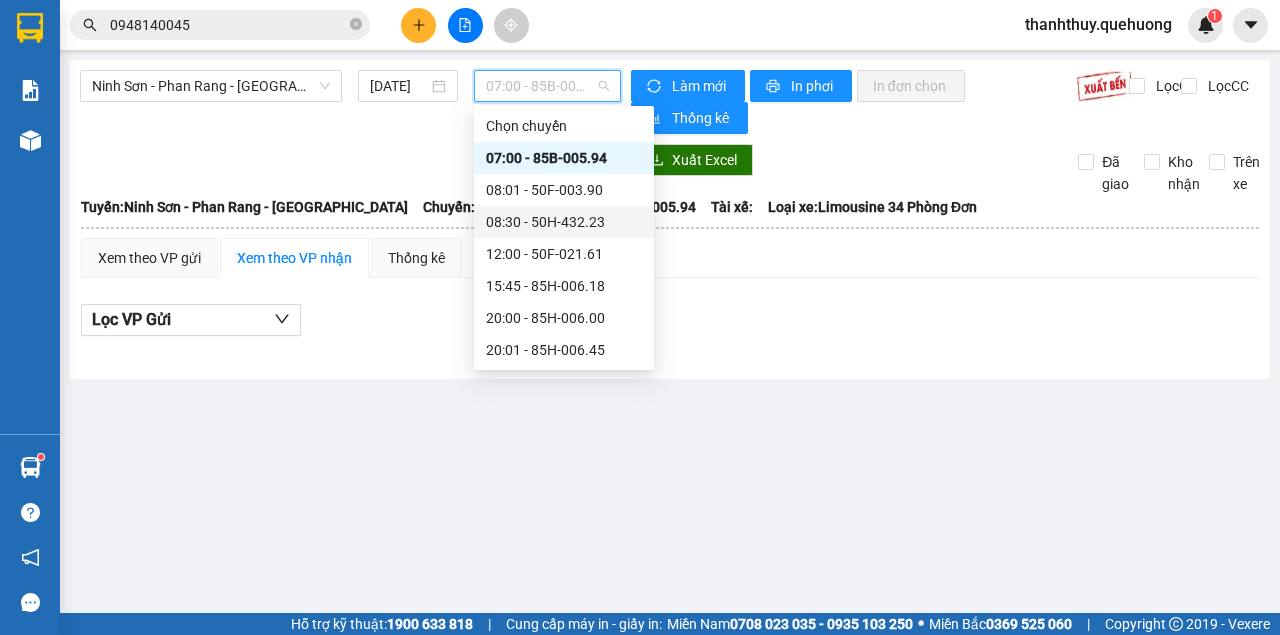 click on "08:30     - 50H-432.23" at bounding box center [564, 222] 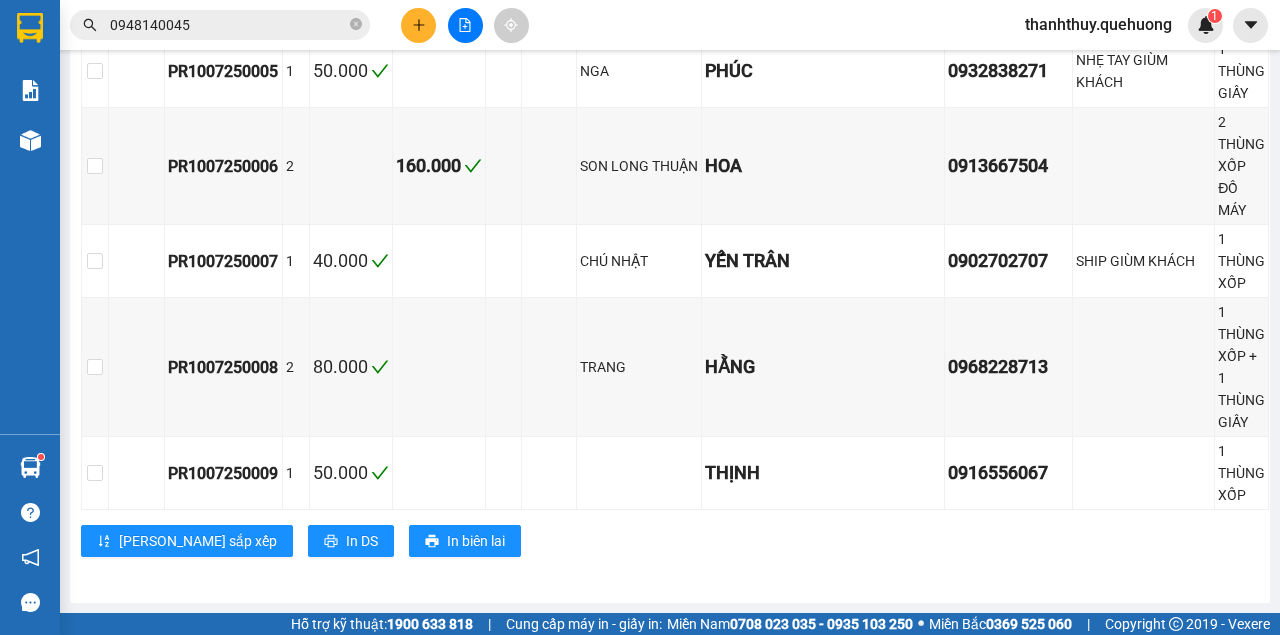 drag, startPoint x: 408, startPoint y: 88, endPoint x: 425, endPoint y: 80, distance: 18.788294 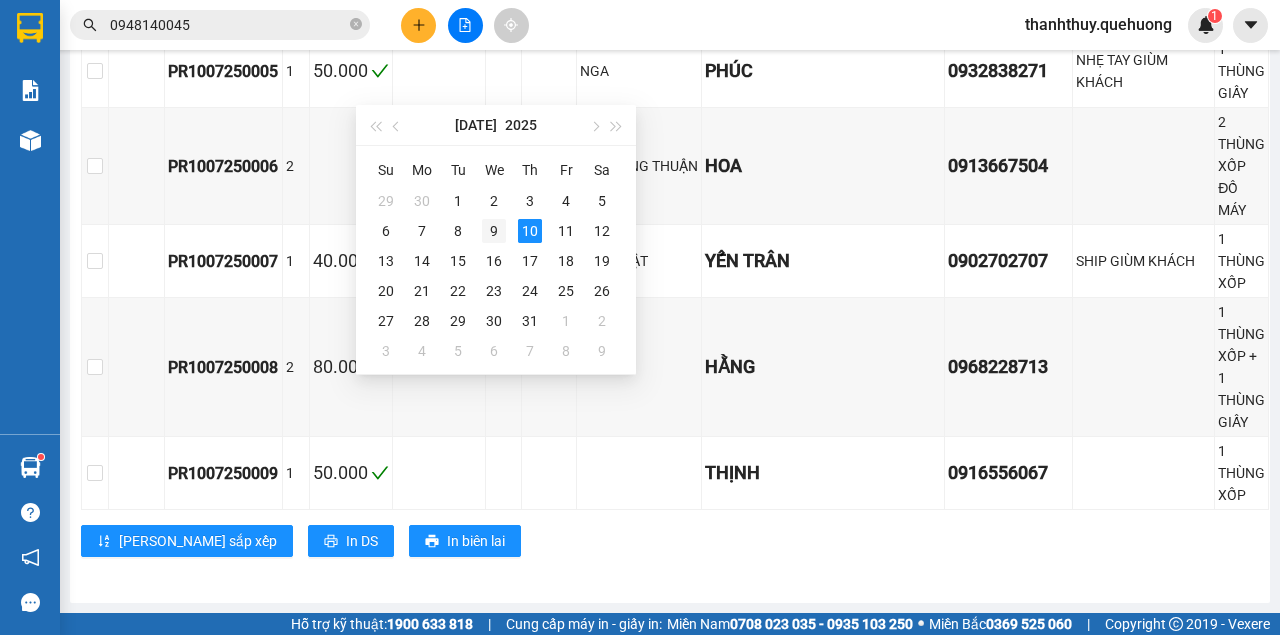 click on "9" at bounding box center (494, 231) 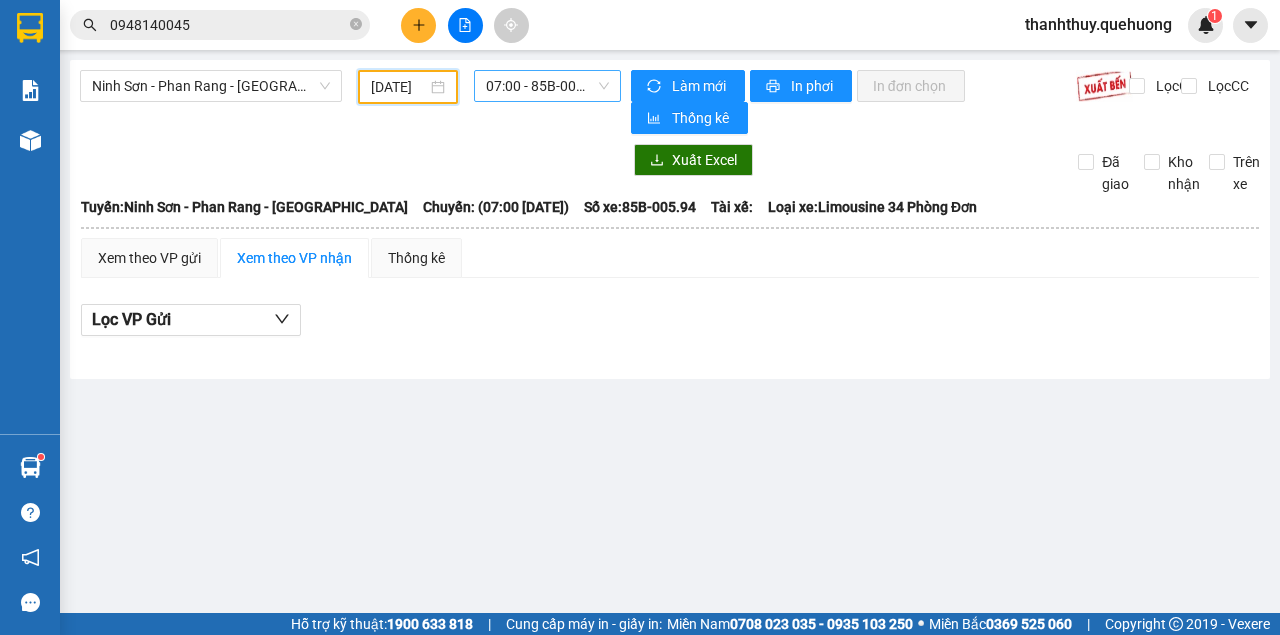click on "07:00     - 85B-005.94" at bounding box center [547, 86] 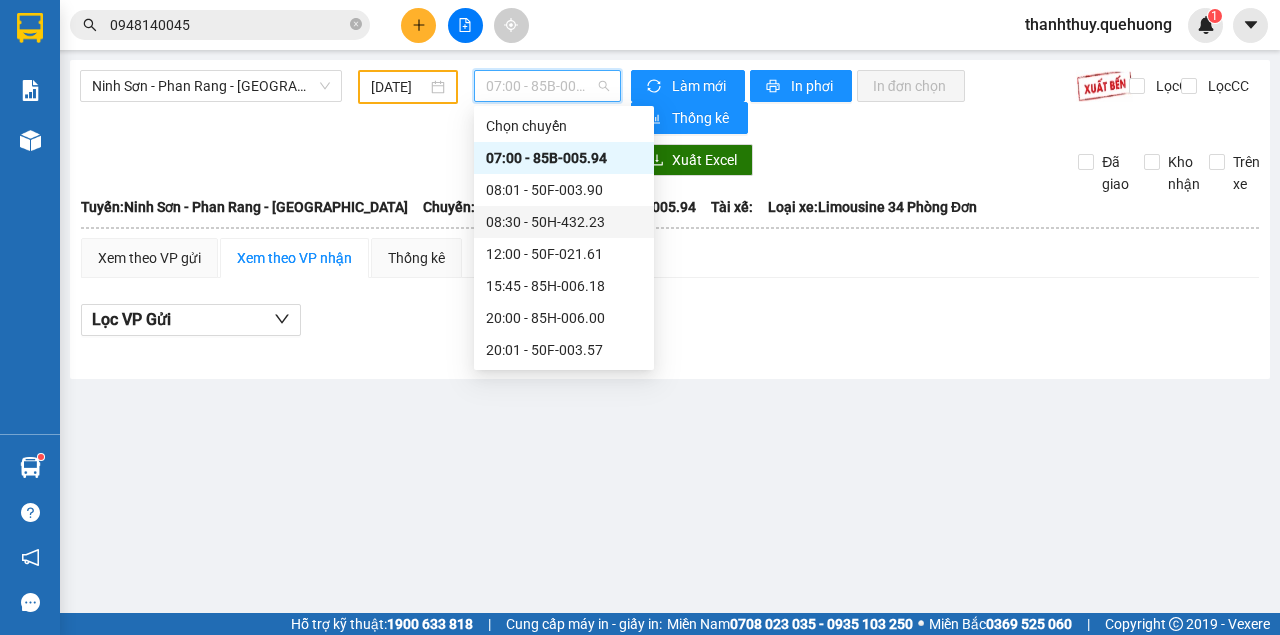 click on "08:30     - 50H-432.23" at bounding box center (564, 222) 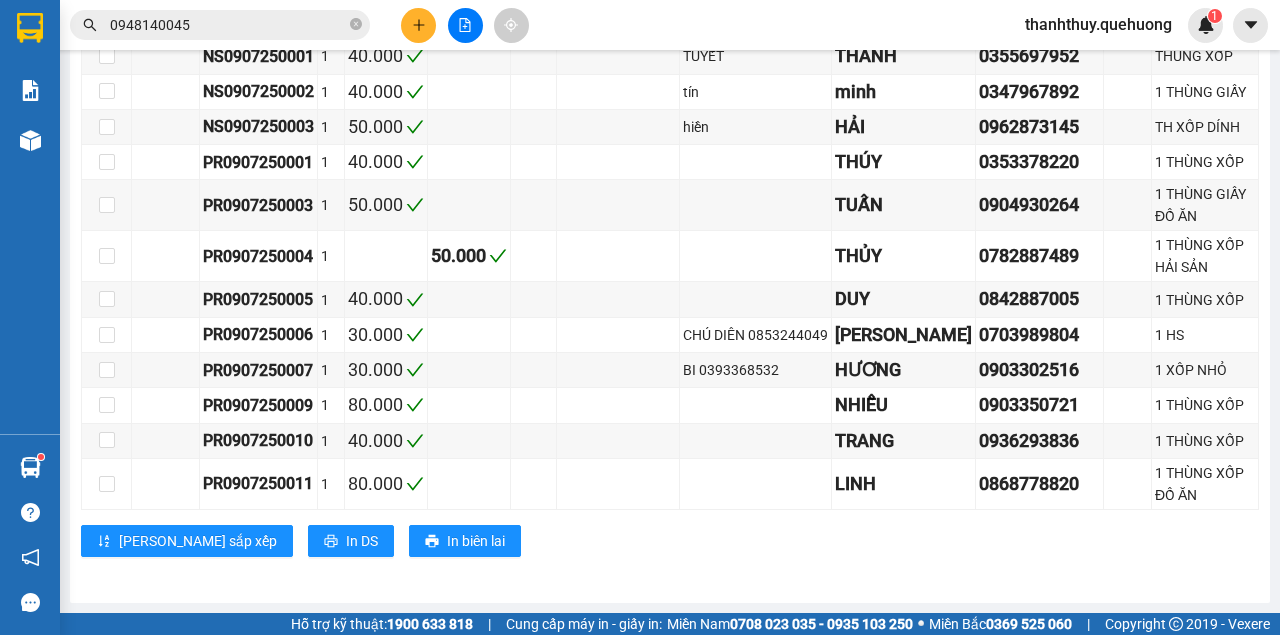 click on "08:30     - 50H-432.23" at bounding box center (547, -364) 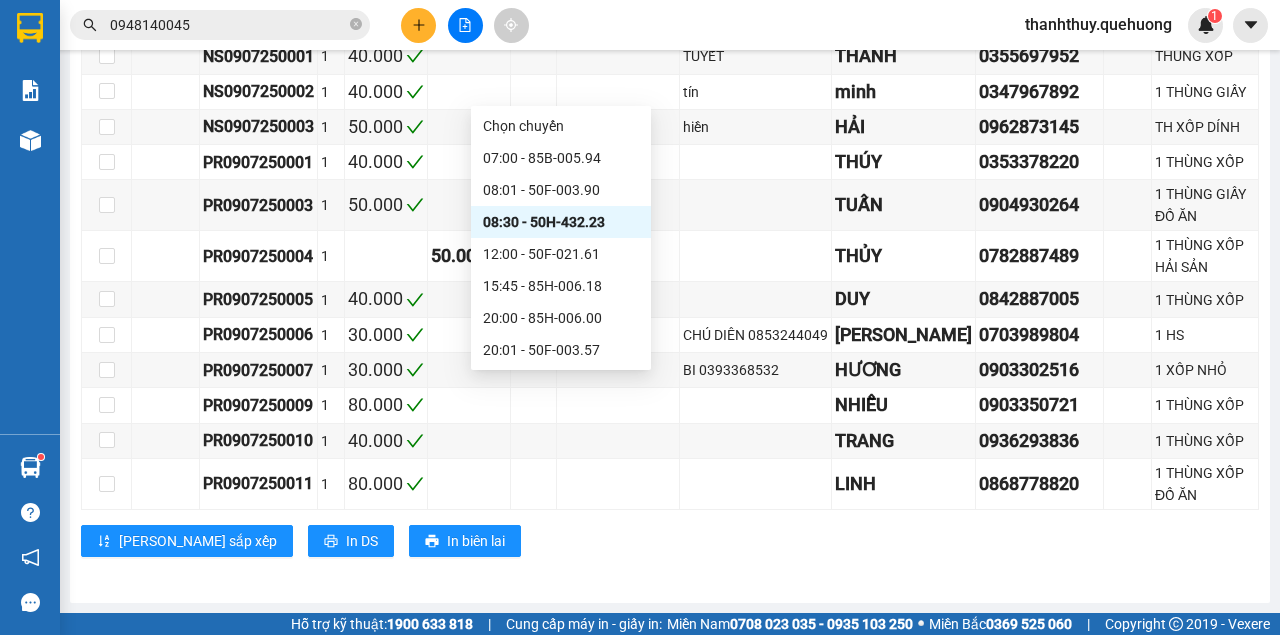 click on "23:00     - 85F-001.60" at bounding box center [561, 542] 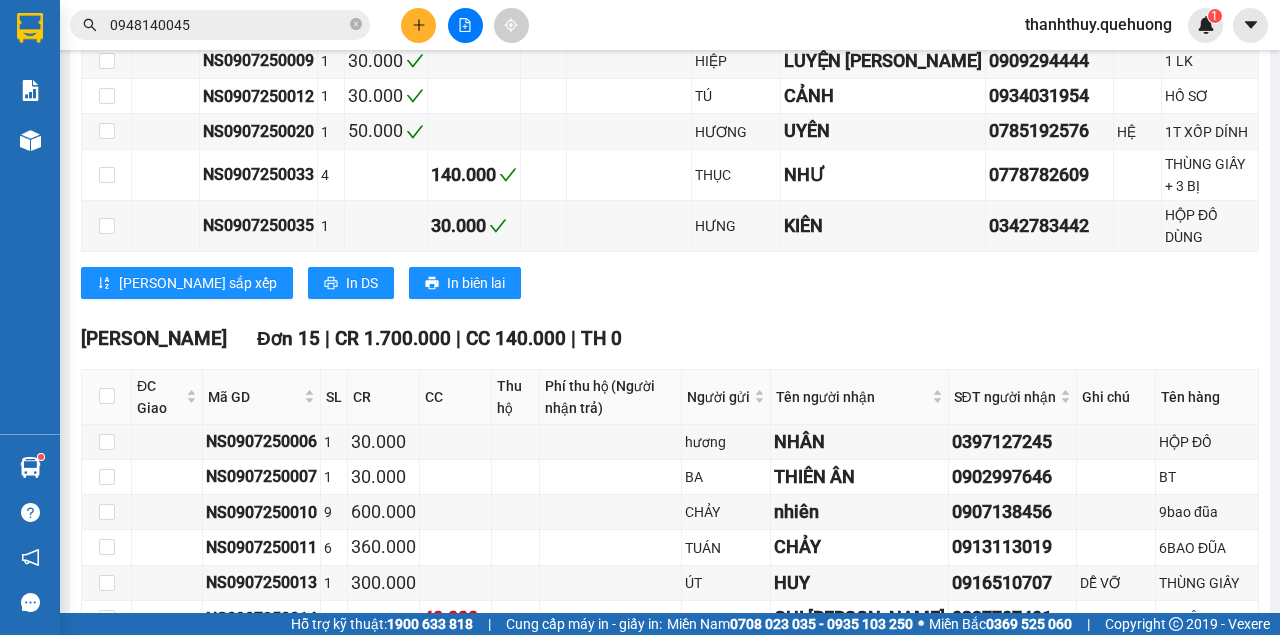 click on "Ninh Sơn - Phan Rang - [GEOGRAPHIC_DATA]" at bounding box center [211, -914] 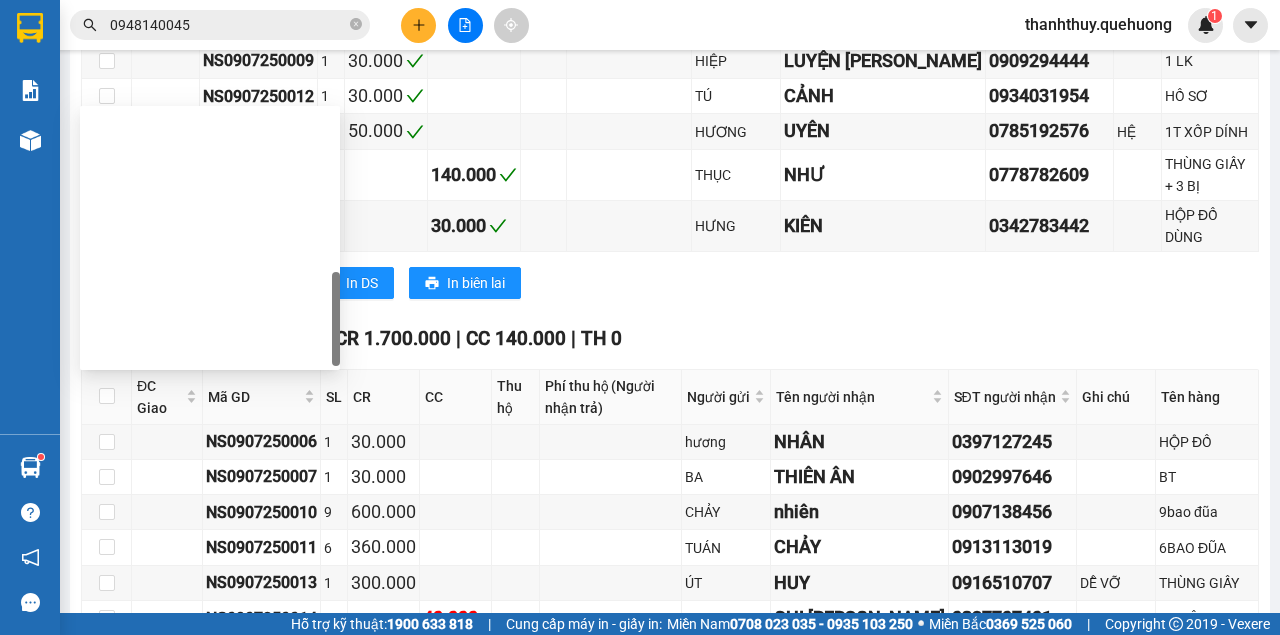click on "Miền Tây - [GEOGRAPHIC_DATA] - [GEOGRAPHIC_DATA]" at bounding box center (210, 830) 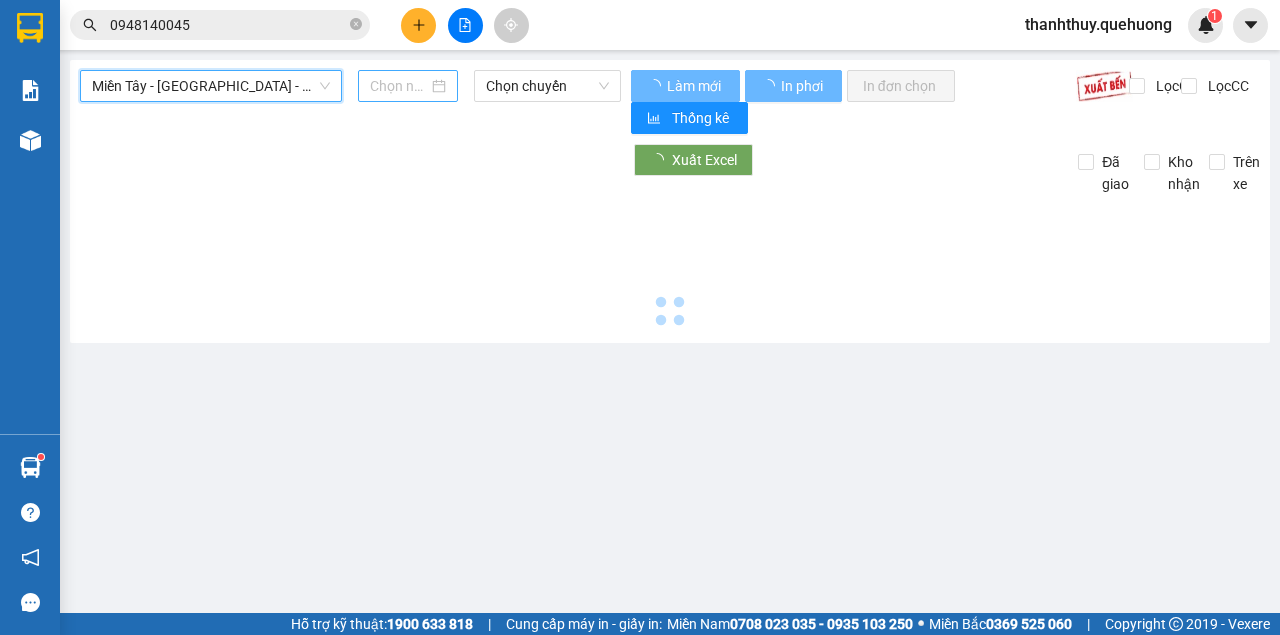 click at bounding box center [399, 86] 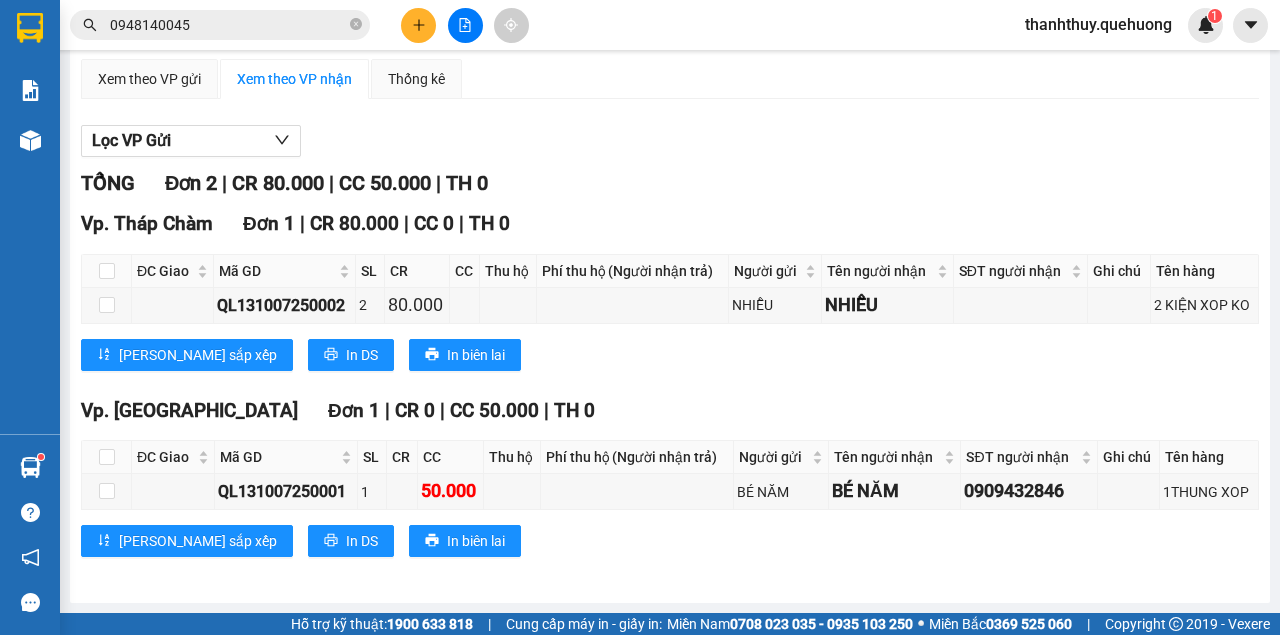 click on "08:00     - 85H-006.00" at bounding box center (547, -93) 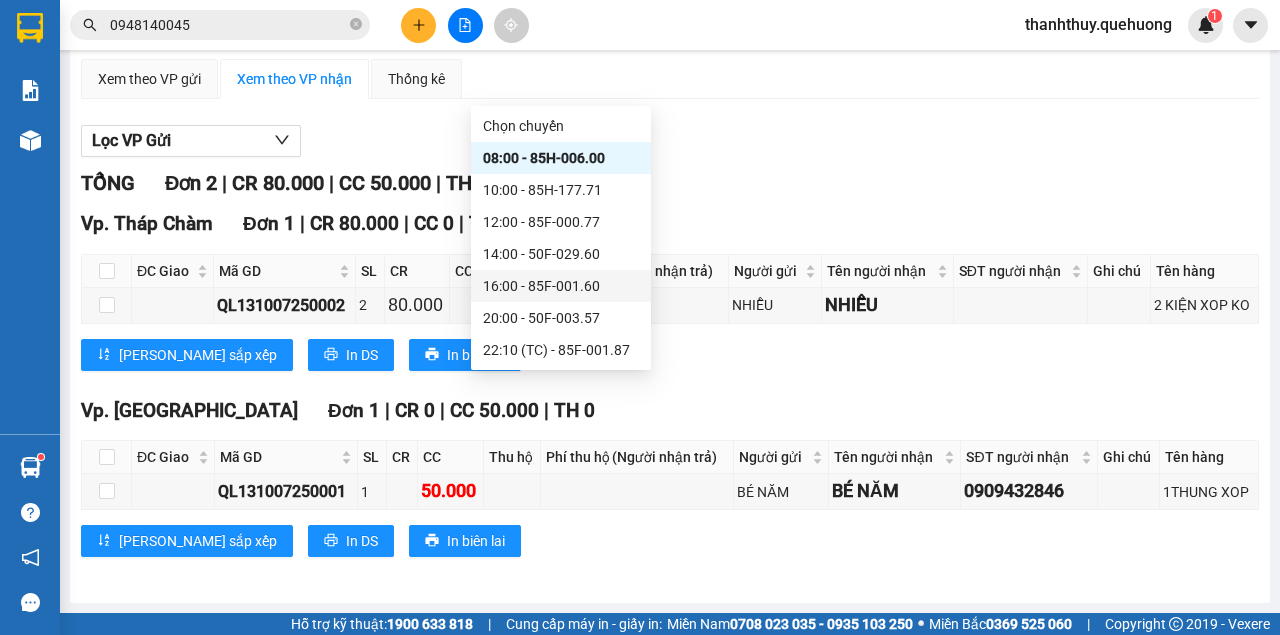 click on "16:00     - 85F-001.60" at bounding box center (561, 286) 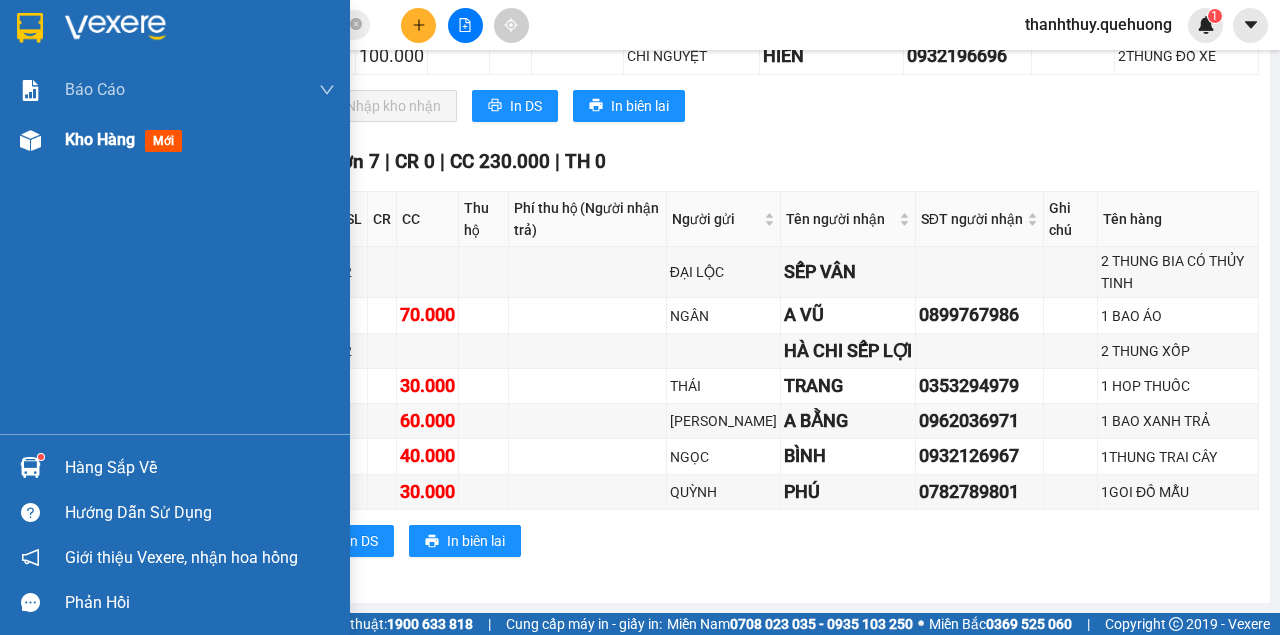 drag, startPoint x: 62, startPoint y: 130, endPoint x: 74, endPoint y: 136, distance: 13.416408 